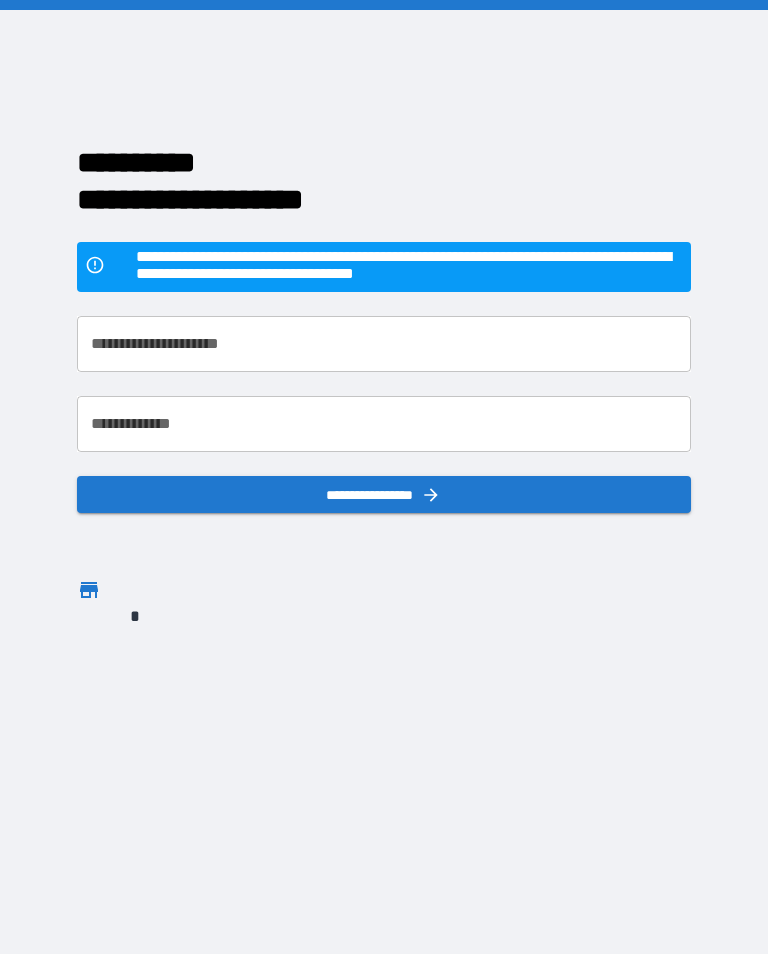 scroll, scrollTop: 31, scrollLeft: 0, axis: vertical 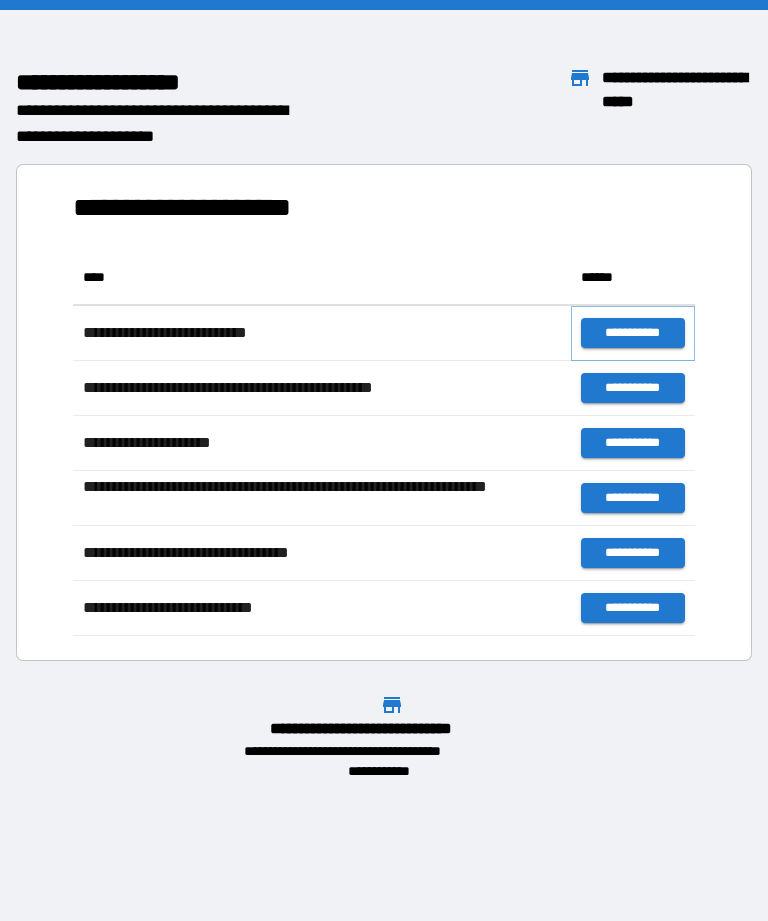 click on "**********" at bounding box center (633, 333) 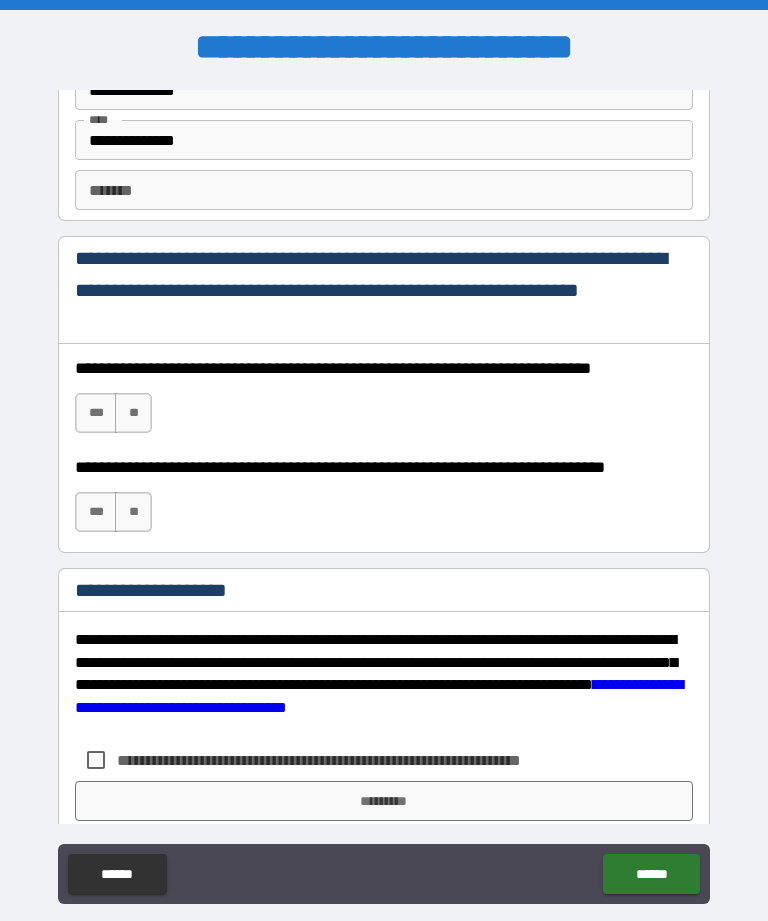 scroll, scrollTop: 2890, scrollLeft: 0, axis: vertical 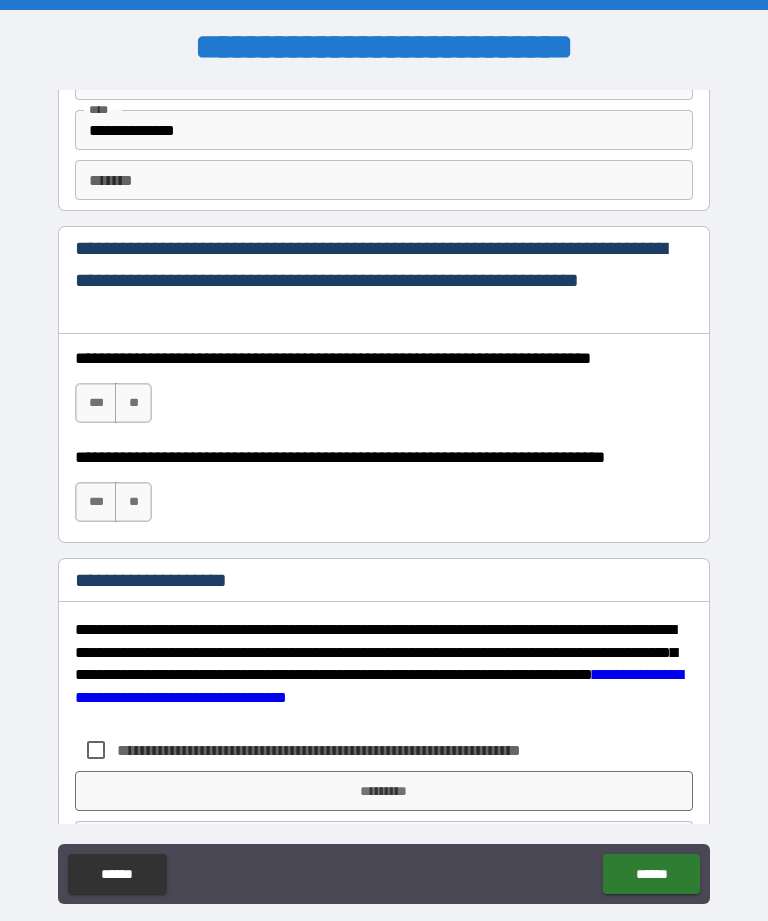 click on "***" at bounding box center [96, 403] 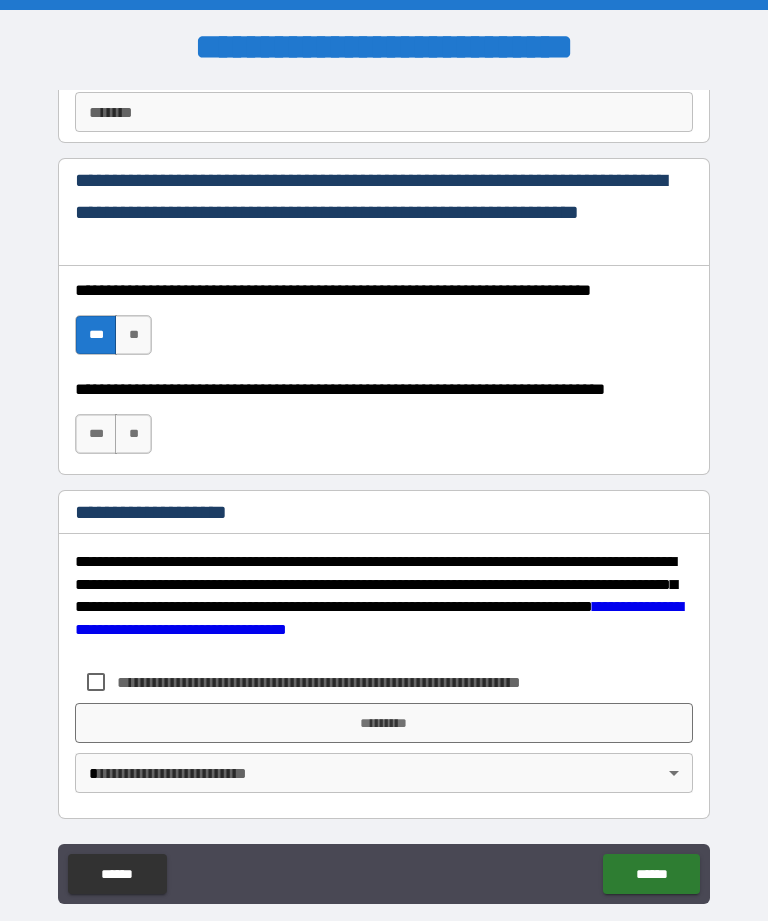 scroll, scrollTop: 2958, scrollLeft: 0, axis: vertical 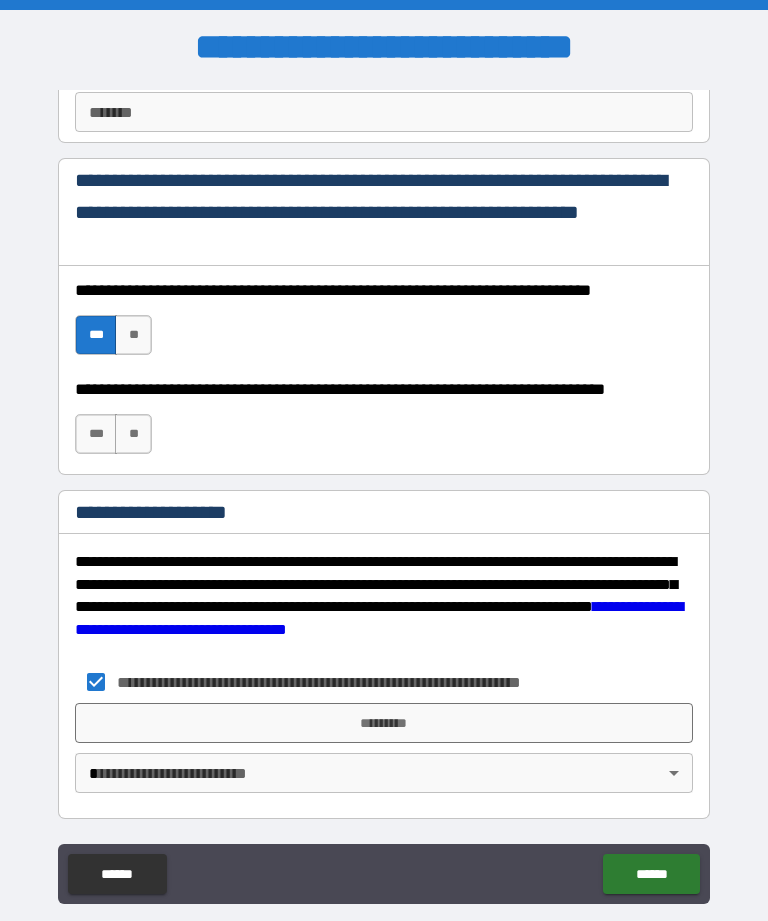 click on "*********" at bounding box center (384, 723) 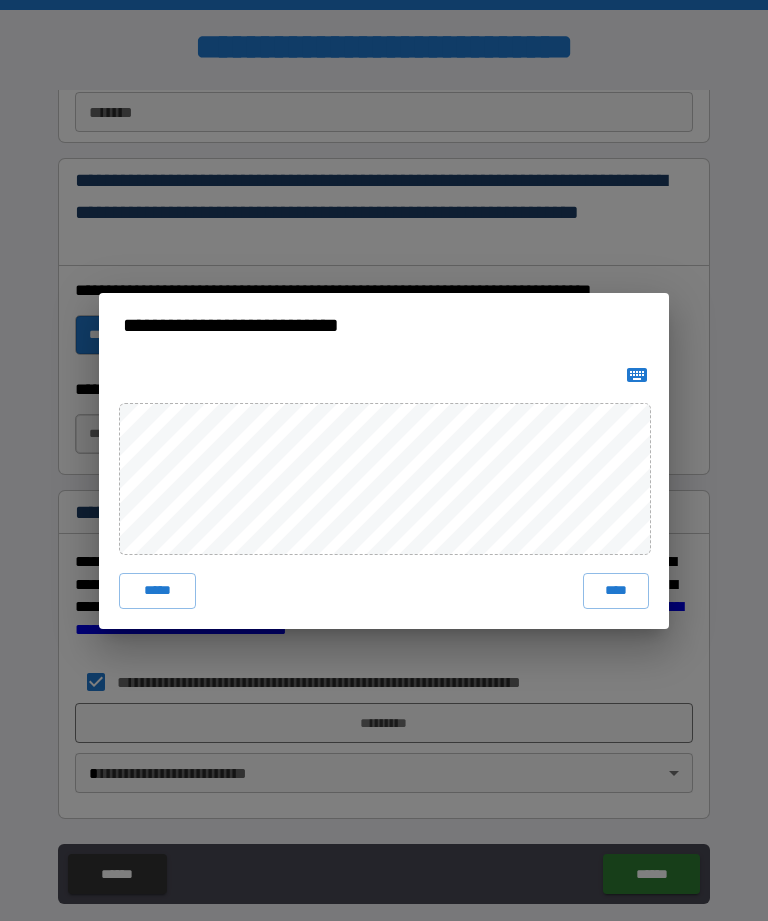 click on "**********" at bounding box center (384, 460) 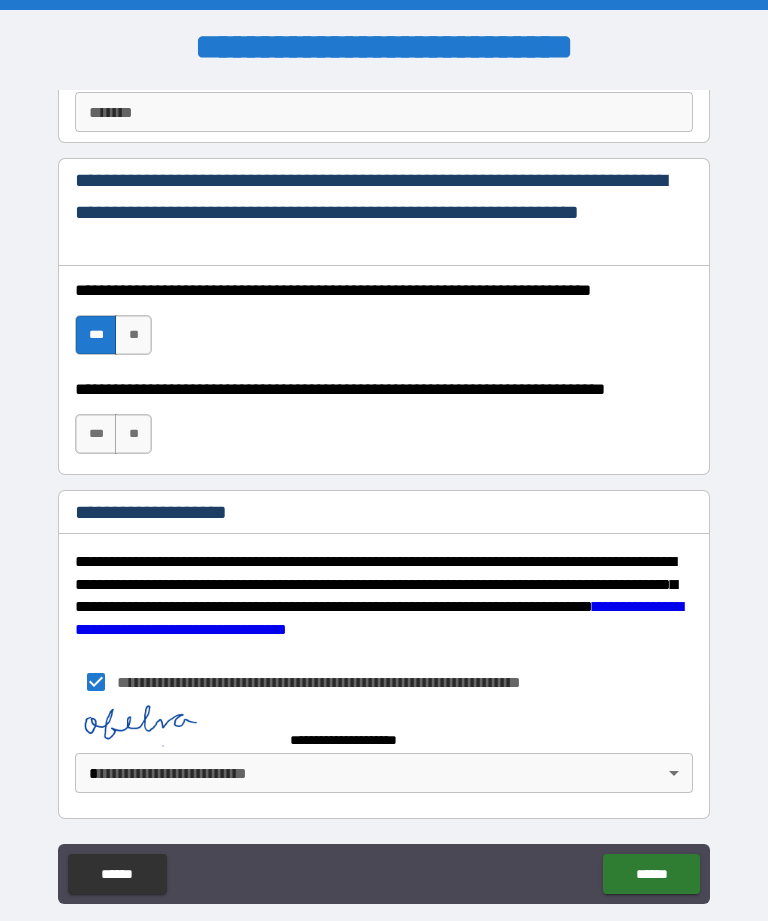 scroll, scrollTop: 2948, scrollLeft: 0, axis: vertical 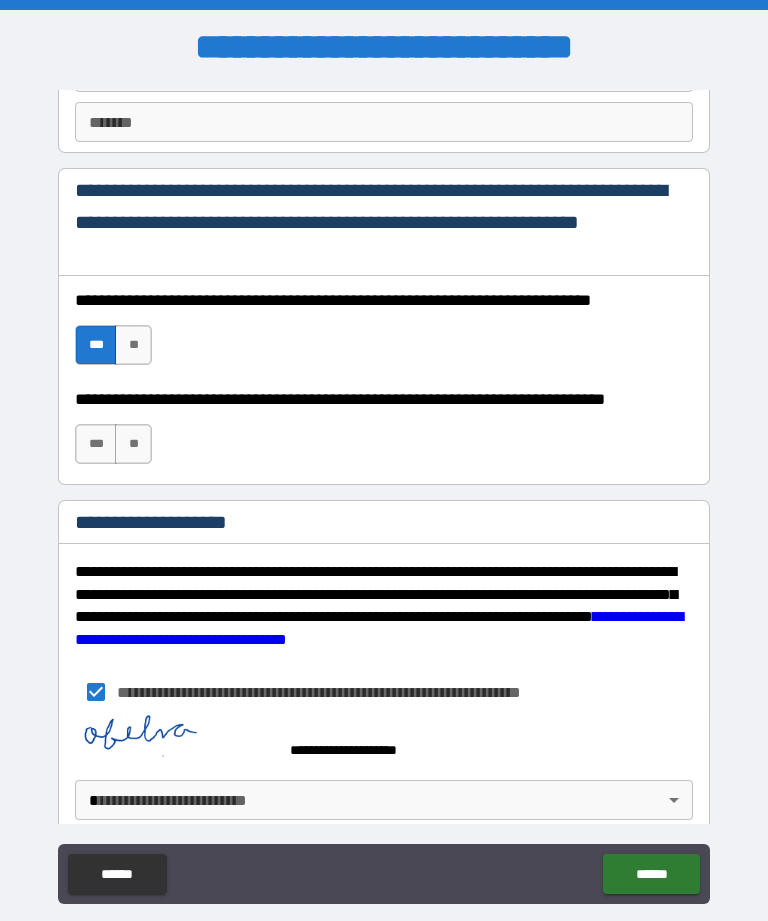 click on "******   ******" at bounding box center [384, 876] 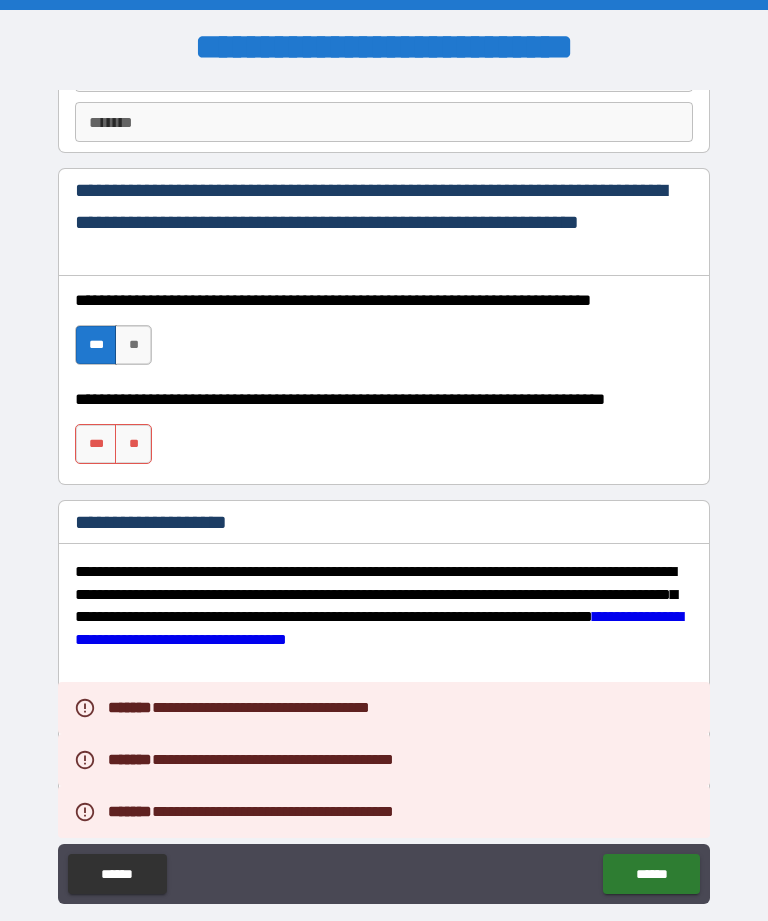 click on "******" at bounding box center (117, 874) 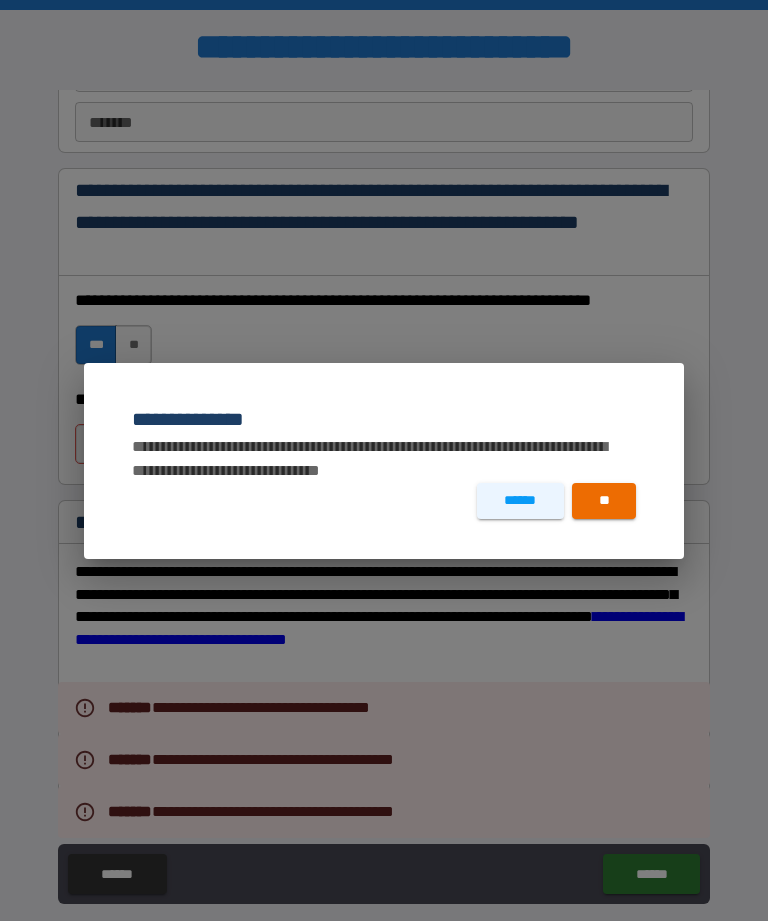 click on "******" at bounding box center [520, 501] 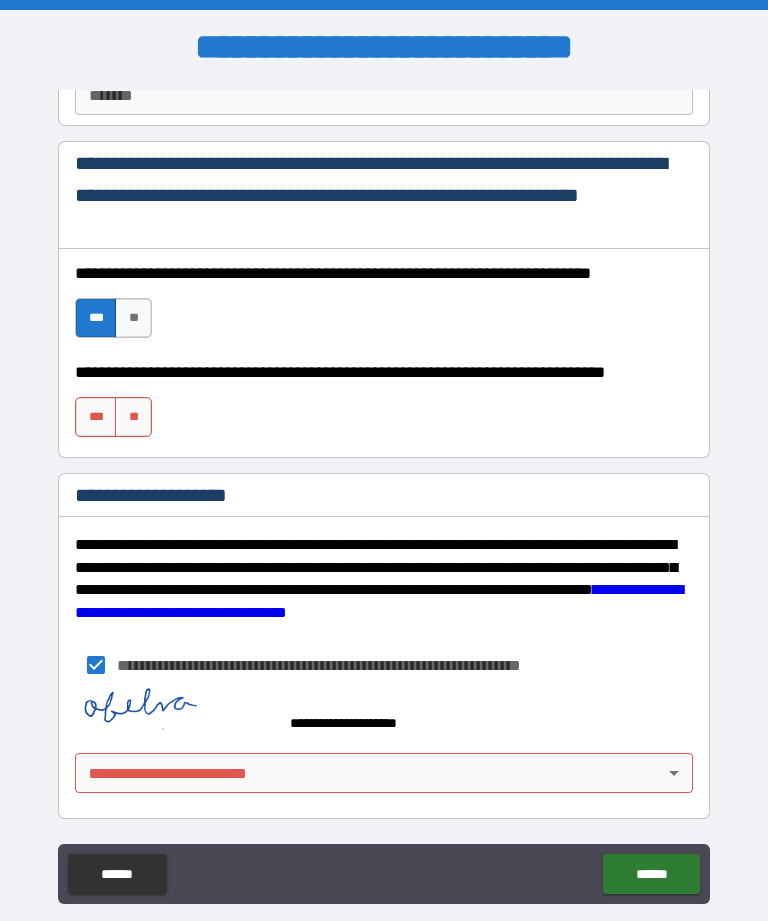 scroll, scrollTop: 2975, scrollLeft: 0, axis: vertical 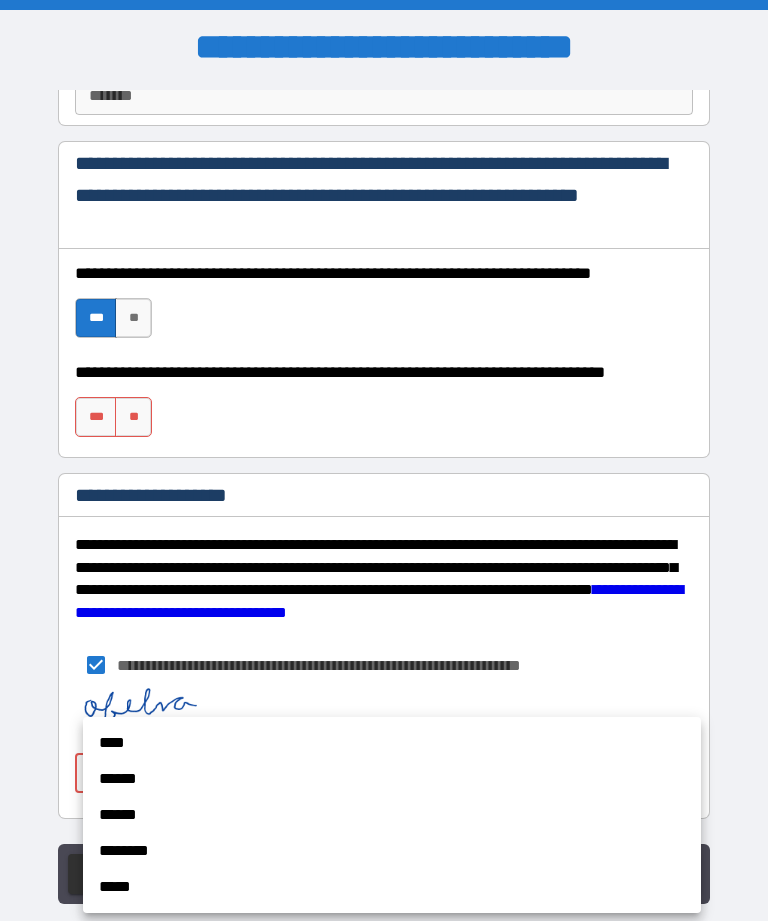 click on "******" at bounding box center (392, 779) 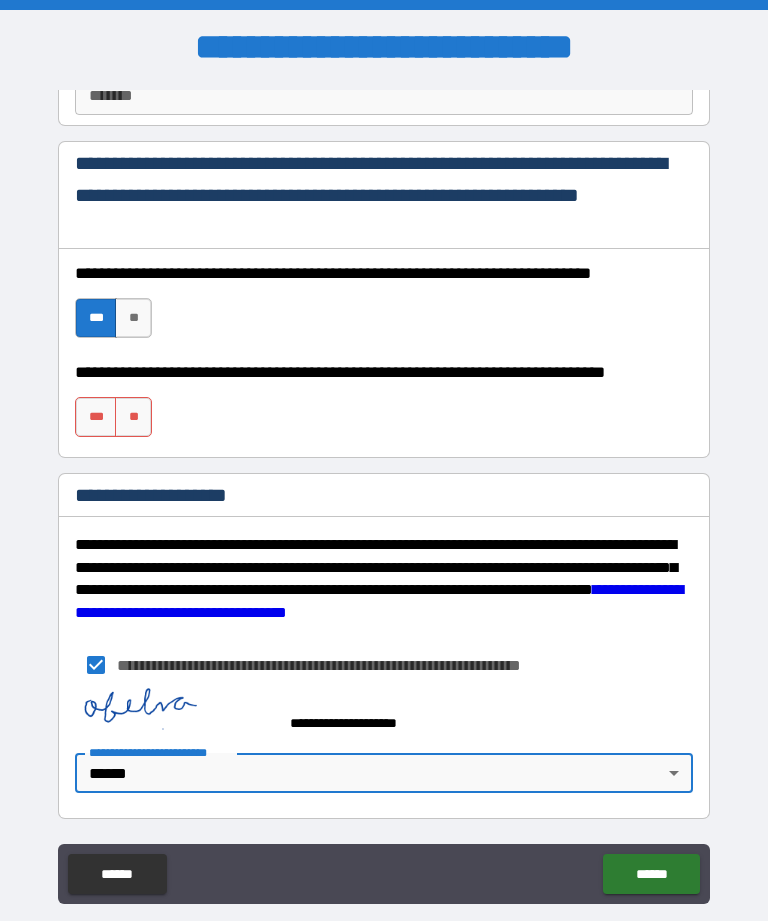 click on "**********" at bounding box center [384, 492] 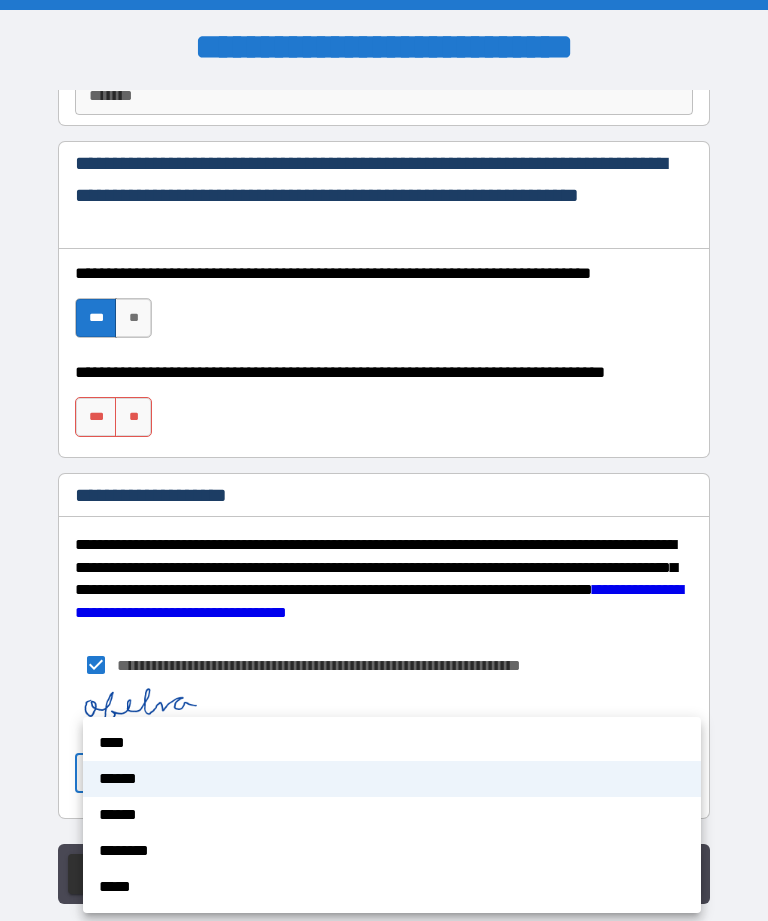 click on "****" at bounding box center (392, 743) 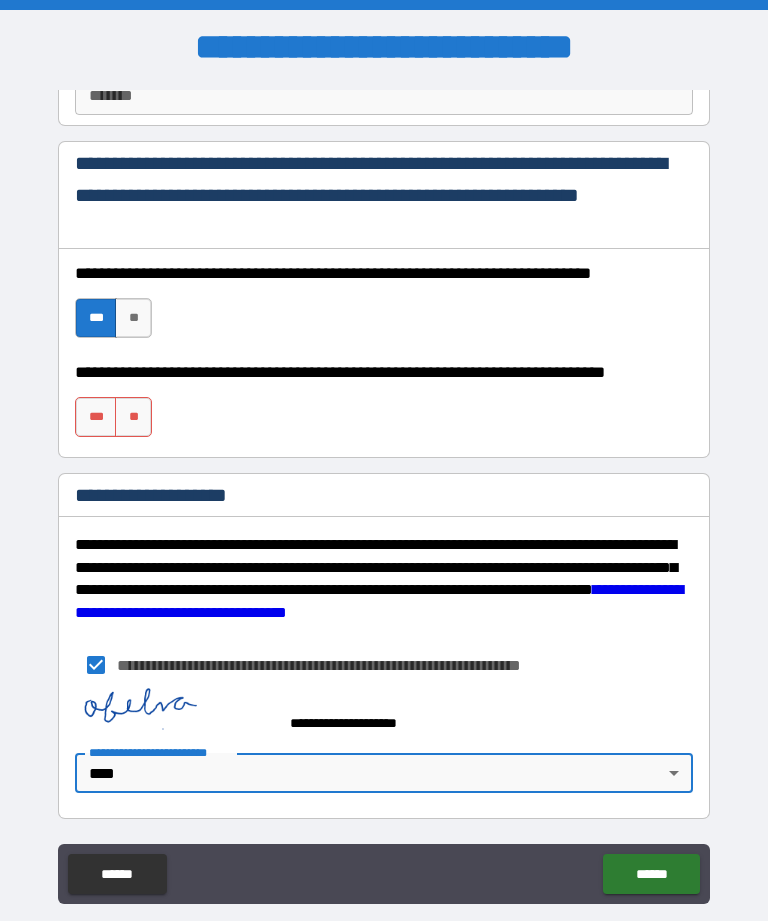 type on "*" 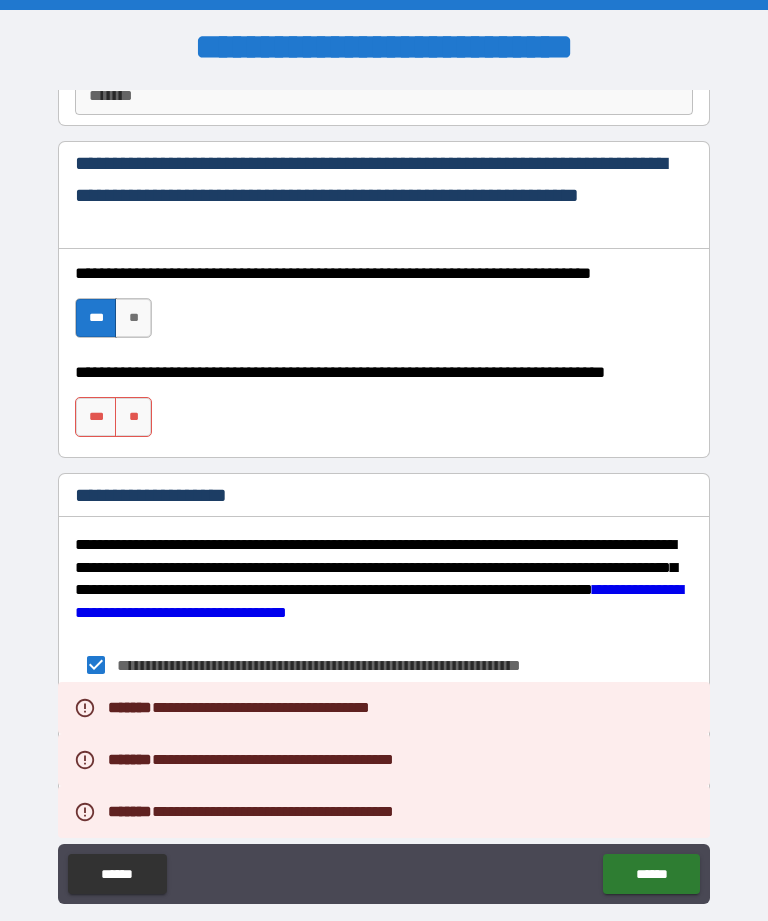 click on "**********" at bounding box center [363, 723] 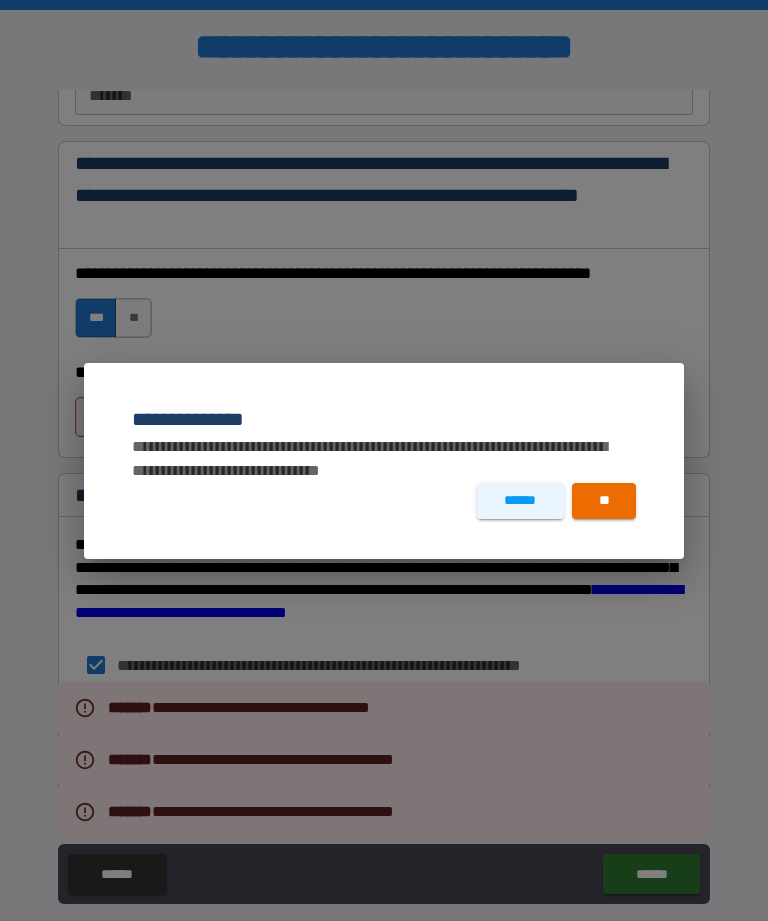 click on "******" at bounding box center (520, 501) 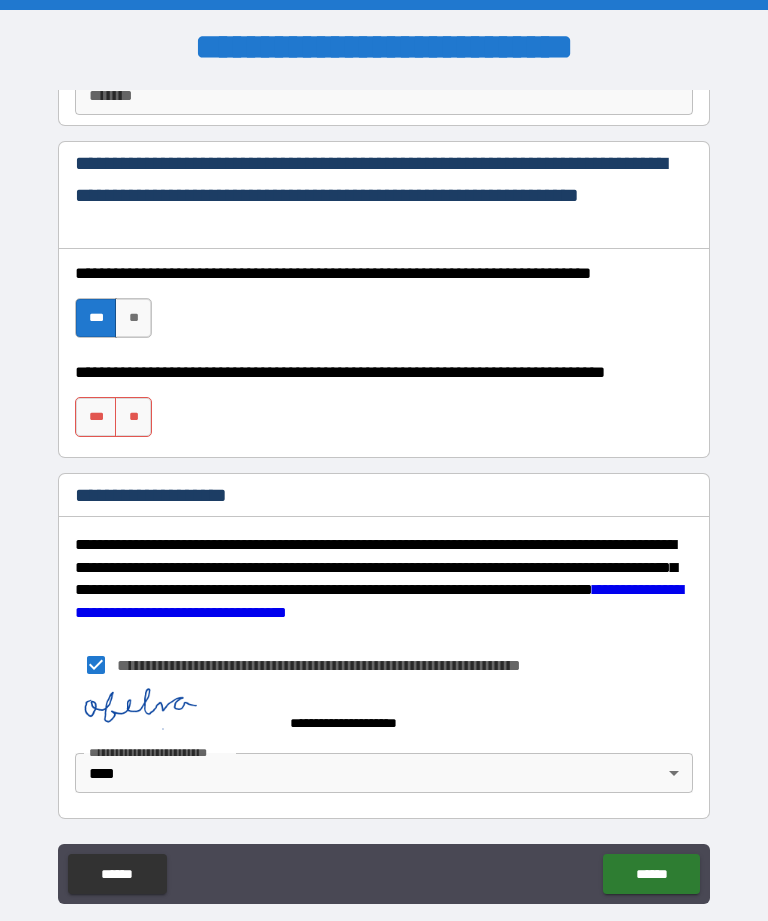 click on "******" at bounding box center (651, 874) 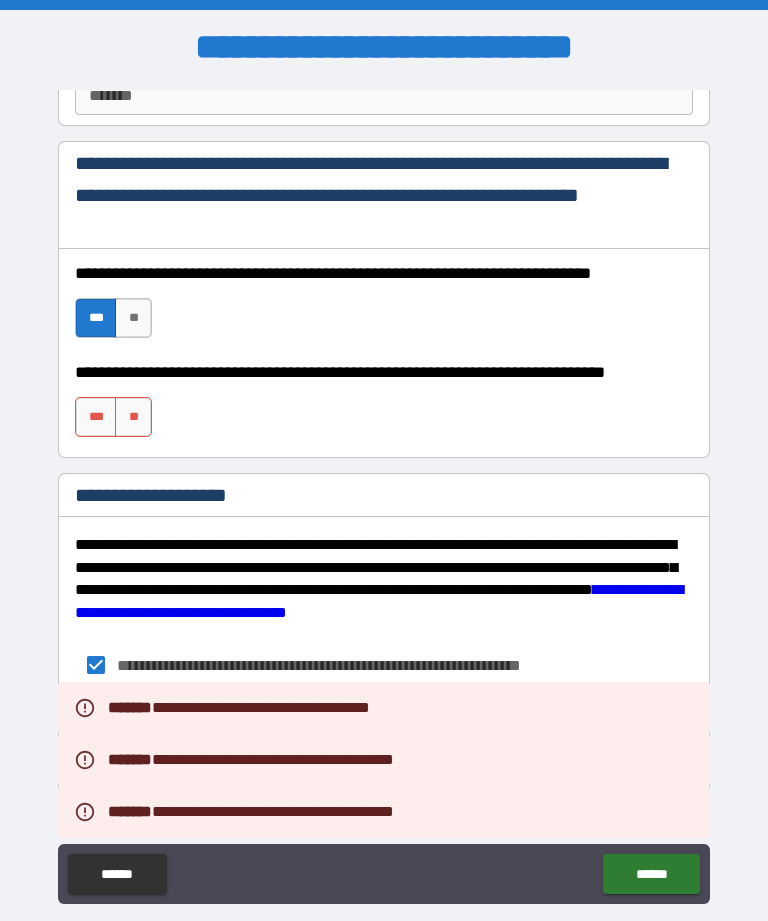 click on "******" at bounding box center [117, 874] 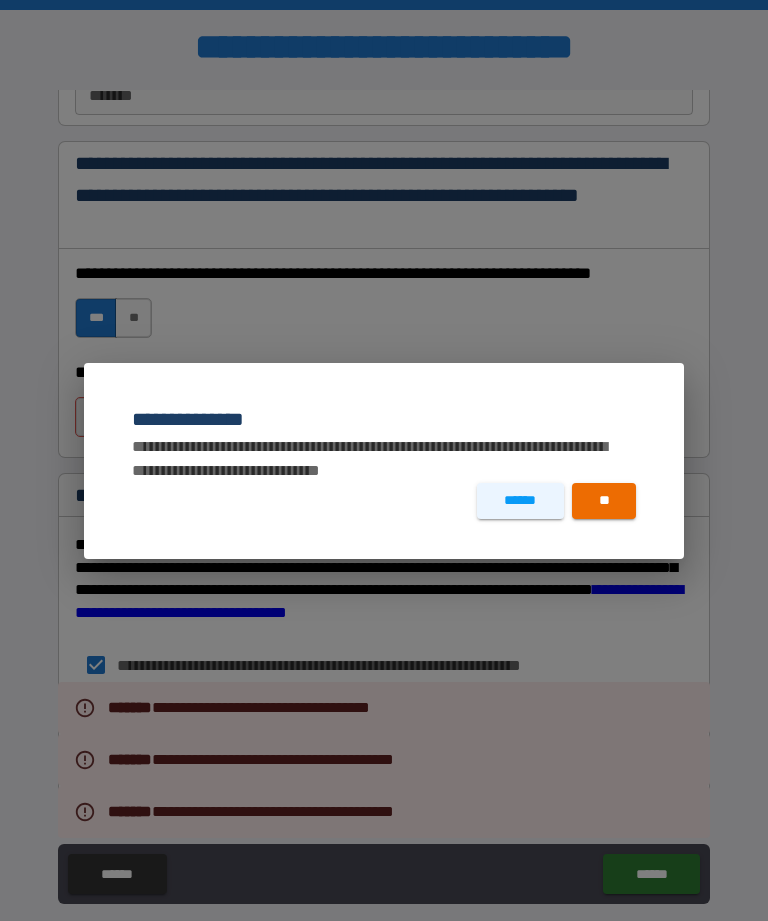 click on "**" at bounding box center (604, 501) 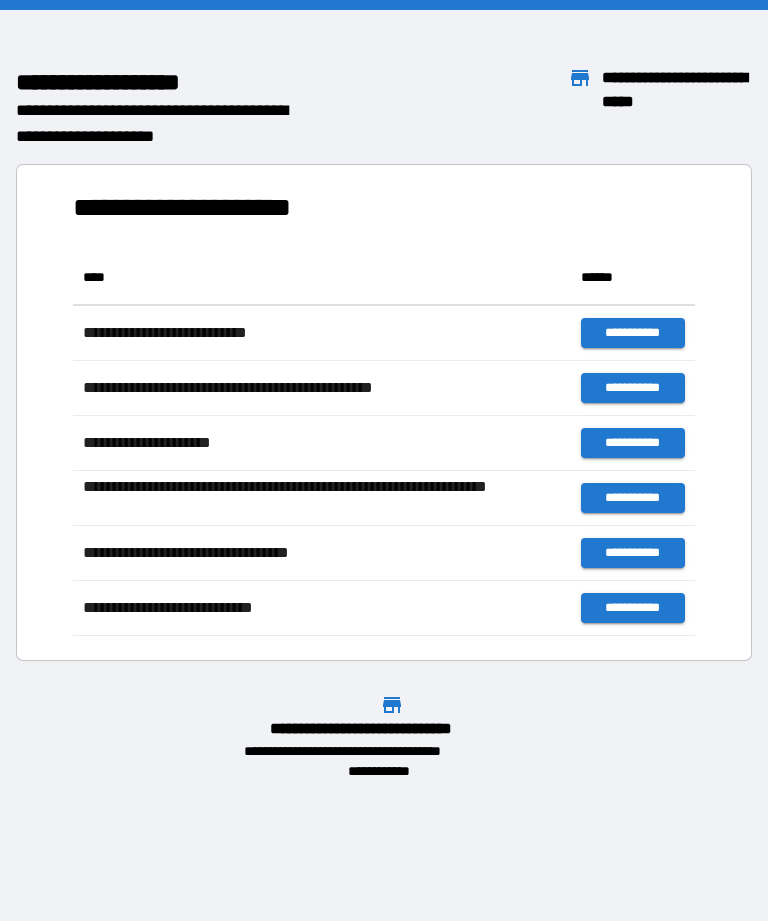 scroll, scrollTop: 386, scrollLeft: 622, axis: both 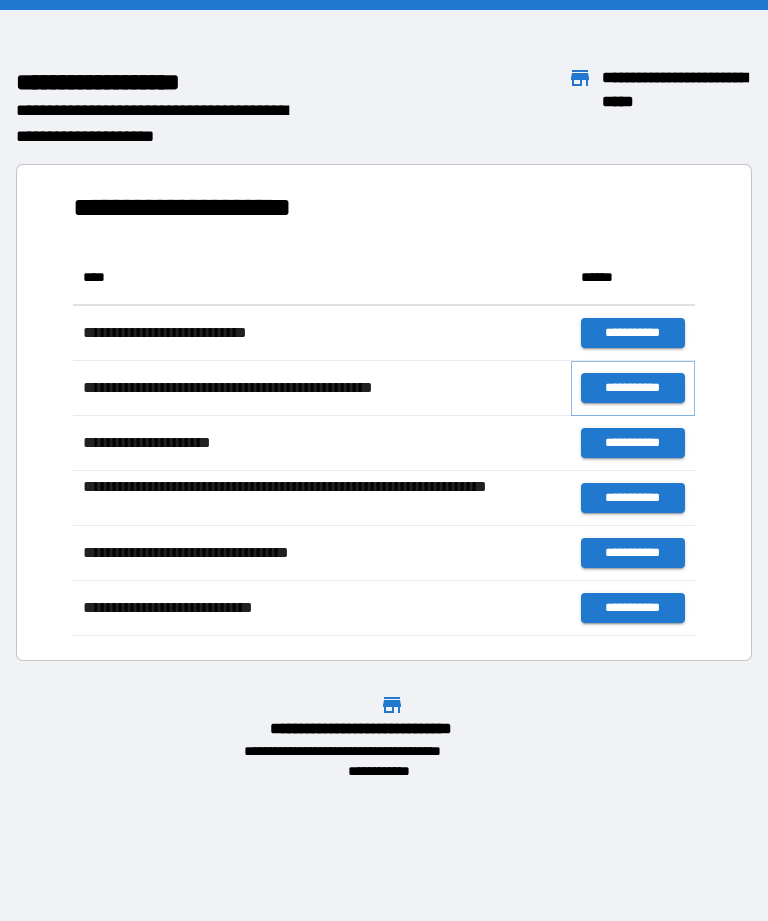 click on "**********" at bounding box center [633, 388] 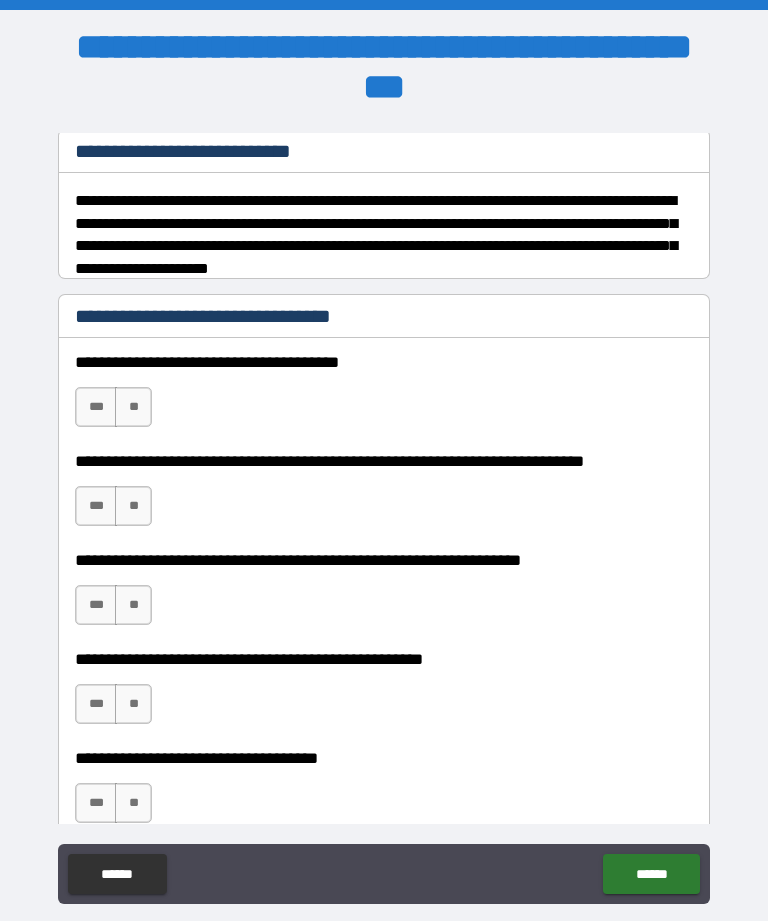 scroll, scrollTop: 257, scrollLeft: 0, axis: vertical 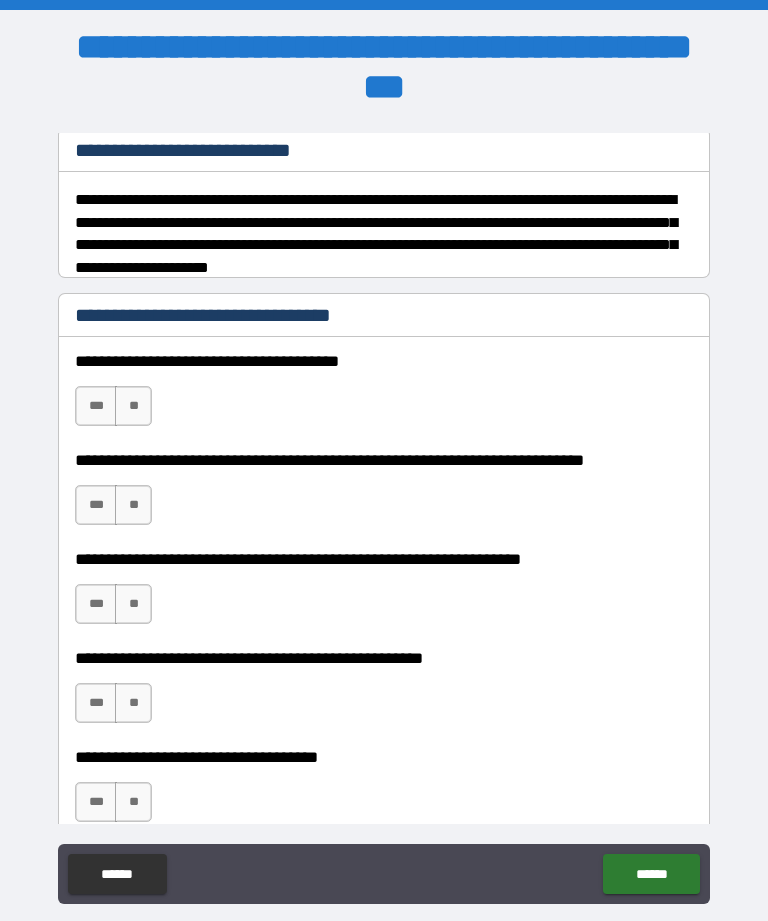 click on "***" at bounding box center (96, 406) 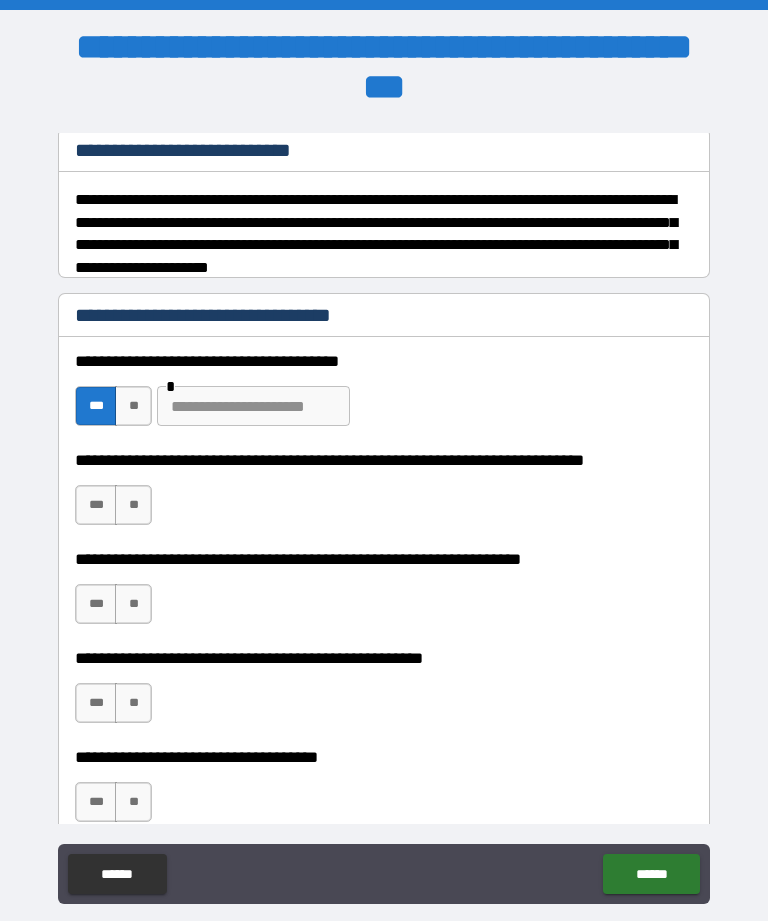 click on "**" at bounding box center (133, 505) 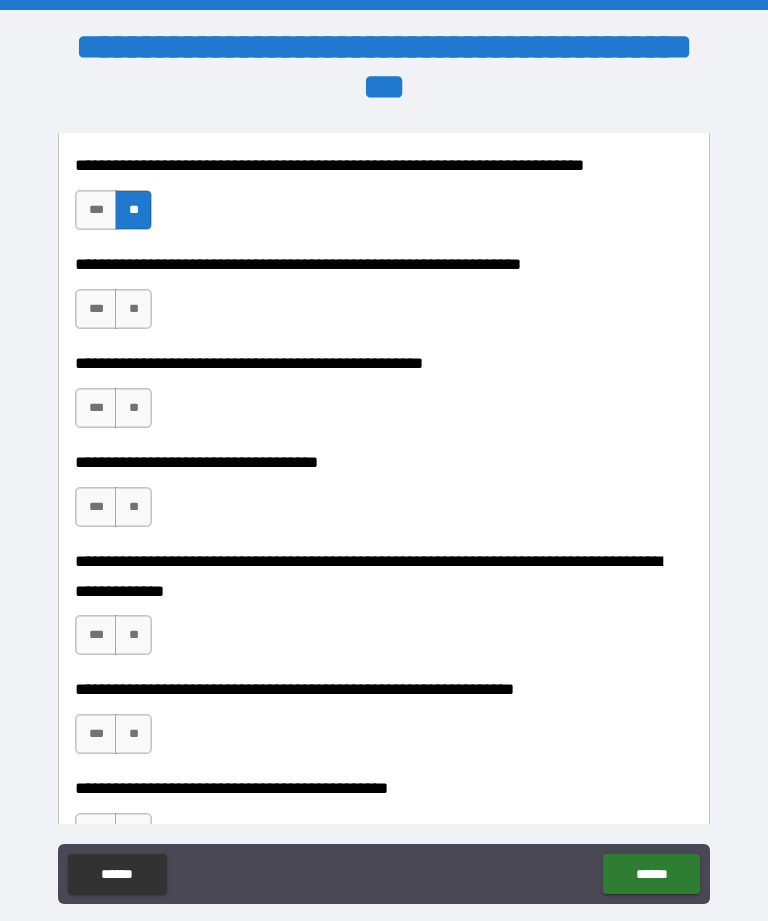 scroll, scrollTop: 559, scrollLeft: 0, axis: vertical 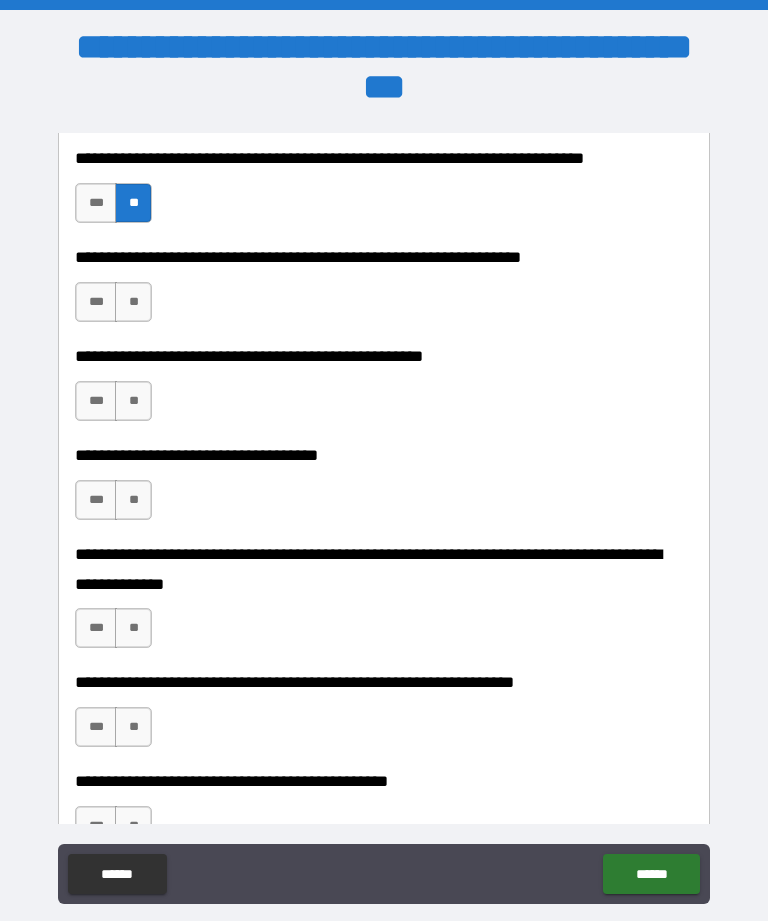 click on "**" at bounding box center (133, 302) 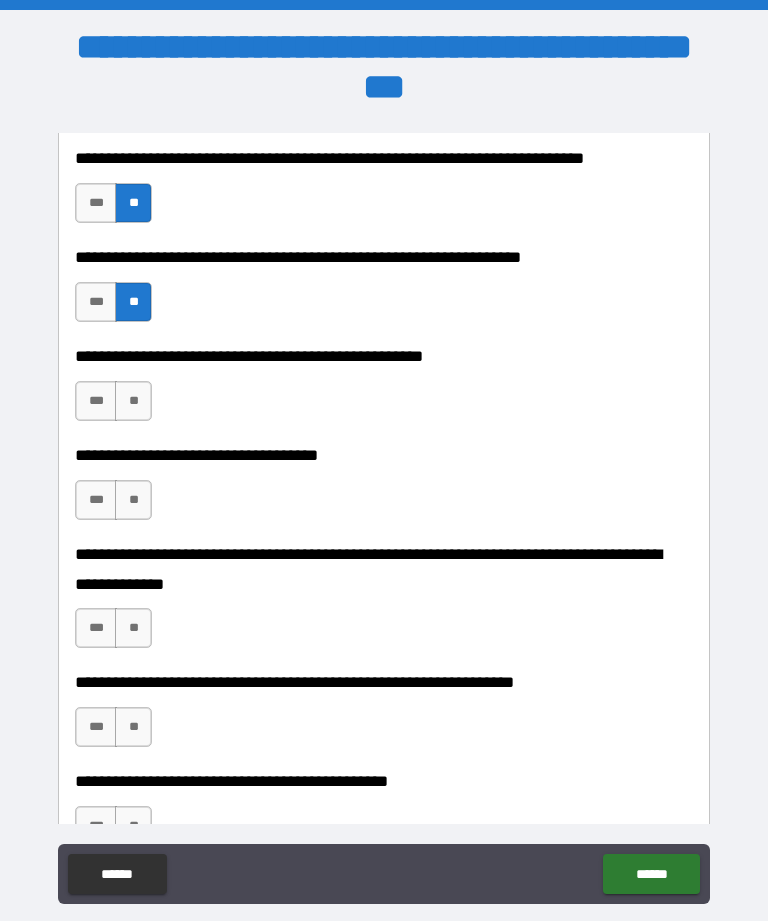 click on "***" at bounding box center [96, 401] 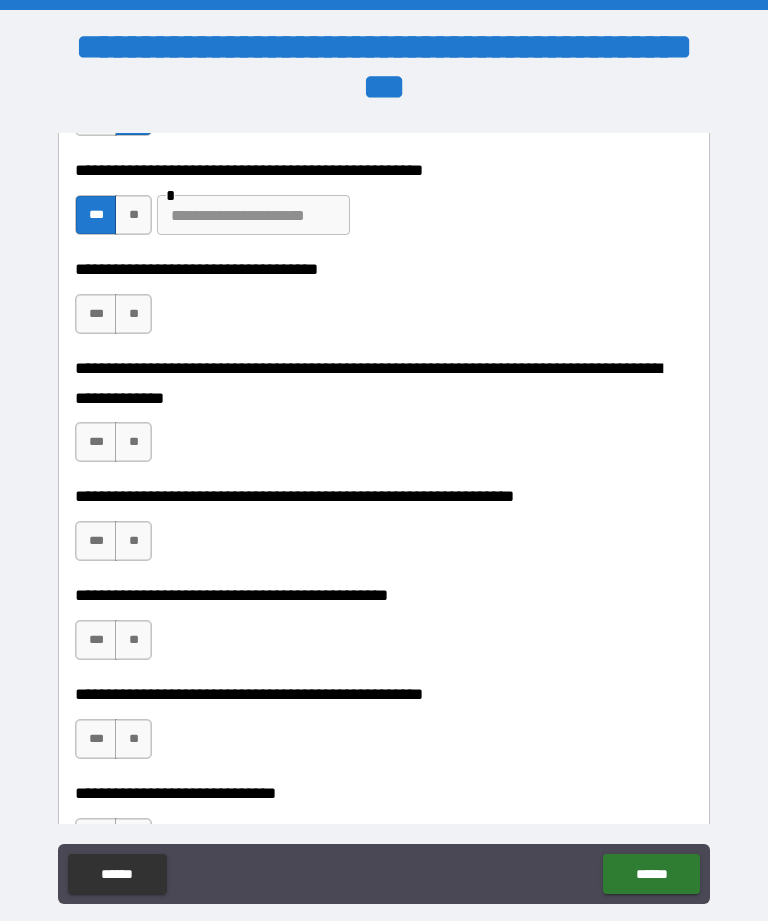 scroll, scrollTop: 747, scrollLeft: 0, axis: vertical 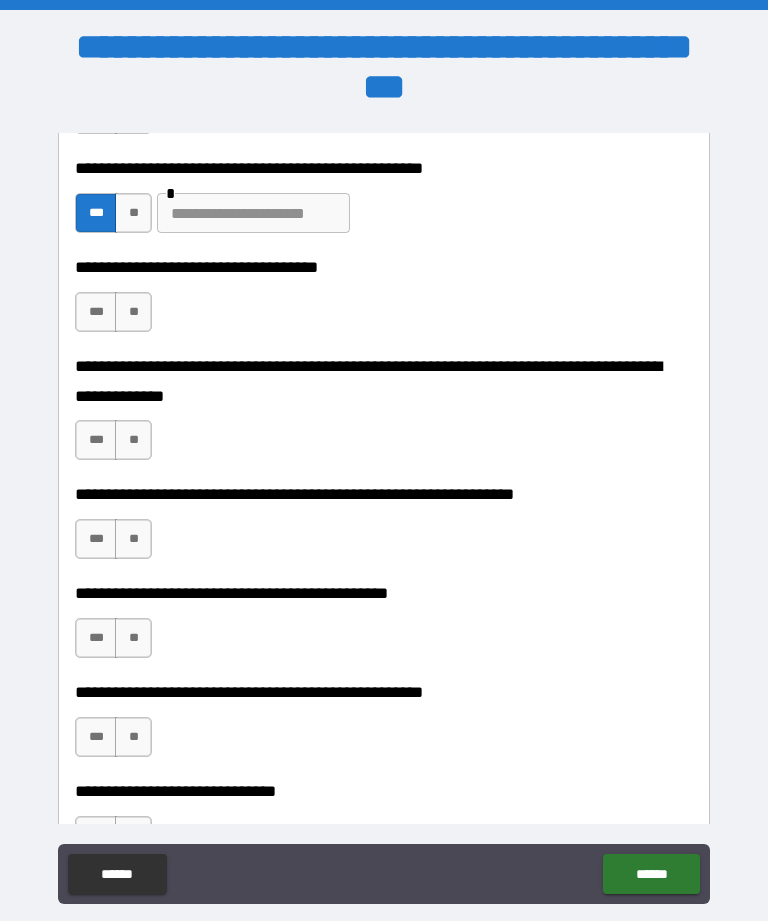 click on "**" at bounding box center [133, 312] 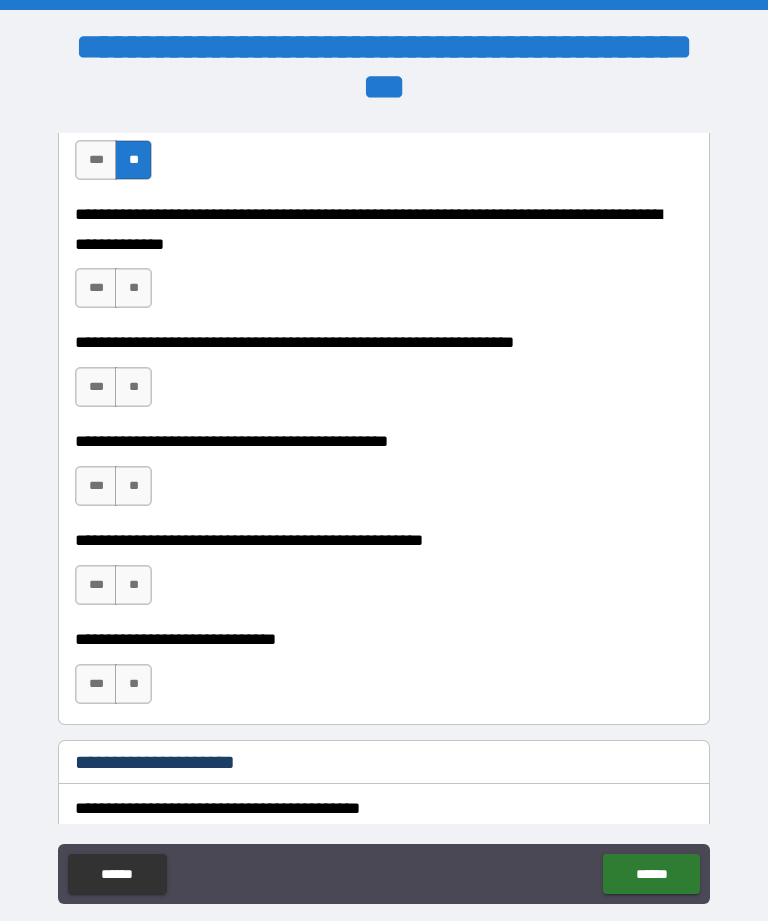 scroll, scrollTop: 908, scrollLeft: 0, axis: vertical 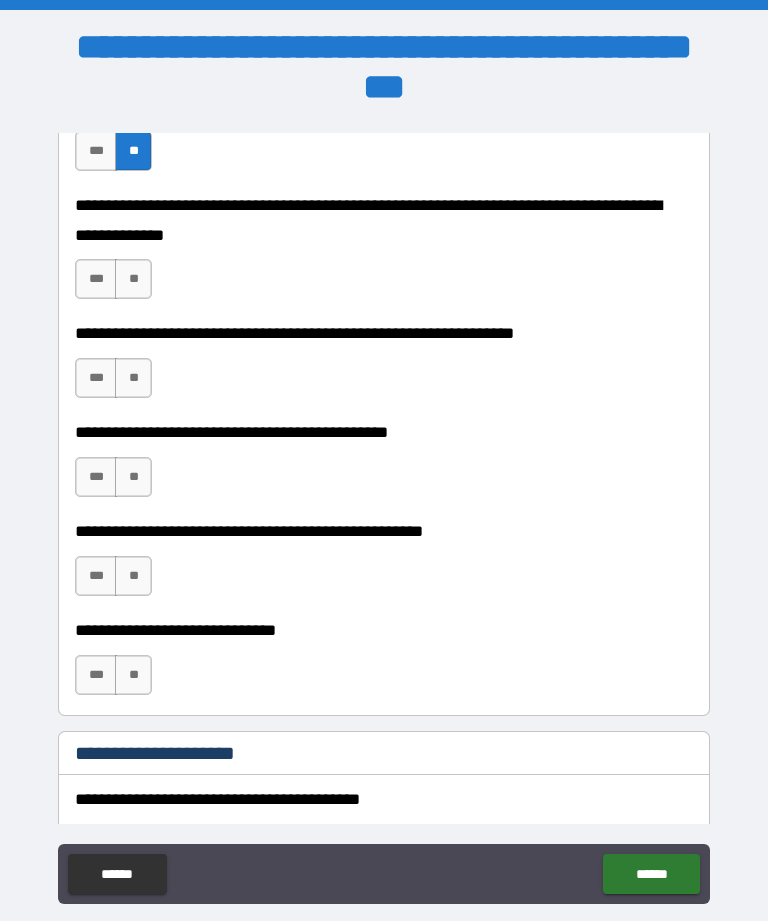 click on "**" at bounding box center (133, 279) 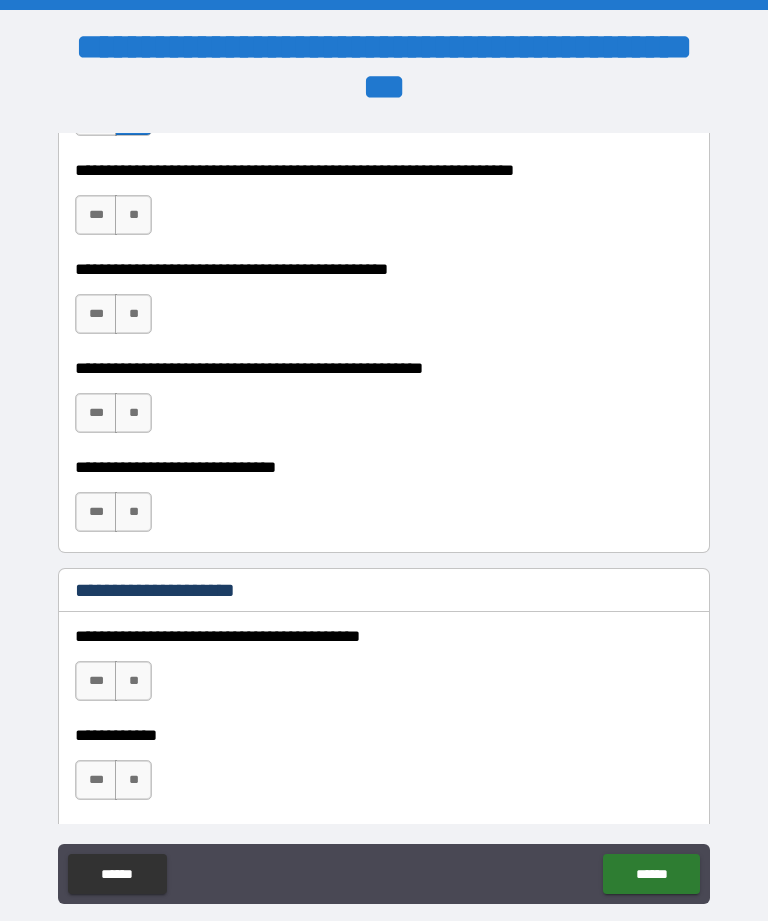 scroll, scrollTop: 1072, scrollLeft: 0, axis: vertical 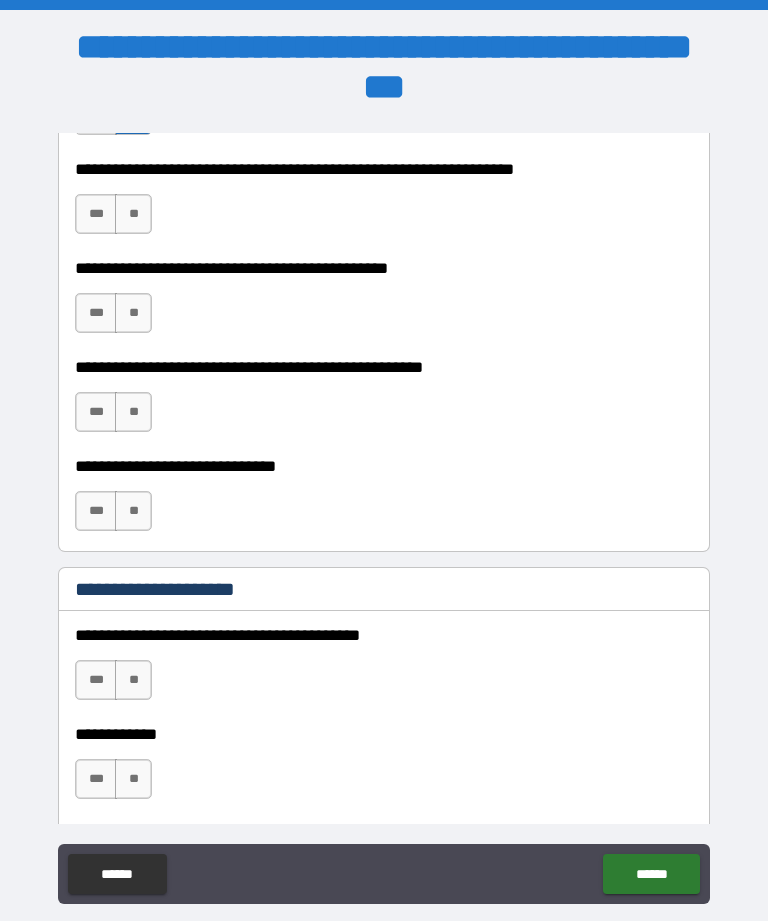 click on "**" at bounding box center (133, 214) 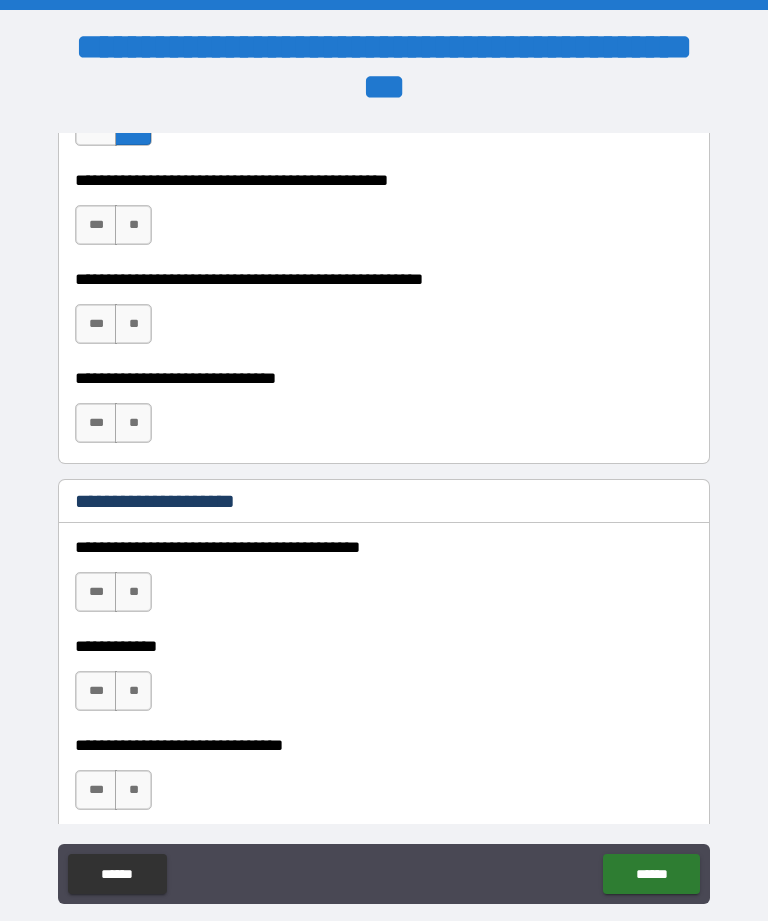 scroll, scrollTop: 1173, scrollLeft: 0, axis: vertical 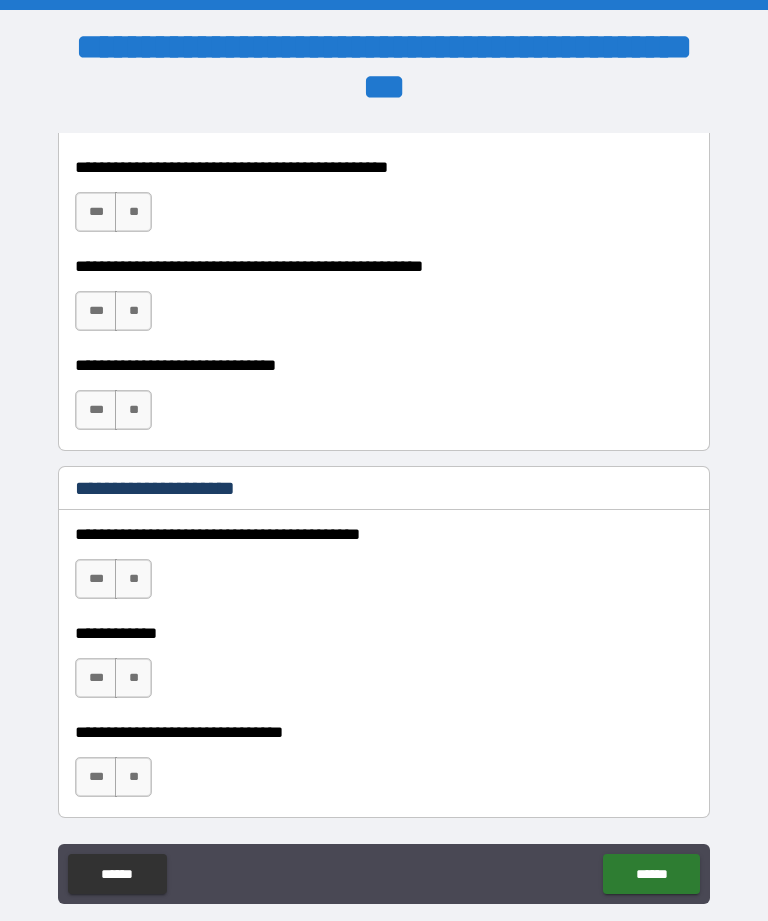 click on "**" at bounding box center (133, 212) 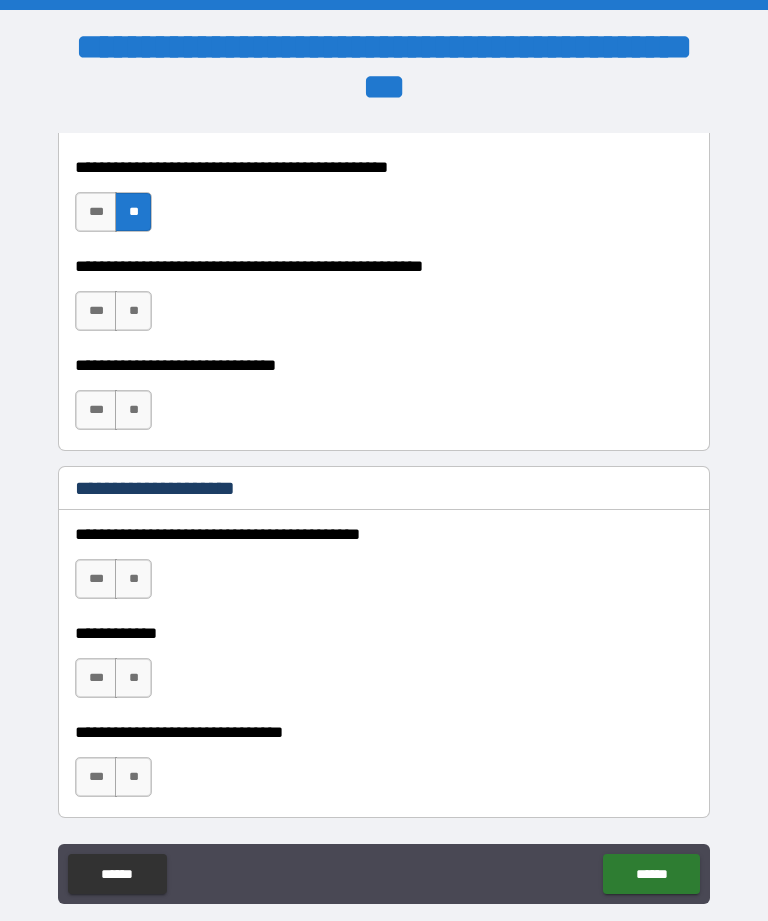 click on "**" at bounding box center [133, 311] 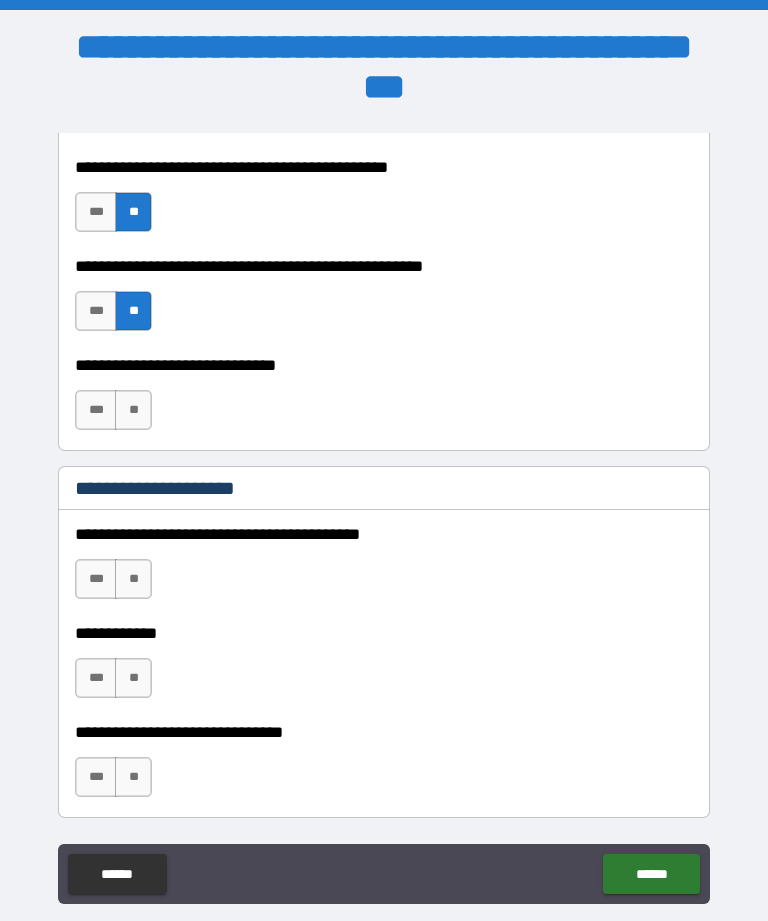 click on "**" at bounding box center [133, 410] 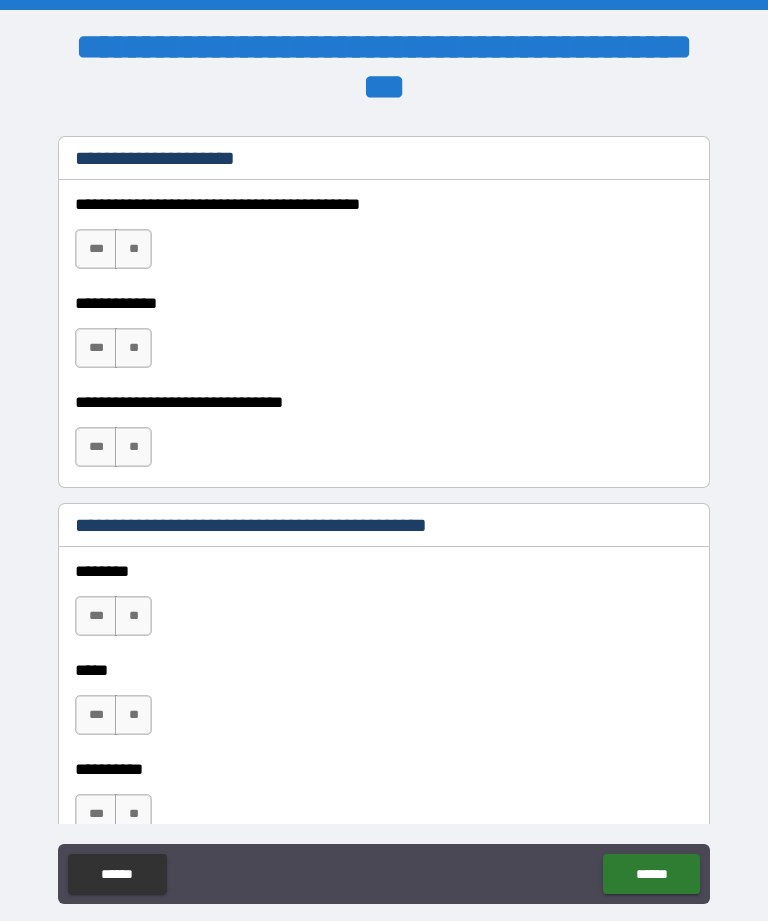 scroll, scrollTop: 1505, scrollLeft: 0, axis: vertical 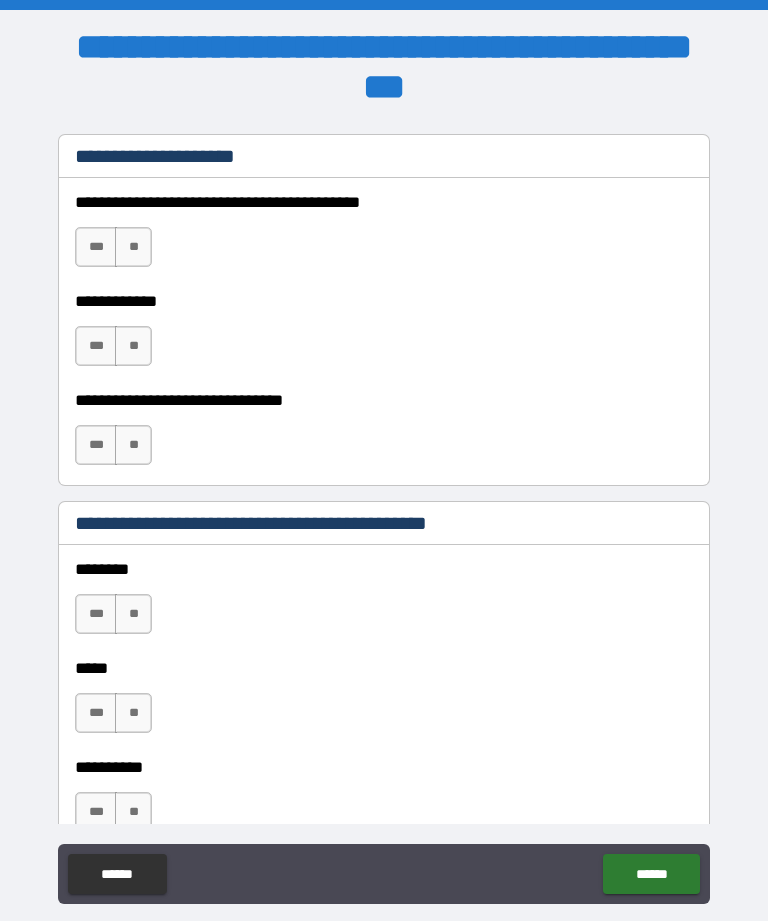 click on "**" at bounding box center (133, 247) 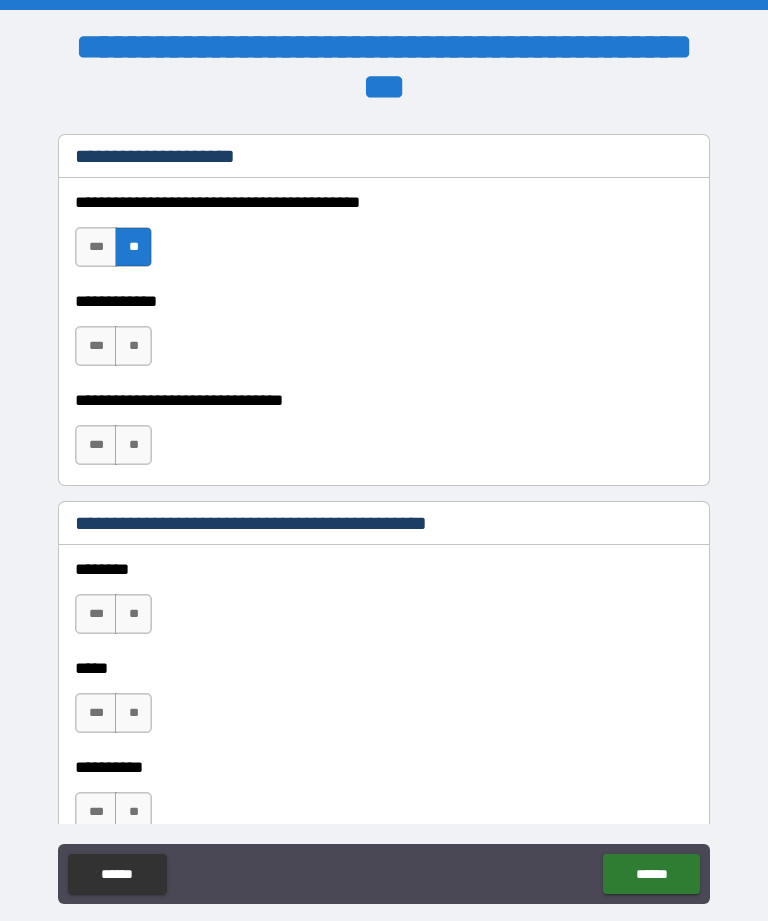 click on "**" at bounding box center [133, 346] 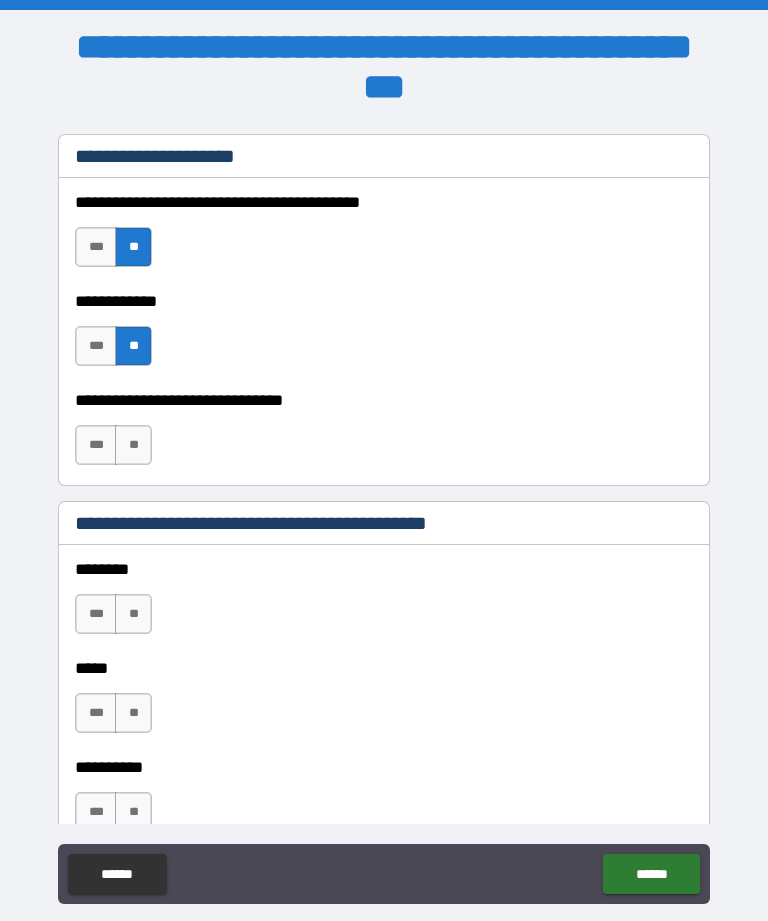 click on "**" at bounding box center [133, 445] 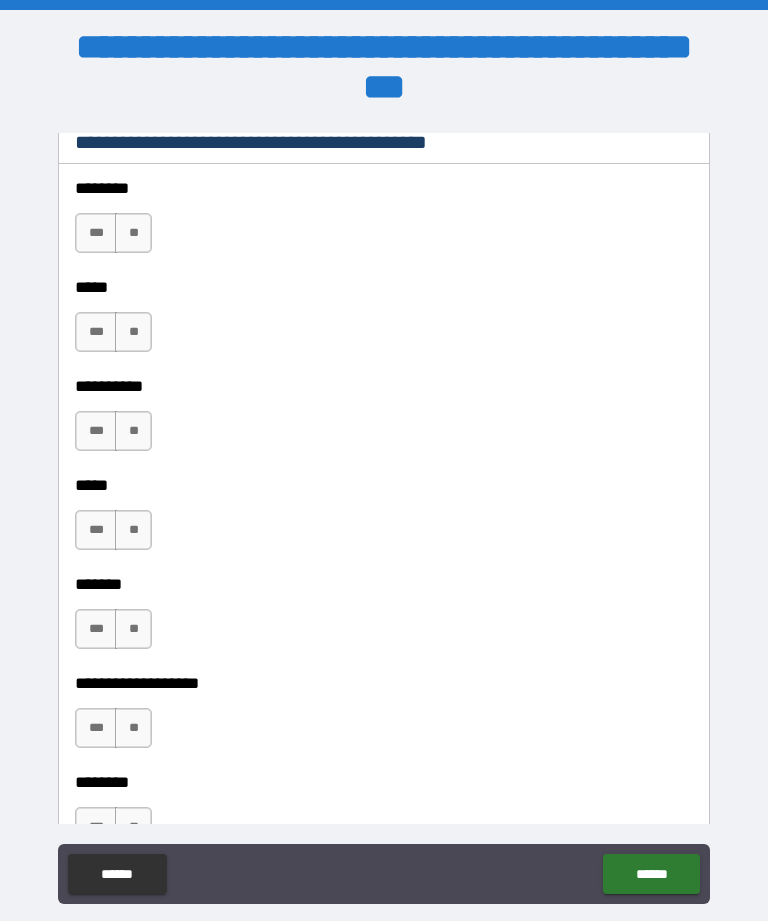 scroll, scrollTop: 1893, scrollLeft: 0, axis: vertical 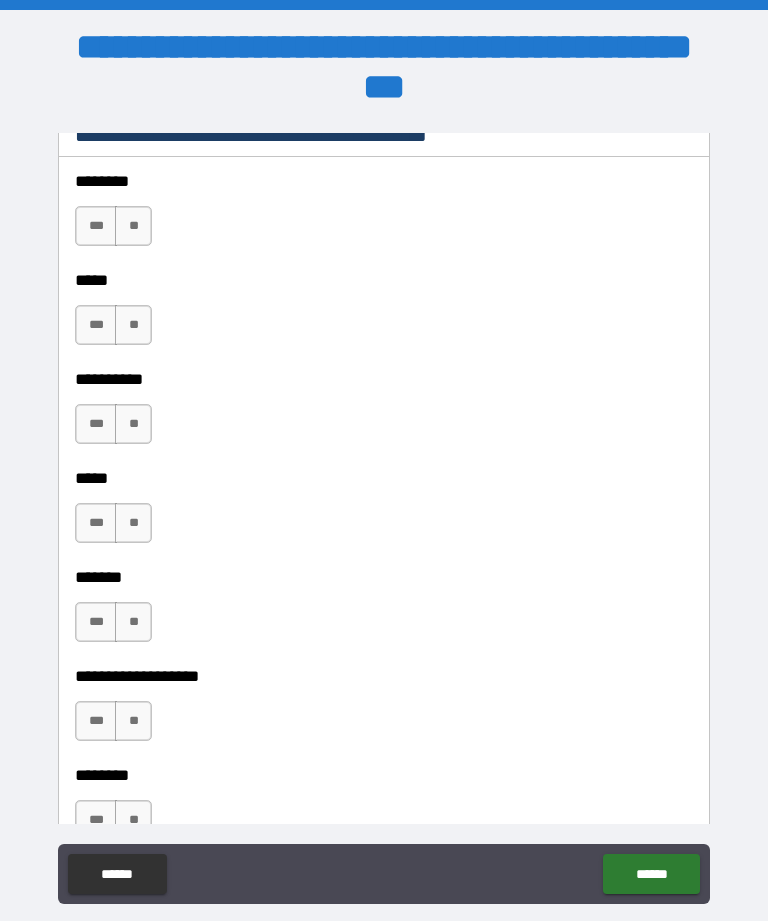 click on "**" at bounding box center [133, 226] 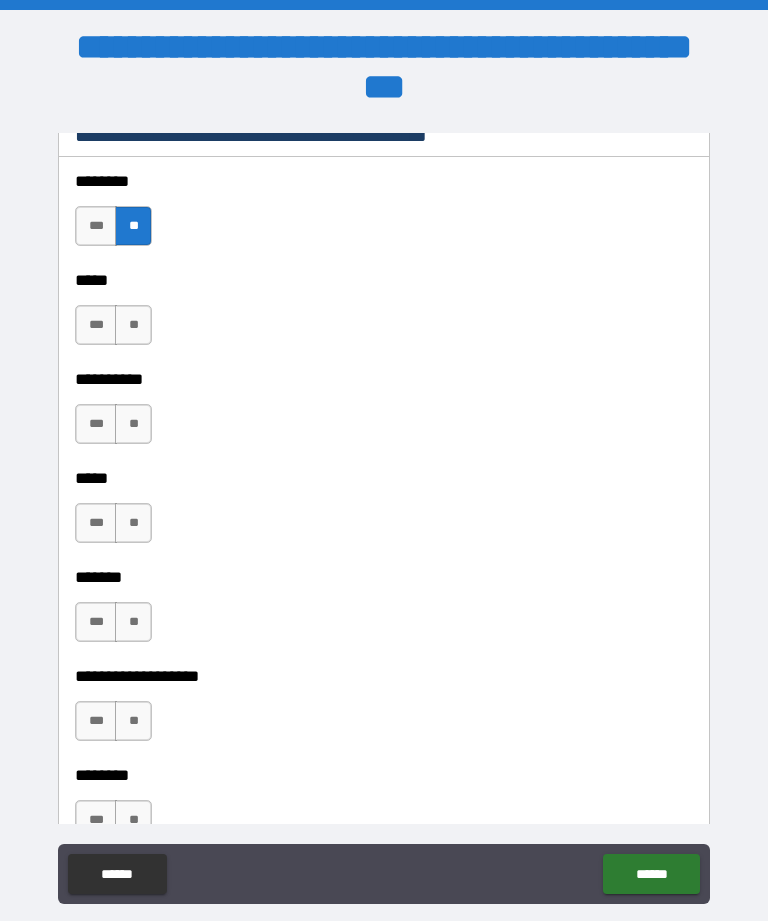 click on "**" at bounding box center [133, 325] 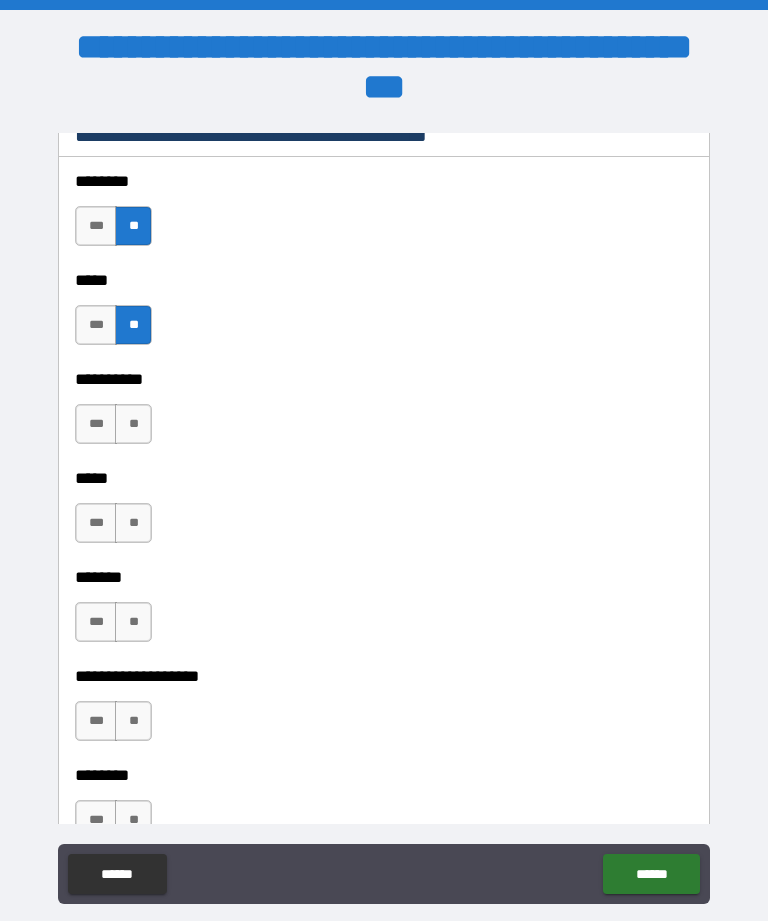click on "**" at bounding box center [133, 424] 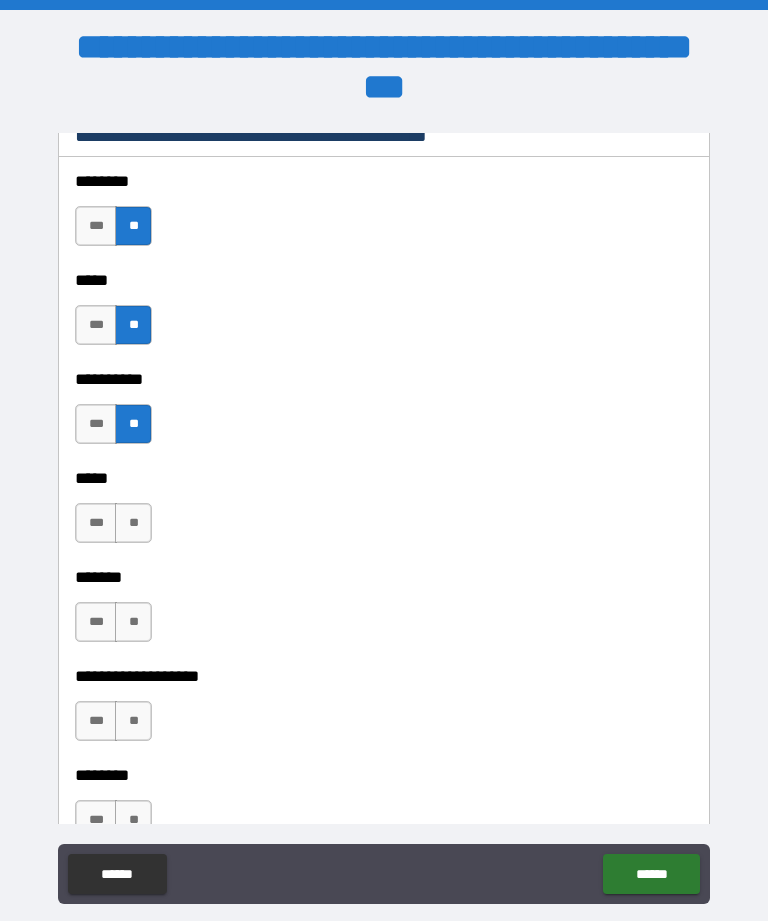 click on "**" at bounding box center [133, 523] 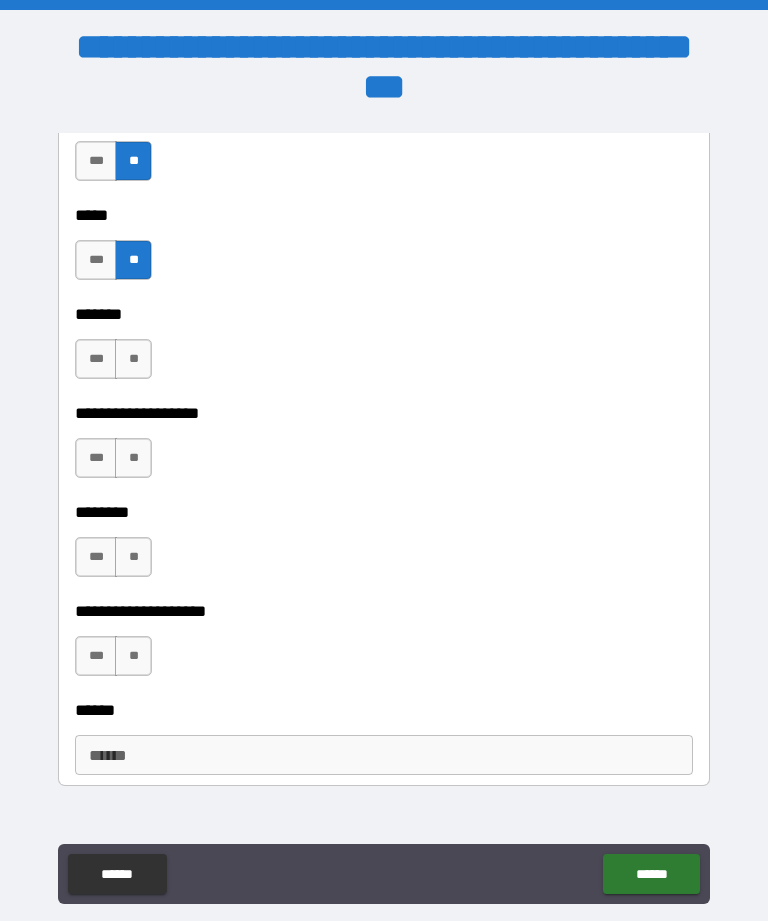 scroll, scrollTop: 2157, scrollLeft: 0, axis: vertical 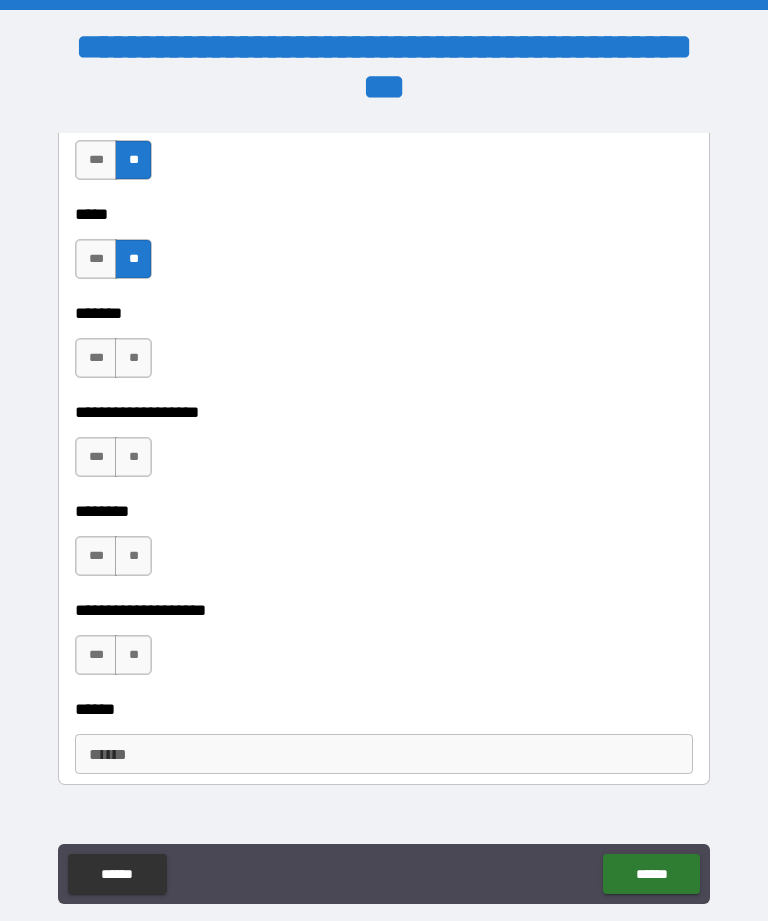 click on "**" at bounding box center (133, 358) 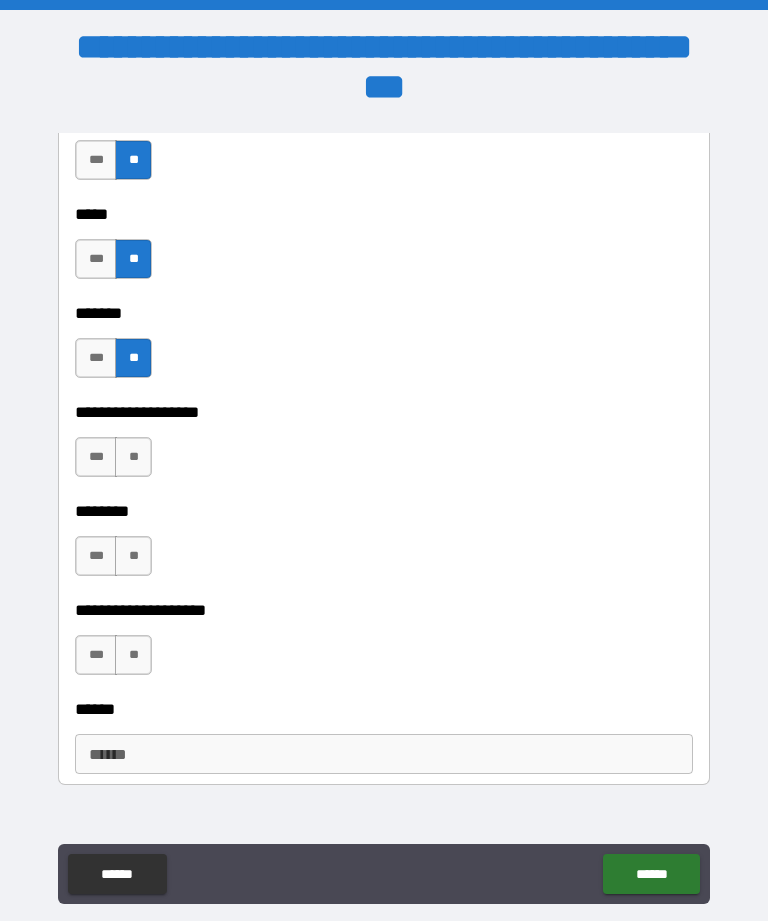 click on "**" at bounding box center (133, 457) 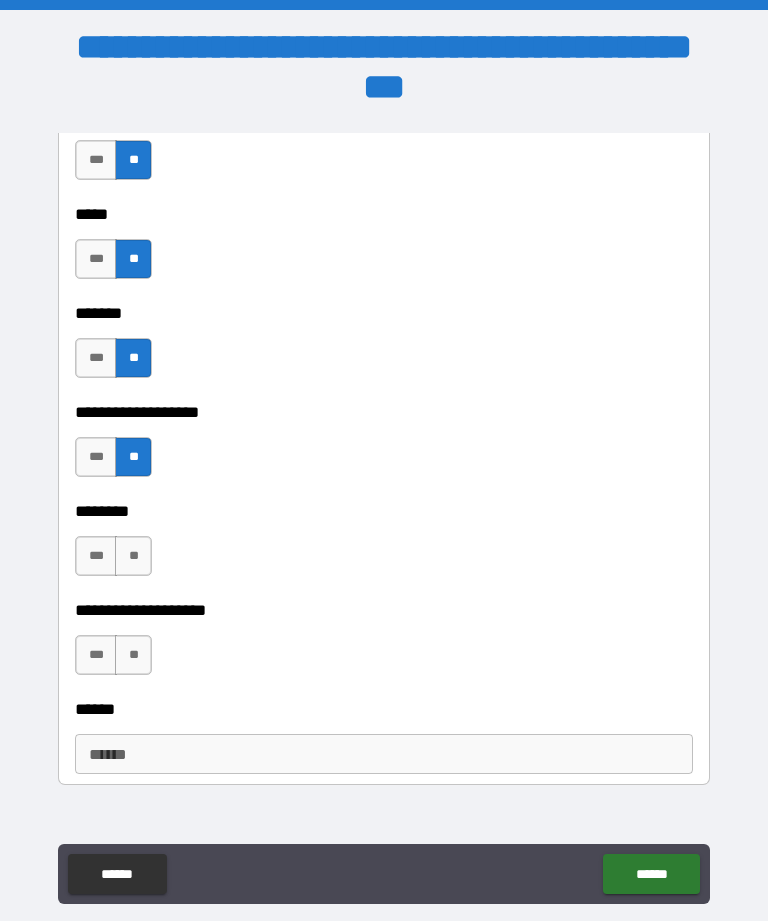 click on "**" at bounding box center [133, 556] 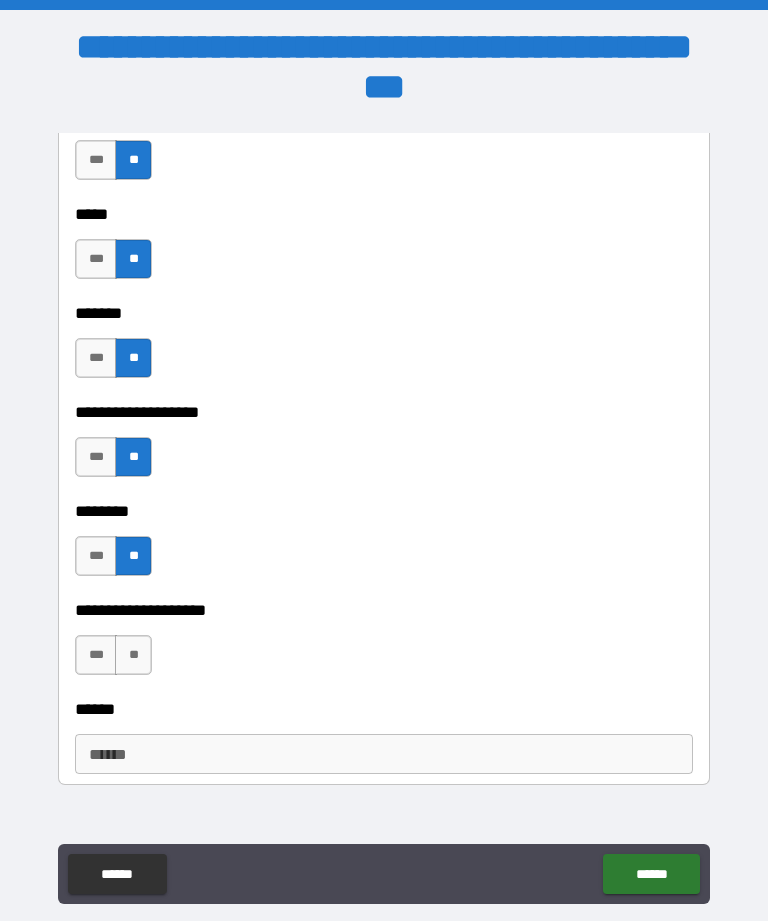 click on "**" at bounding box center [133, 655] 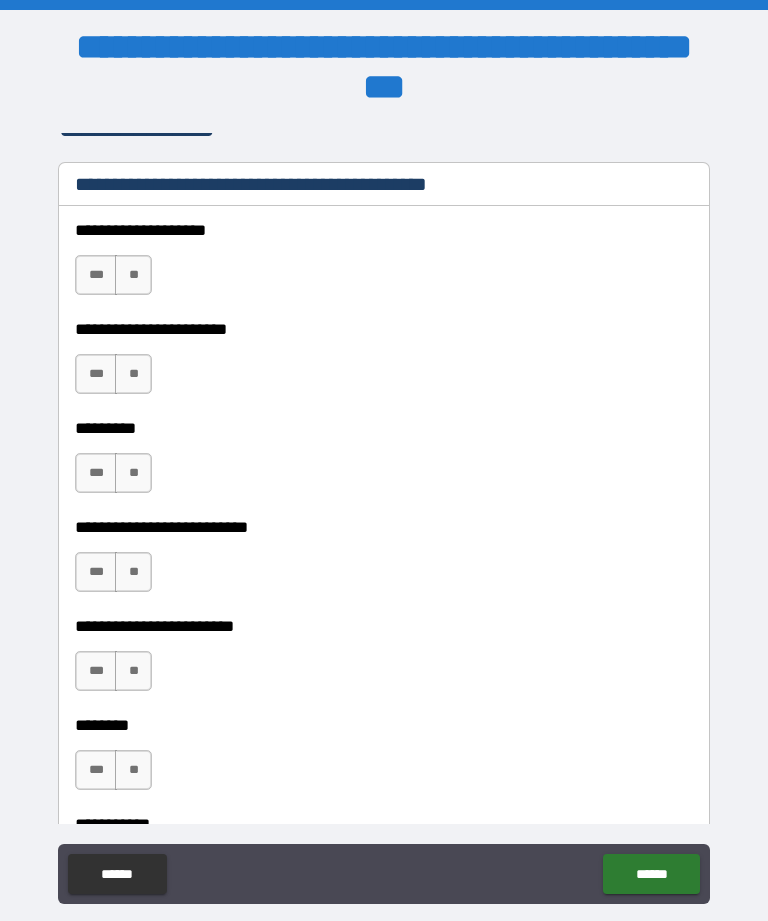 scroll, scrollTop: 2866, scrollLeft: 0, axis: vertical 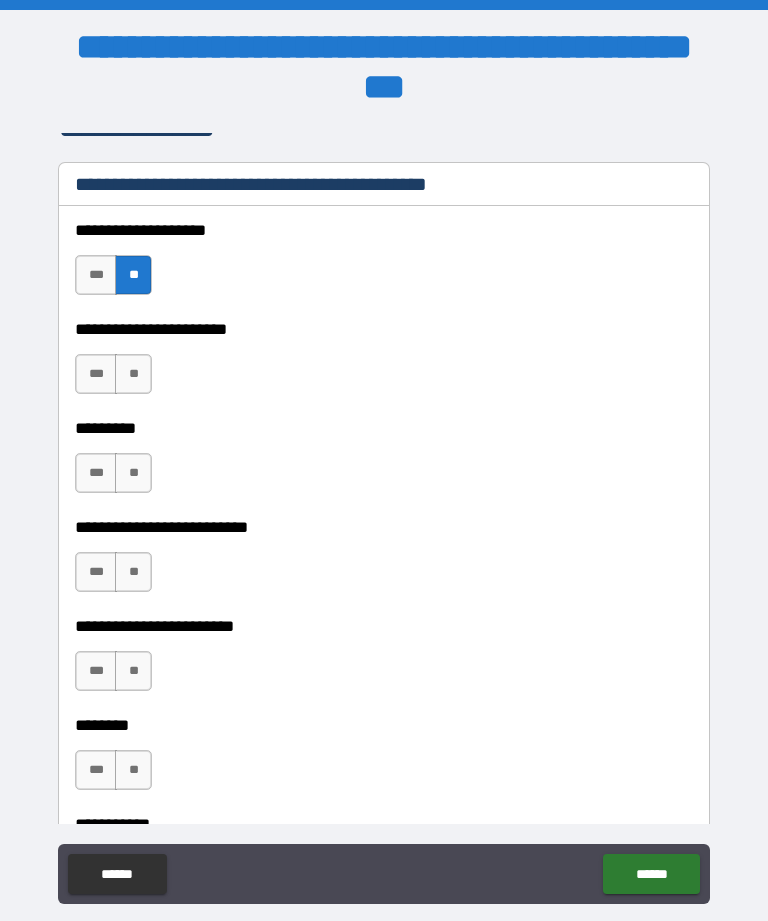 click on "**" at bounding box center [133, 374] 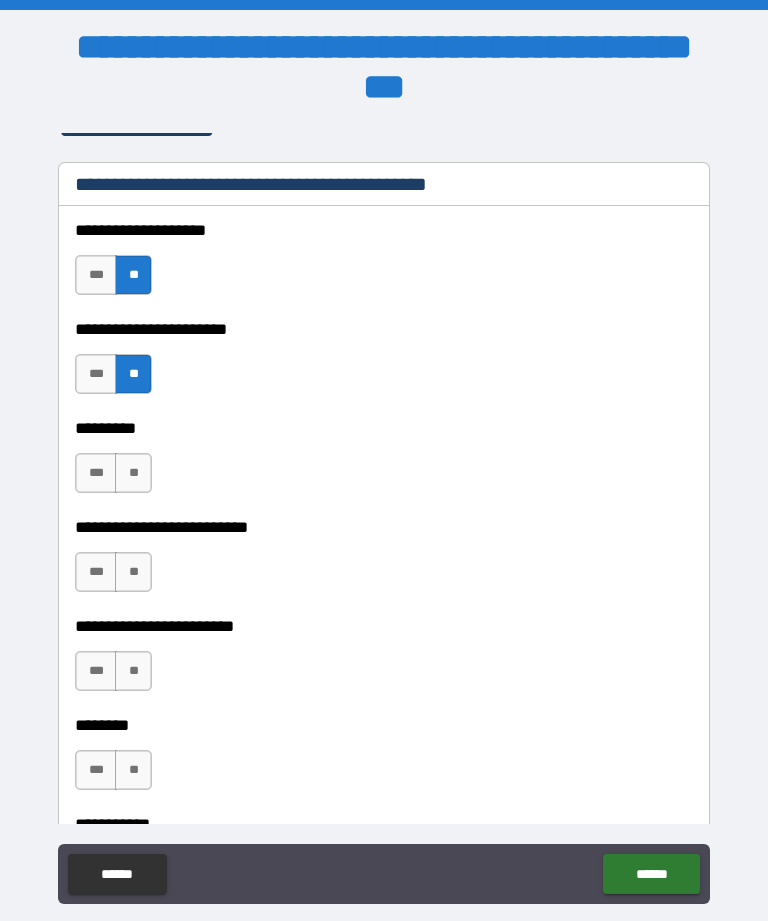 click on "**" at bounding box center (133, 473) 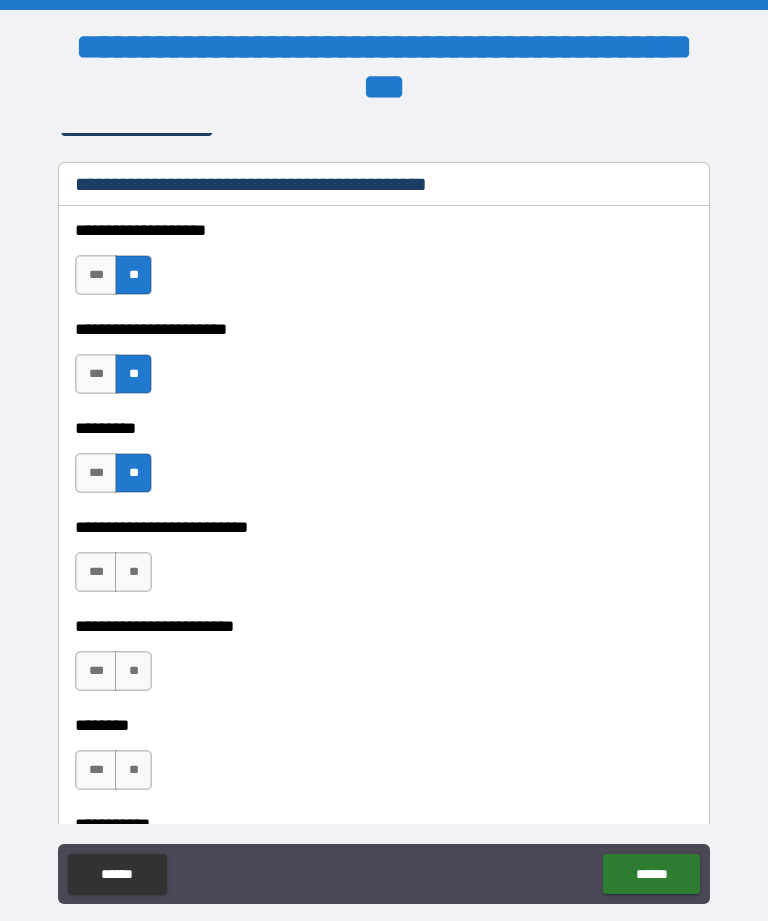 click on "**" at bounding box center [133, 572] 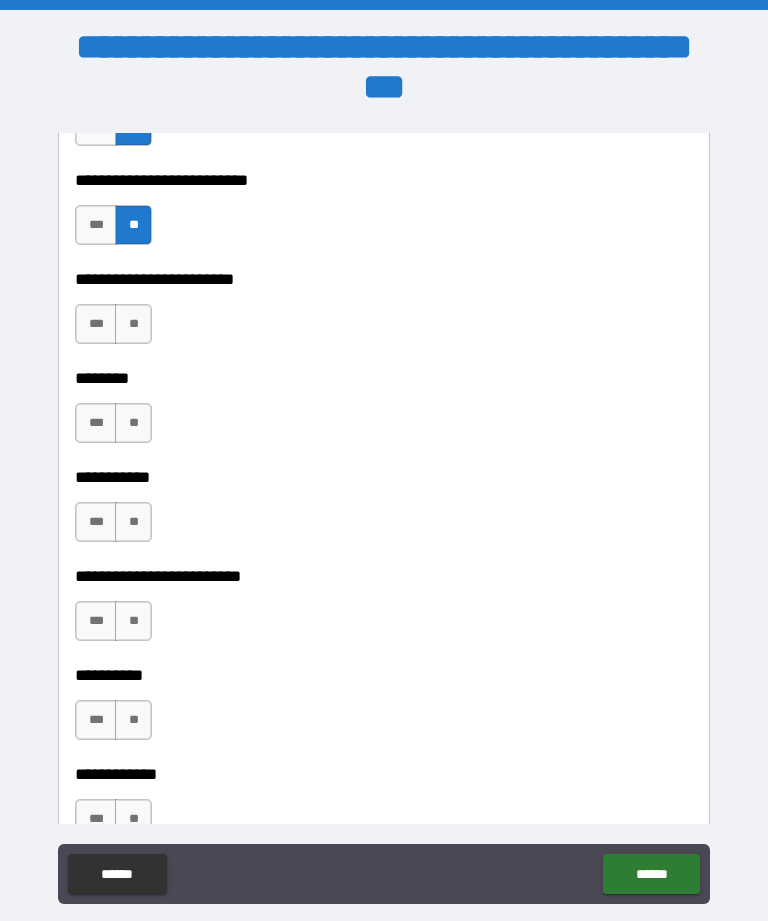 scroll, scrollTop: 3214, scrollLeft: 0, axis: vertical 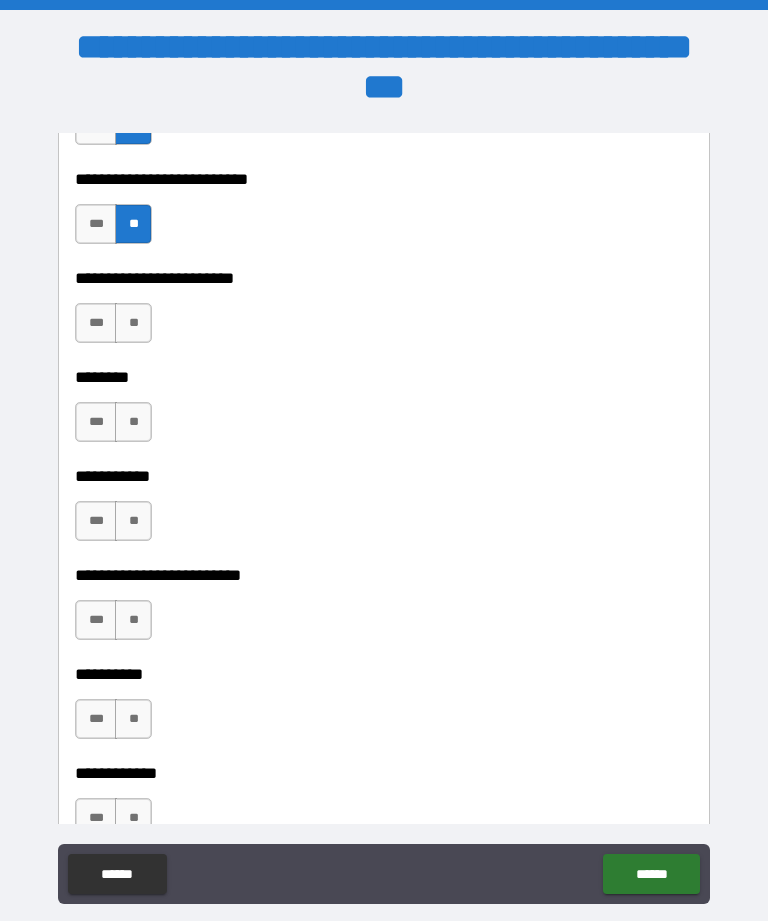 click on "**" at bounding box center (133, 323) 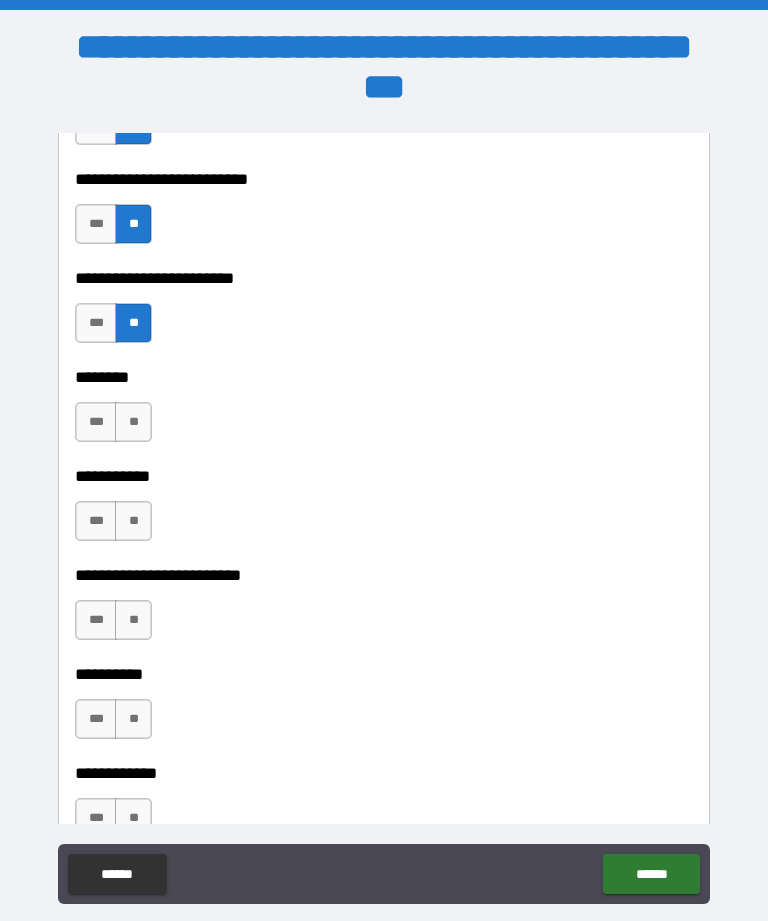 click on "**" at bounding box center (133, 422) 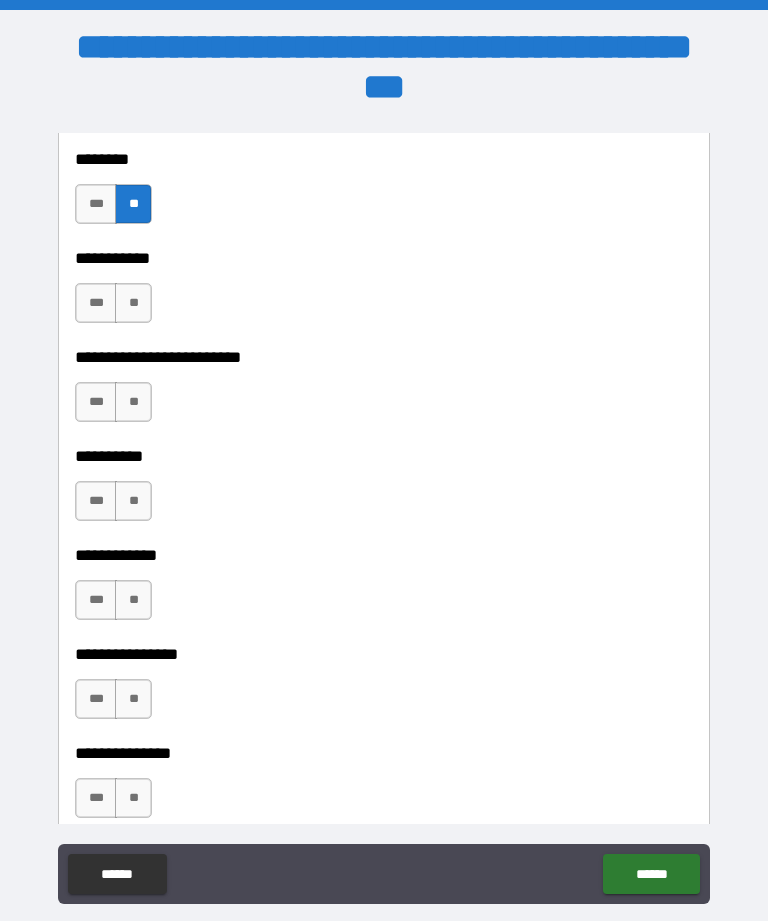 scroll, scrollTop: 3450, scrollLeft: 0, axis: vertical 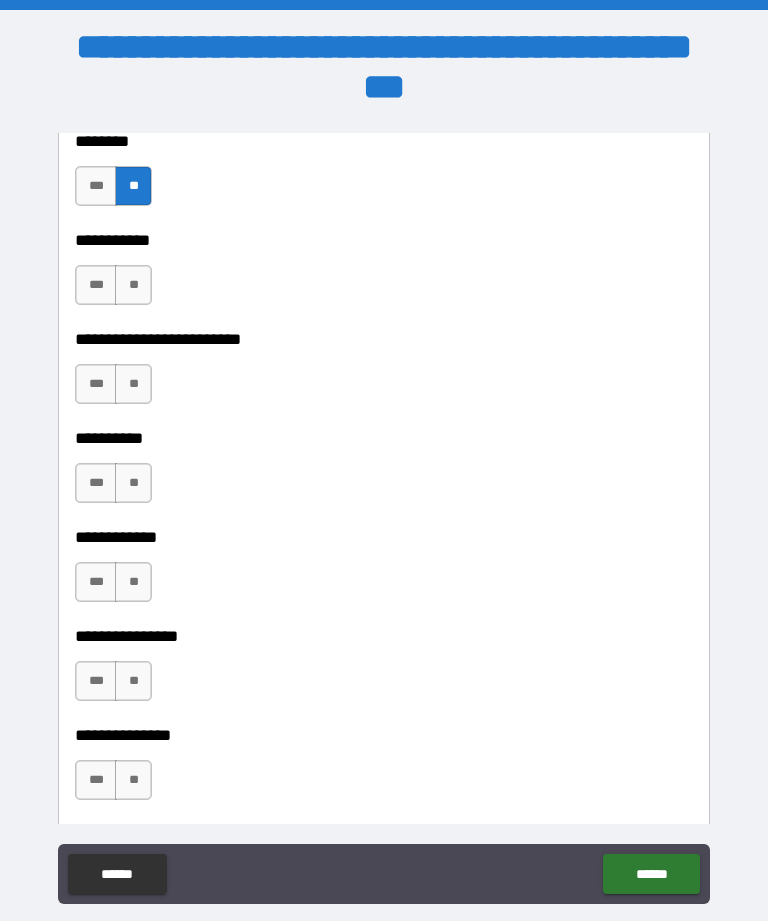 click on "***" at bounding box center (96, 186) 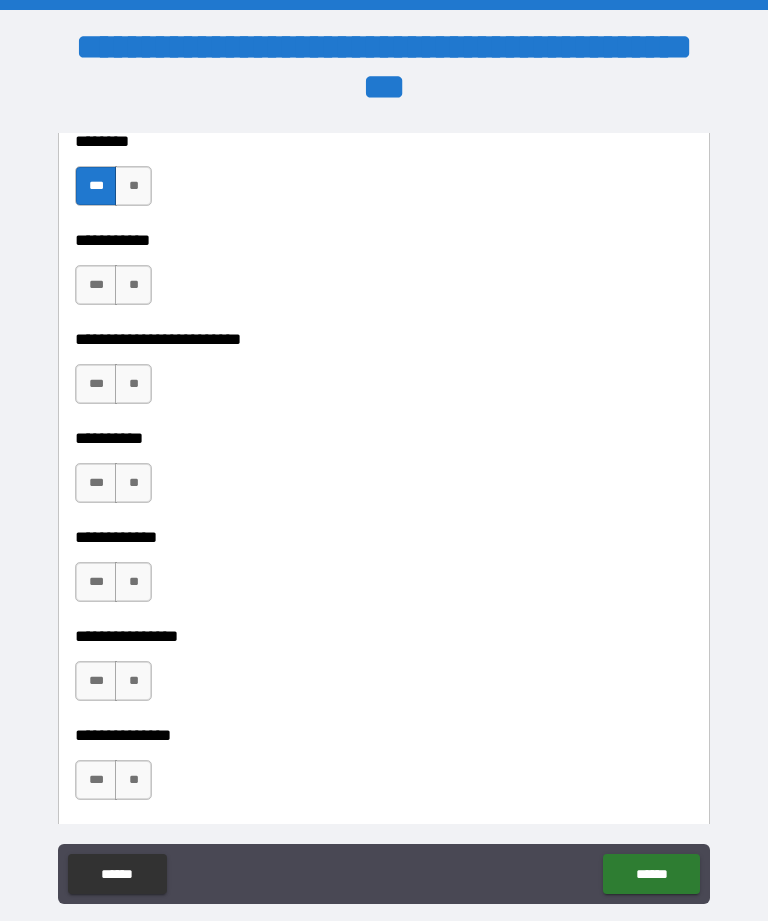 click on "**" at bounding box center [133, 285] 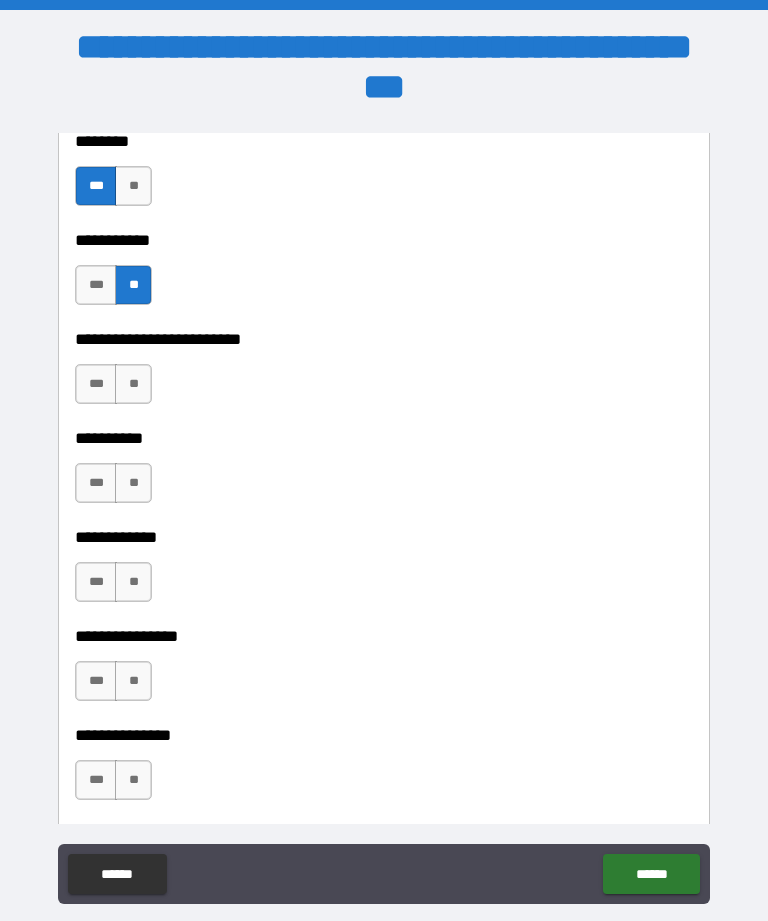 click on "**" at bounding box center [133, 384] 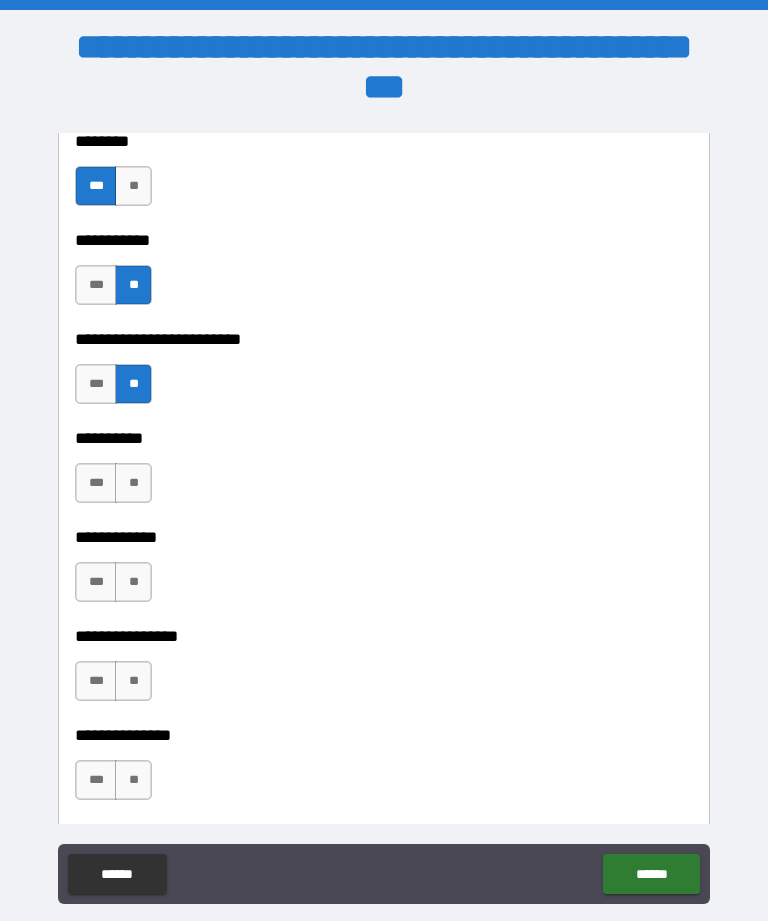click on "**" at bounding box center [133, 483] 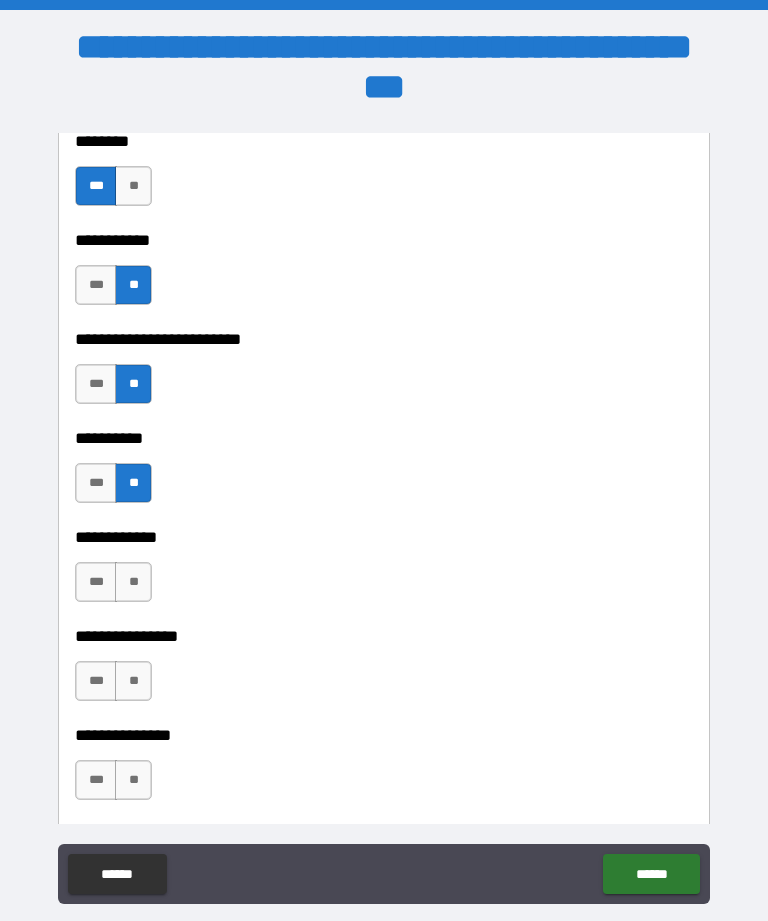 click on "**" at bounding box center (133, 582) 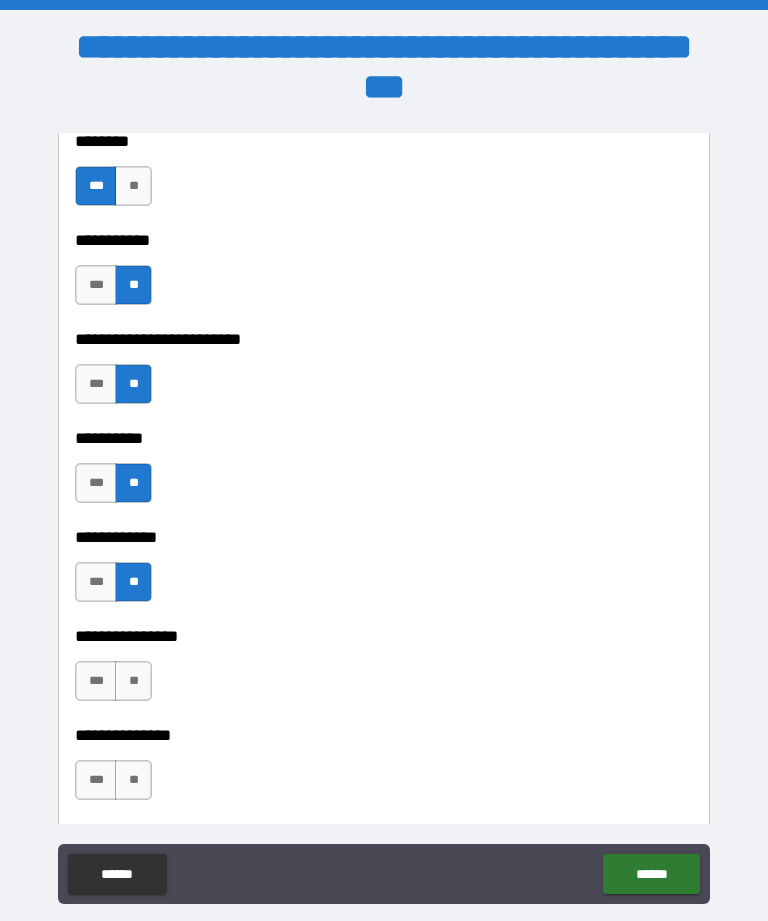 click on "**" at bounding box center [133, 681] 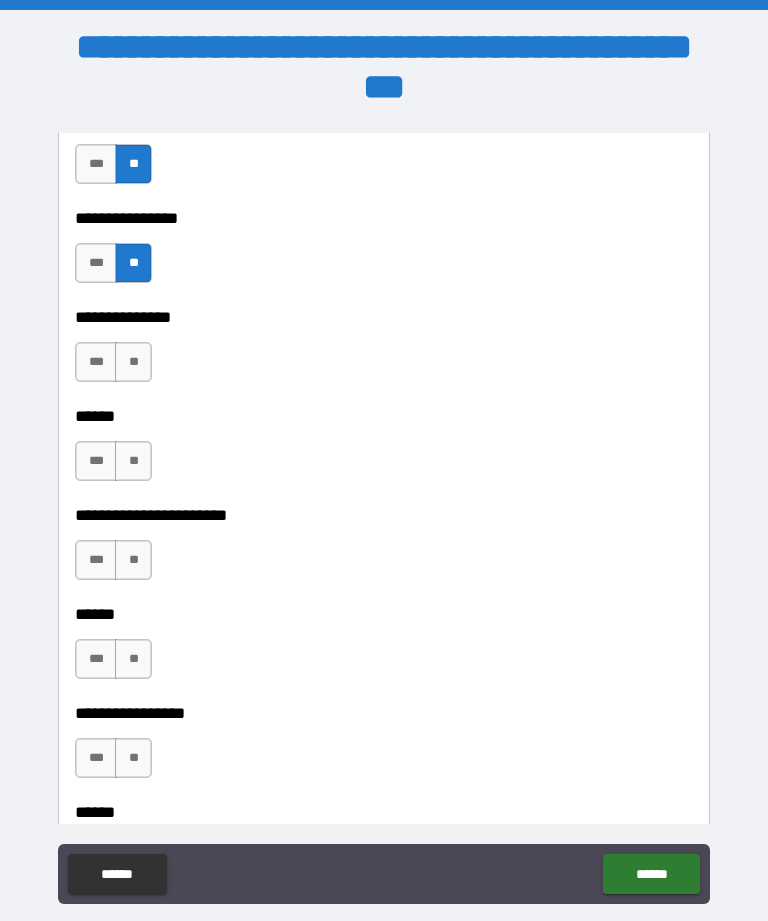 scroll, scrollTop: 3887, scrollLeft: 0, axis: vertical 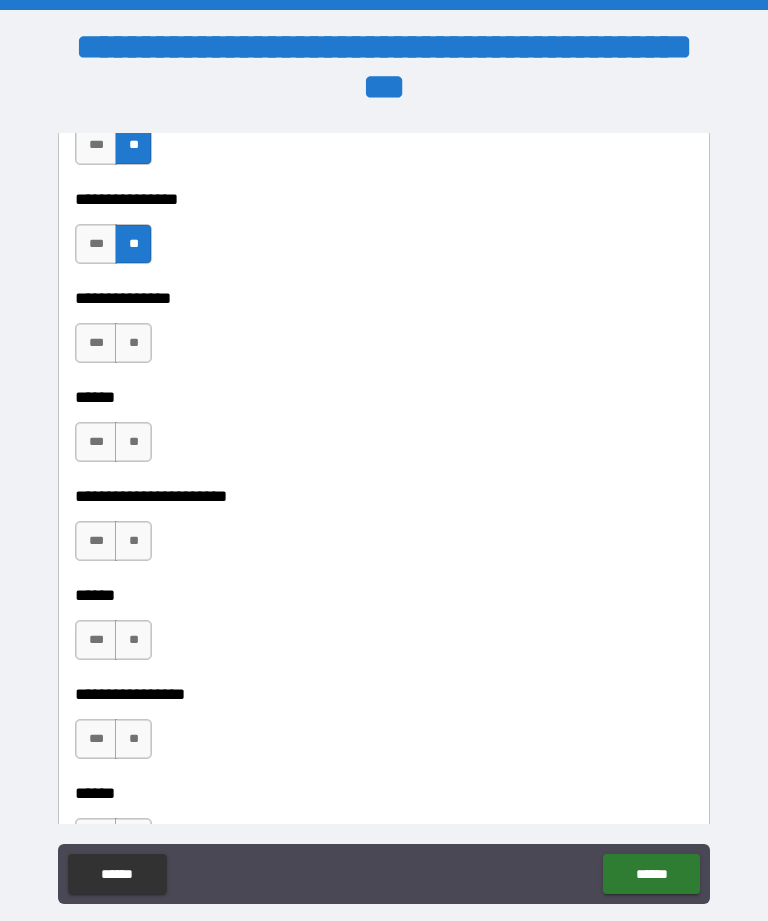 click on "**" at bounding box center [133, 343] 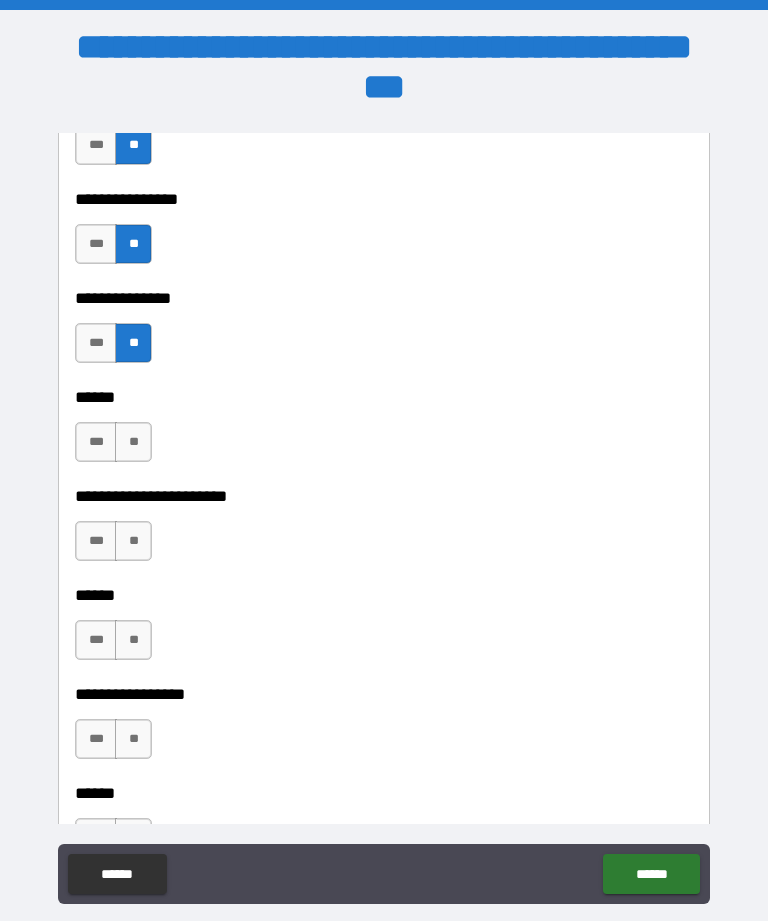 click on "**" at bounding box center (133, 442) 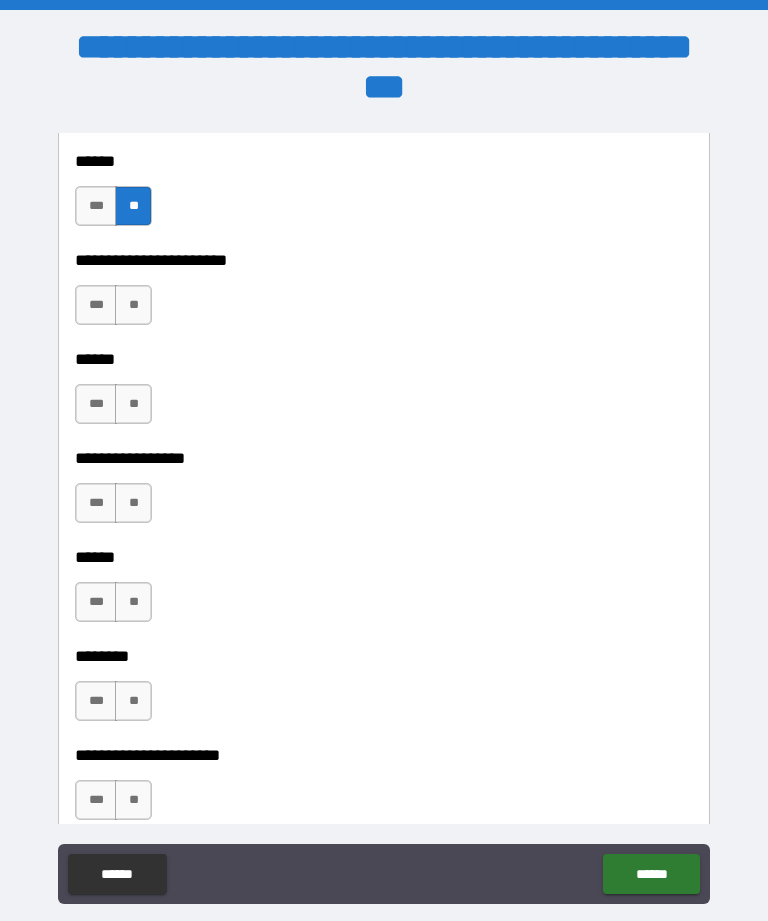 scroll, scrollTop: 4124, scrollLeft: 0, axis: vertical 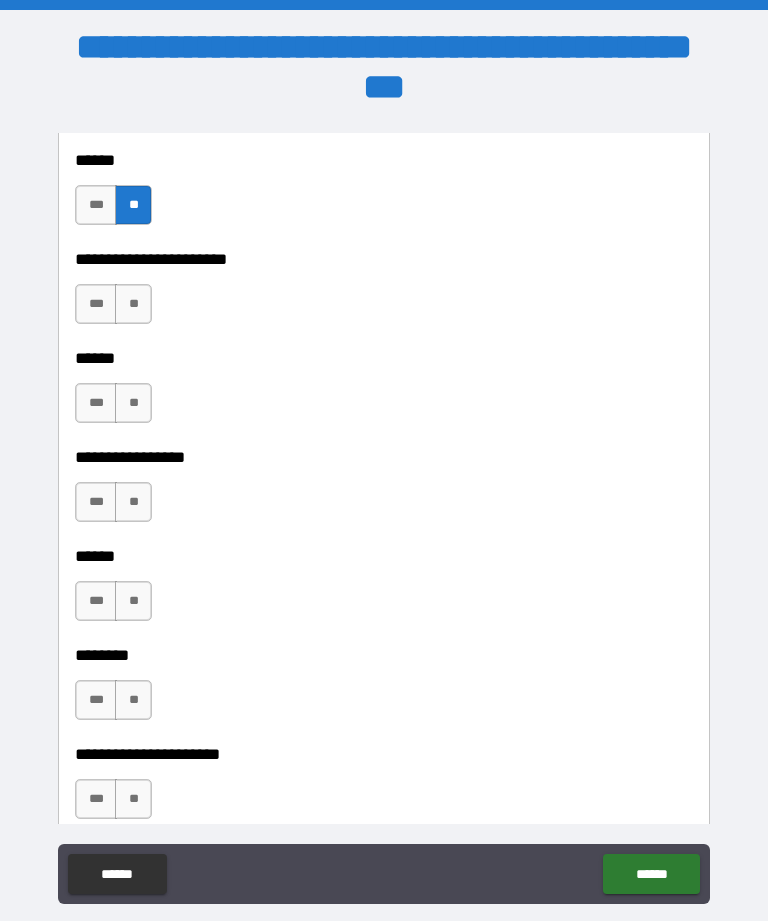 click on "**" at bounding box center (133, 205) 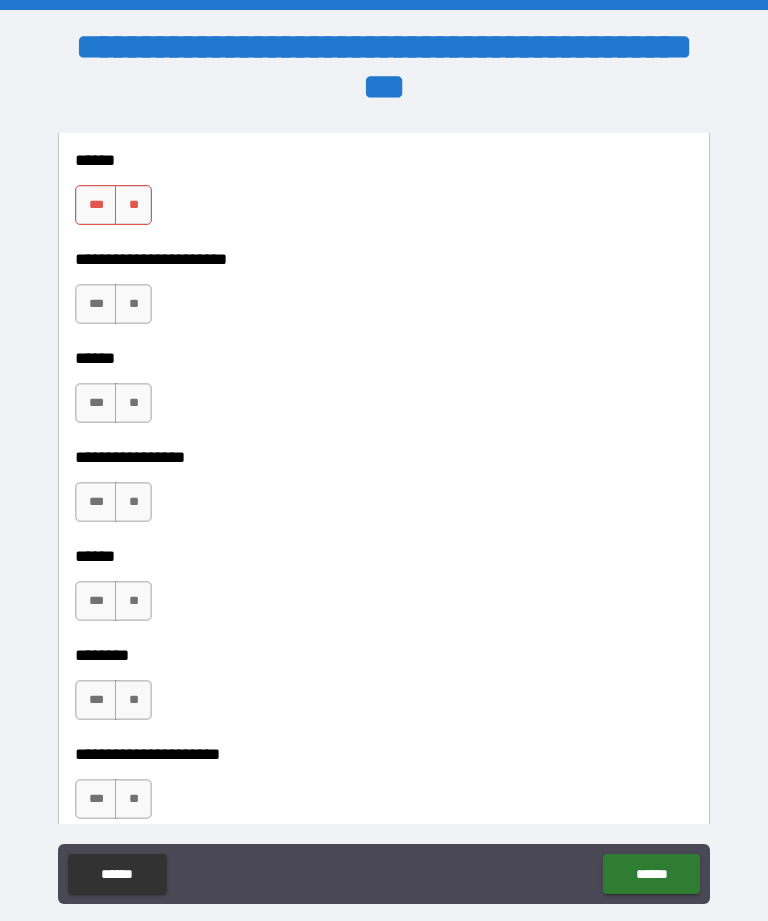 click on "***" at bounding box center [96, 205] 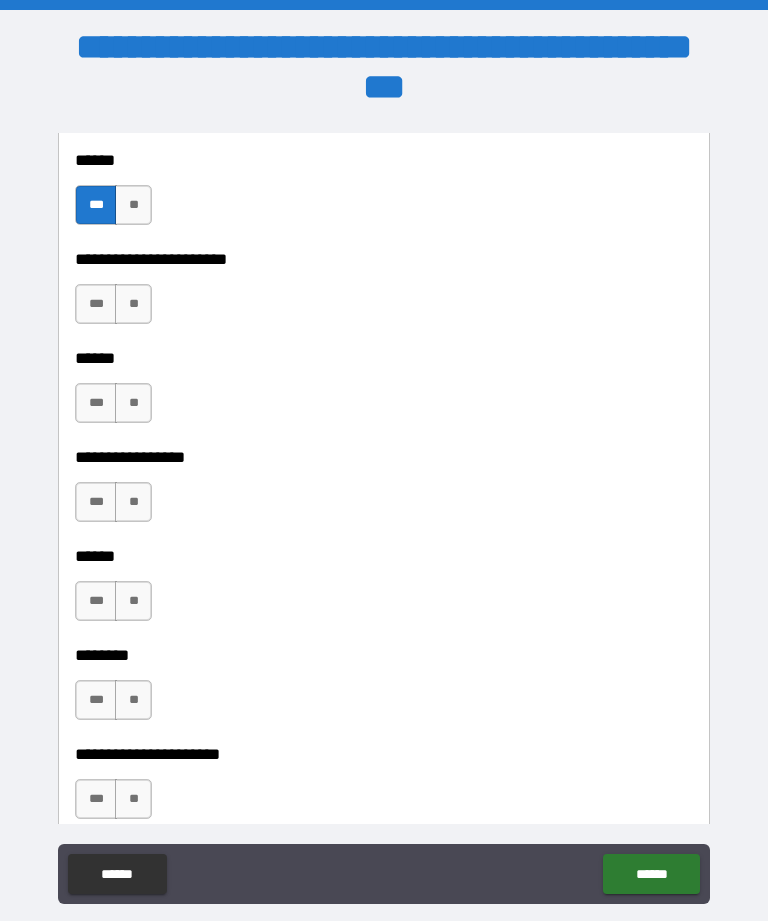 click on "***" at bounding box center [96, 304] 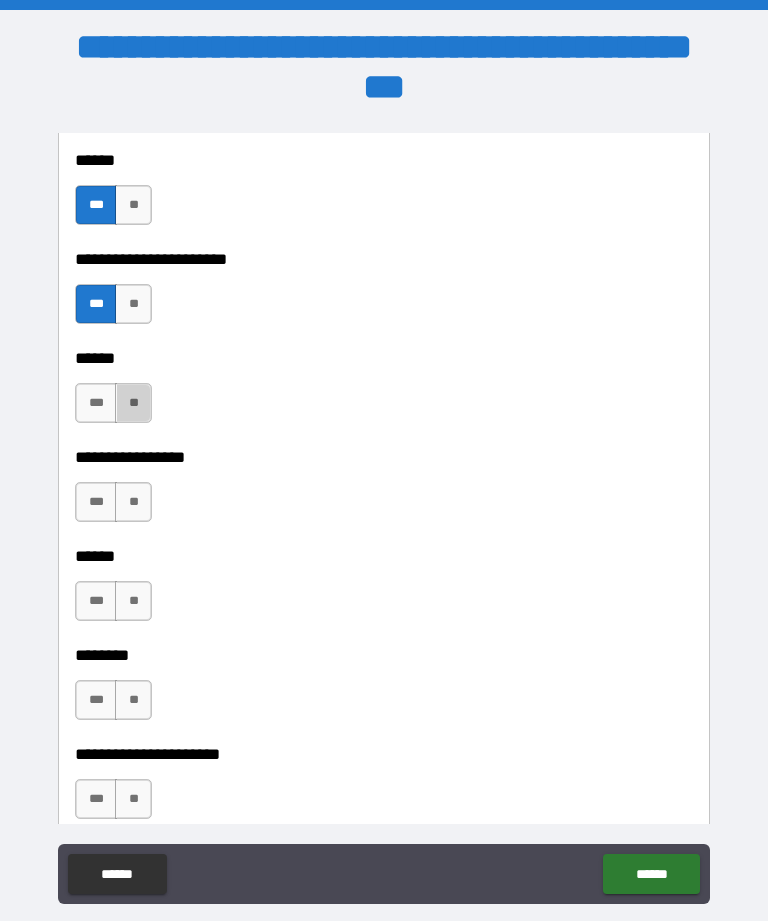 click on "**" at bounding box center (133, 403) 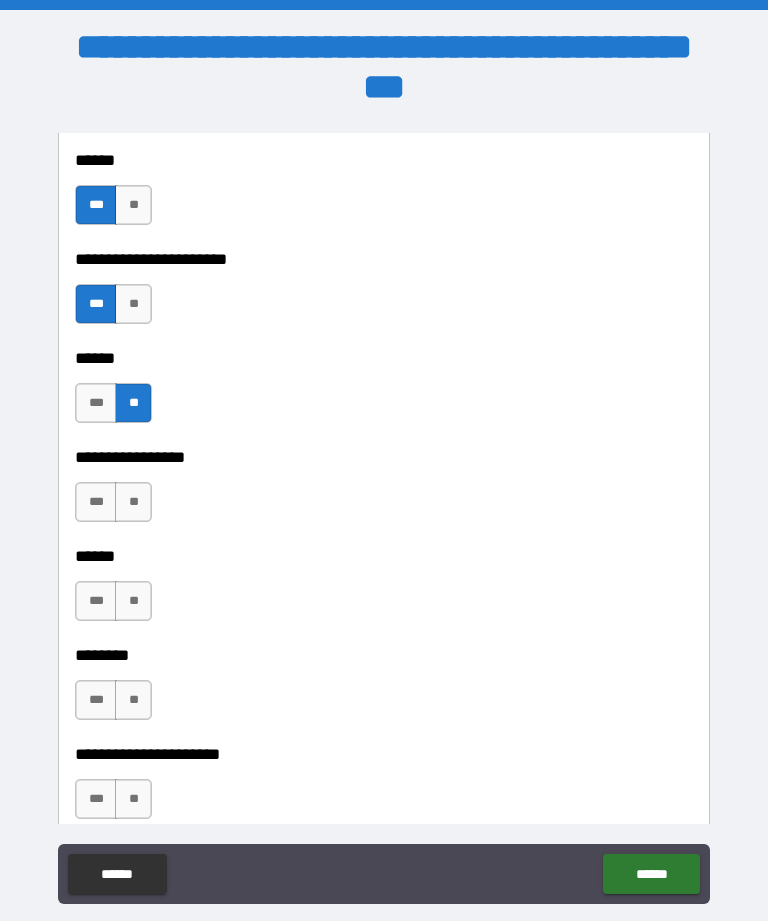 click on "**" at bounding box center [133, 502] 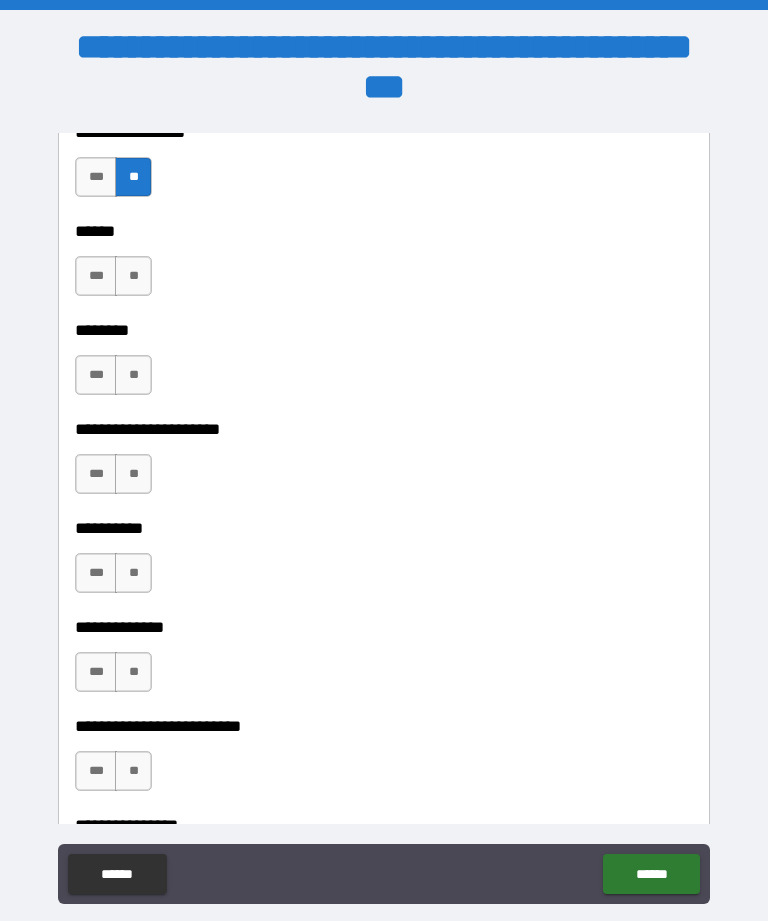 scroll, scrollTop: 4450, scrollLeft: 0, axis: vertical 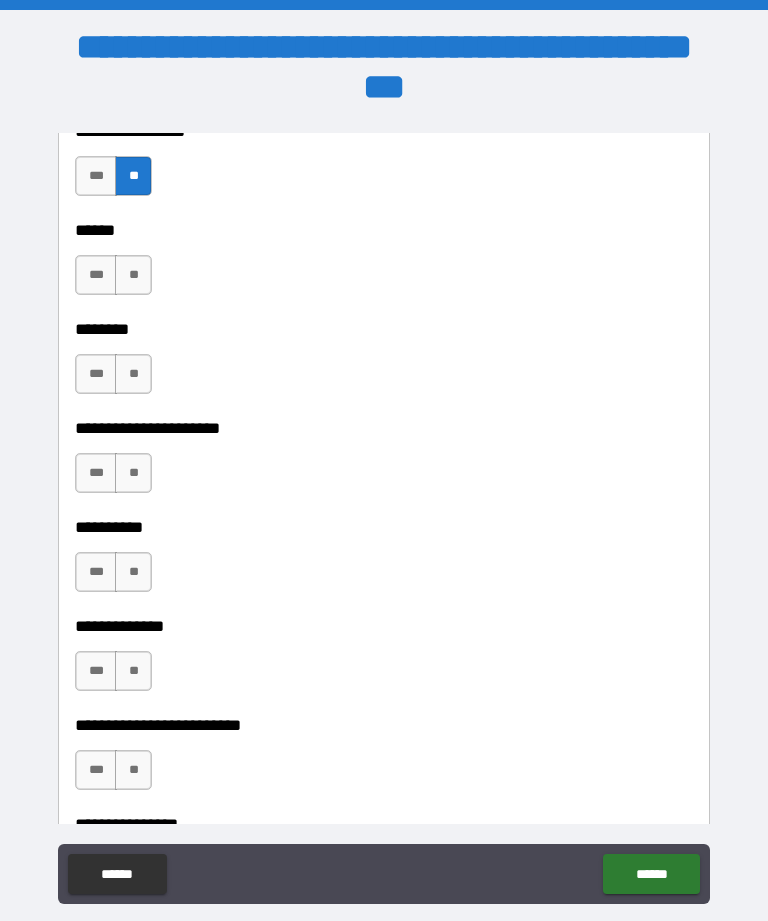 click on "**" at bounding box center [133, 275] 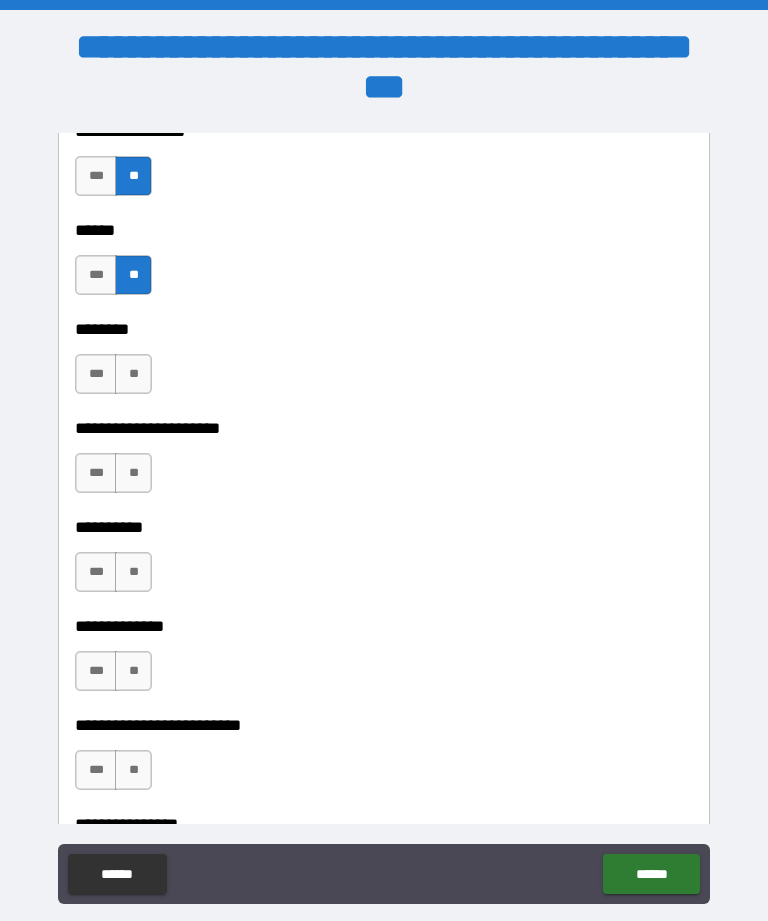 click on "**" at bounding box center (133, 374) 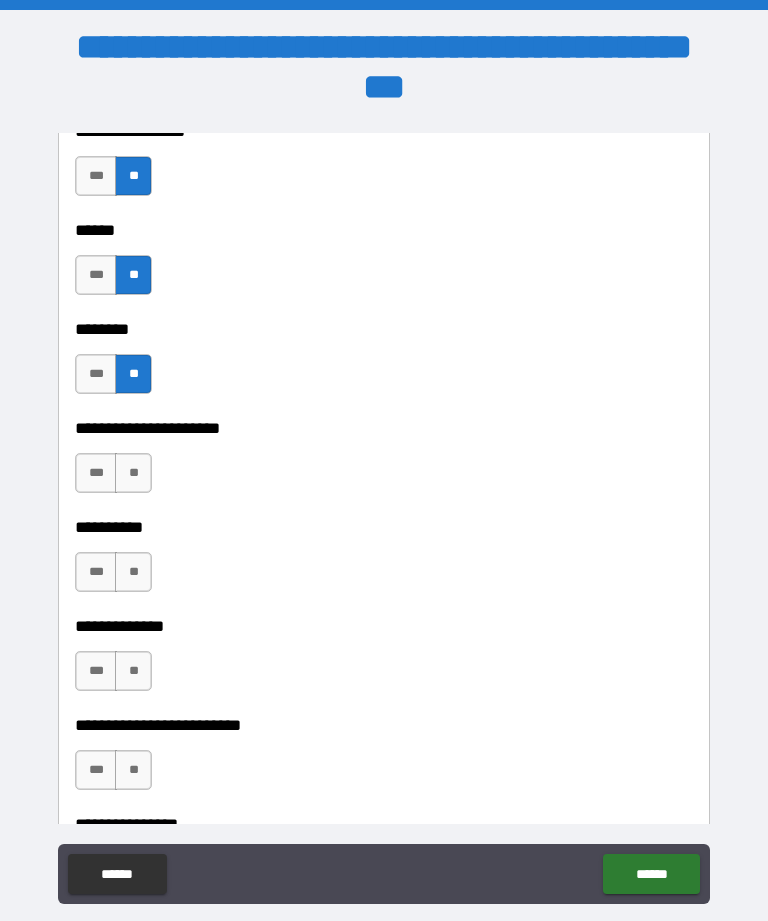 click on "**" at bounding box center (133, 473) 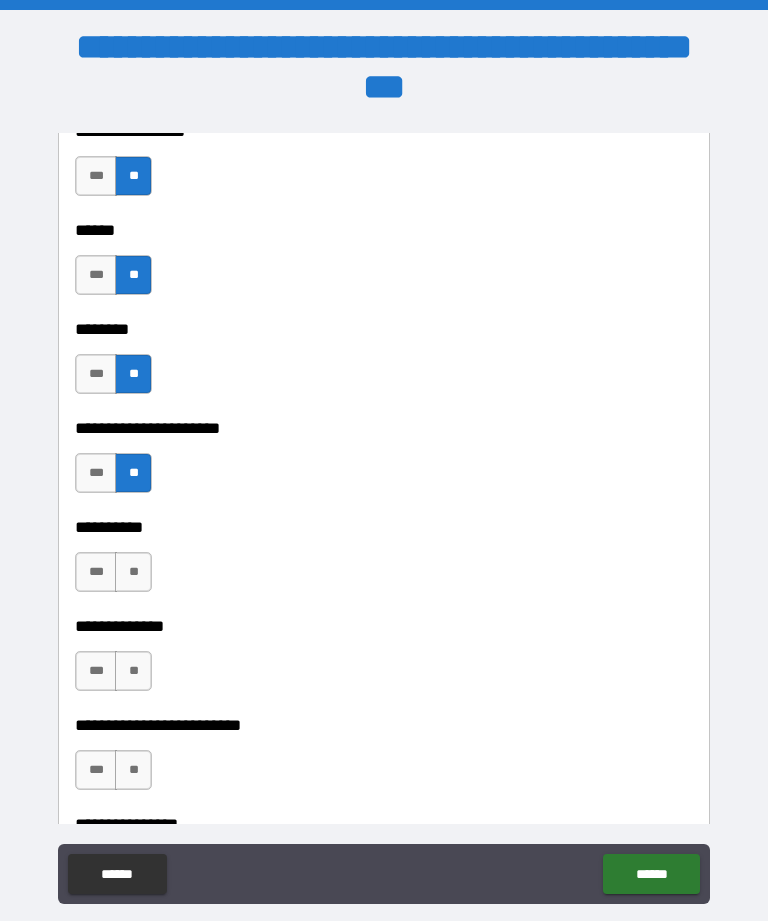 click on "***" at bounding box center [96, 572] 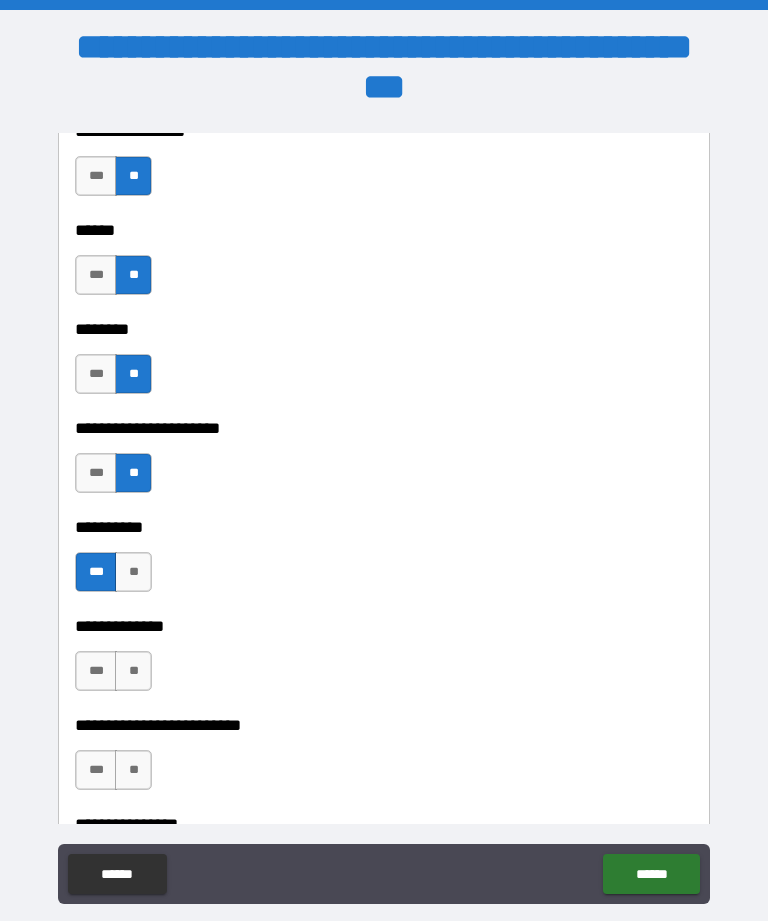 click on "***" at bounding box center (96, 671) 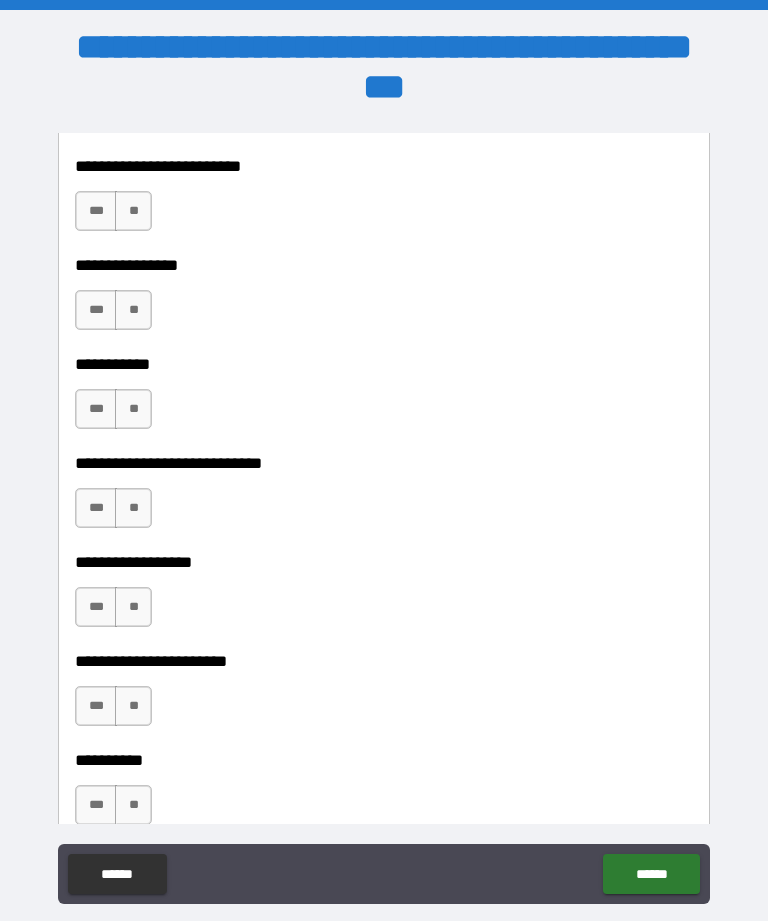 scroll, scrollTop: 5010, scrollLeft: 0, axis: vertical 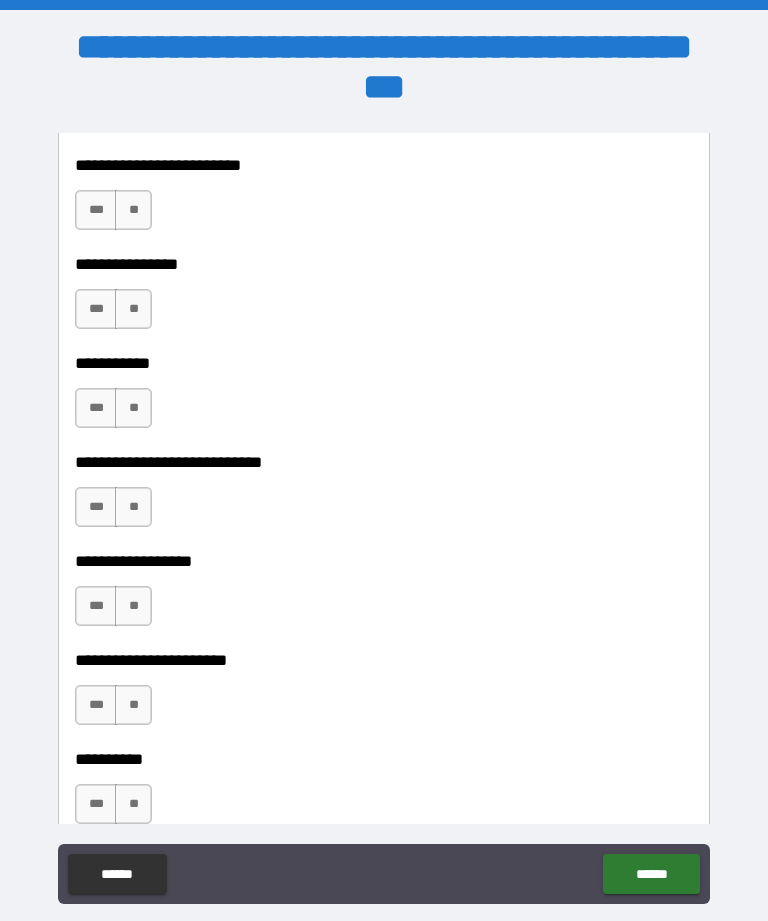 click on "**" at bounding box center (133, 210) 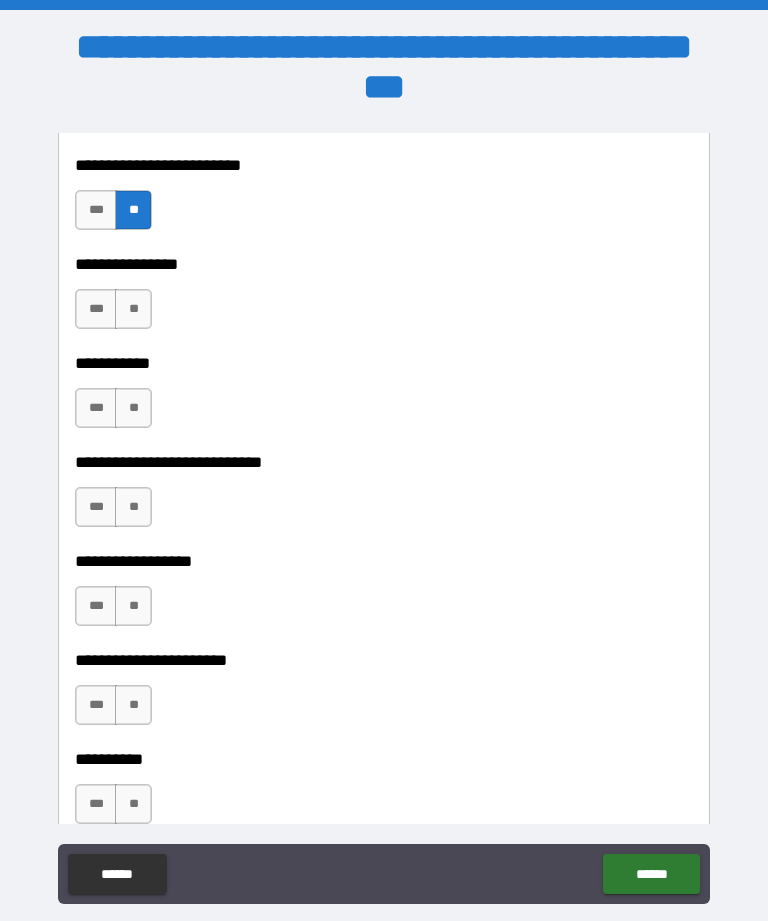click on "***" at bounding box center [96, 309] 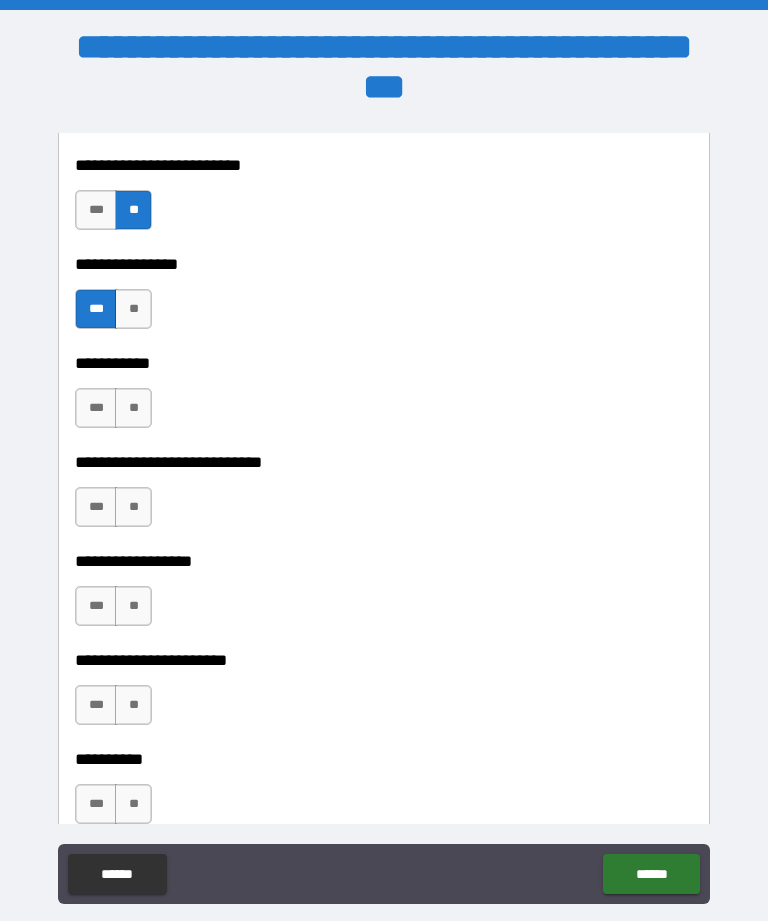 click on "**" at bounding box center [133, 408] 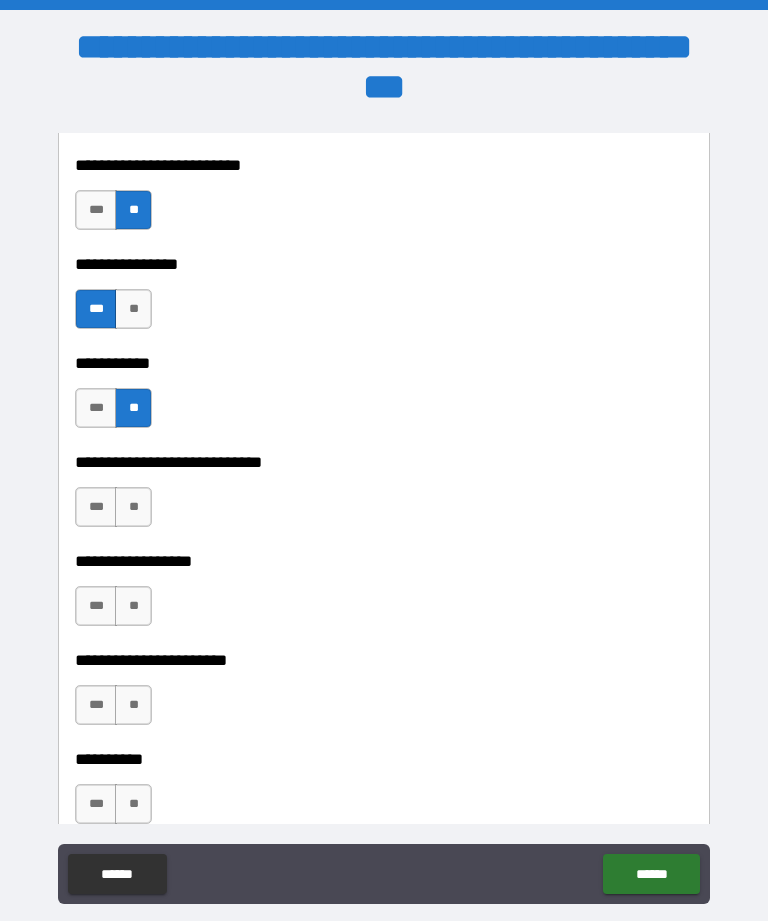 click on "**" at bounding box center [133, 507] 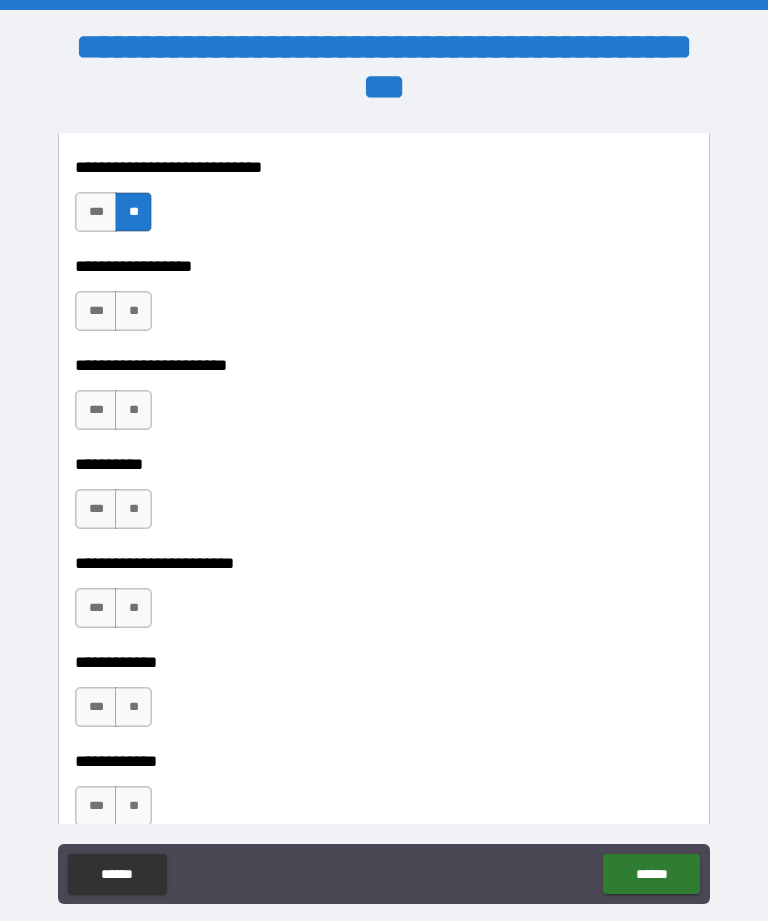 scroll, scrollTop: 5306, scrollLeft: 0, axis: vertical 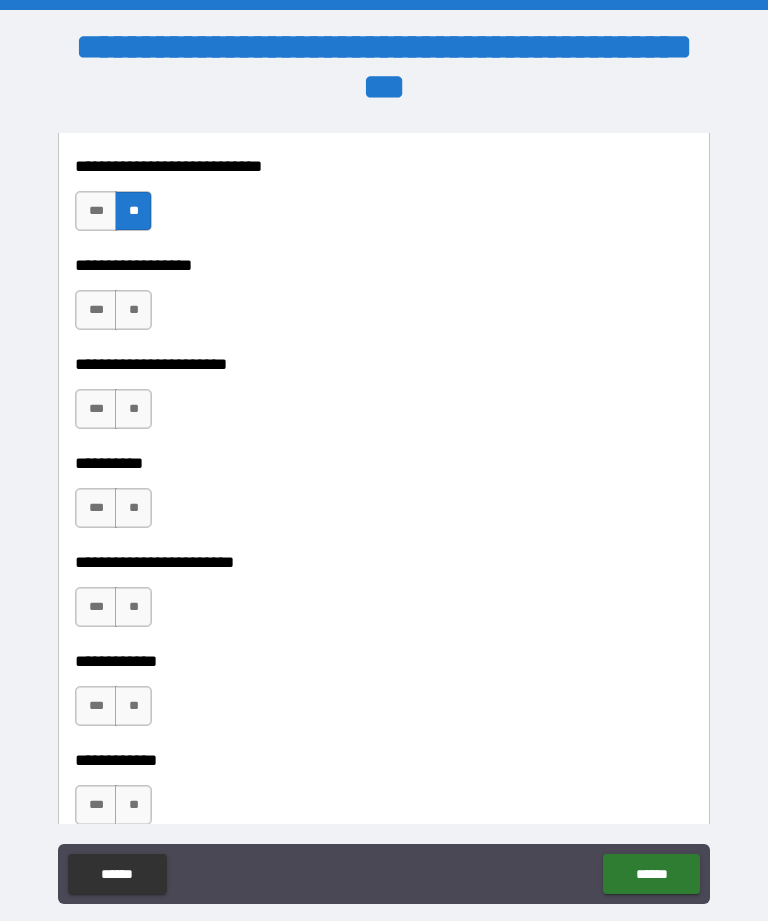 click on "**" at bounding box center [133, 310] 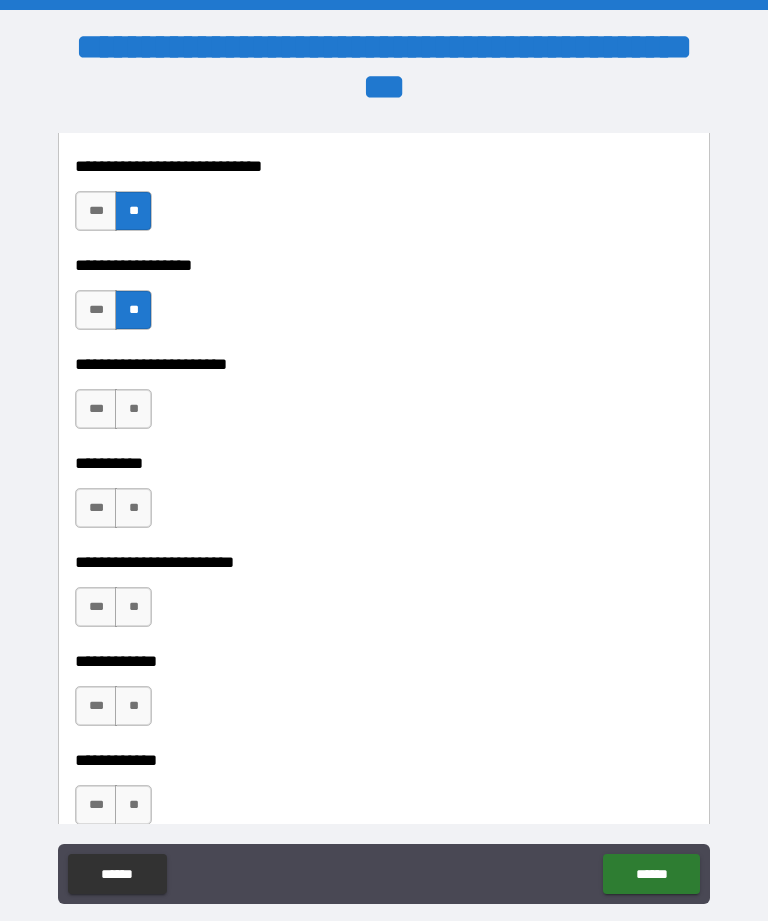 click on "**" at bounding box center (133, 409) 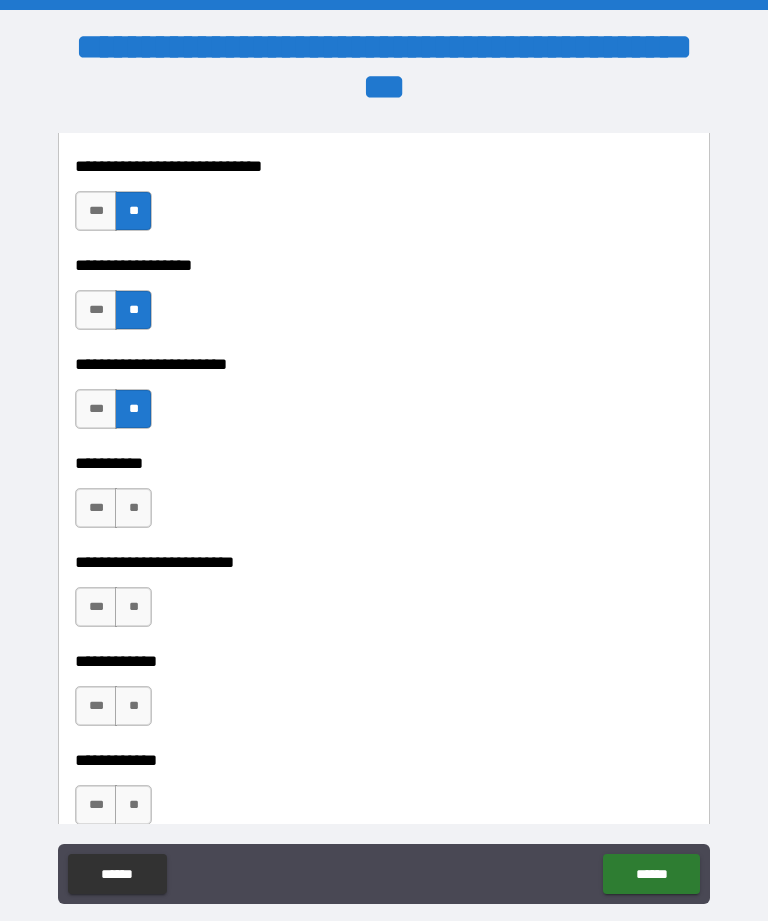 click on "**" at bounding box center (133, 508) 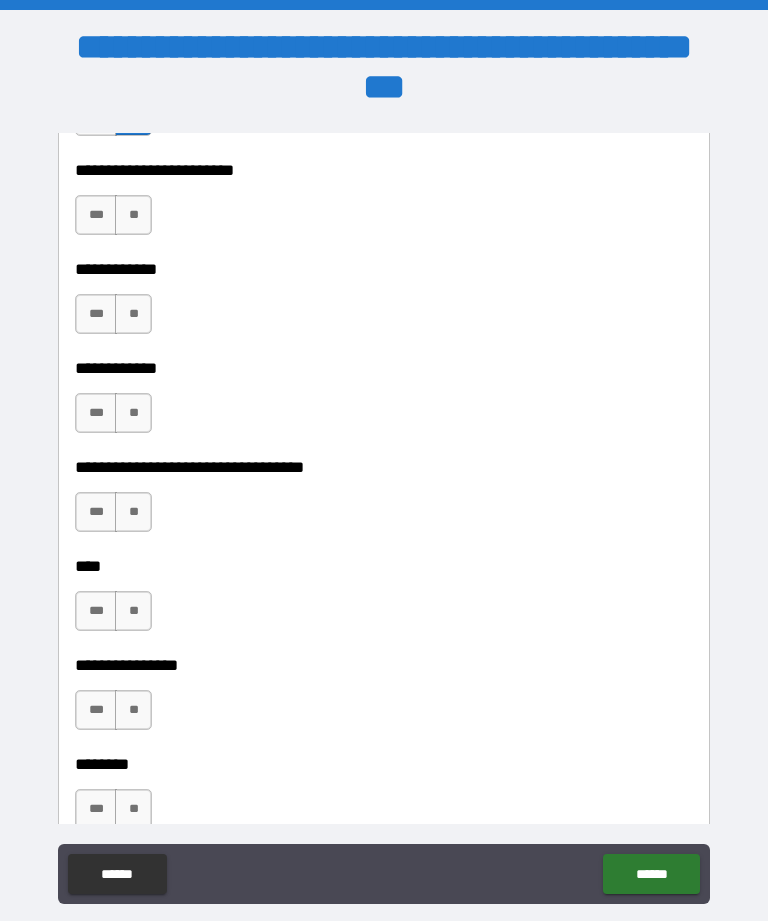 scroll, scrollTop: 5704, scrollLeft: 0, axis: vertical 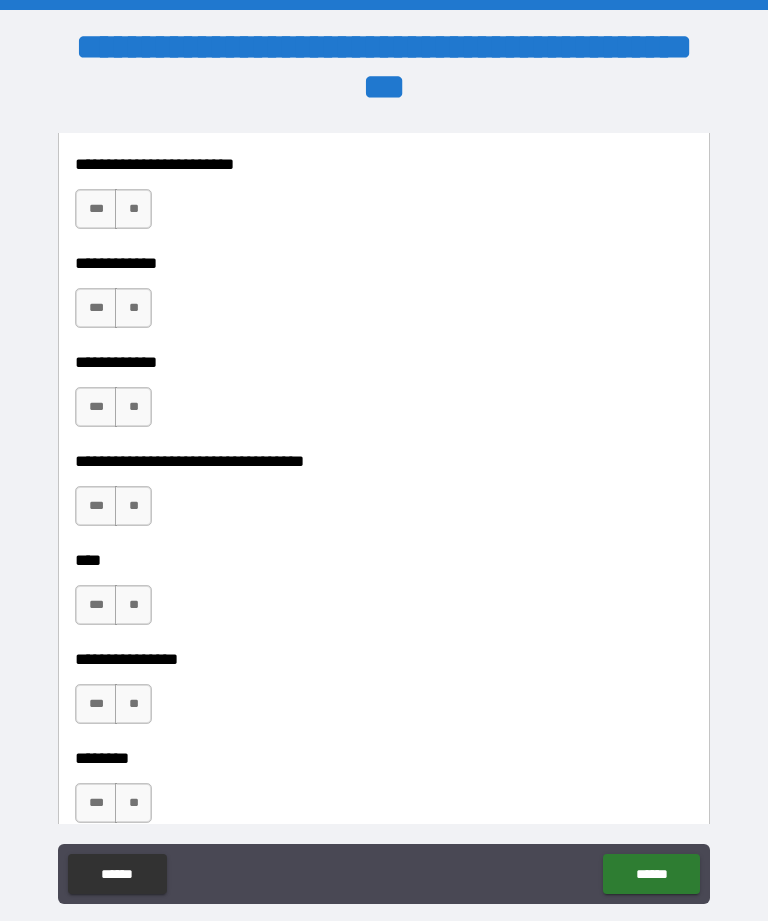 click on "**" at bounding box center (133, 209) 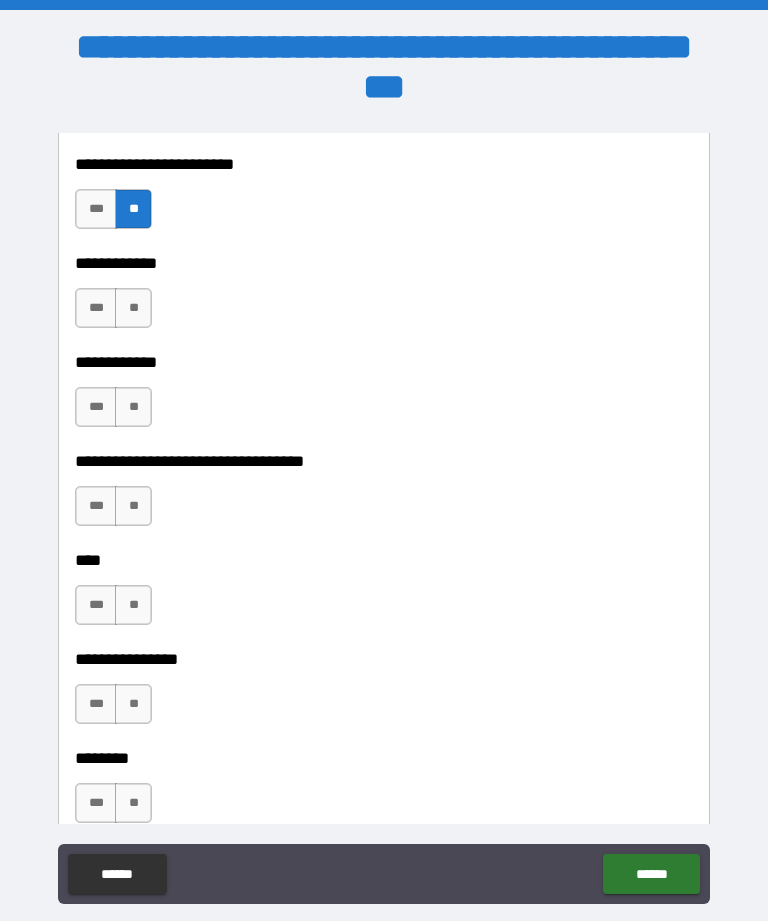 click on "**" at bounding box center (133, 308) 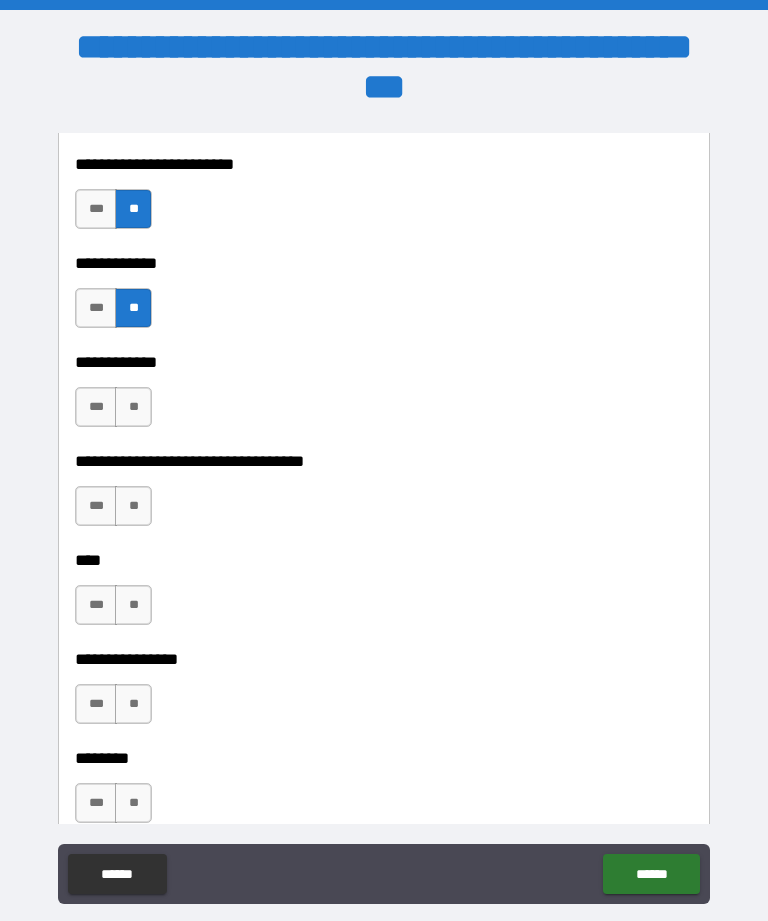 click on "**" at bounding box center (133, 407) 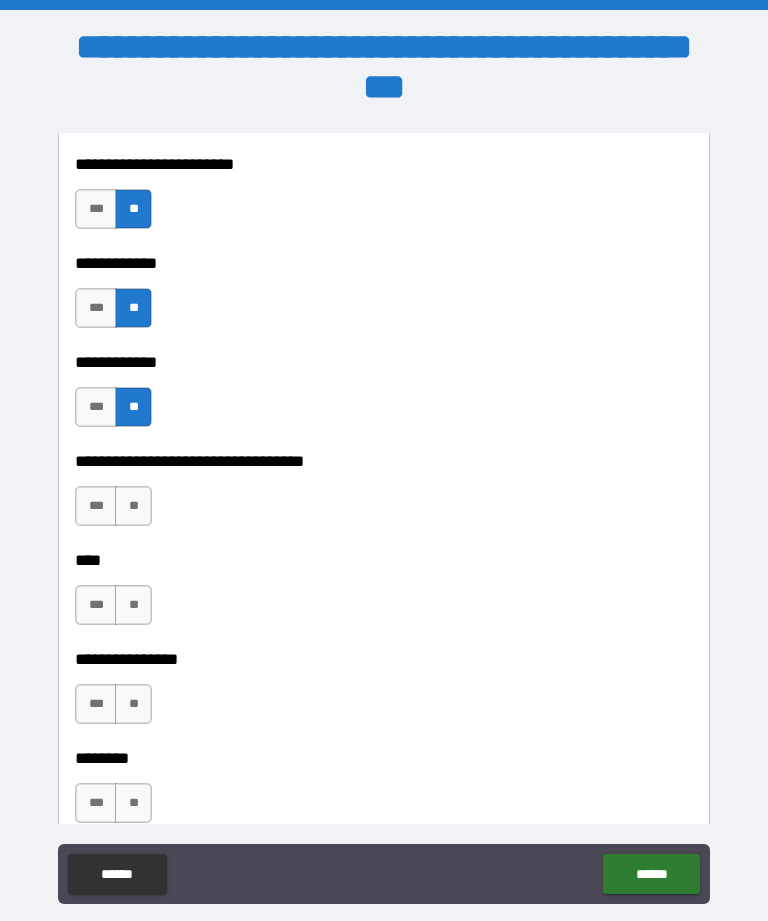 click on "**" at bounding box center [133, 506] 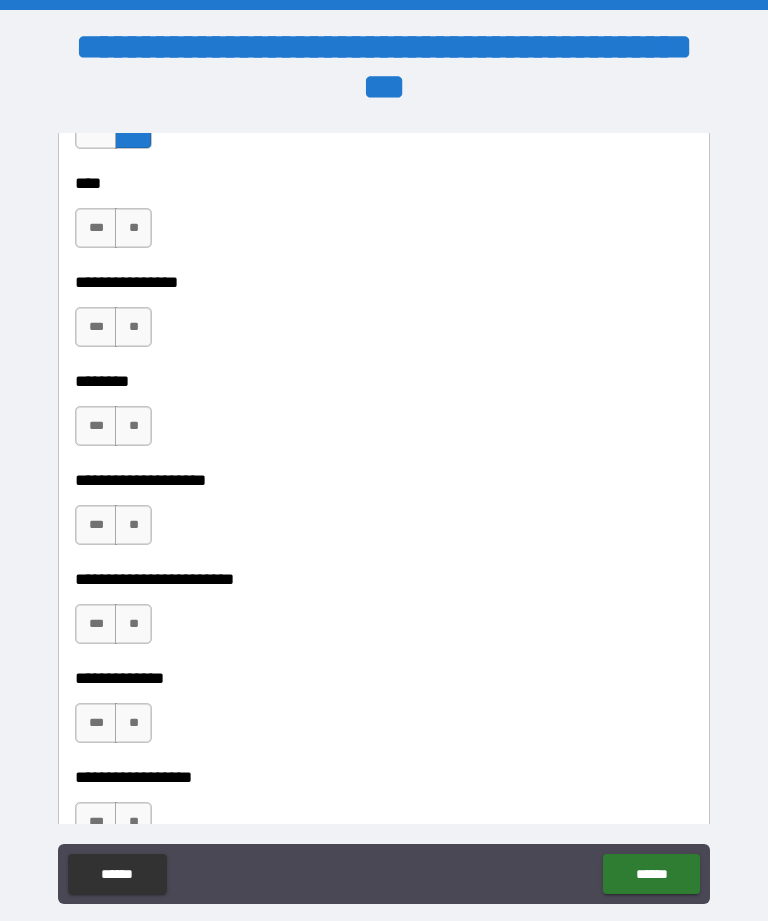scroll, scrollTop: 6081, scrollLeft: 0, axis: vertical 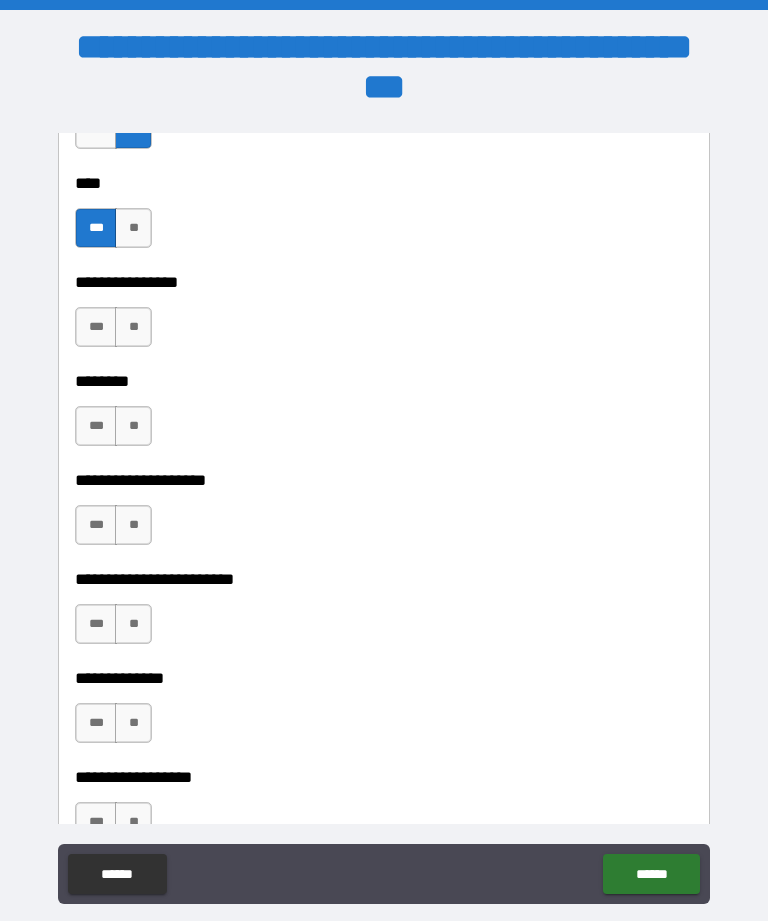 click on "**" at bounding box center (133, 327) 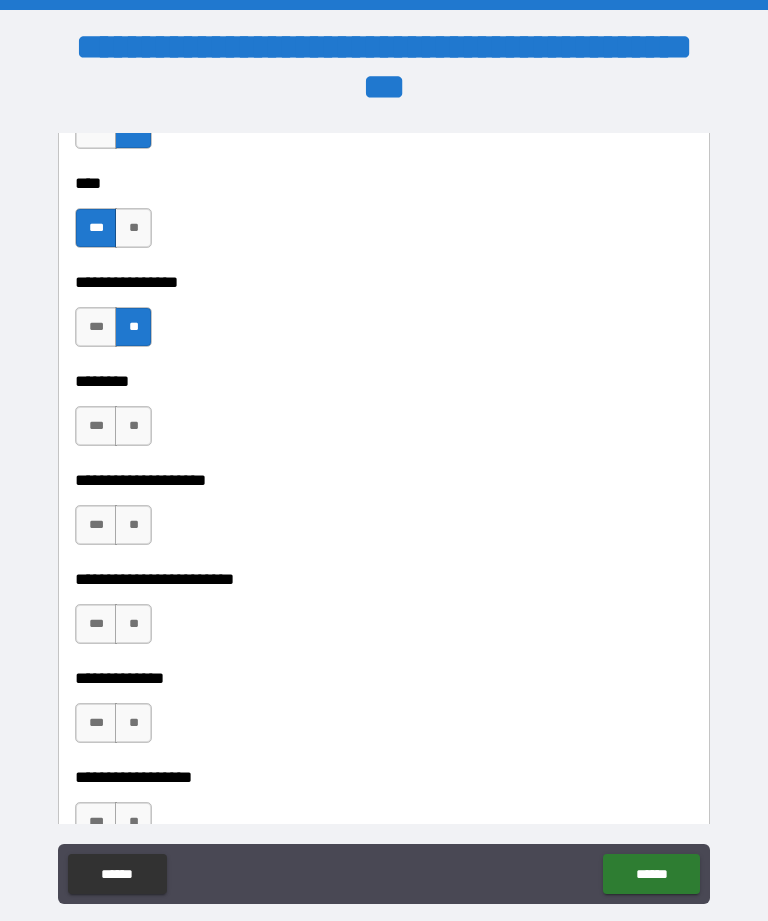 click on "**" at bounding box center (133, 426) 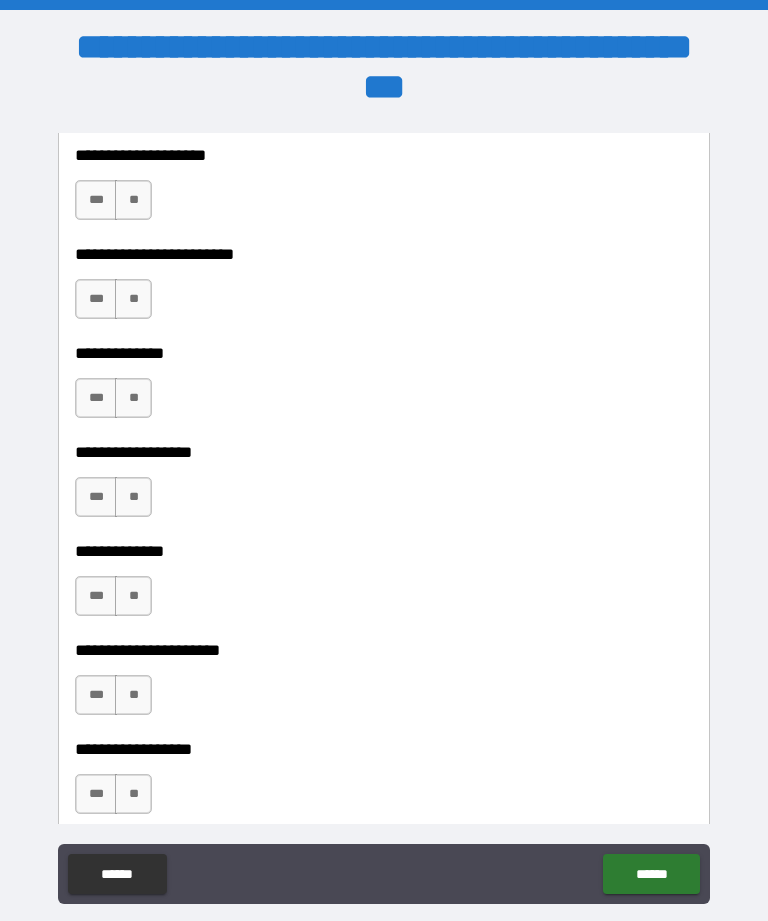 scroll, scrollTop: 6419, scrollLeft: 0, axis: vertical 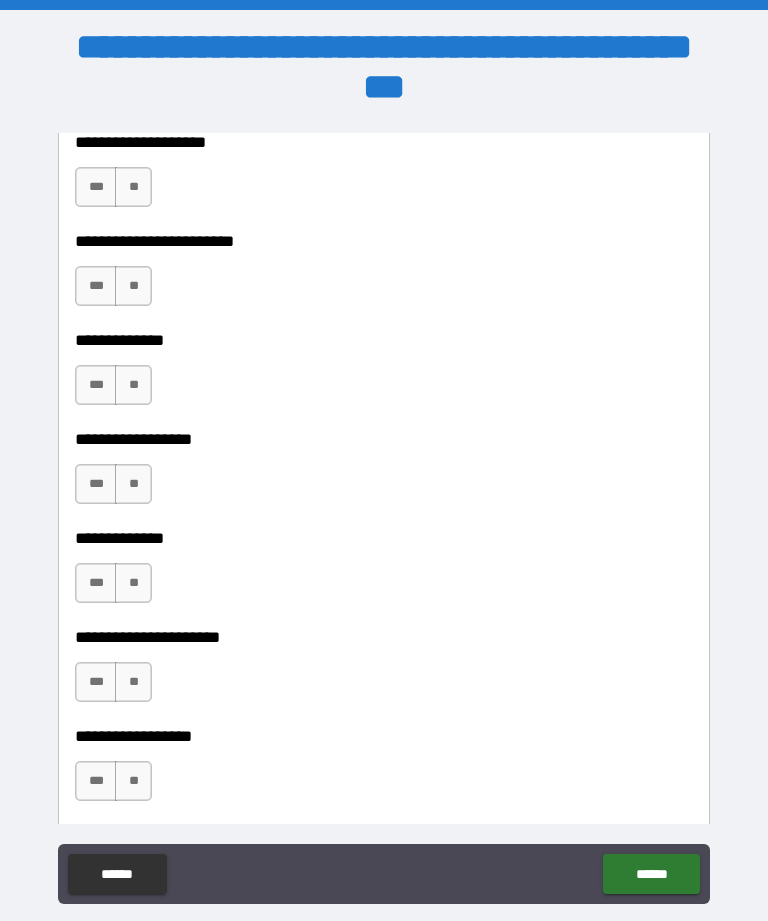 click on "**" at bounding box center (133, 187) 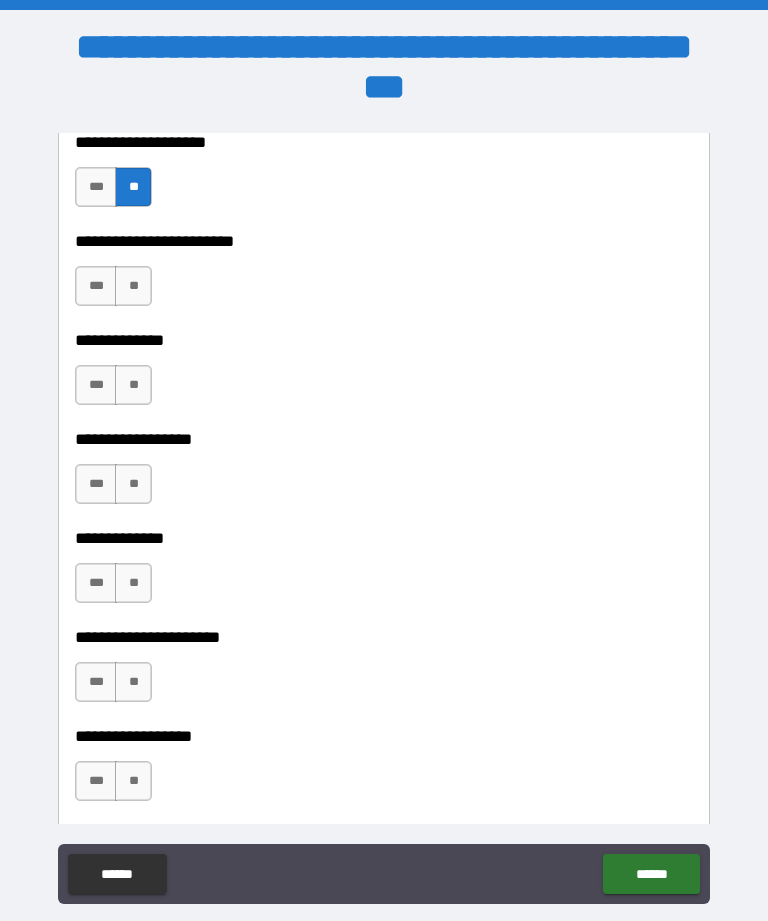 click on "**" at bounding box center [133, 286] 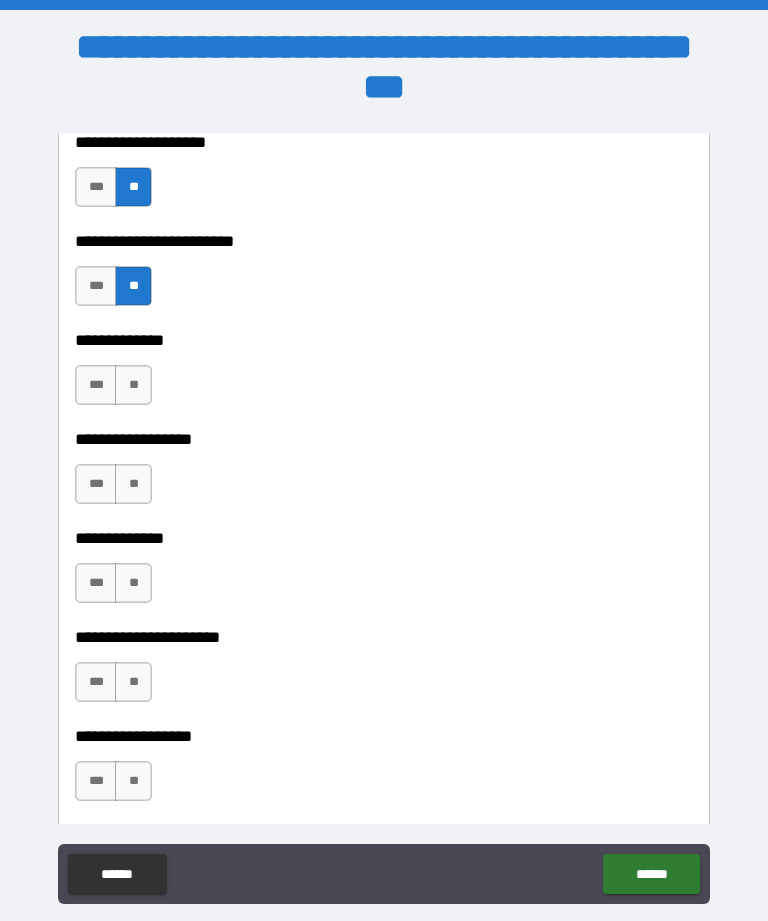click on "**" at bounding box center (133, 484) 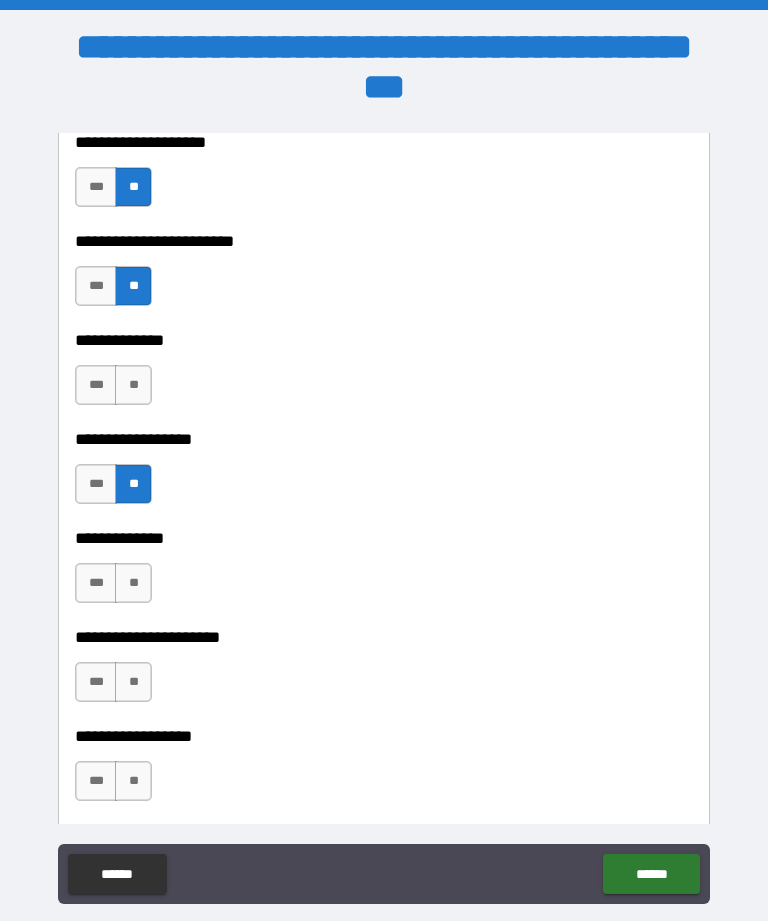 click on "**" at bounding box center (133, 385) 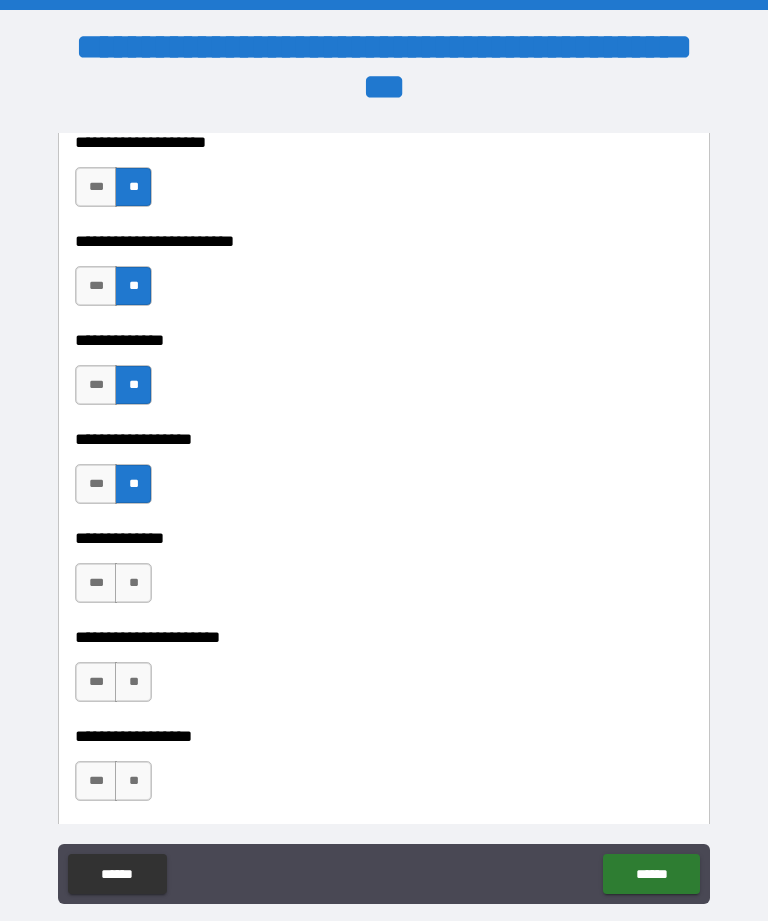 click on "**" at bounding box center (133, 583) 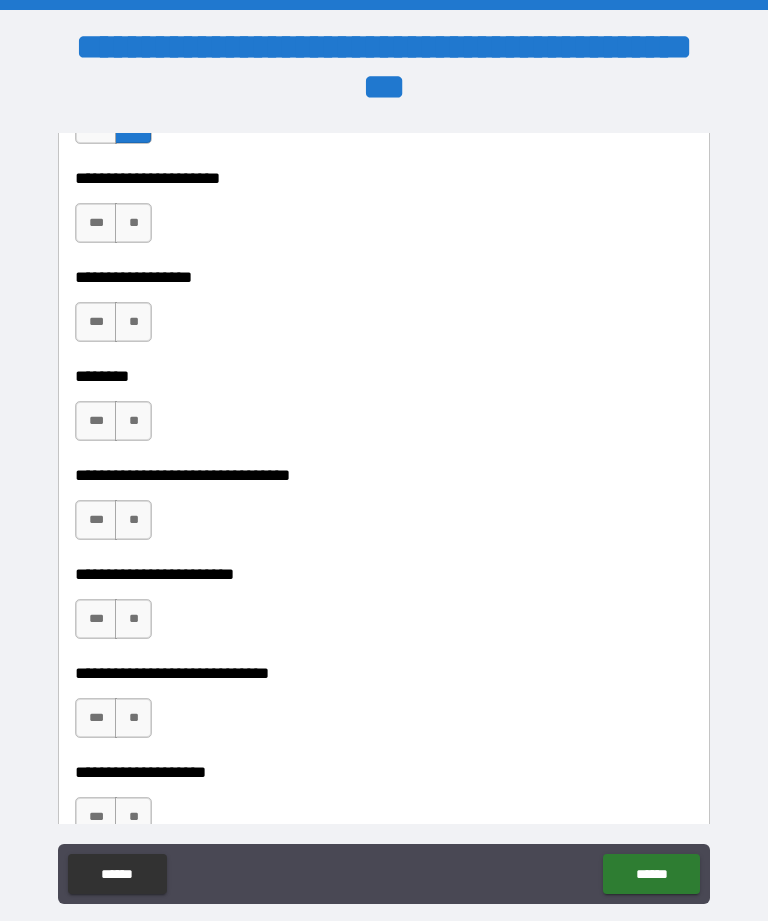 scroll, scrollTop: 6879, scrollLeft: 0, axis: vertical 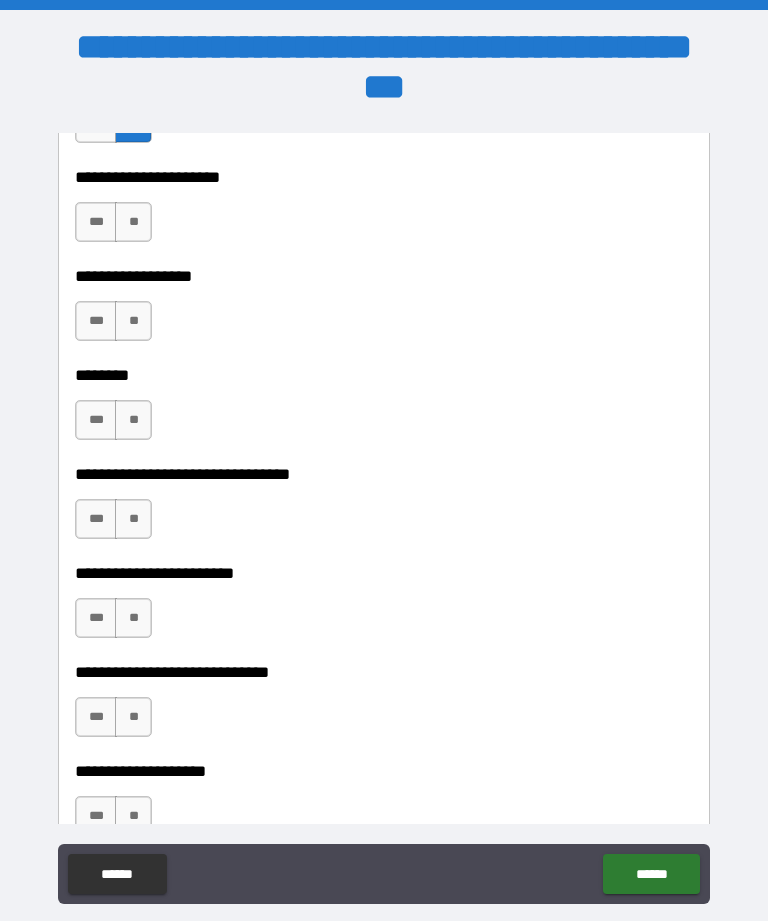 click on "**" at bounding box center [133, 222] 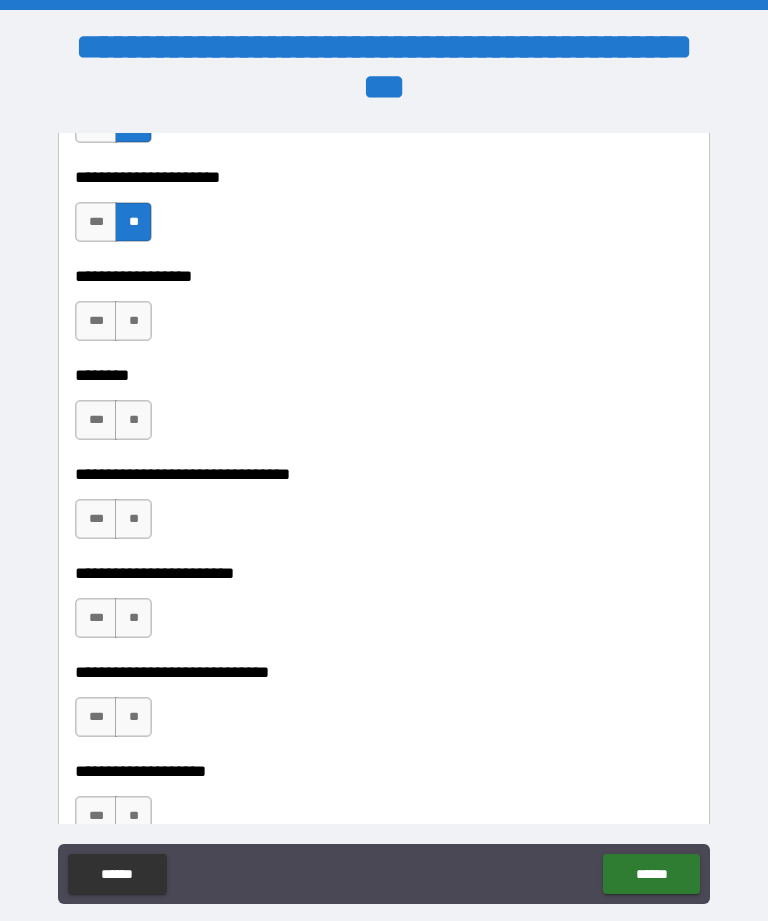click on "**" at bounding box center [133, 321] 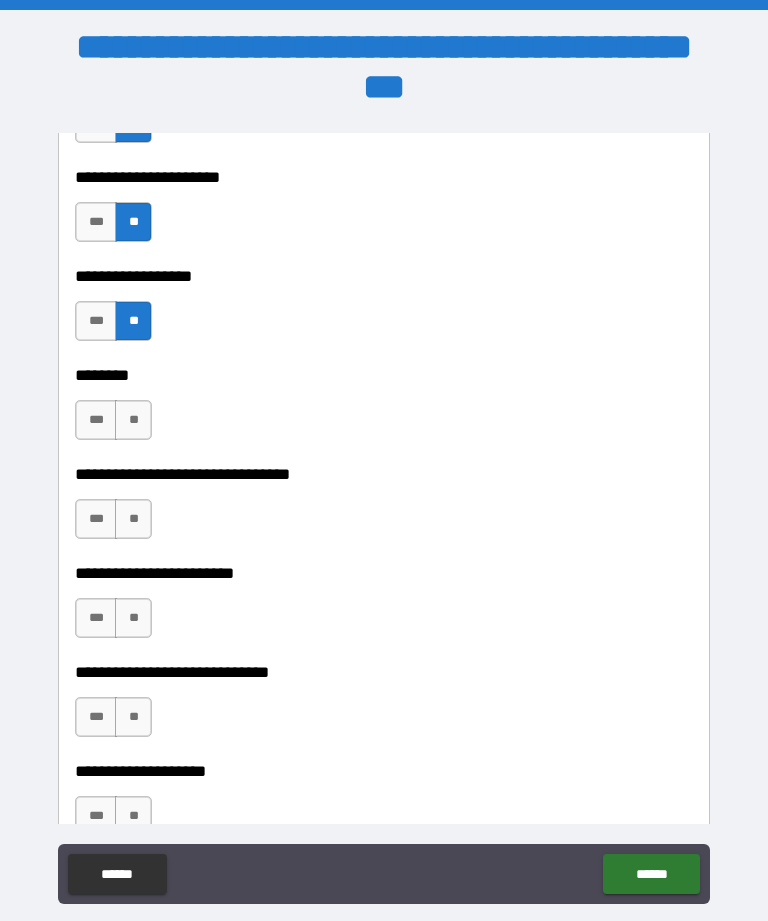 click on "**" at bounding box center (133, 420) 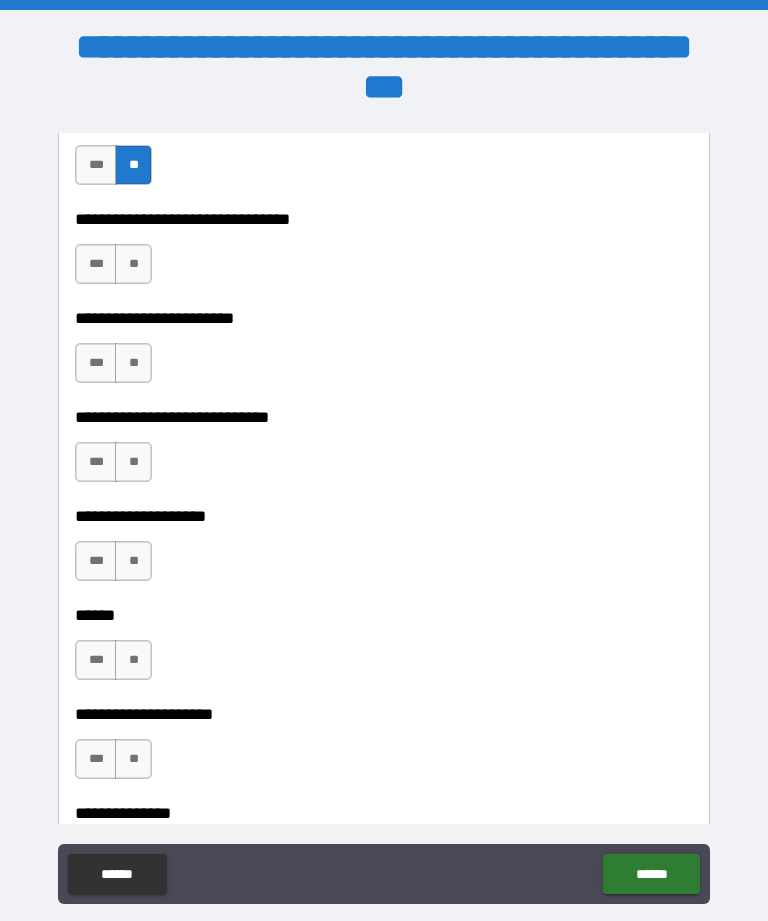 scroll, scrollTop: 7136, scrollLeft: 0, axis: vertical 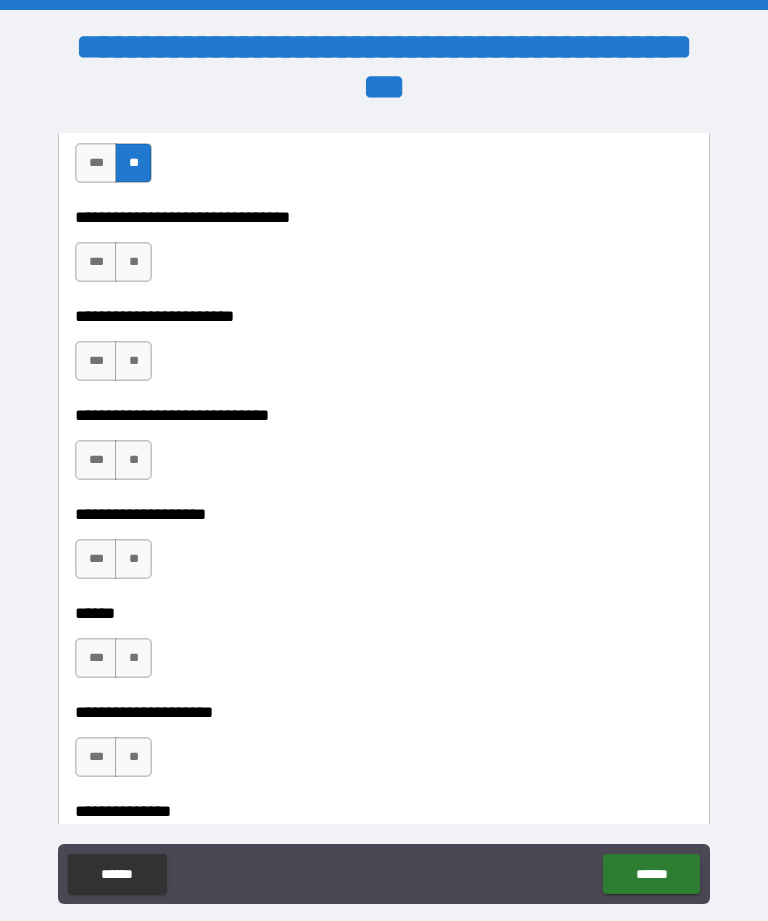 click on "**" at bounding box center (133, 262) 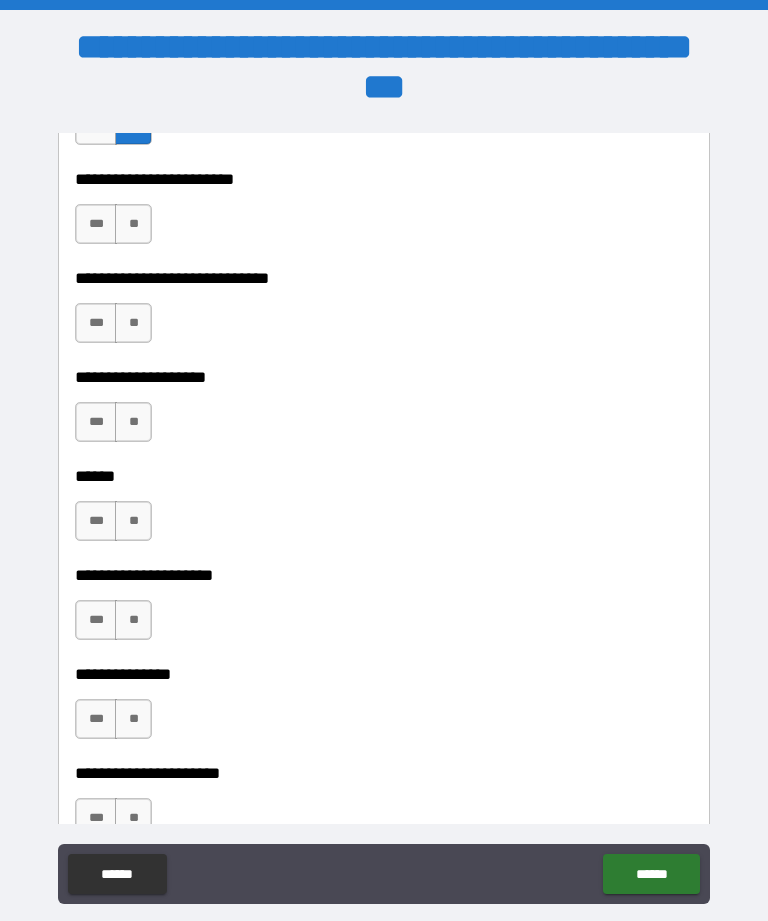 scroll, scrollTop: 7274, scrollLeft: 0, axis: vertical 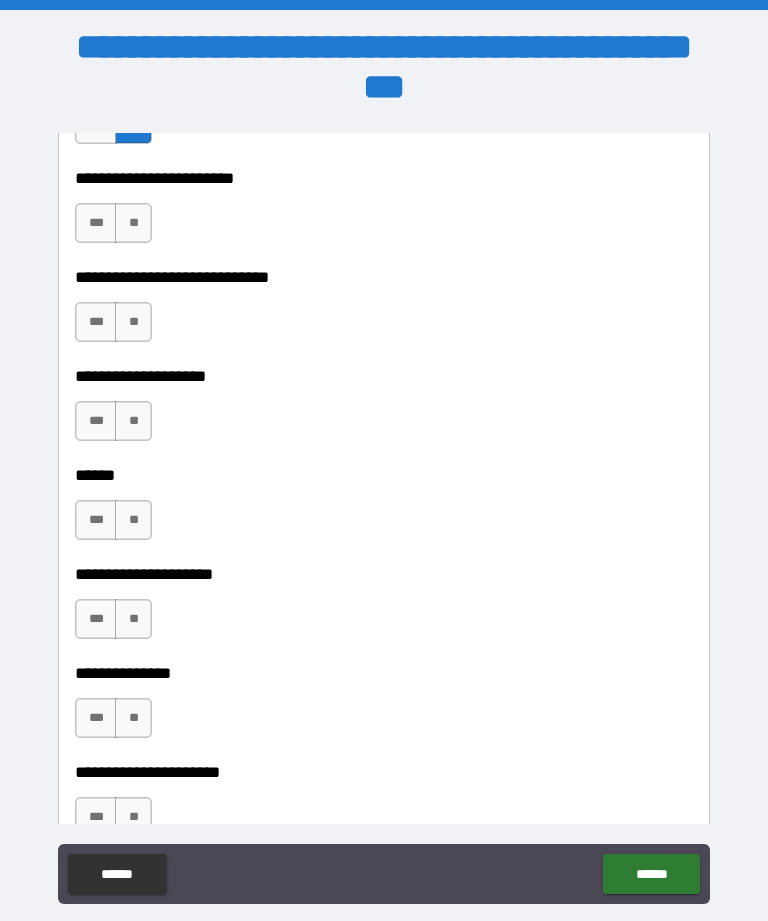 click on "**" at bounding box center [133, 223] 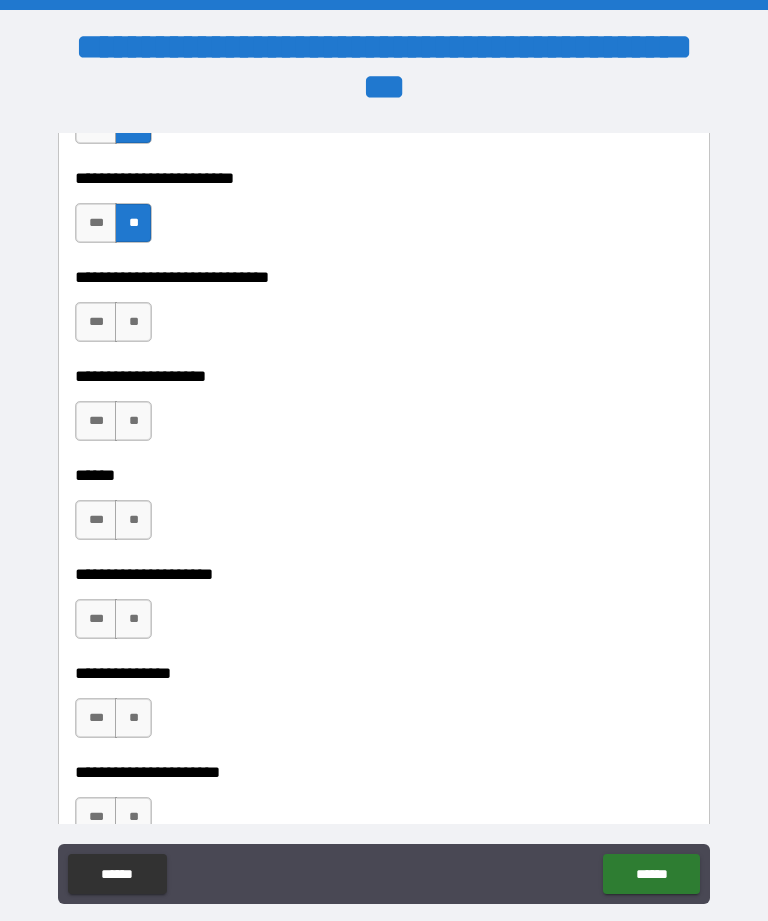 click on "**" at bounding box center (133, 322) 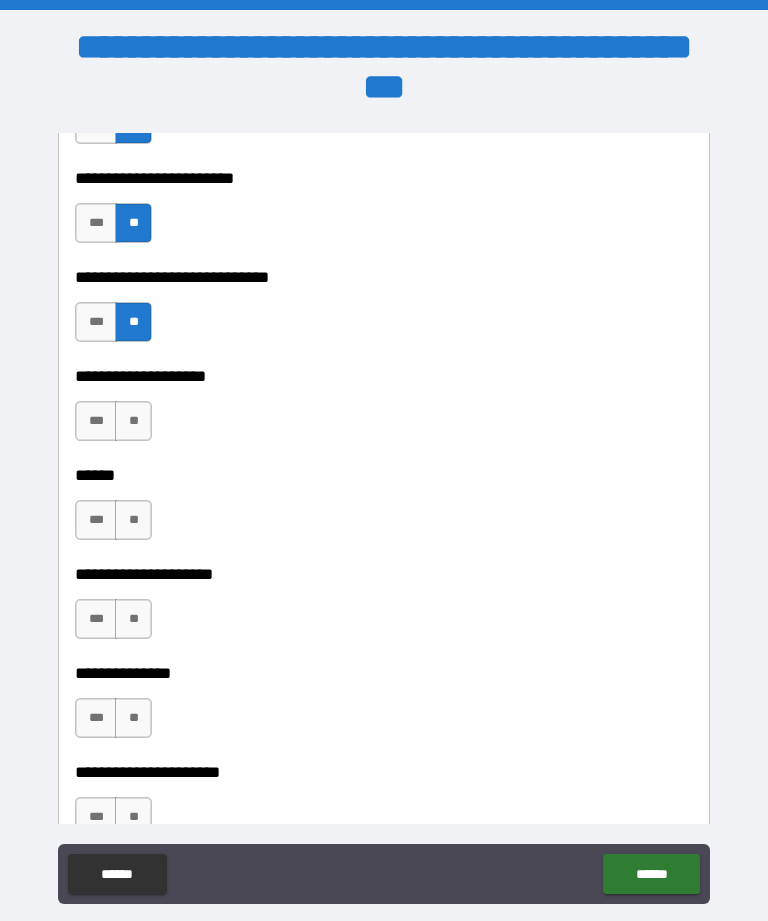 click on "**" at bounding box center (133, 421) 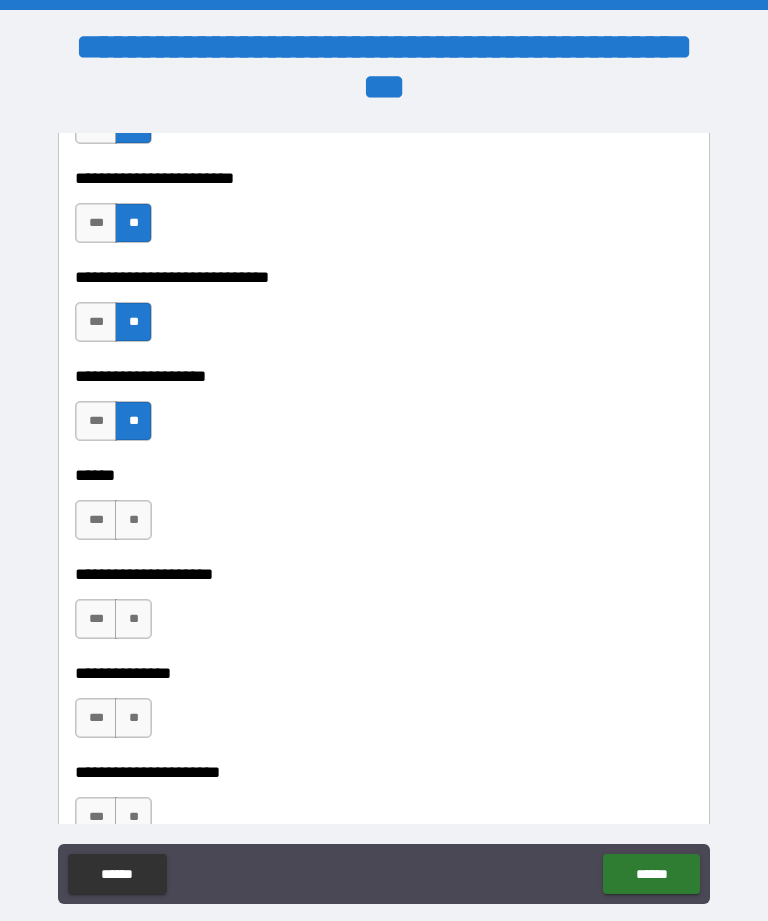 click on "***" at bounding box center [96, 223] 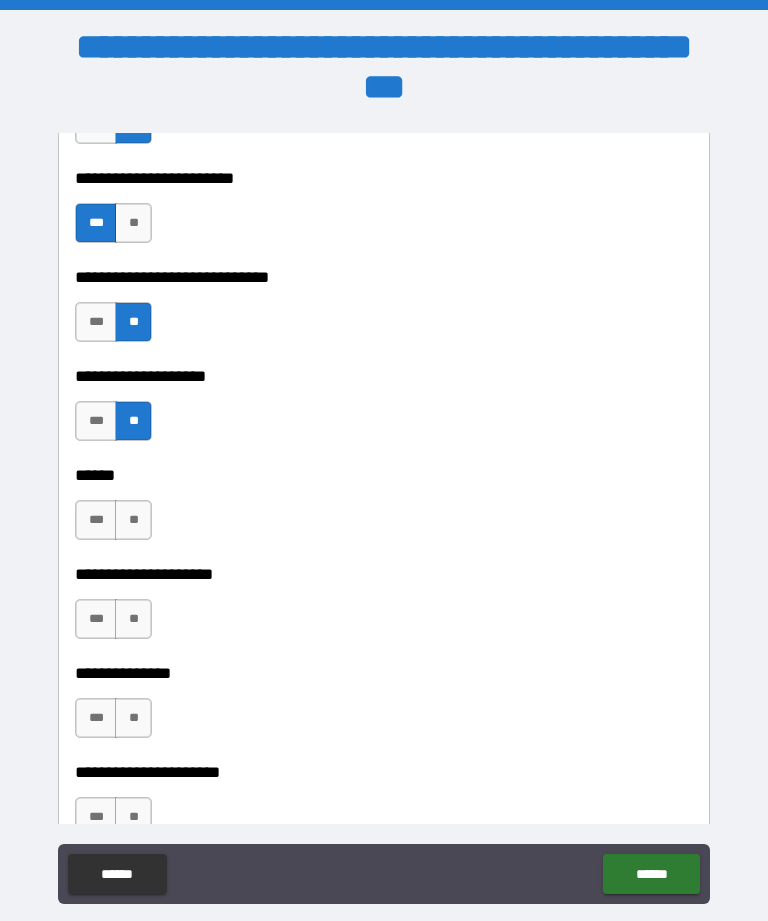 click on "***" at bounding box center [96, 322] 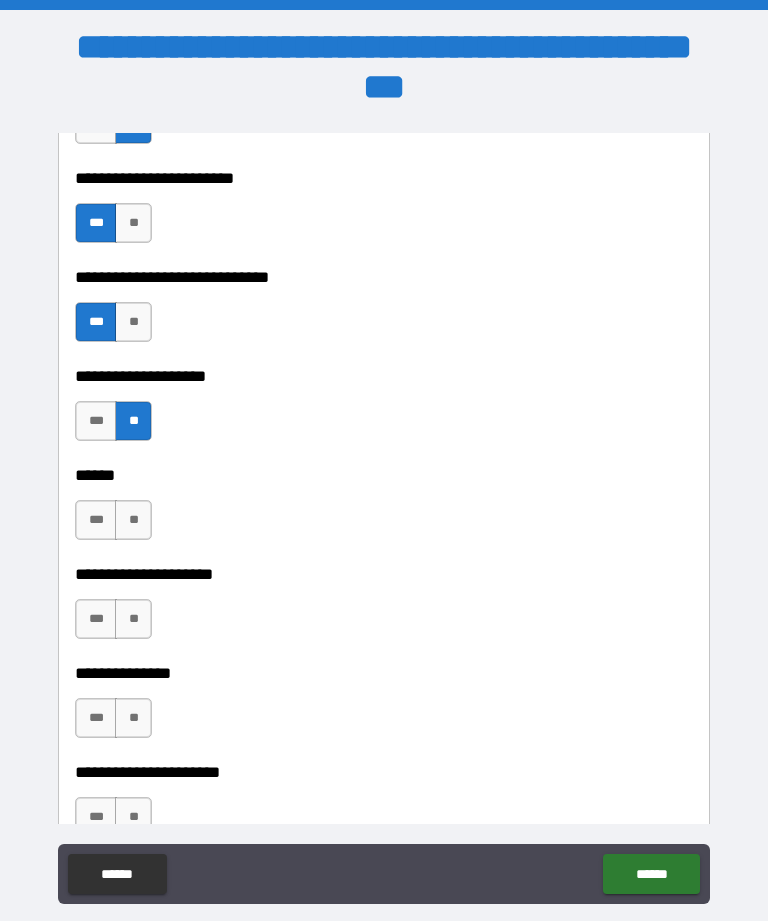 click on "**" at bounding box center (133, 322) 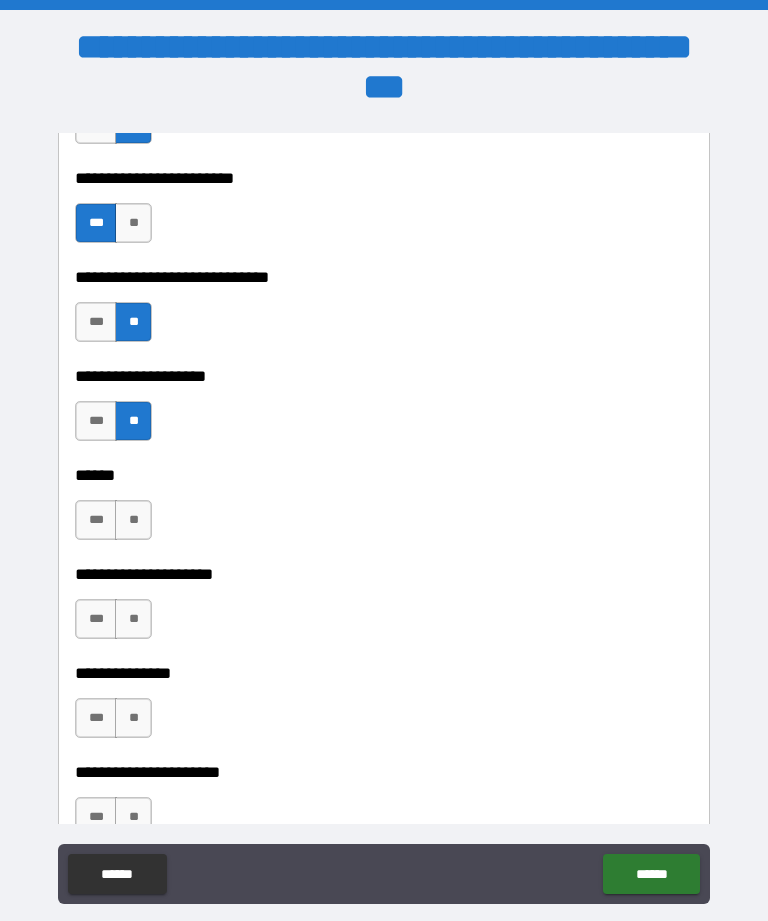 click on "**" at bounding box center (133, 322) 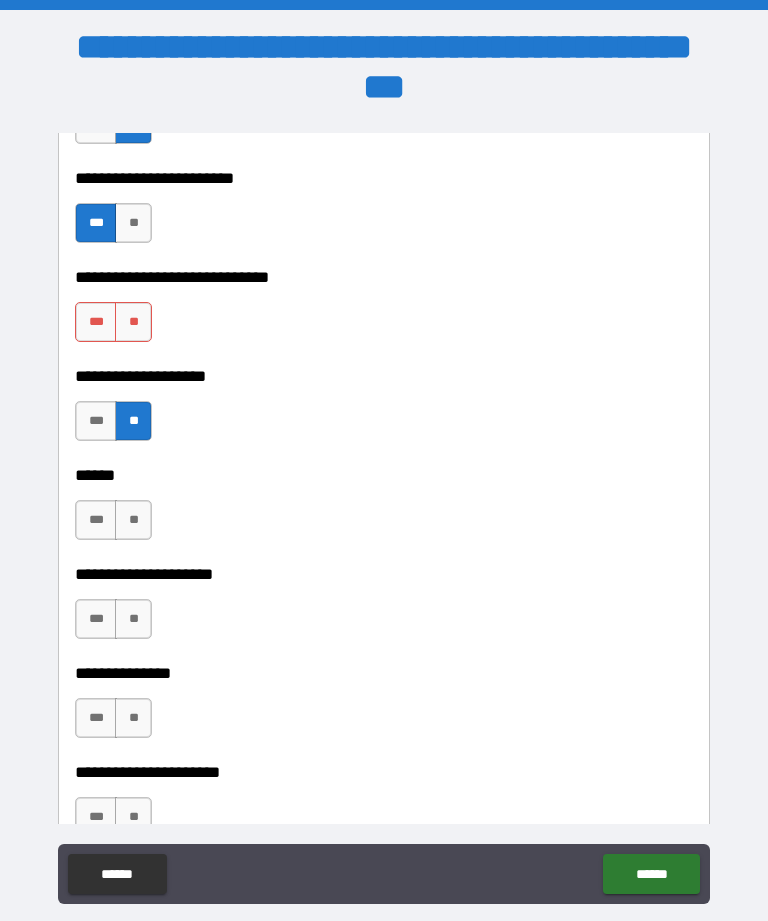 click on "**" at bounding box center [133, 322] 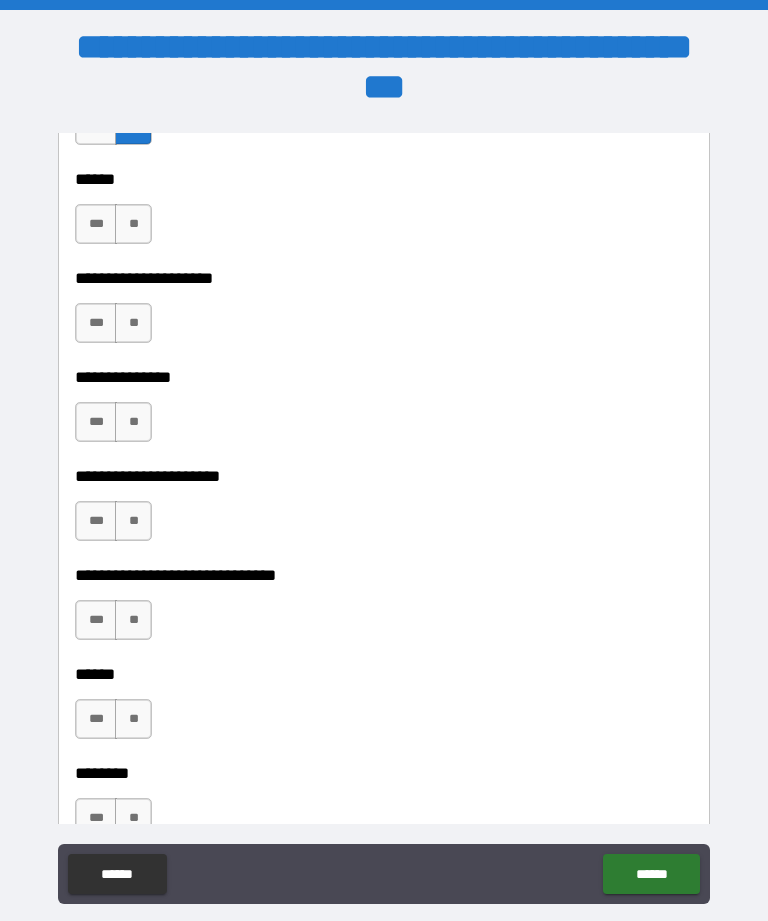 scroll, scrollTop: 7571, scrollLeft: 0, axis: vertical 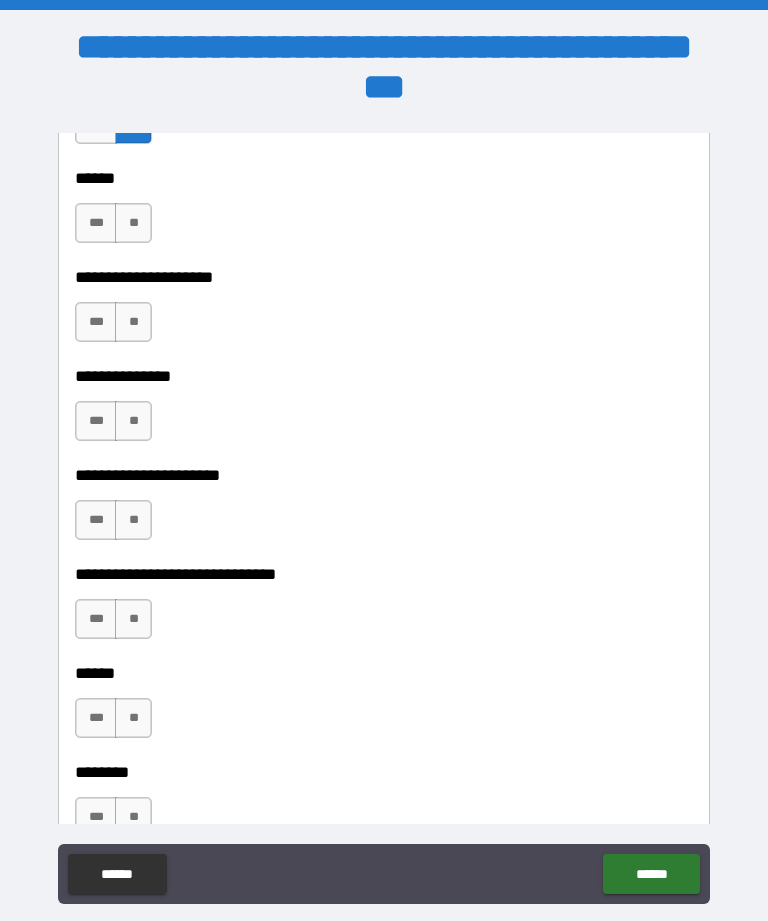 click on "**" at bounding box center (133, 223) 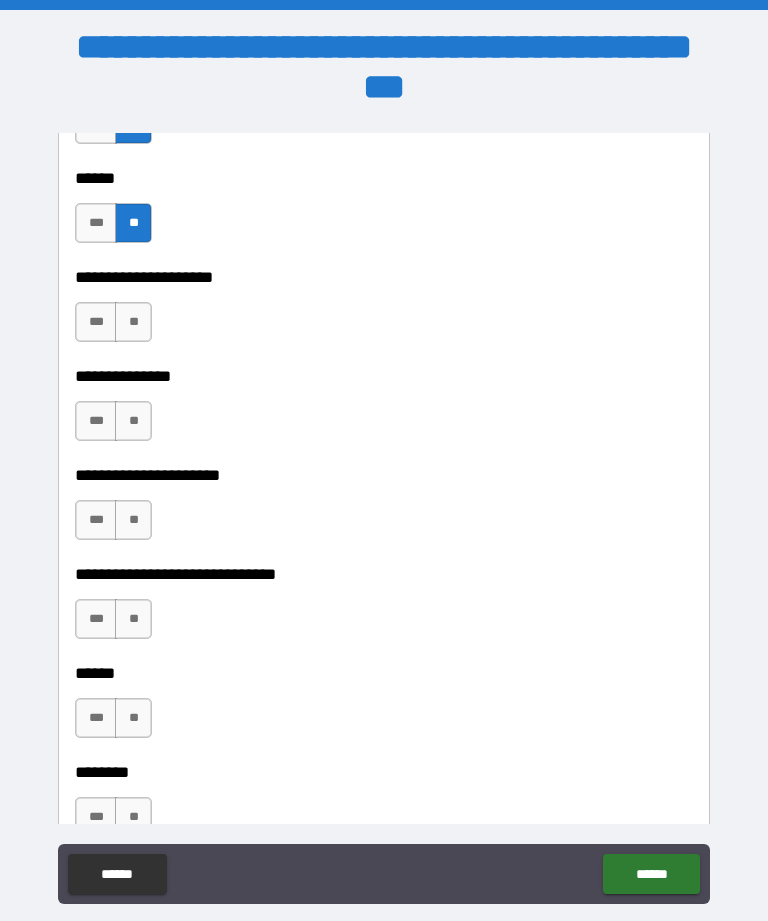 click on "**" at bounding box center [133, 322] 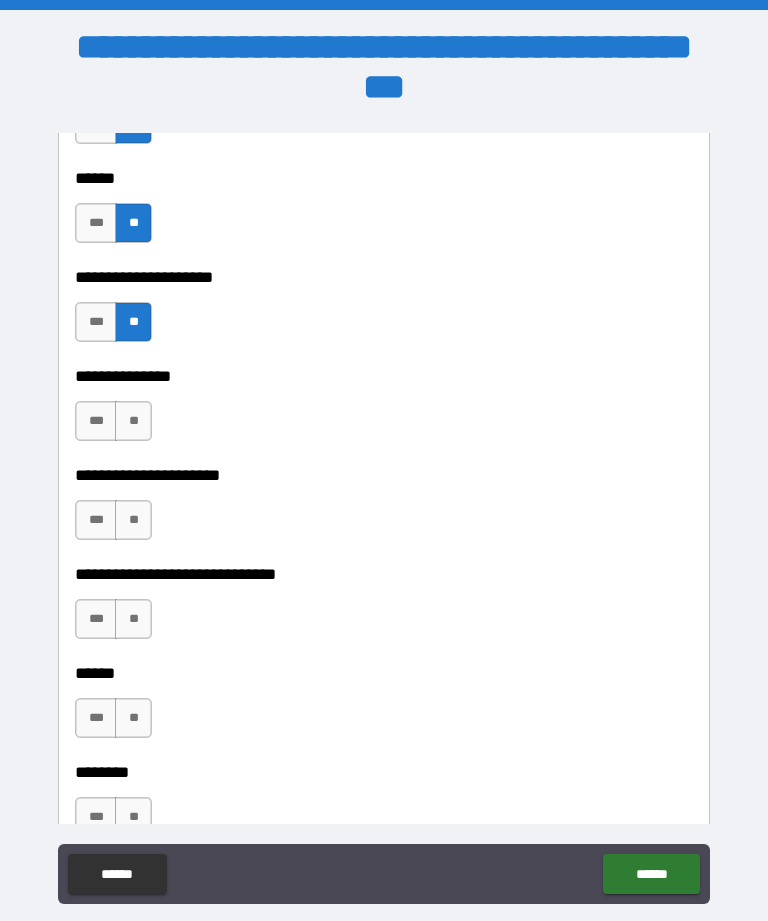 click on "***" at bounding box center (96, 322) 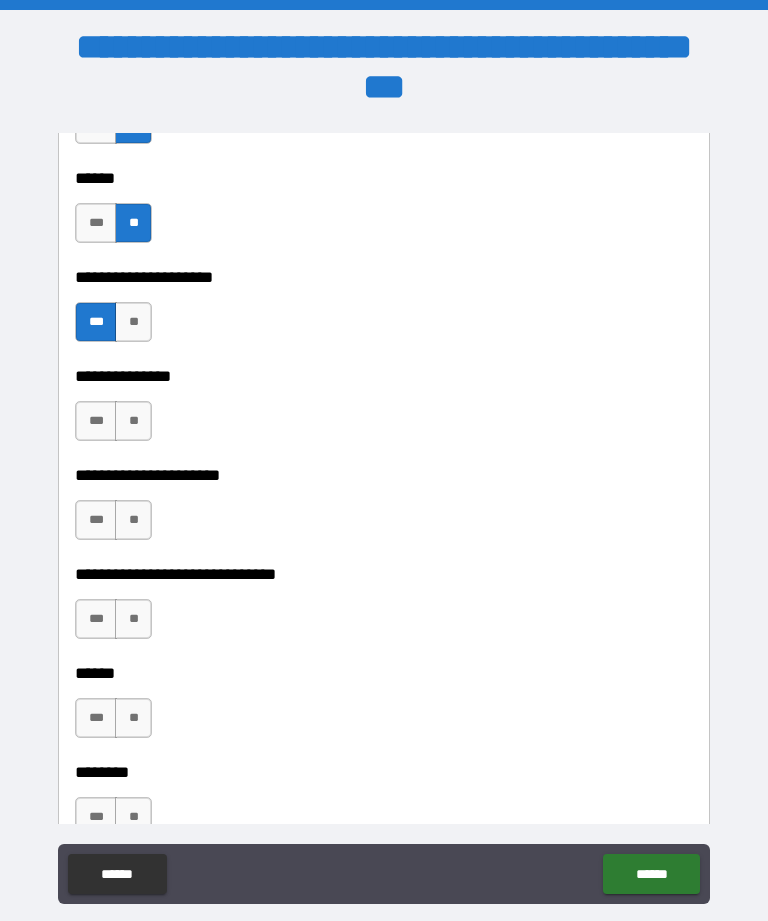 click on "**" at bounding box center [133, 421] 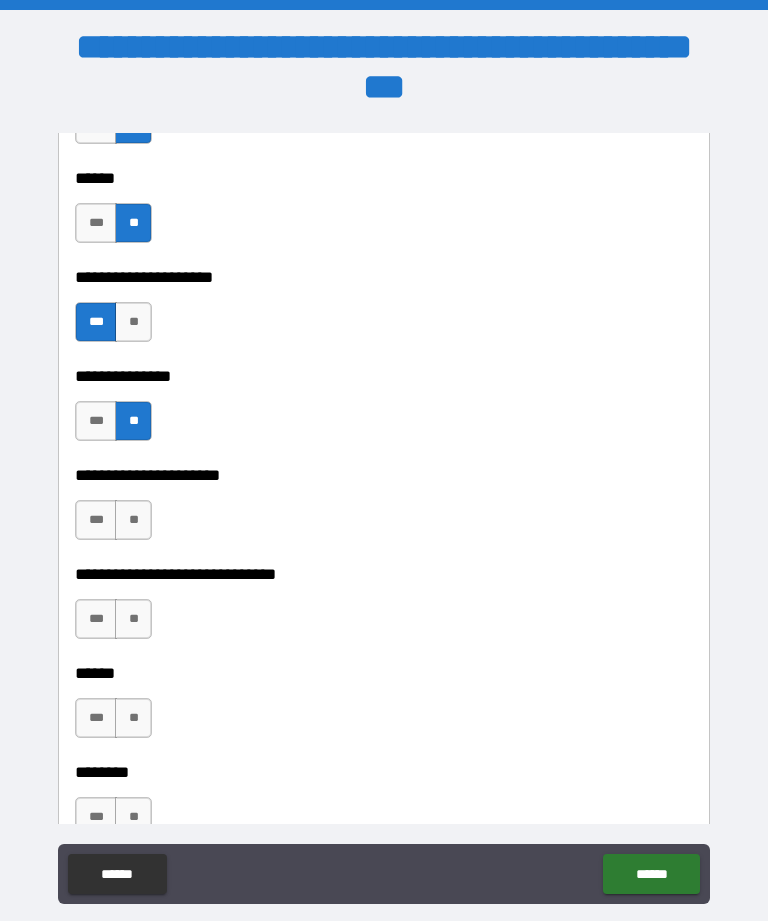 click on "**" at bounding box center [133, 520] 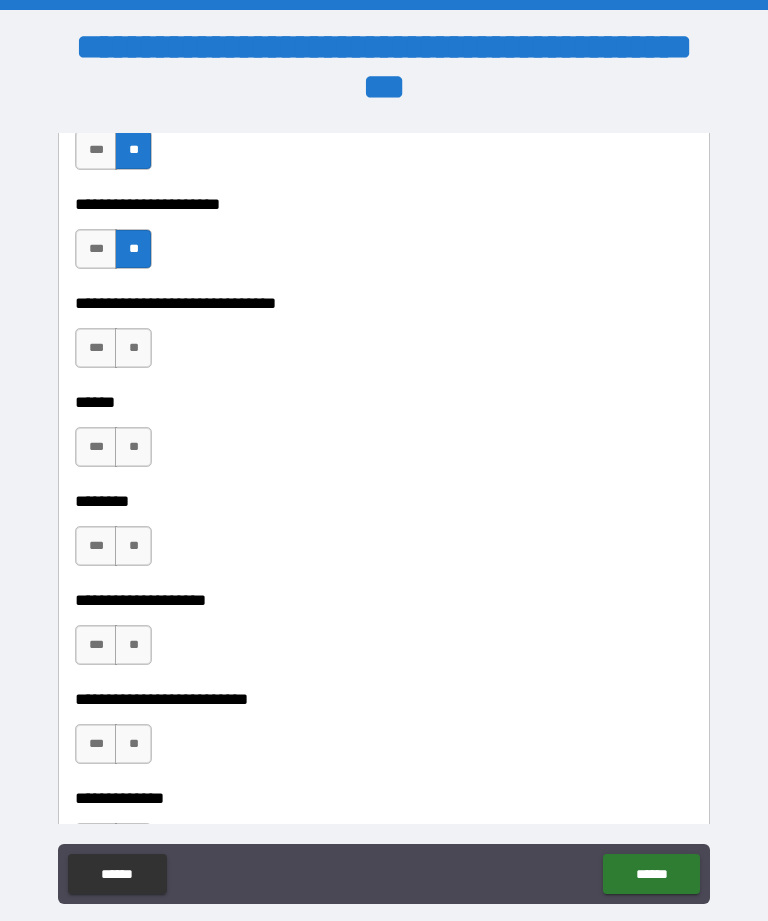 scroll, scrollTop: 7843, scrollLeft: 0, axis: vertical 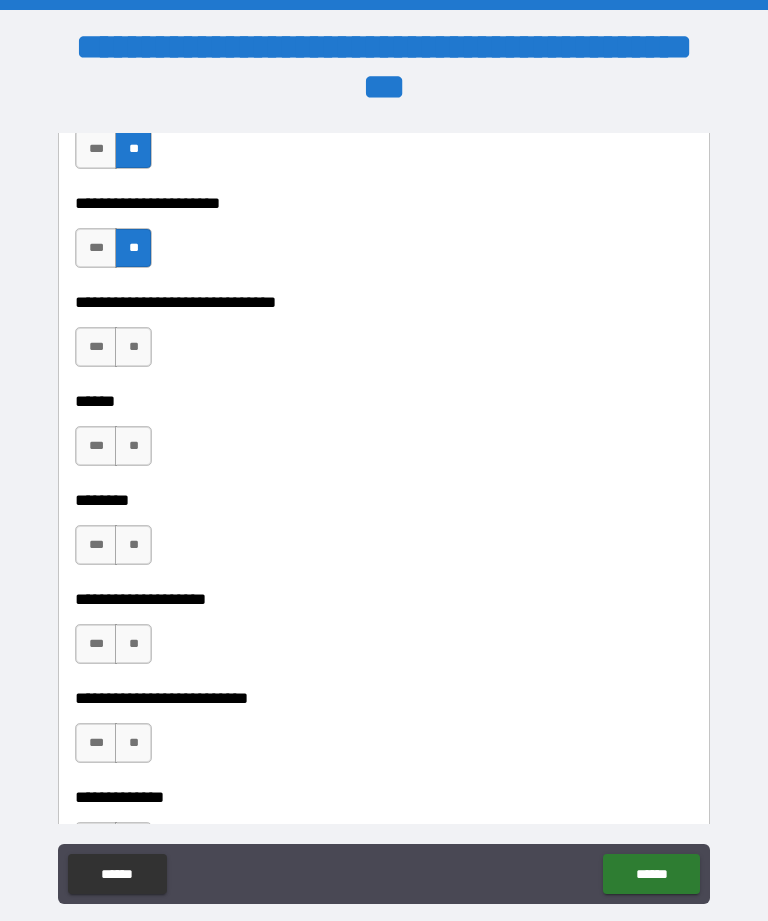 click on "***" at bounding box center (96, 347) 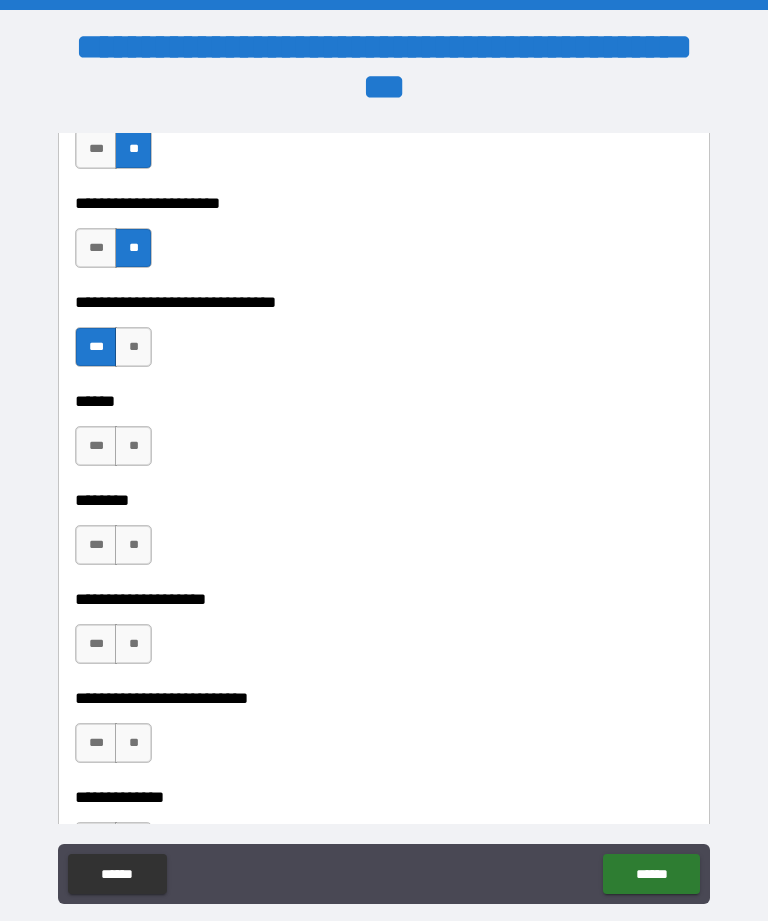 click on "**" at bounding box center [133, 446] 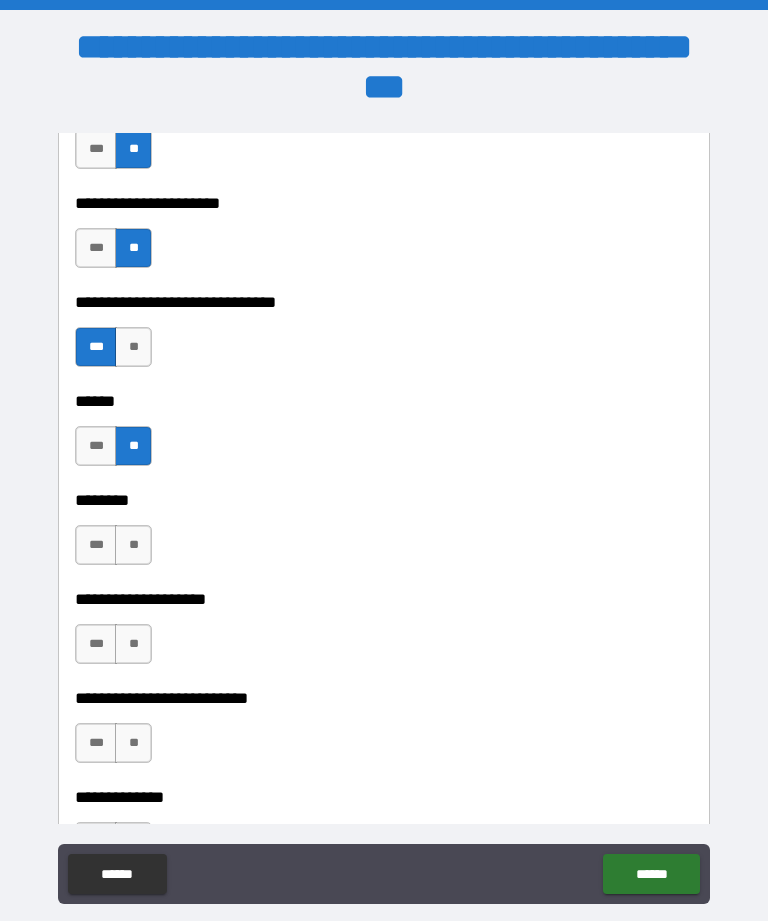 click on "**" at bounding box center [133, 545] 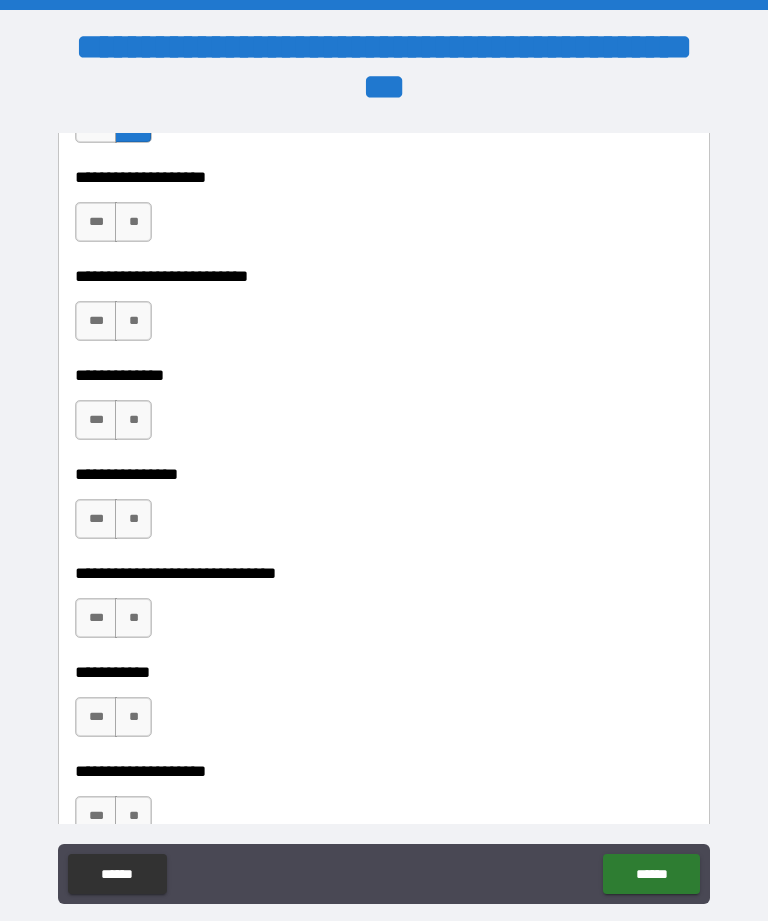 scroll, scrollTop: 8266, scrollLeft: 0, axis: vertical 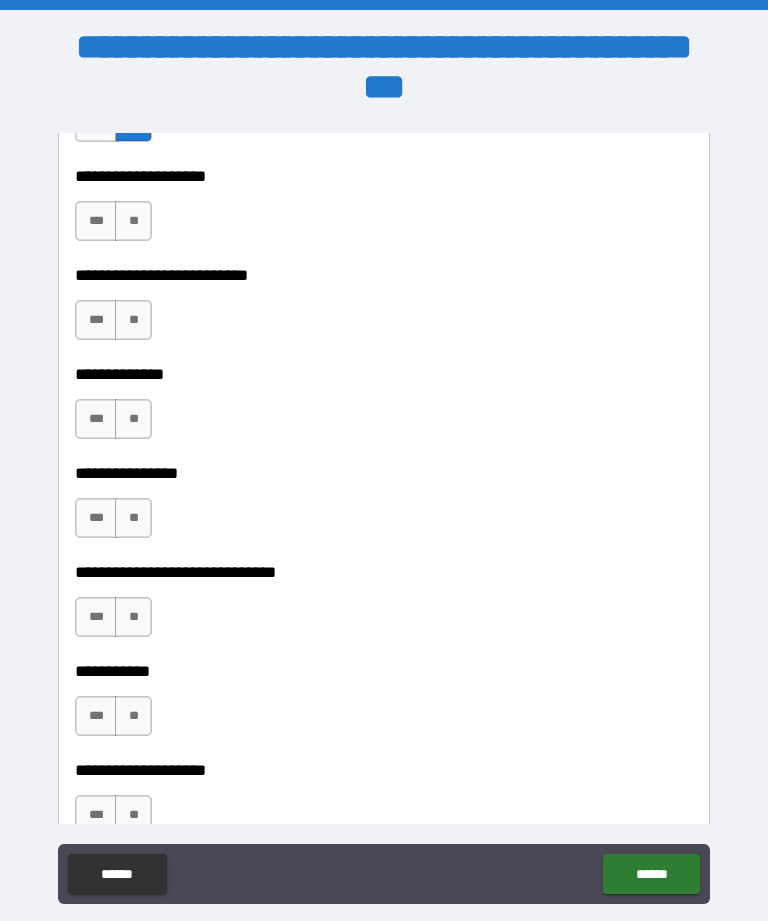 click on "**" at bounding box center [133, 221] 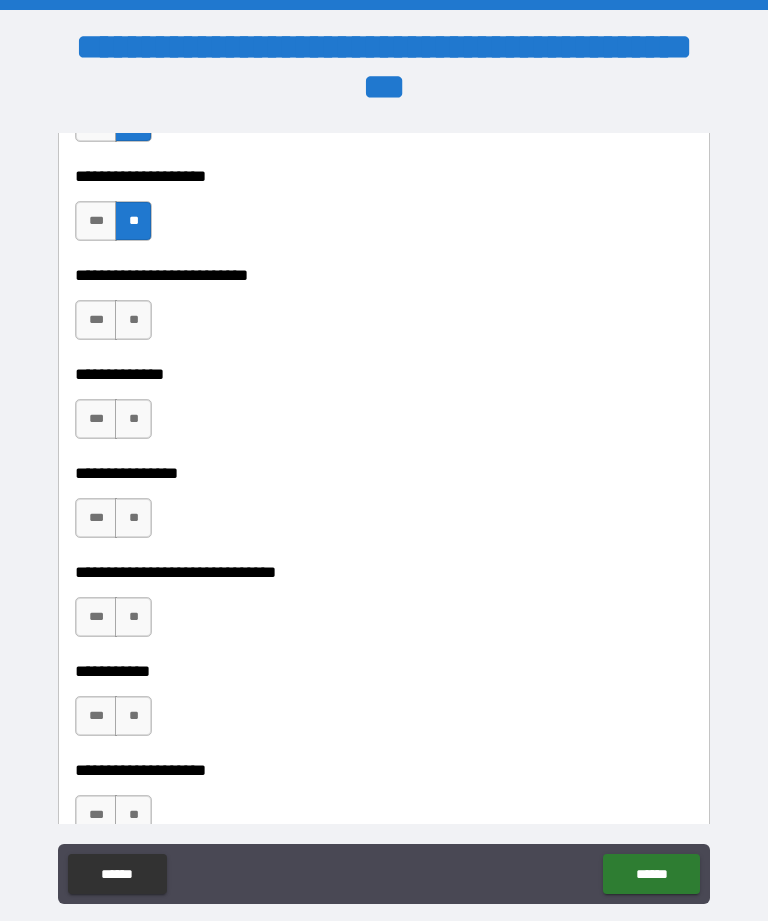 click on "**" at bounding box center (133, 320) 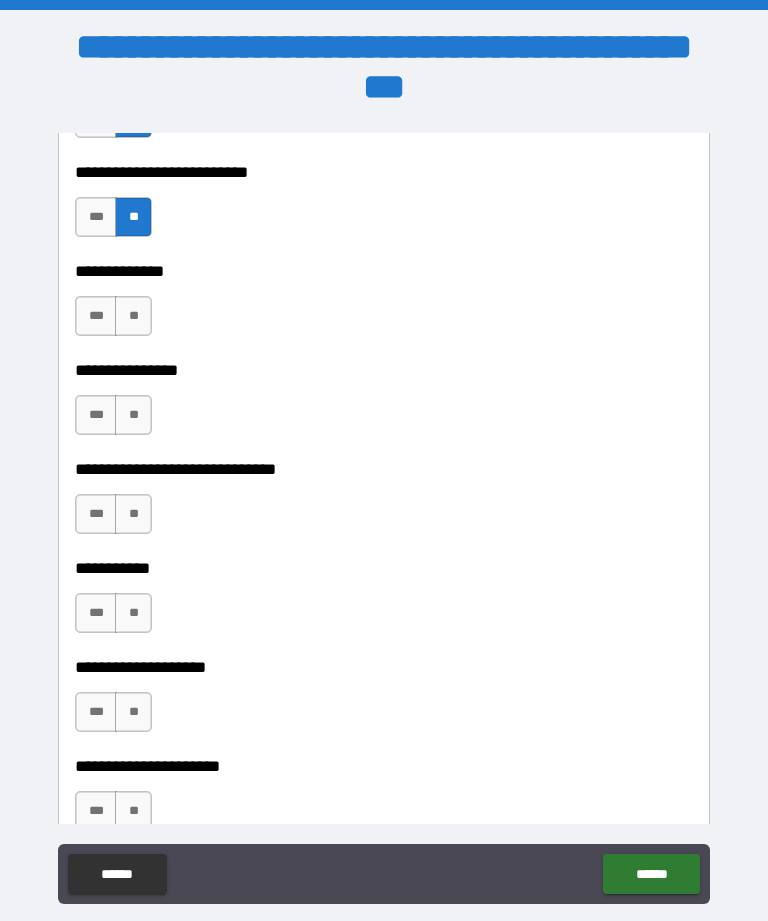 scroll, scrollTop: 8372, scrollLeft: 0, axis: vertical 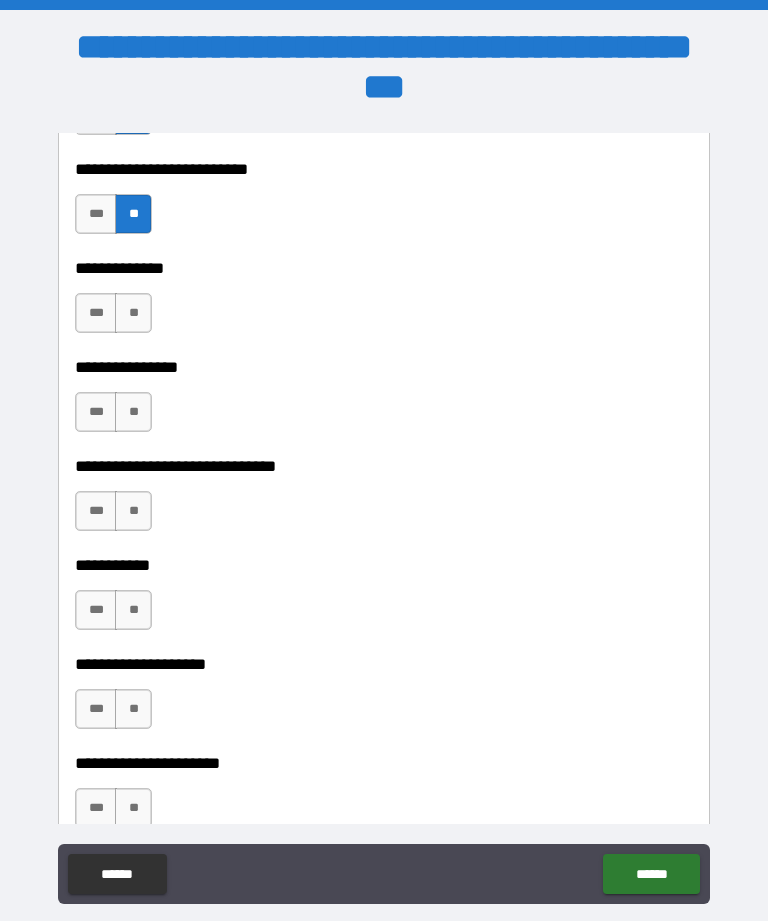 click on "***" at bounding box center [96, 214] 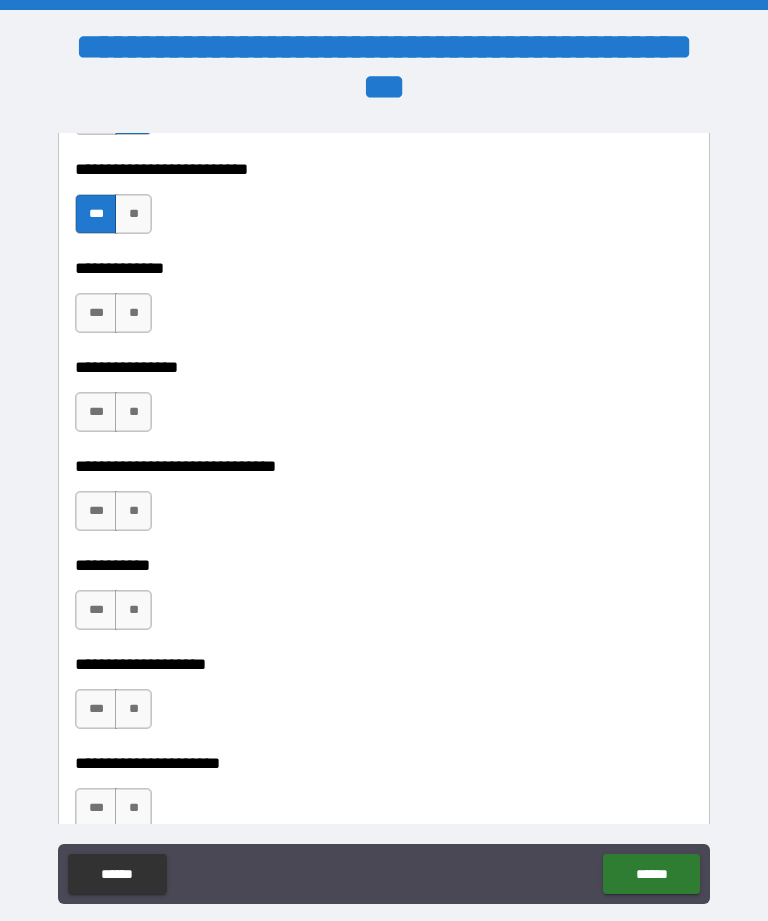 click on "**" at bounding box center (133, 313) 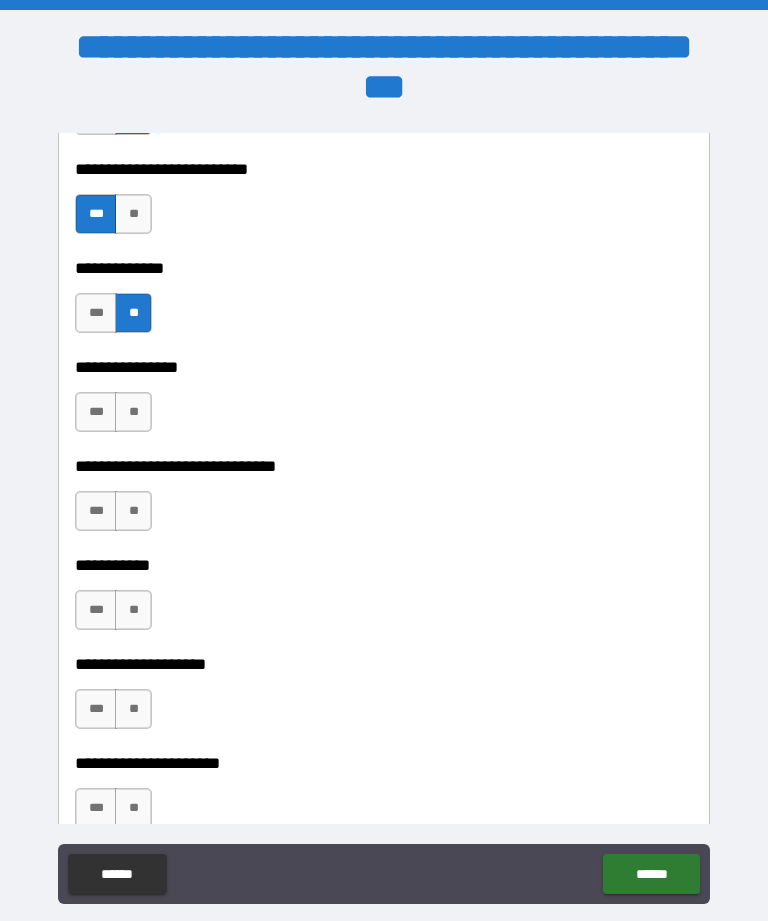 click on "**" at bounding box center [133, 412] 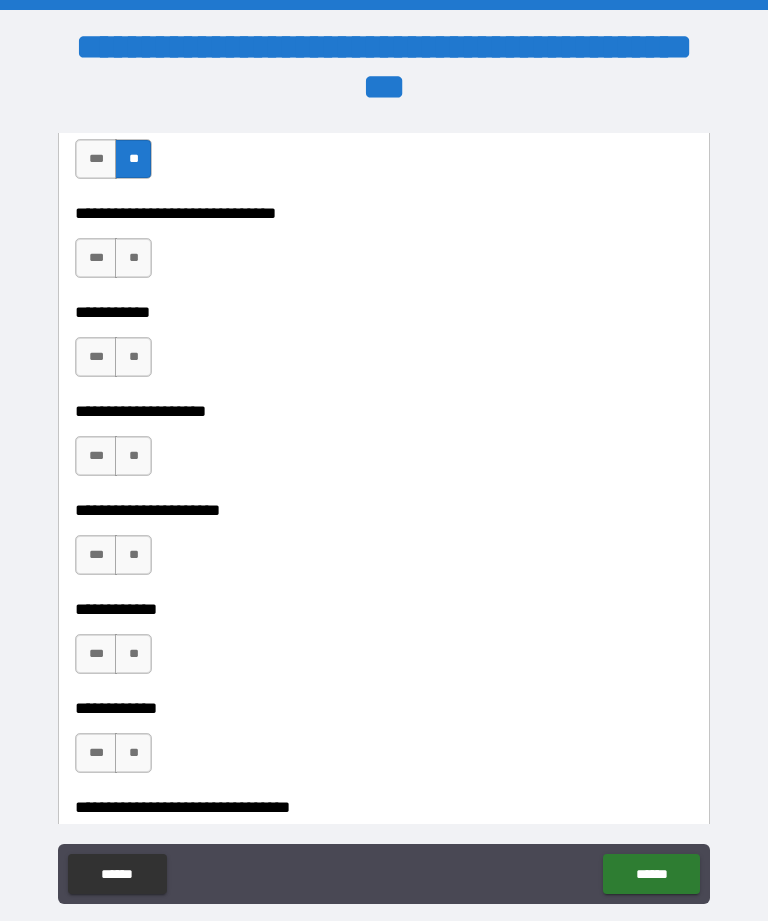 scroll, scrollTop: 8625, scrollLeft: 0, axis: vertical 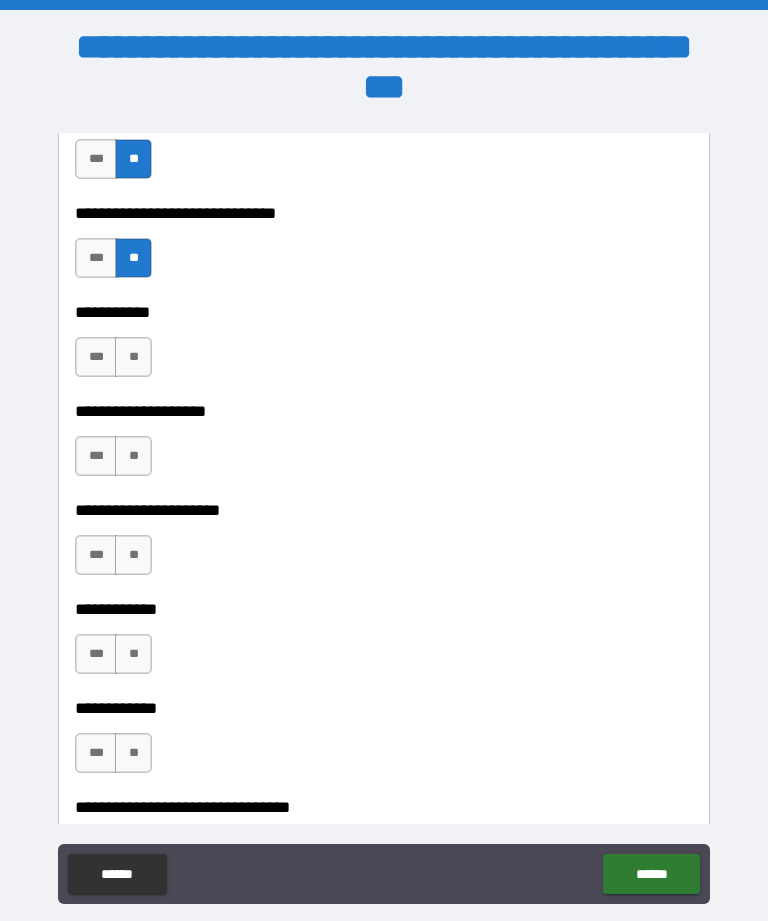 click on "**" at bounding box center [133, 357] 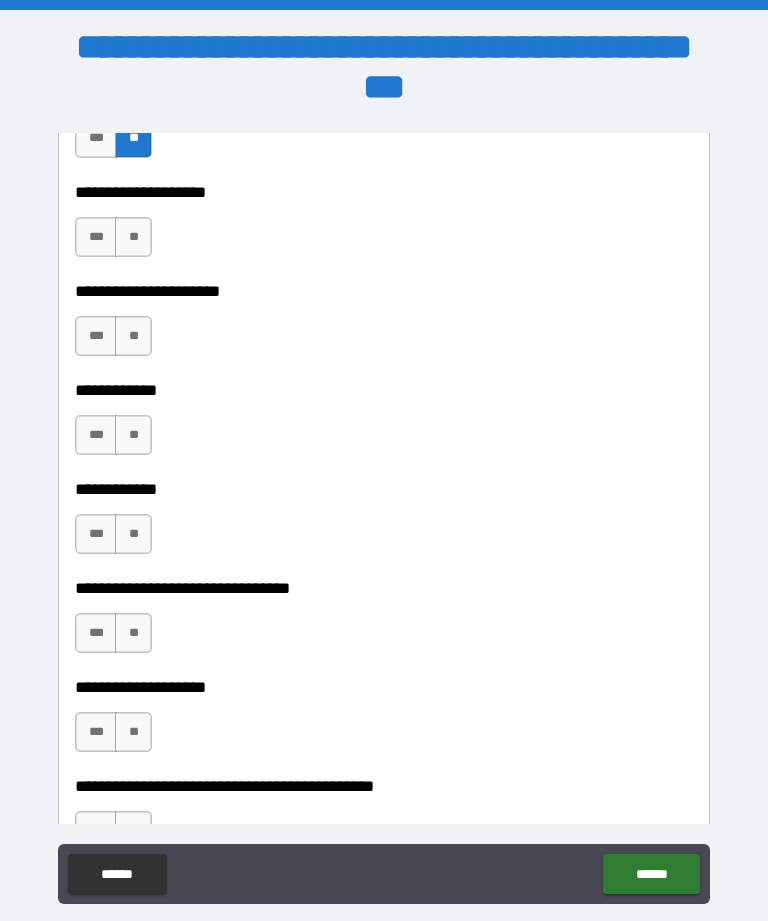 scroll, scrollTop: 8869, scrollLeft: 0, axis: vertical 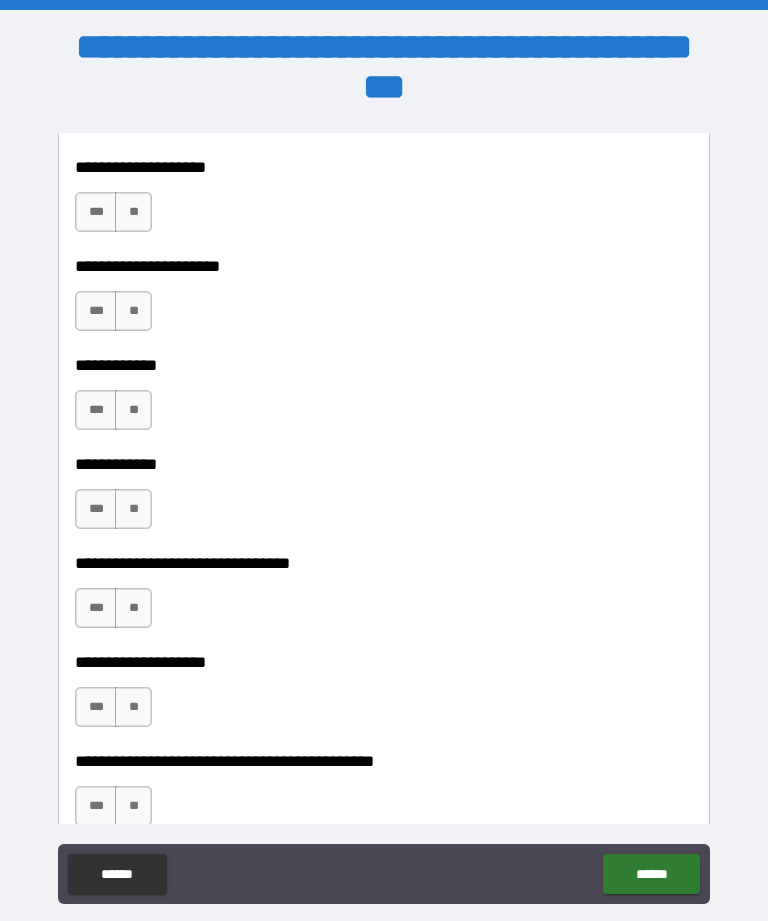 click on "**" at bounding box center (133, 212) 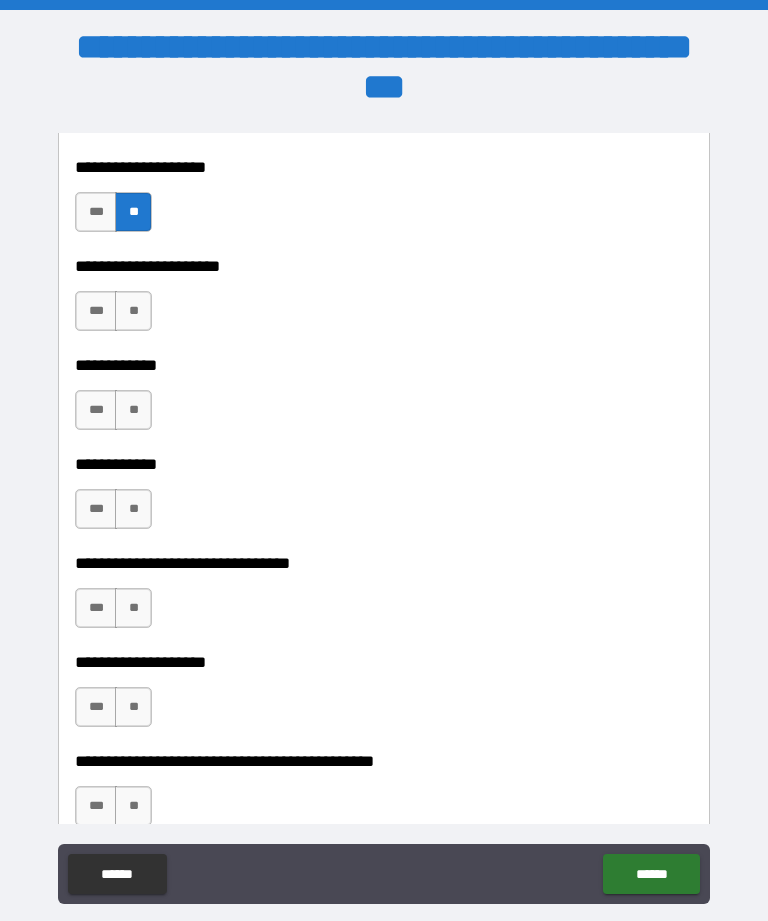 click on "**" at bounding box center [133, 311] 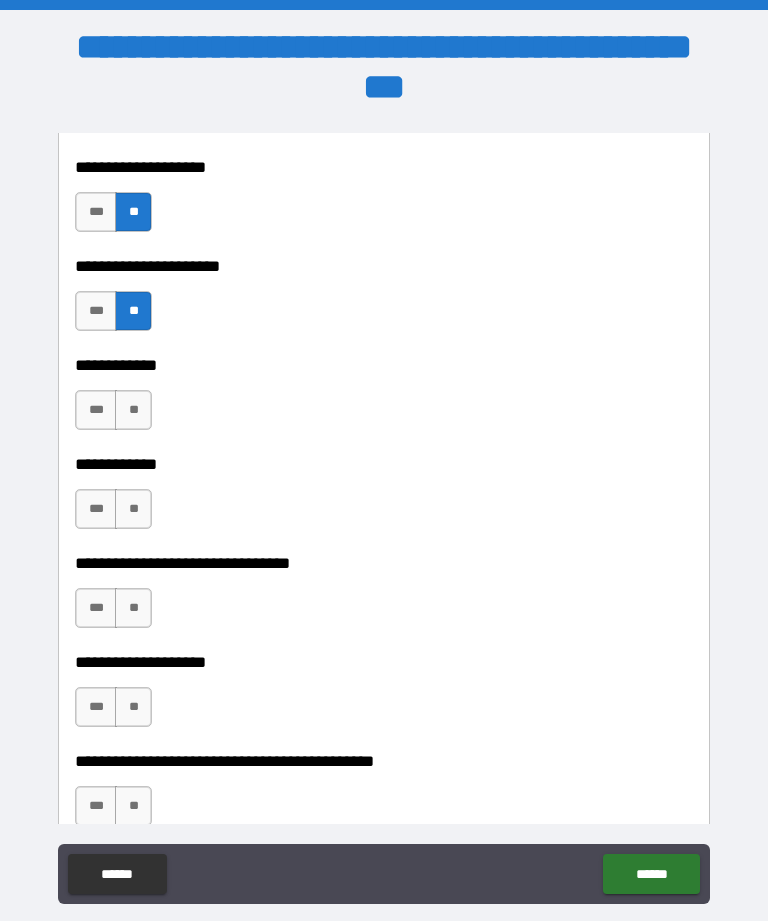 click on "**" at bounding box center (133, 410) 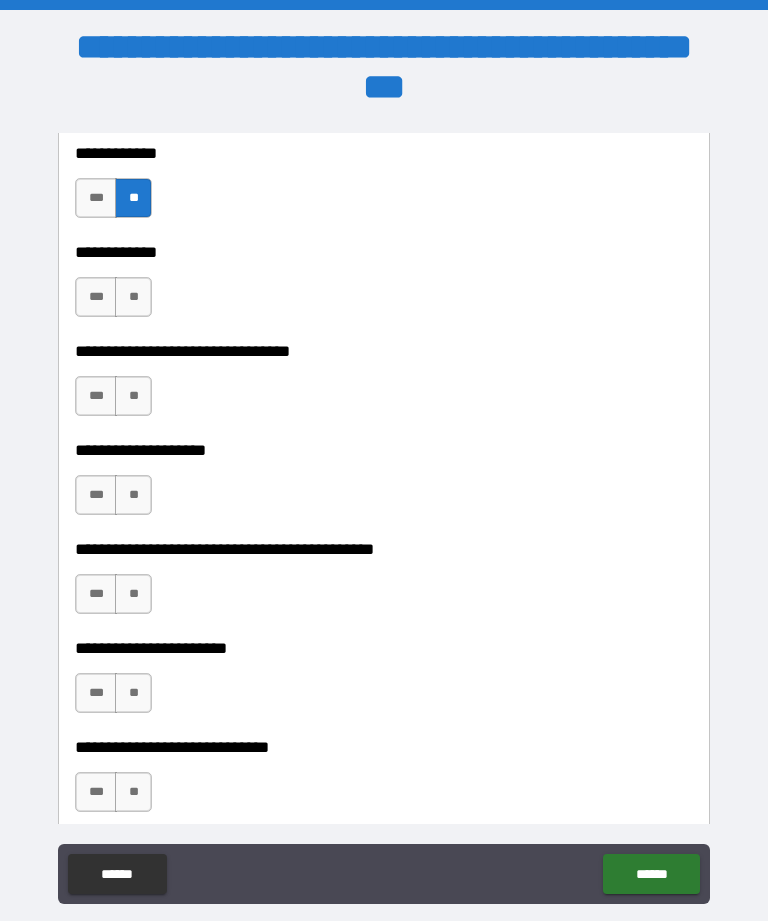 scroll, scrollTop: 9085, scrollLeft: 0, axis: vertical 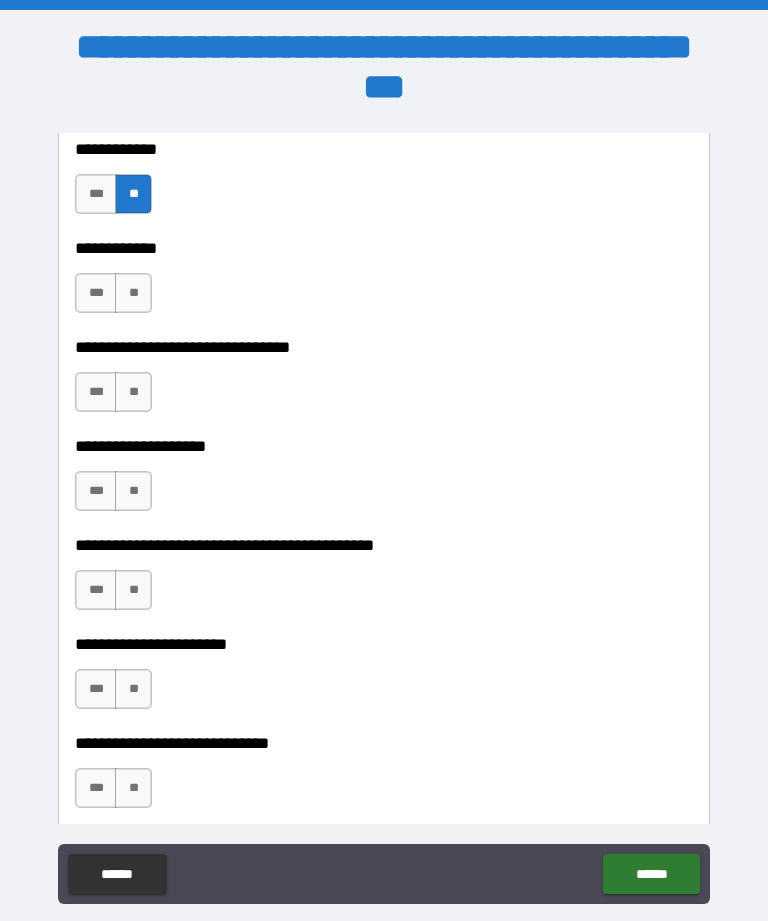 click on "**" at bounding box center [133, 293] 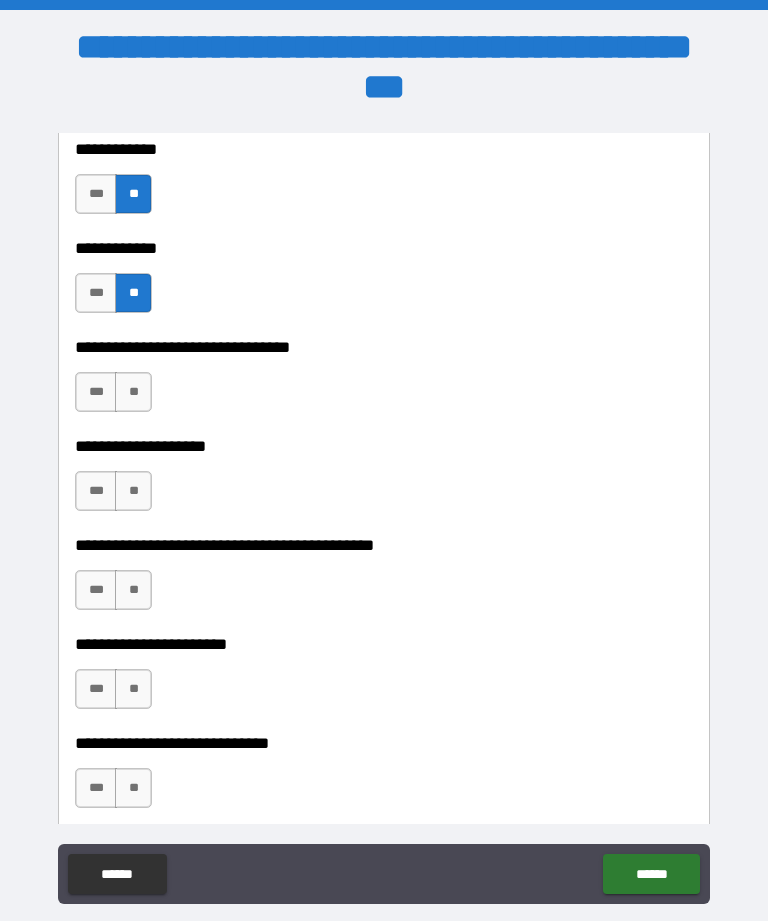 click on "**" at bounding box center [133, 392] 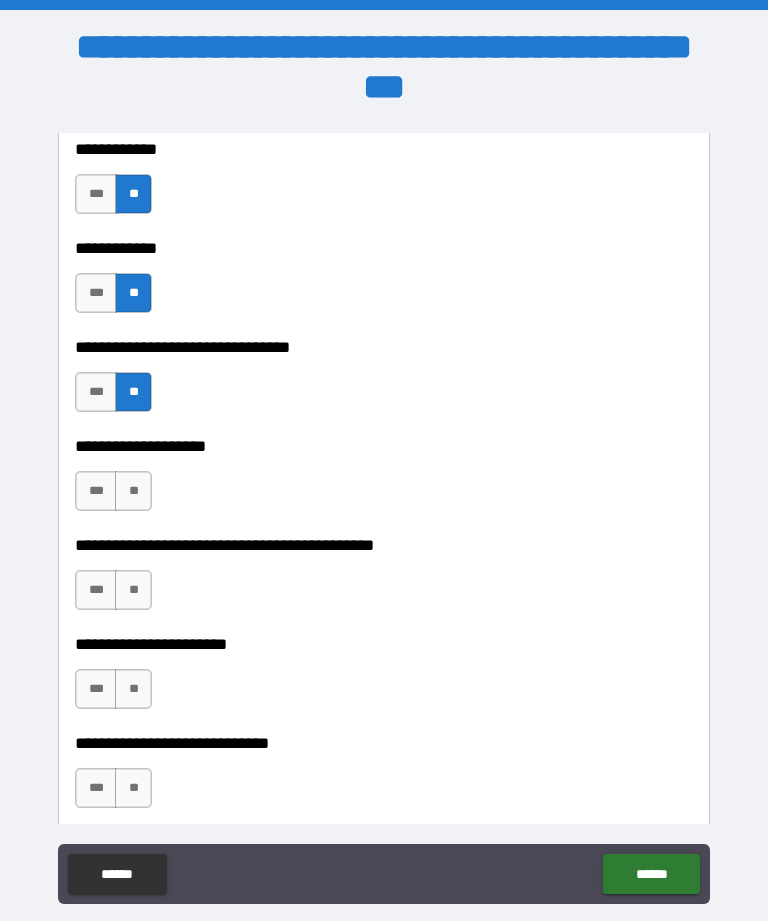 click on "**" at bounding box center [133, 491] 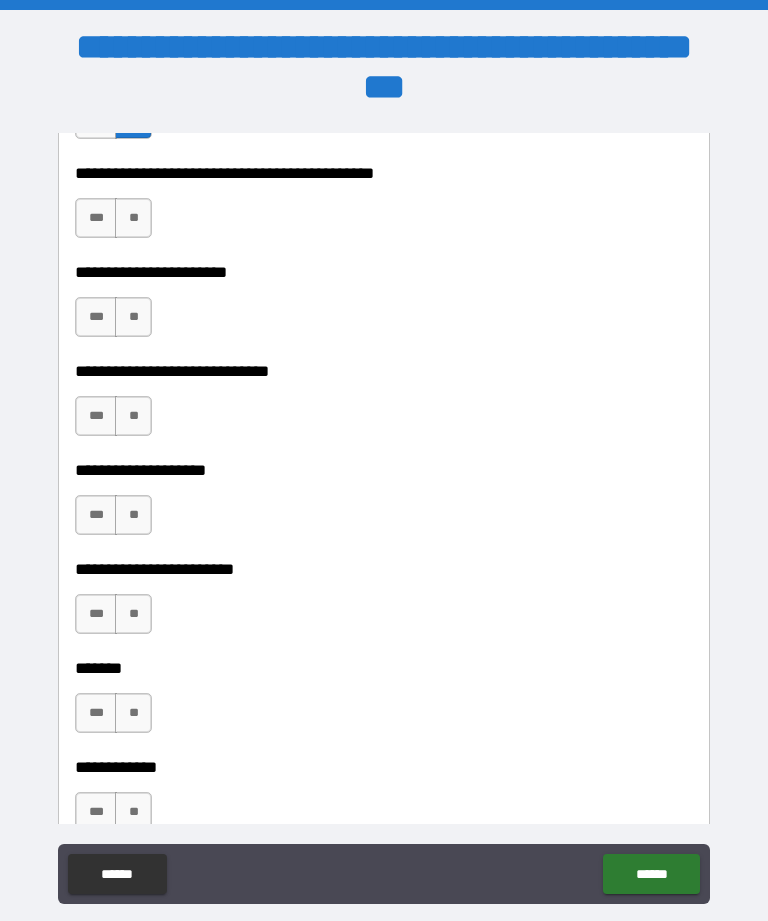 scroll, scrollTop: 9465, scrollLeft: 0, axis: vertical 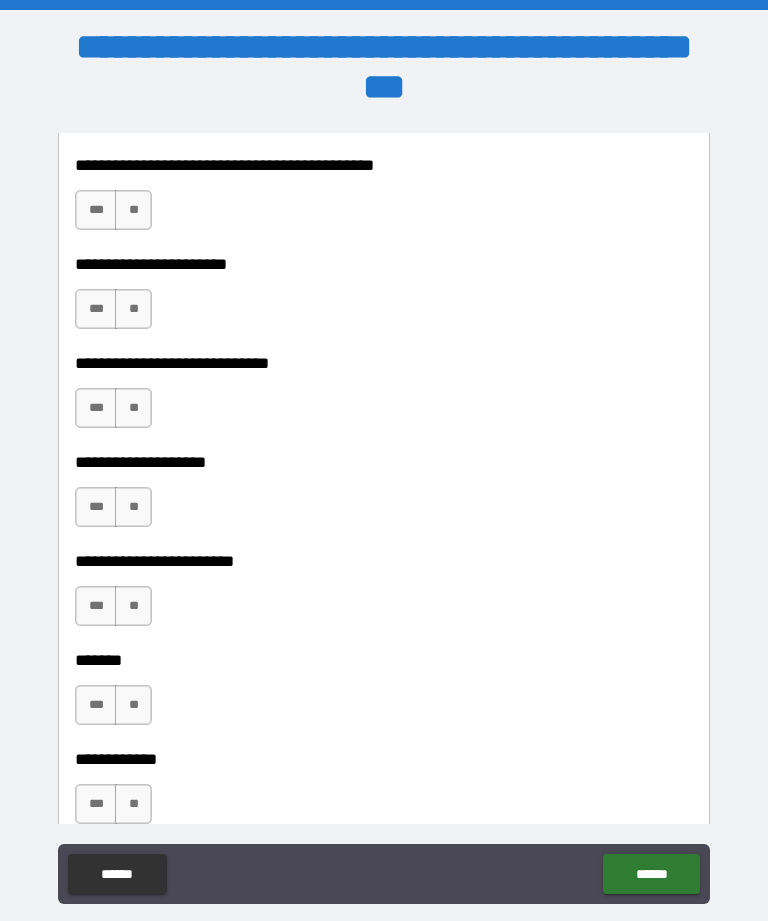click on "**" at bounding box center [133, 210] 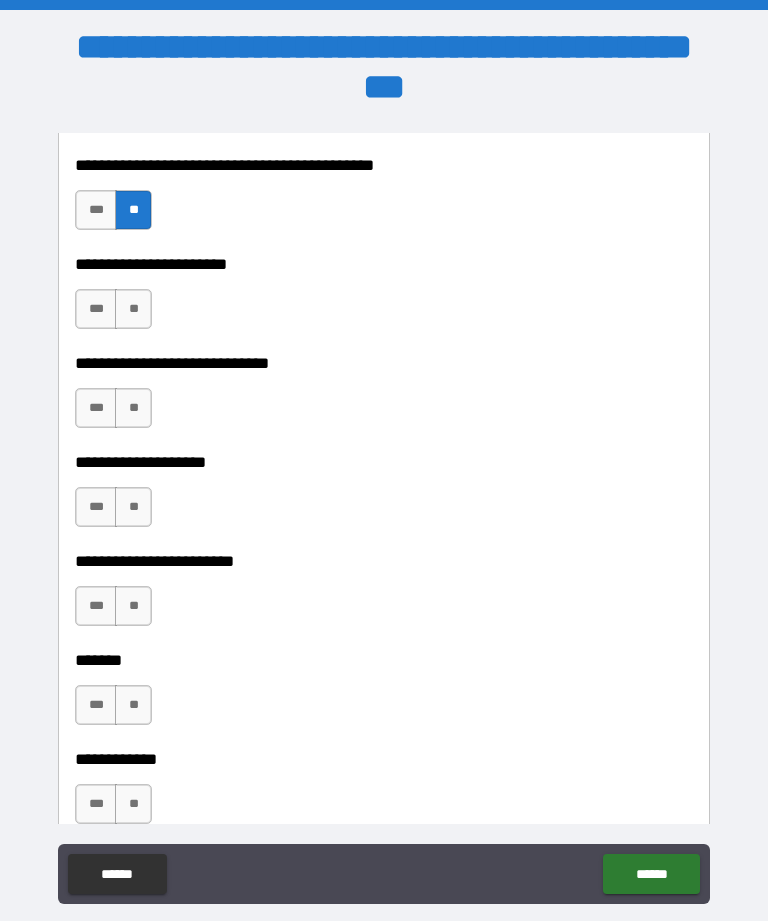 click on "**" at bounding box center [133, 309] 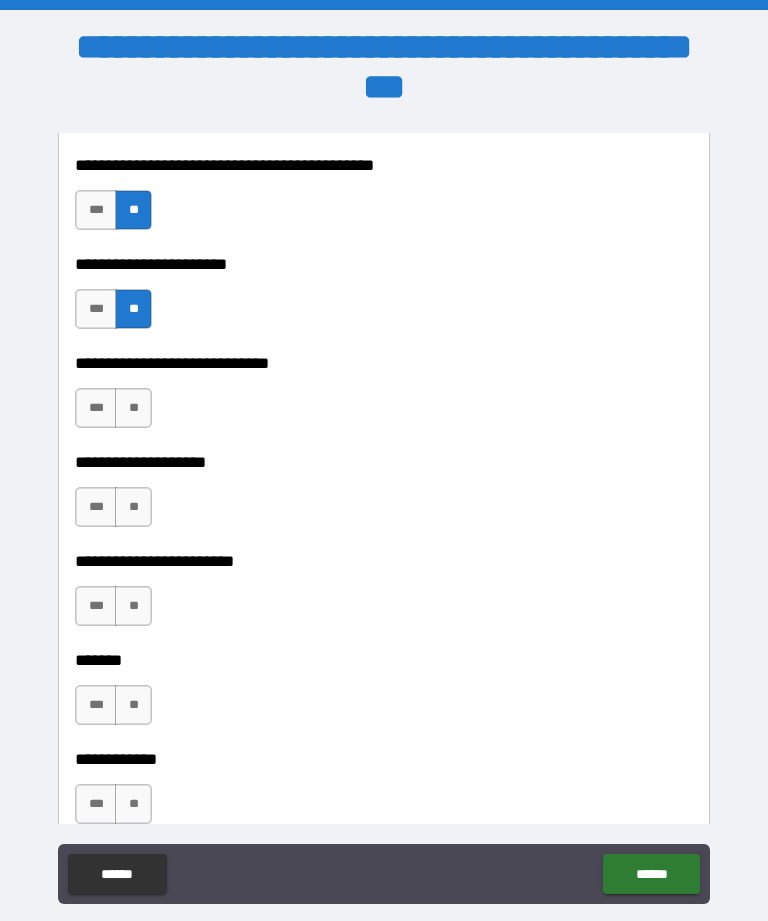 click on "**" at bounding box center (133, 408) 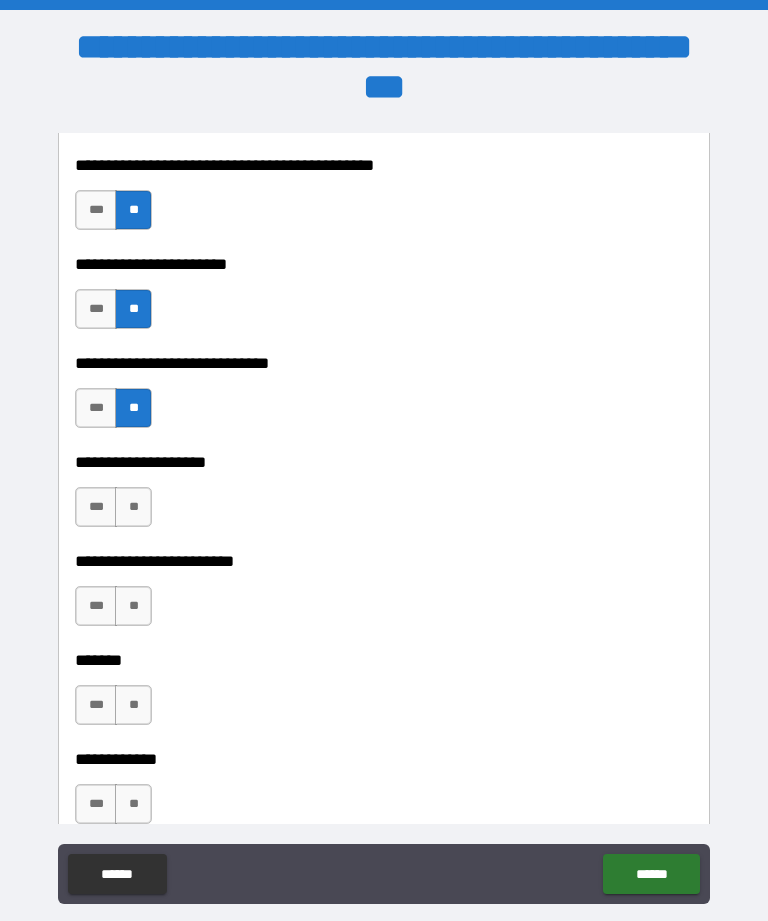 click on "**" at bounding box center (133, 507) 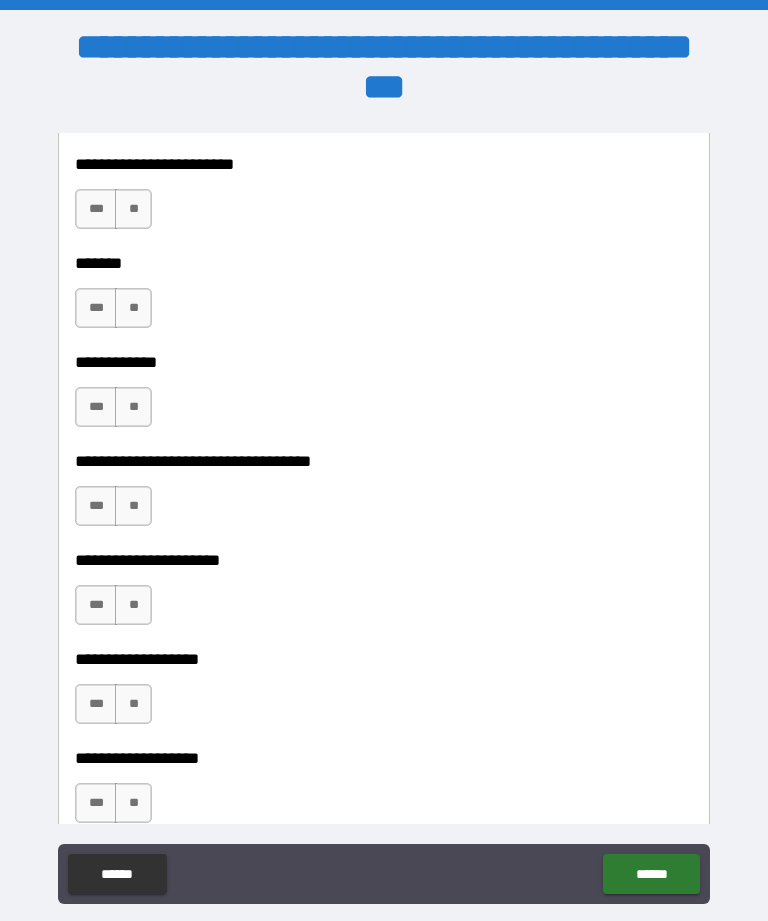 scroll, scrollTop: 9864, scrollLeft: 0, axis: vertical 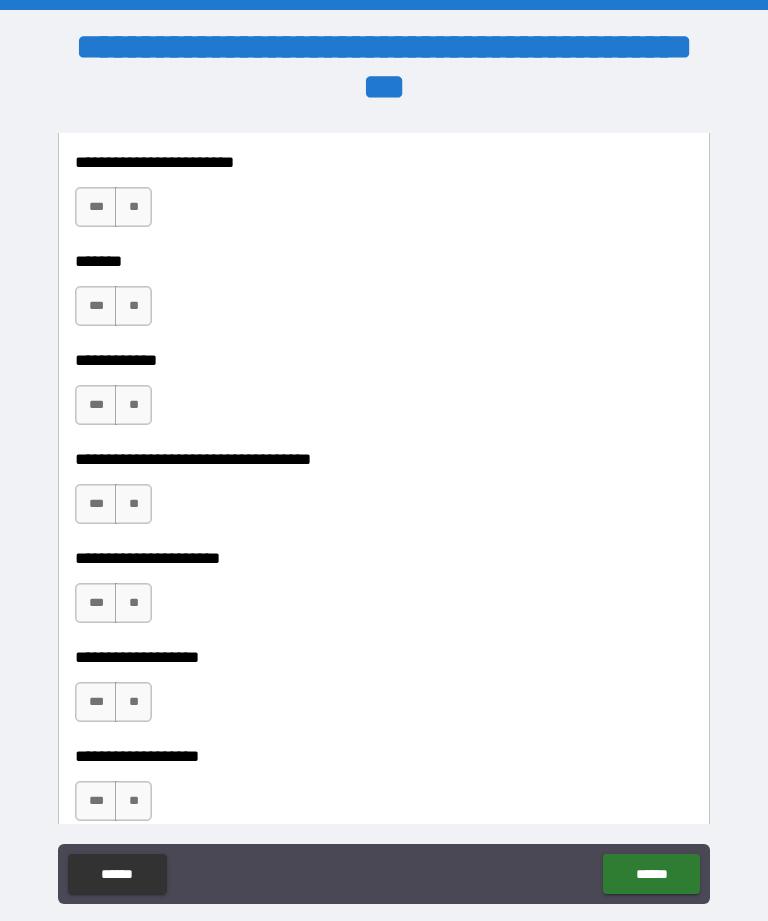 click on "**" at bounding box center [133, 207] 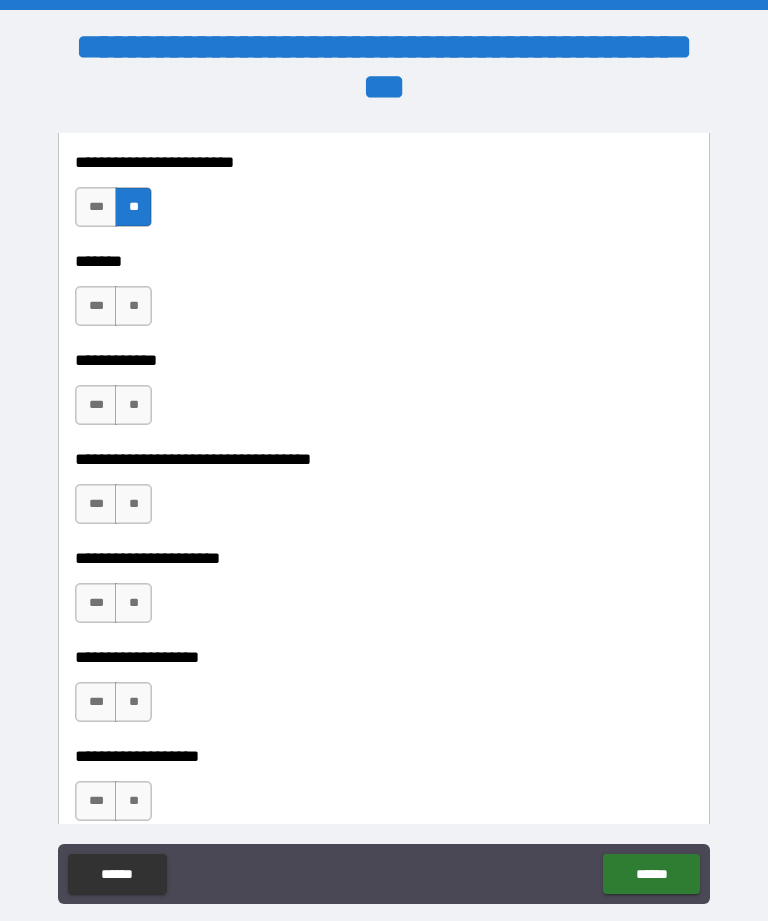 click on "**" at bounding box center [133, 306] 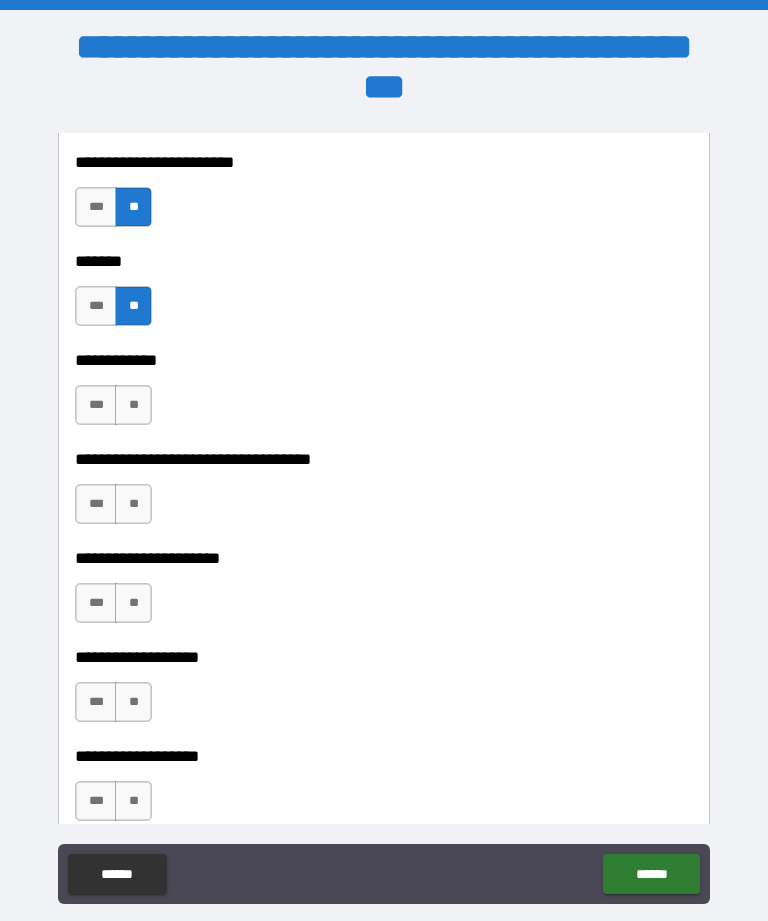 click on "**" at bounding box center [133, 405] 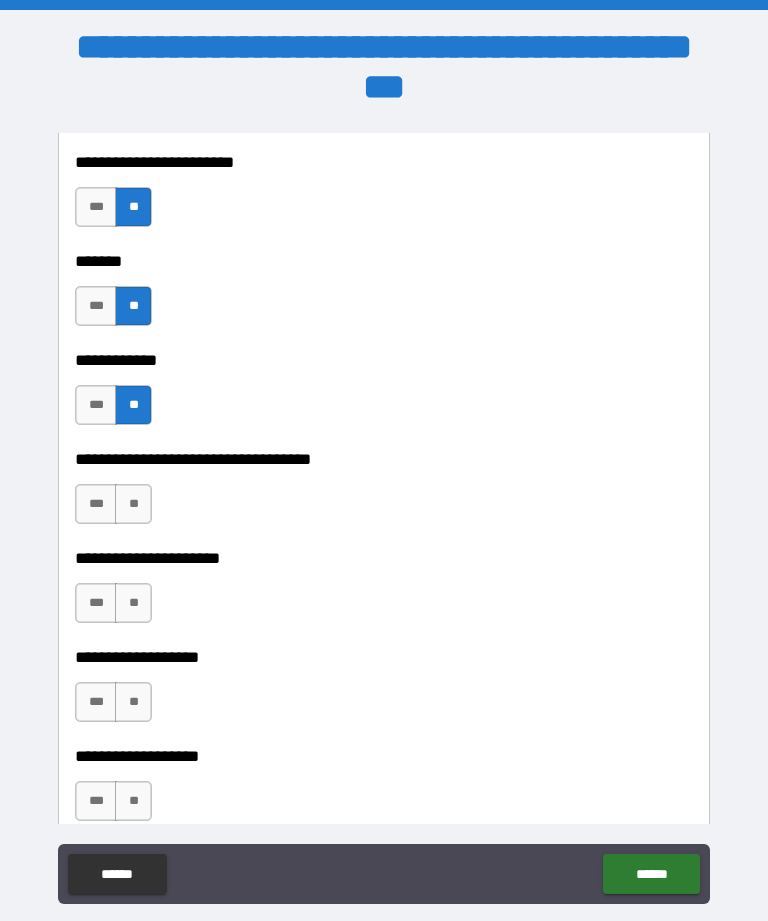 click on "**" at bounding box center [133, 504] 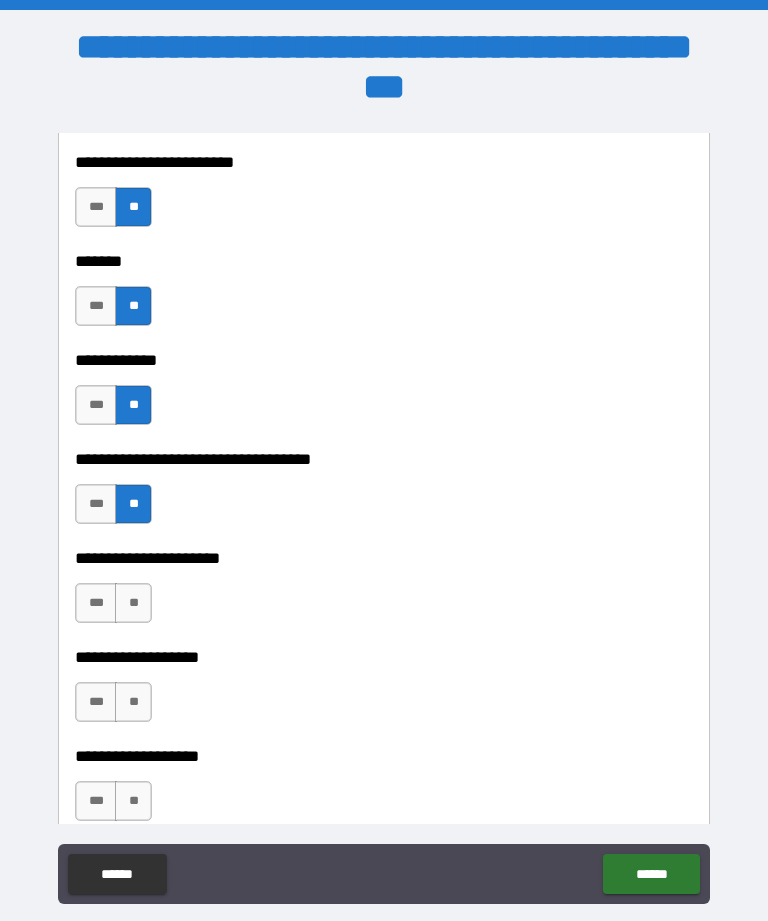 click on "**" at bounding box center (133, 603) 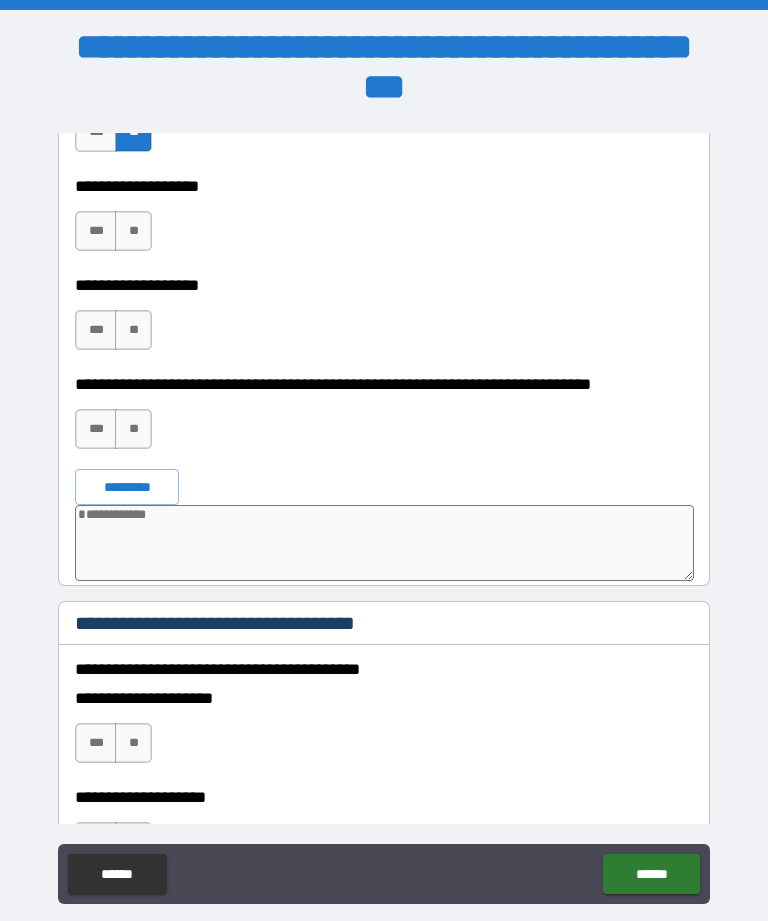 scroll, scrollTop: 10341, scrollLeft: 0, axis: vertical 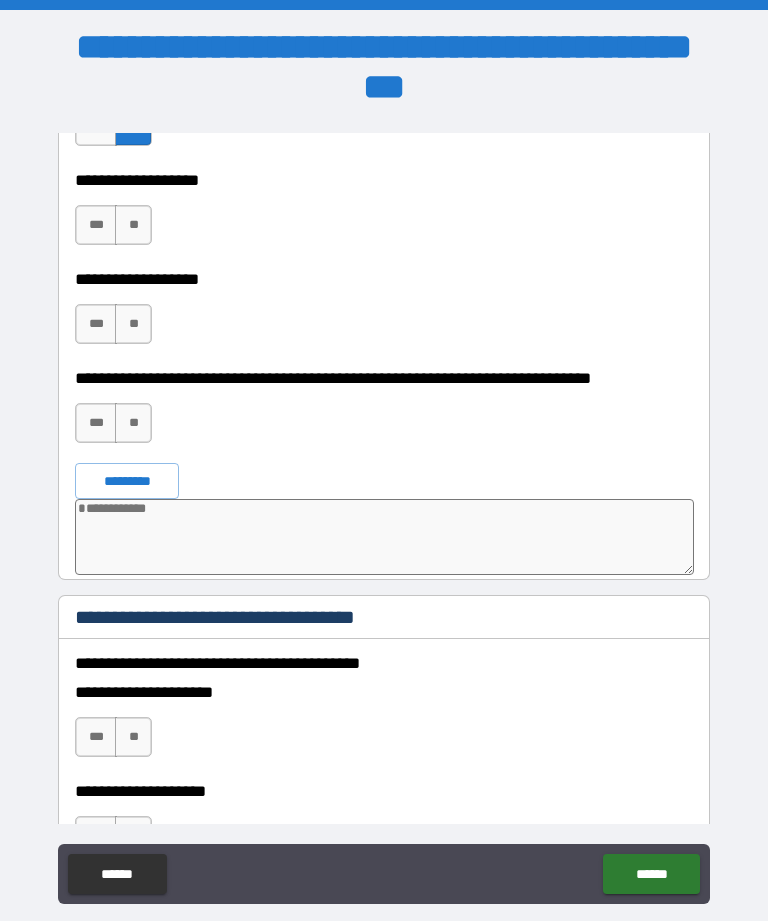 click on "**" at bounding box center [133, 225] 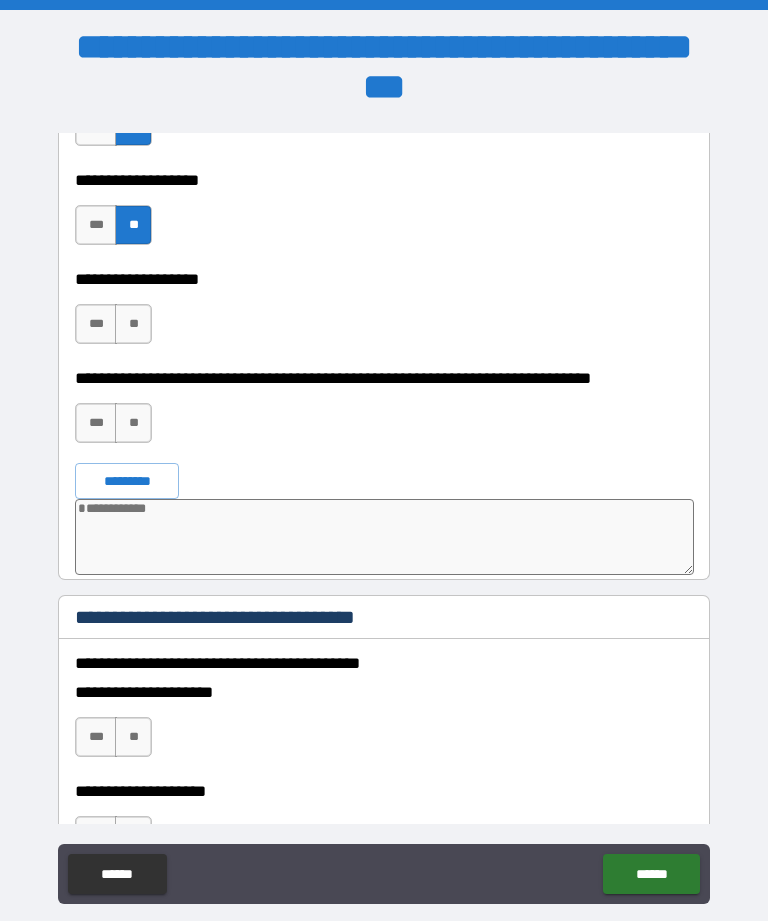 click on "**" at bounding box center (133, 324) 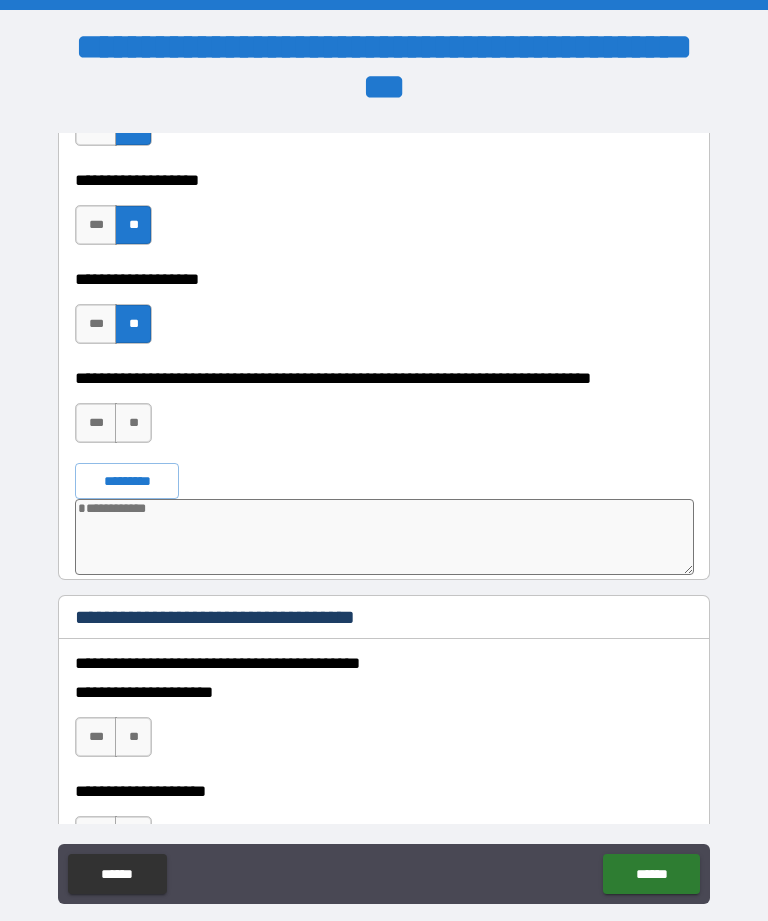 click on "**" at bounding box center (133, 423) 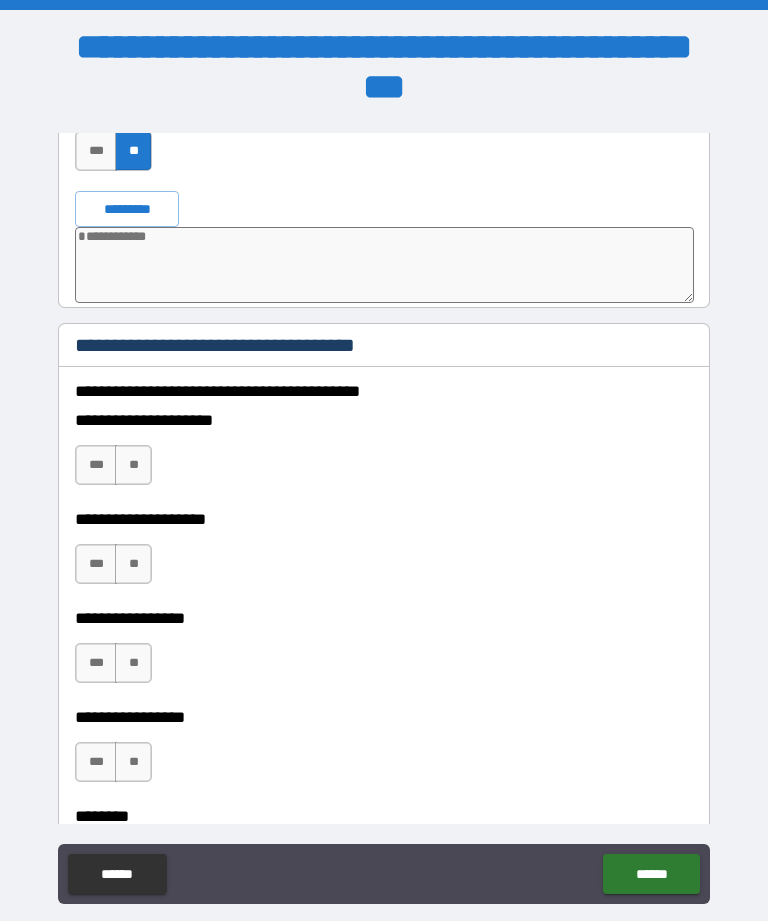 scroll, scrollTop: 10616, scrollLeft: 0, axis: vertical 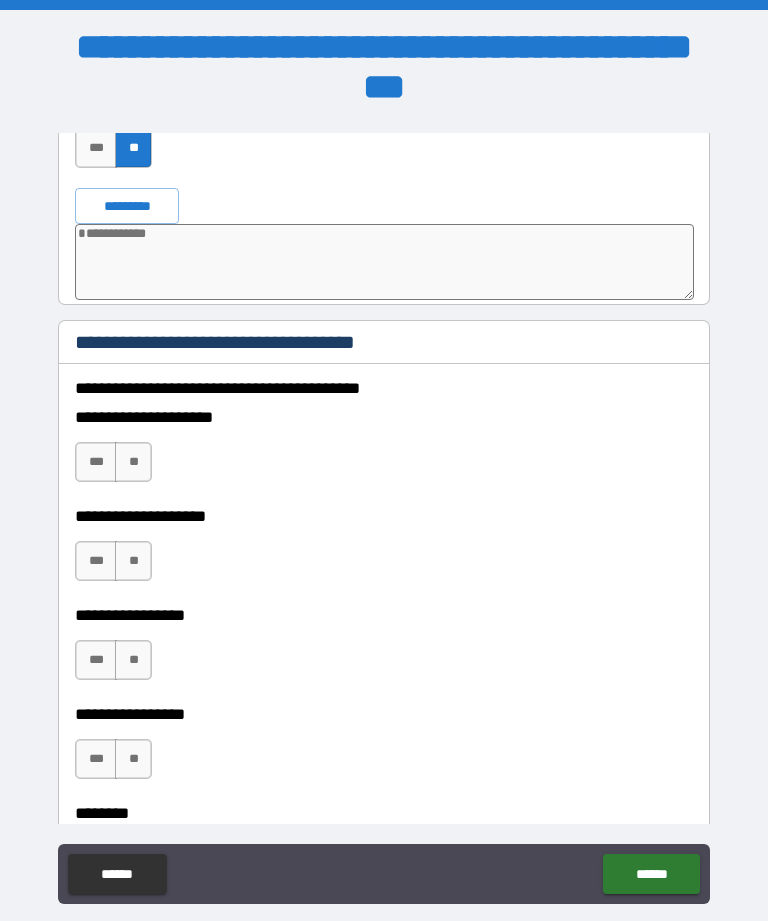 click at bounding box center [384, 262] 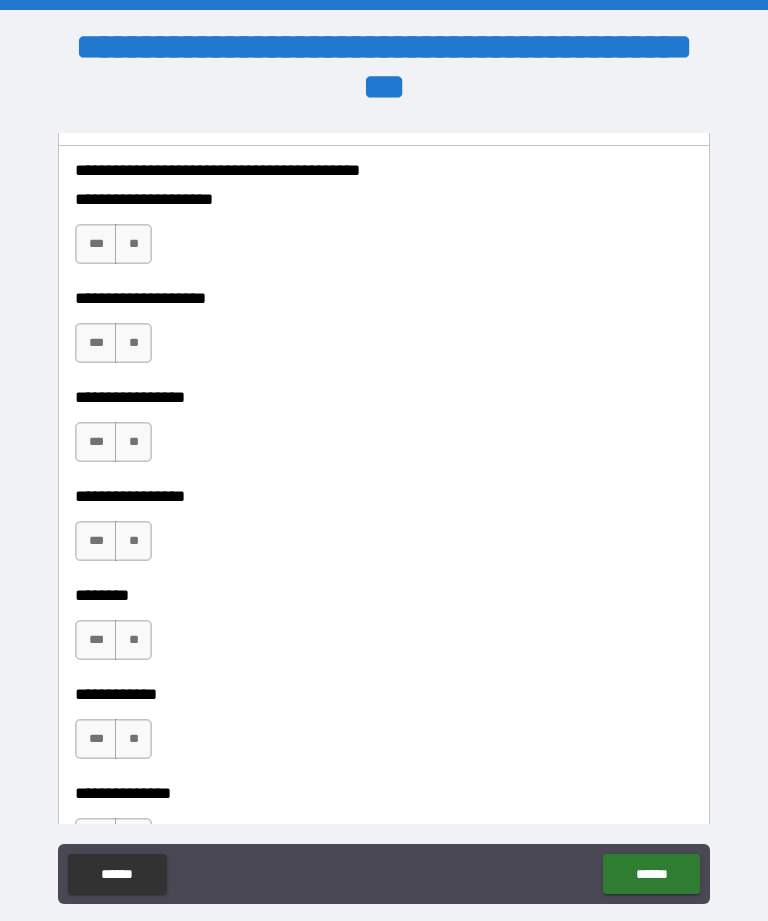 scroll, scrollTop: 10838, scrollLeft: 0, axis: vertical 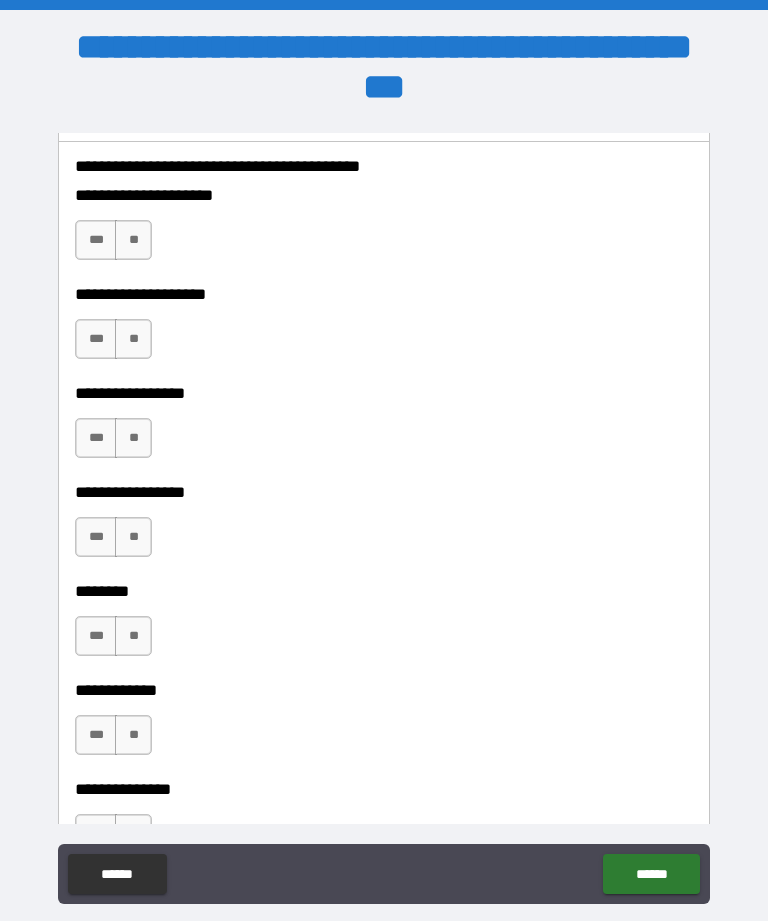 click on "**" at bounding box center (133, 240) 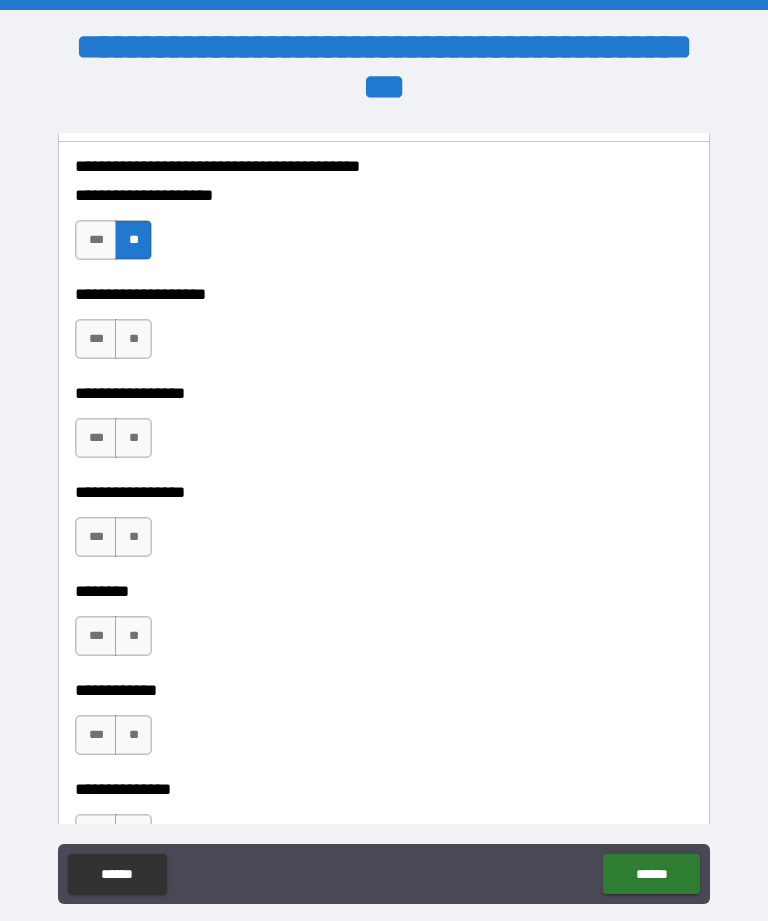 click on "***" at bounding box center (96, 339) 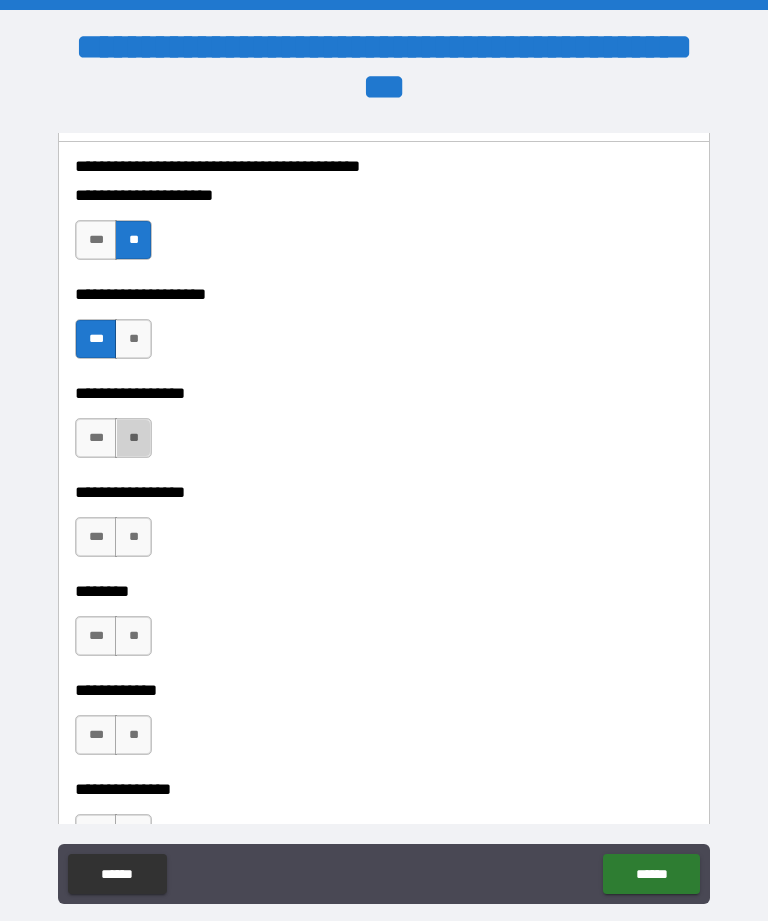 click on "**" at bounding box center (133, 438) 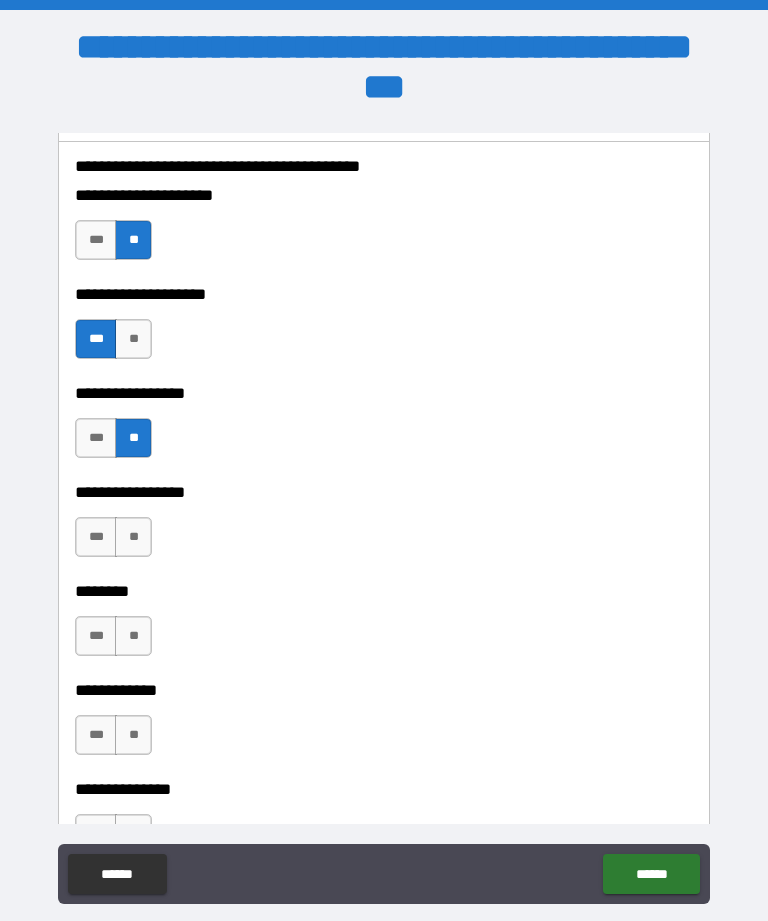 click on "********" at bounding box center (384, 591) 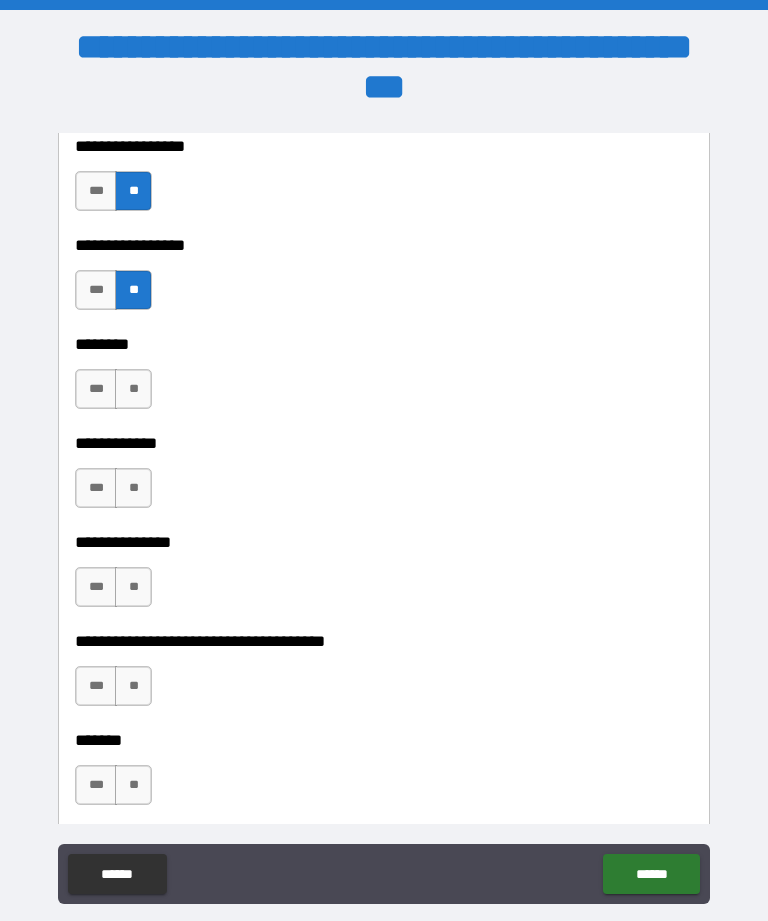 scroll, scrollTop: 11084, scrollLeft: 0, axis: vertical 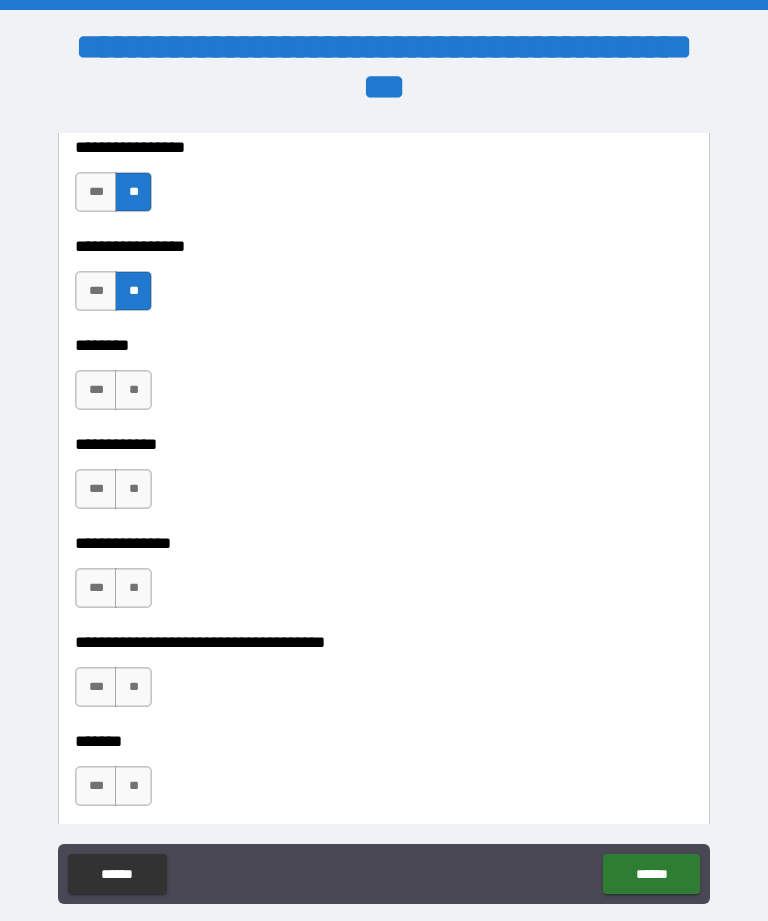 click on "***" at bounding box center (96, 390) 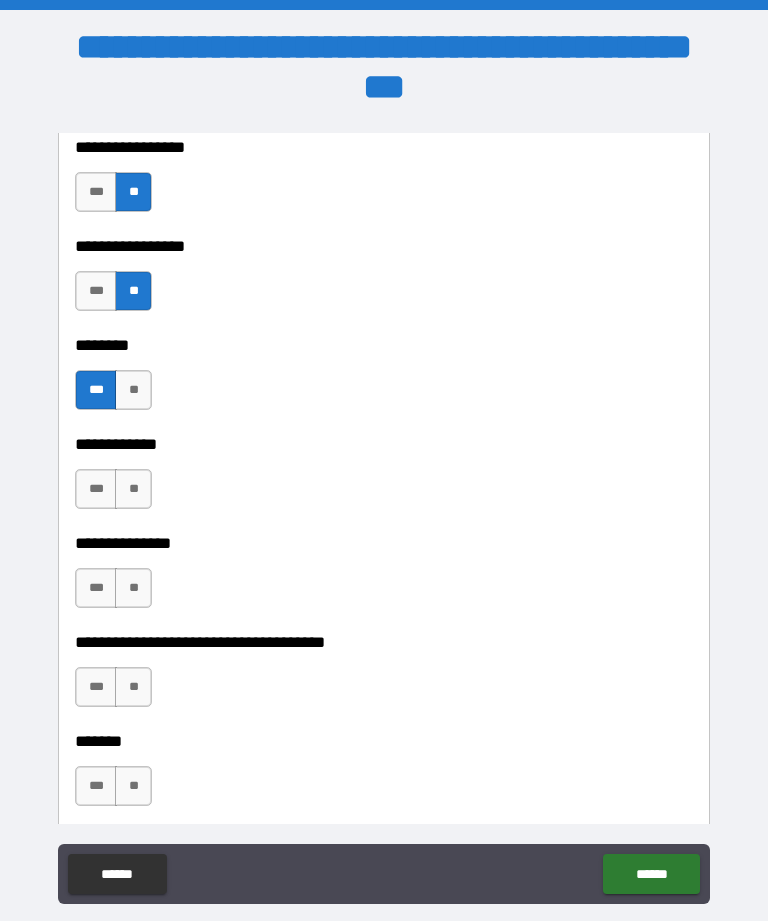 click on "***" at bounding box center [96, 489] 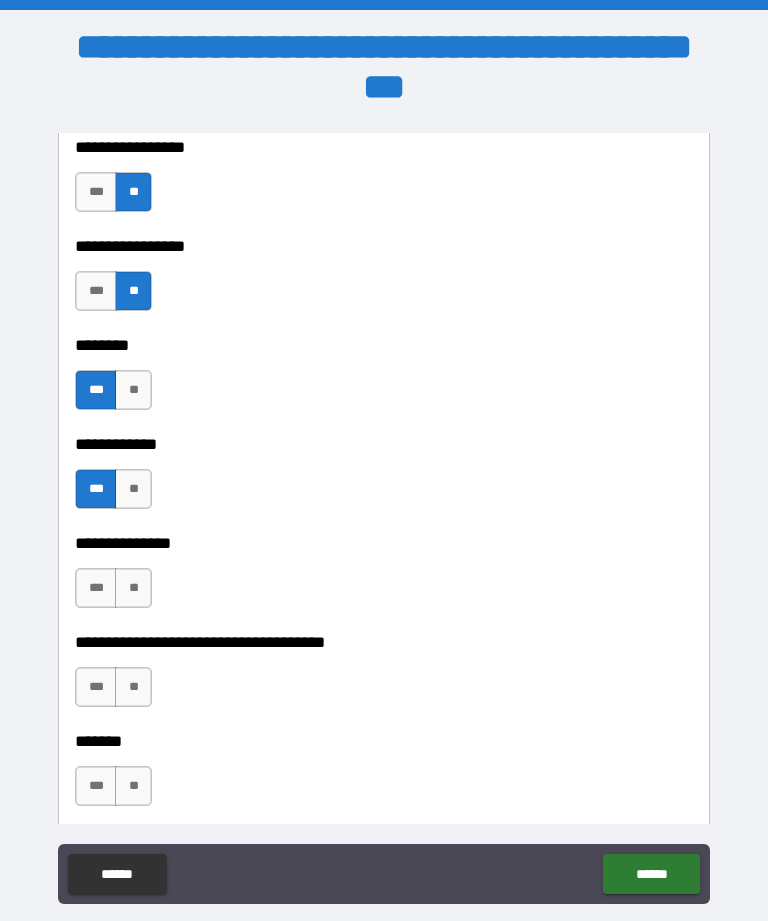 click on "***" at bounding box center [96, 588] 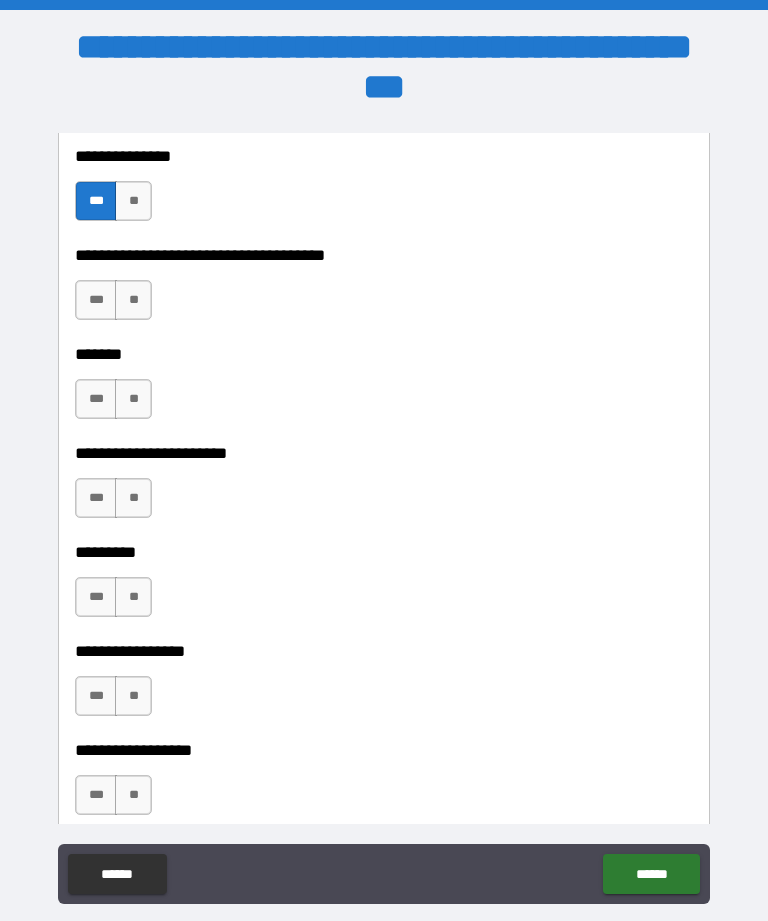 scroll, scrollTop: 11480, scrollLeft: 0, axis: vertical 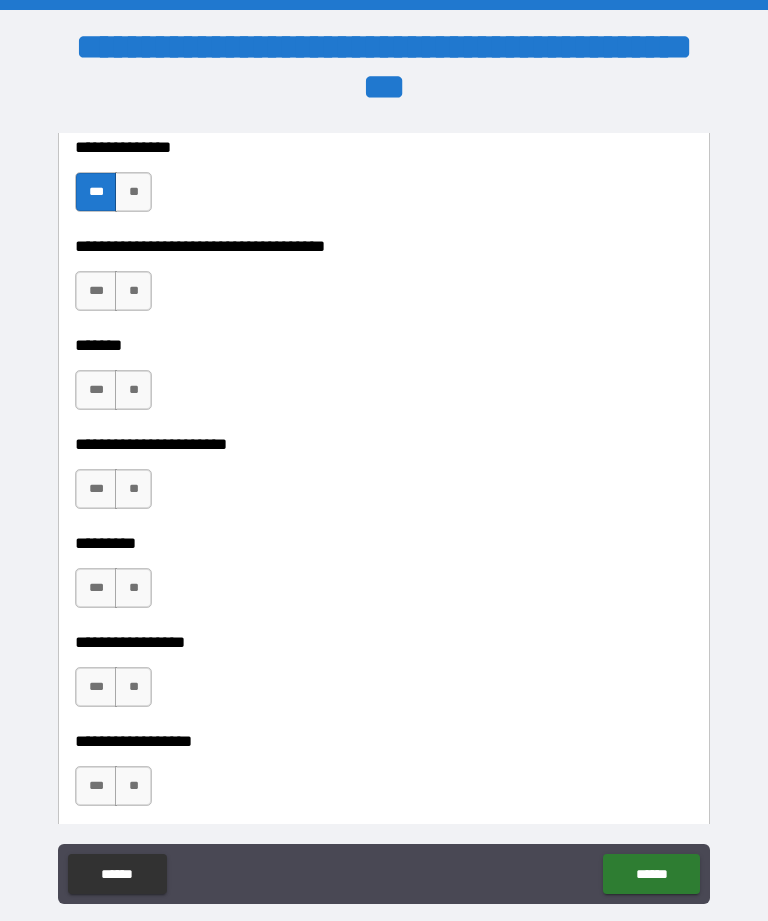 click on "***" at bounding box center [96, 291] 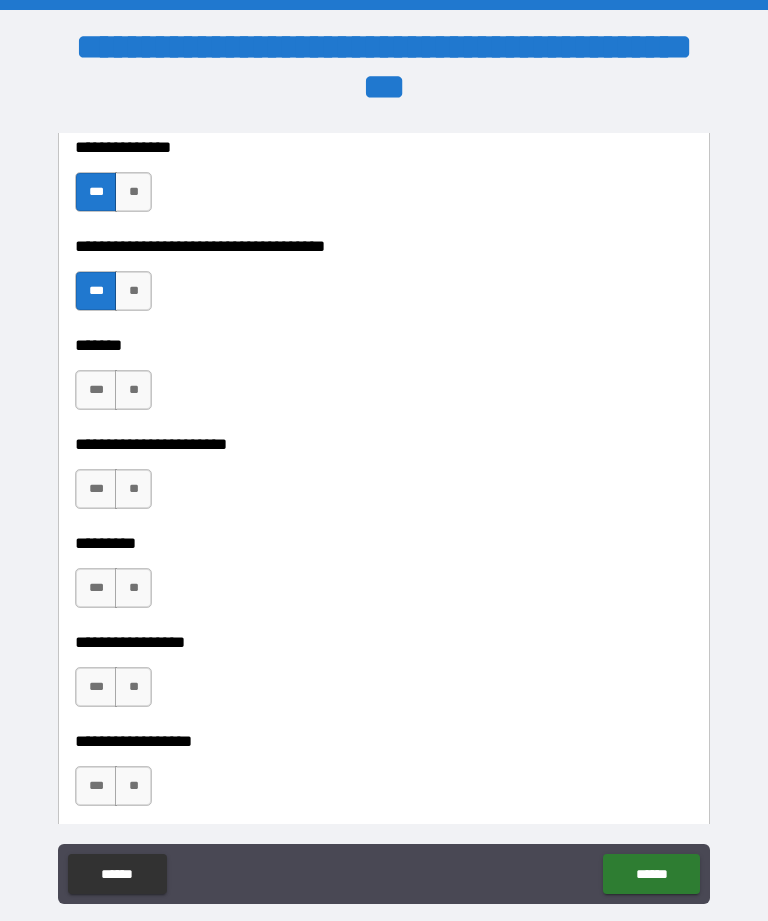 click on "**" at bounding box center (133, 390) 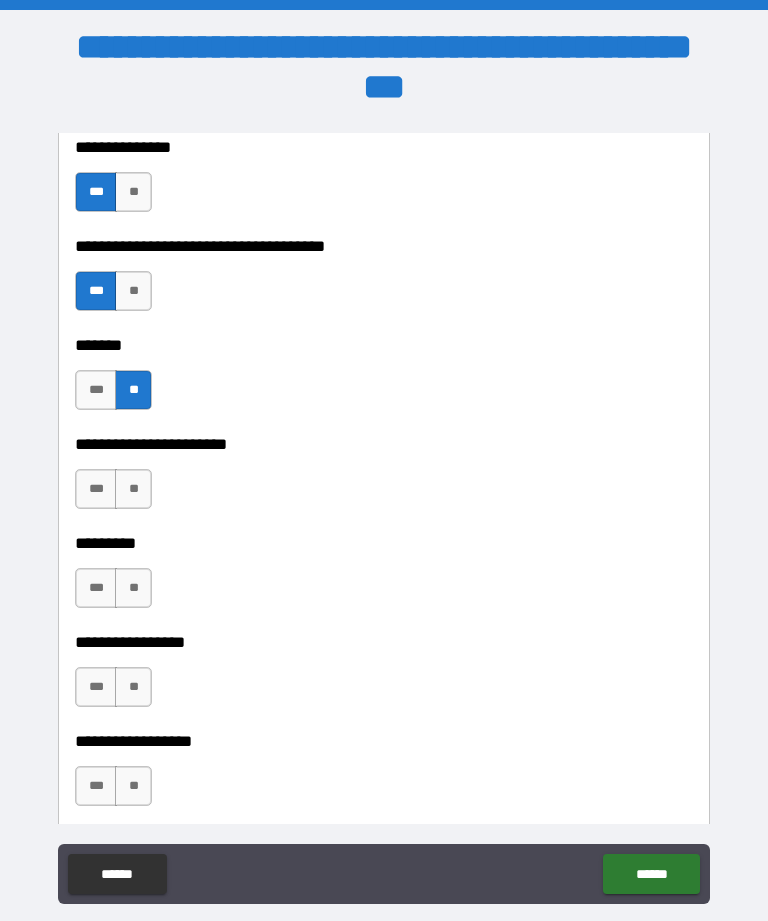 click on "**" at bounding box center (133, 489) 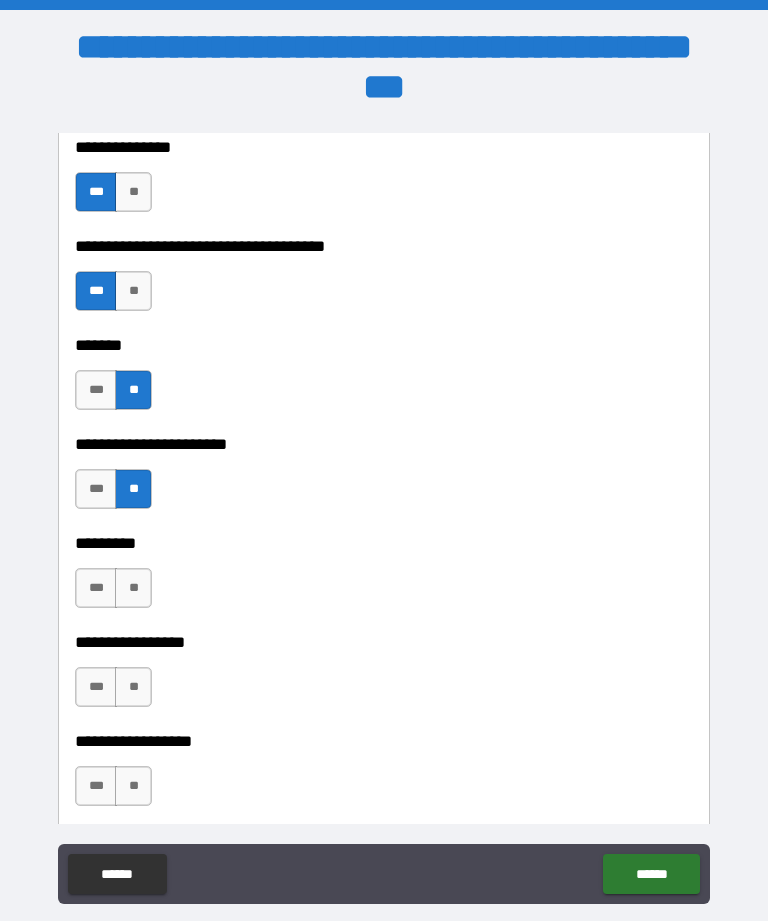click on "***" at bounding box center (96, 489) 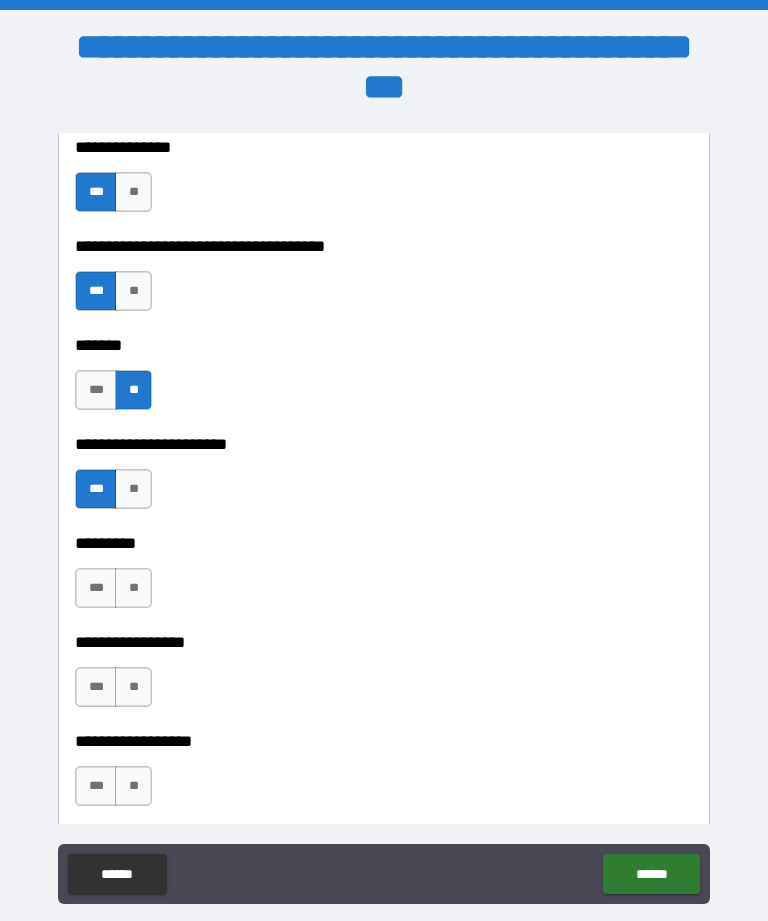 click on "***" at bounding box center (96, 588) 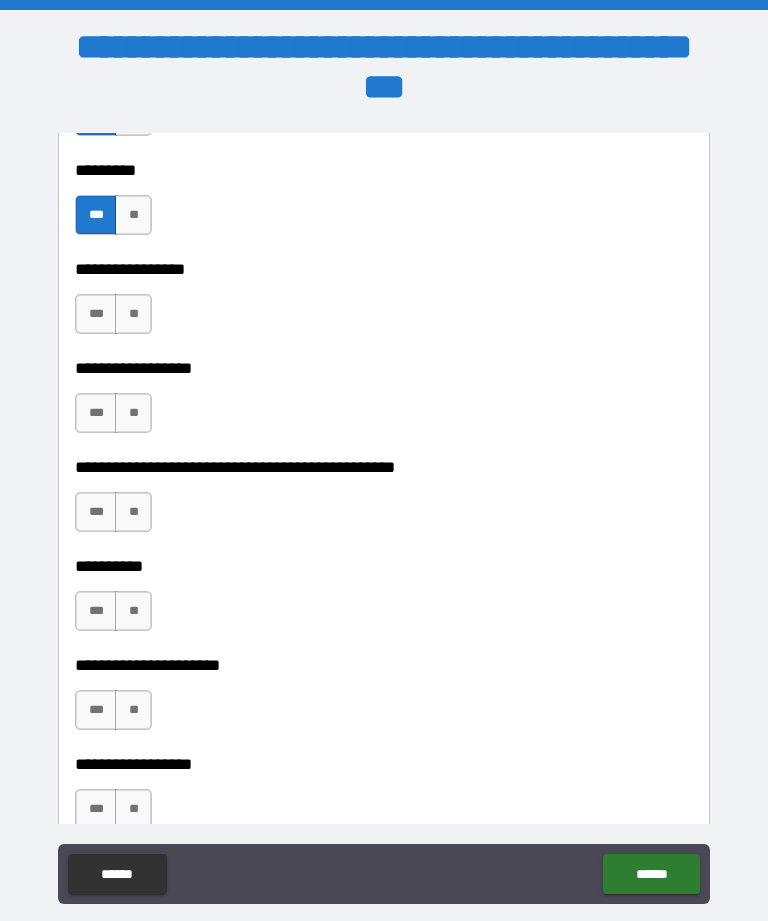 scroll, scrollTop: 11854, scrollLeft: 0, axis: vertical 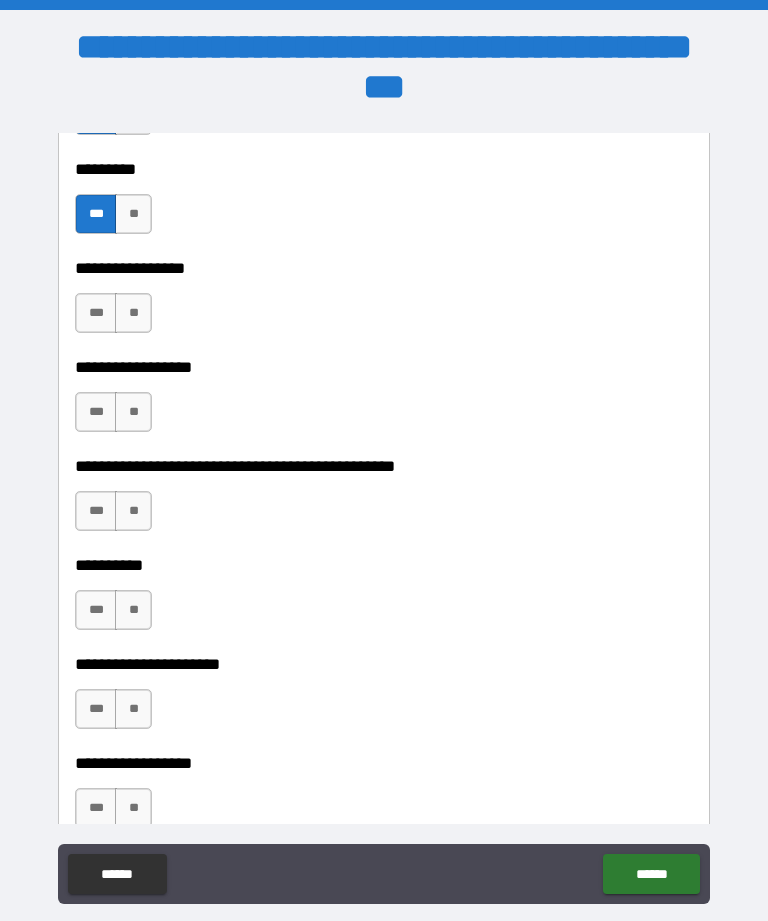 click on "***" at bounding box center (96, 313) 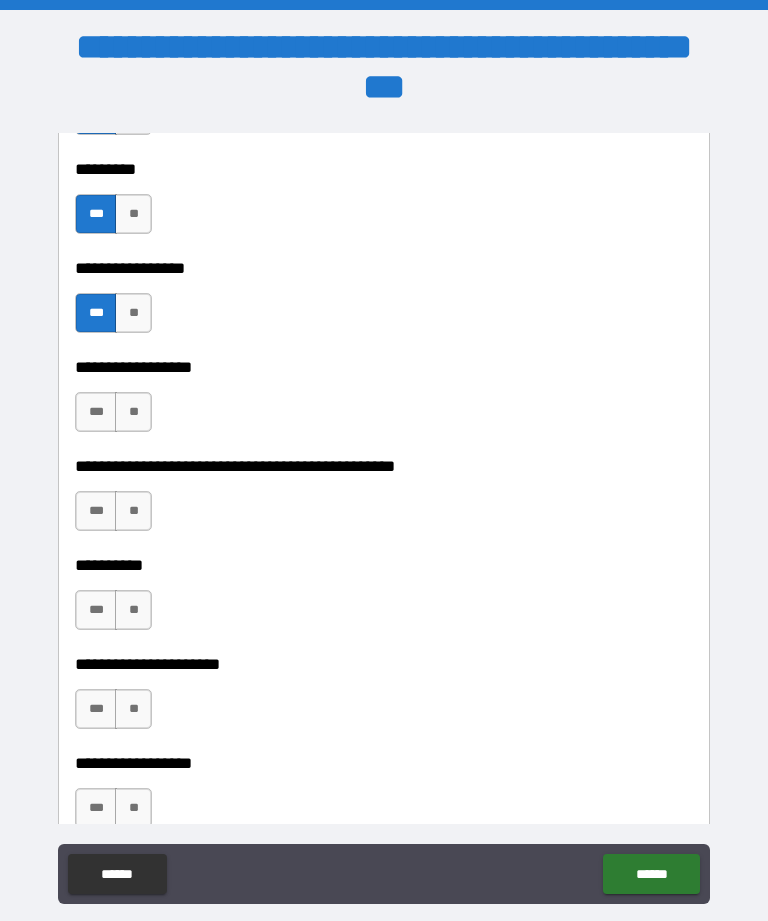 click on "**" at bounding box center (133, 412) 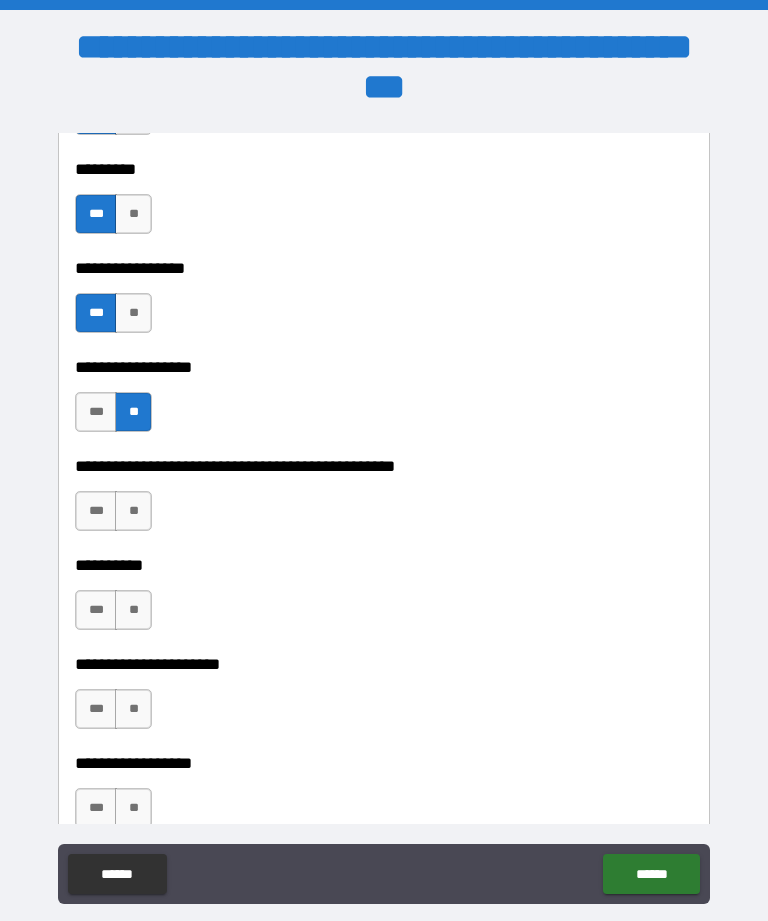 click on "**" at bounding box center [133, 511] 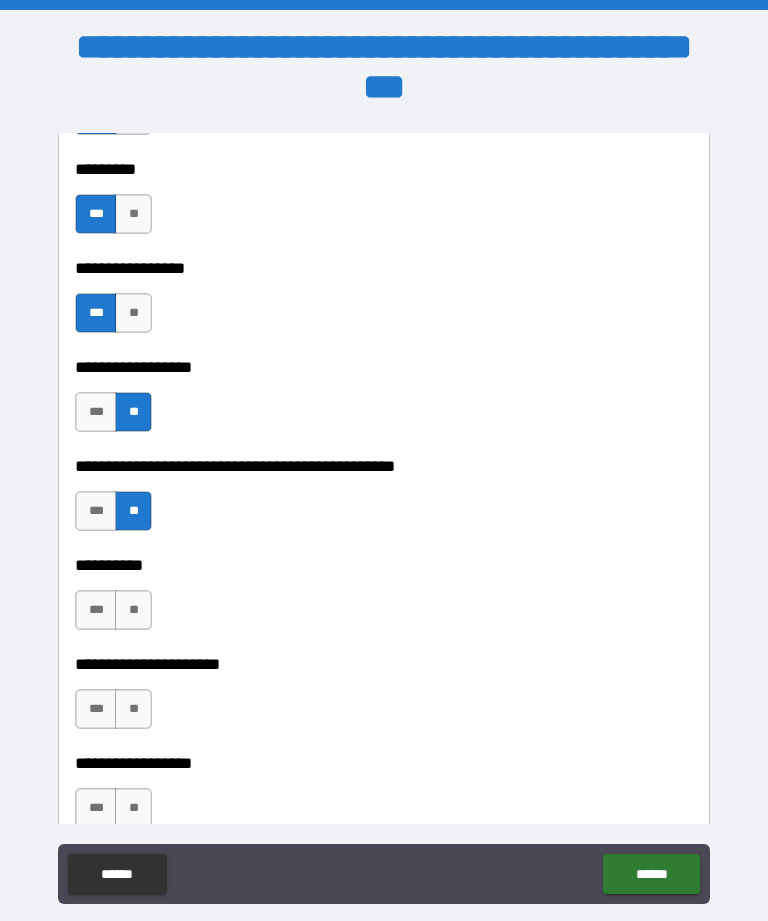 click on "**" at bounding box center (133, 610) 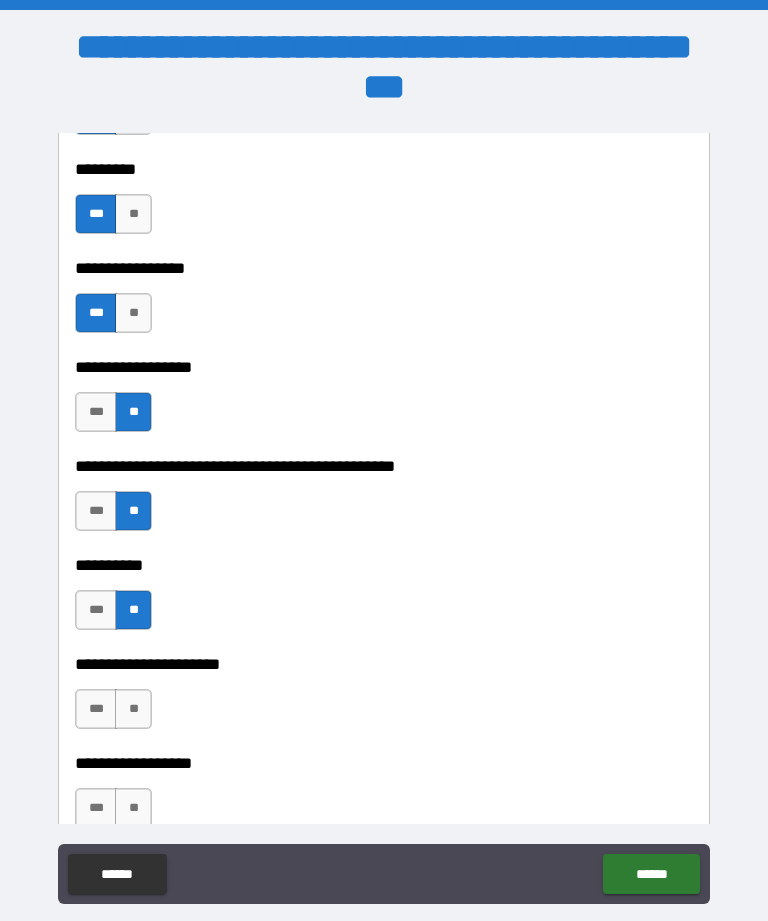 click on "**" at bounding box center (133, 709) 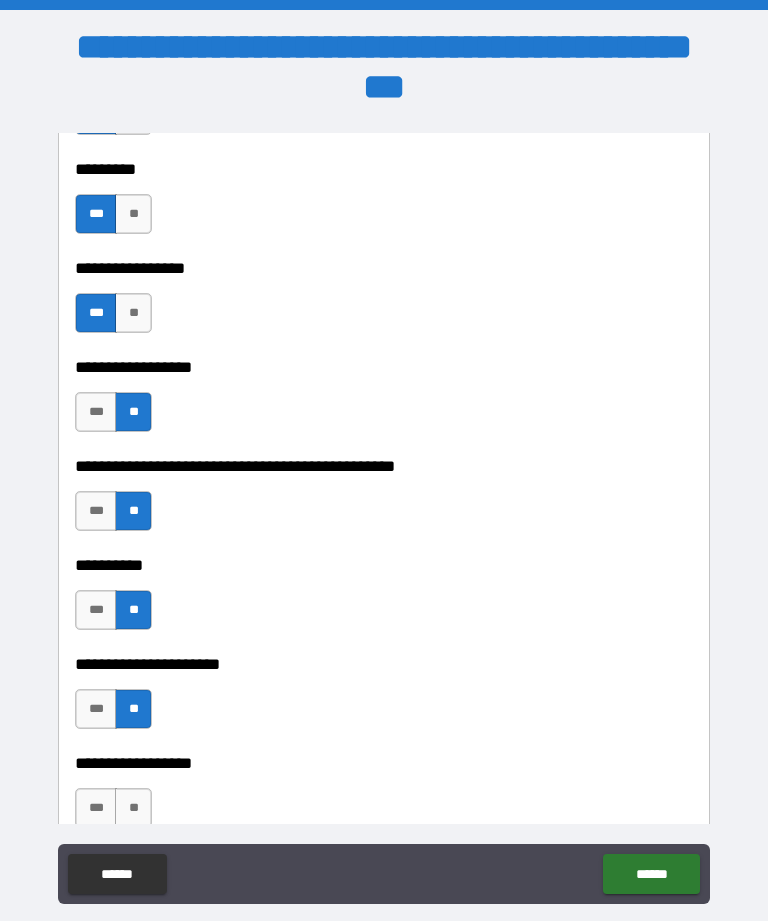 click on "***" at bounding box center [96, 610] 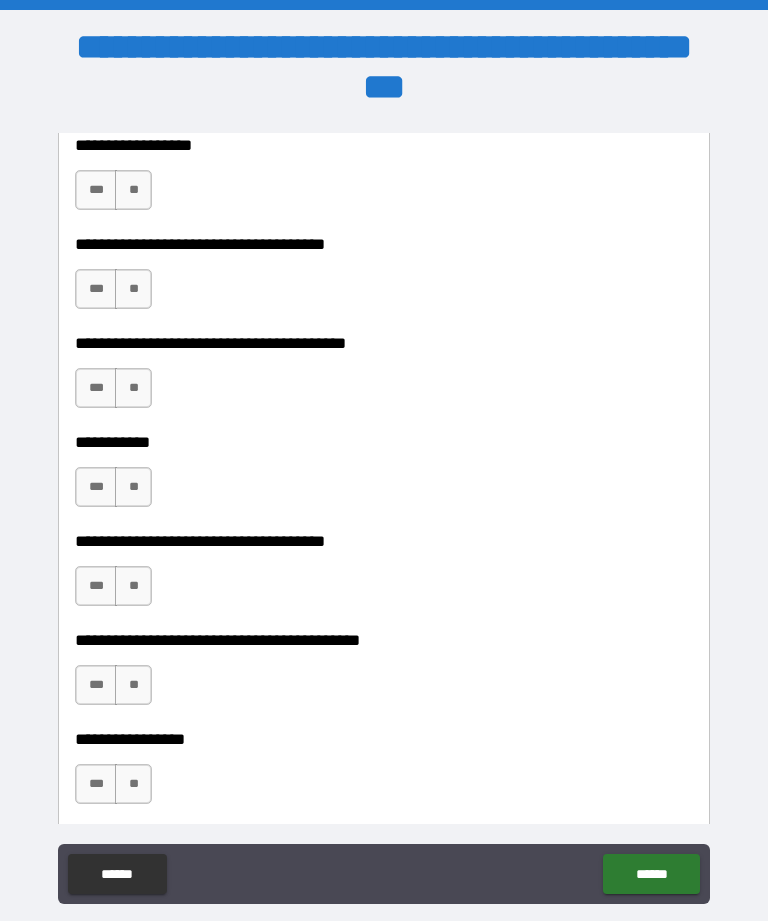 scroll, scrollTop: 12469, scrollLeft: 0, axis: vertical 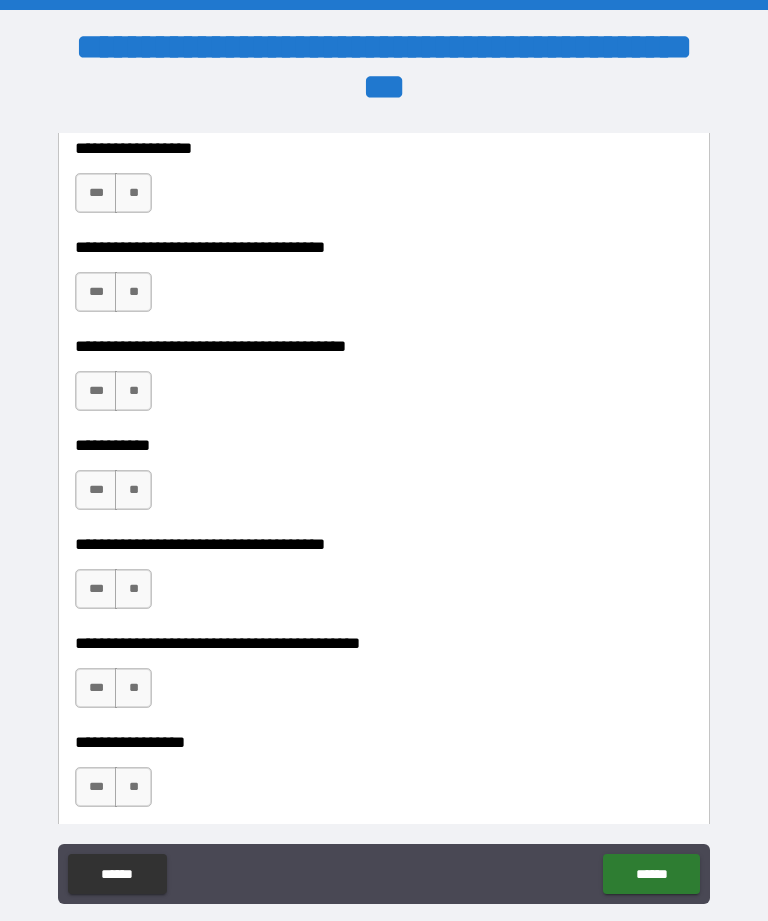 click on "**" at bounding box center (133, 193) 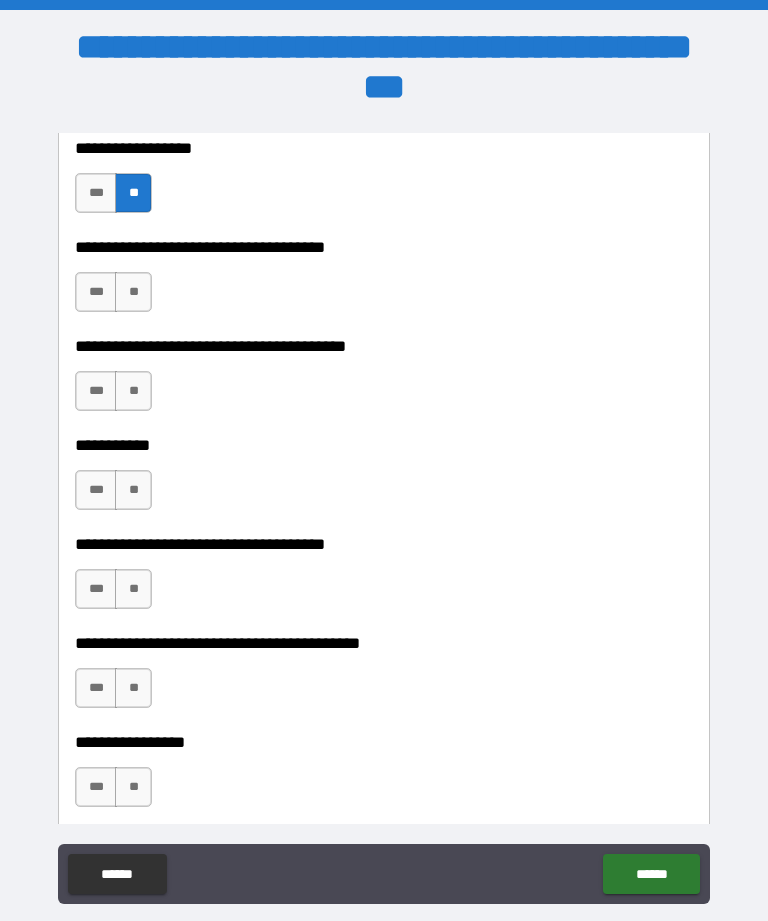 click on "***" at bounding box center [96, 193] 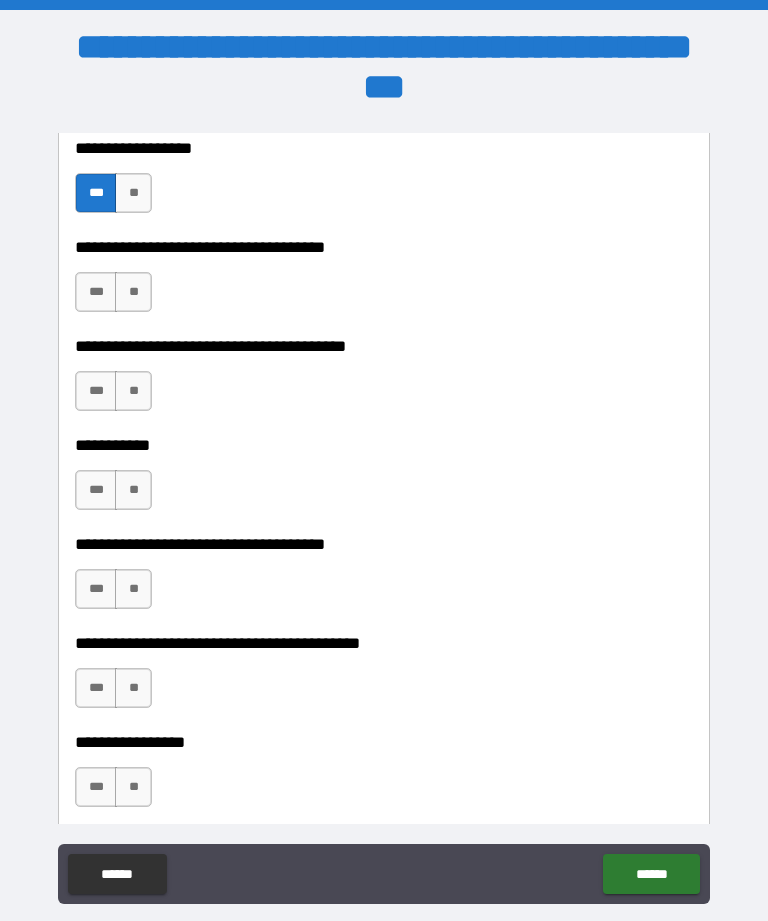 click on "**" at bounding box center [133, 193] 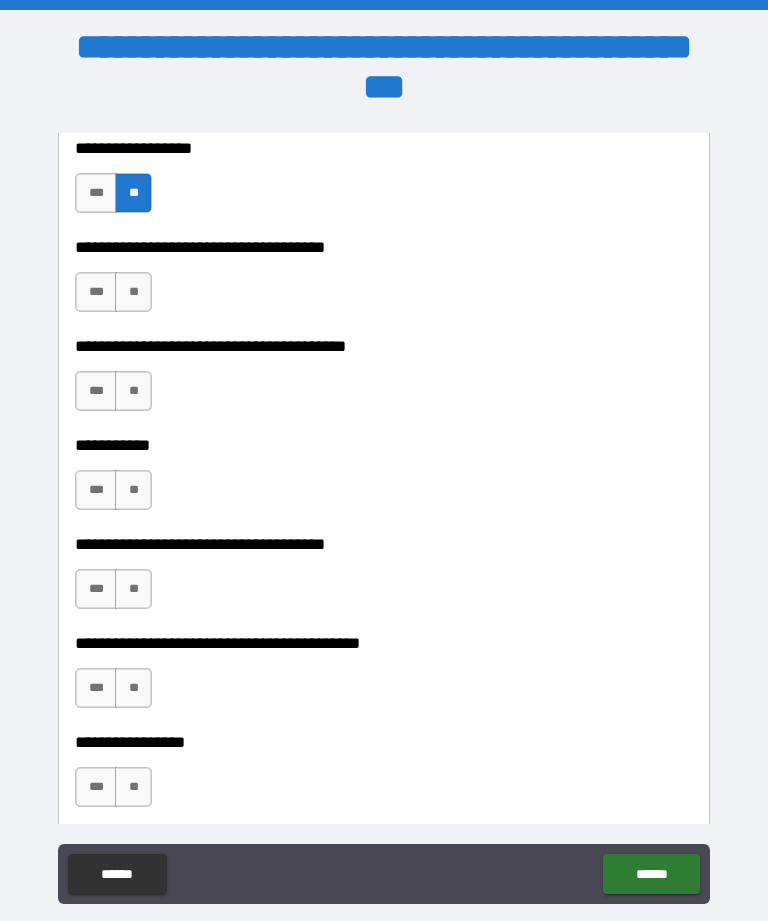 click on "**" at bounding box center (133, 292) 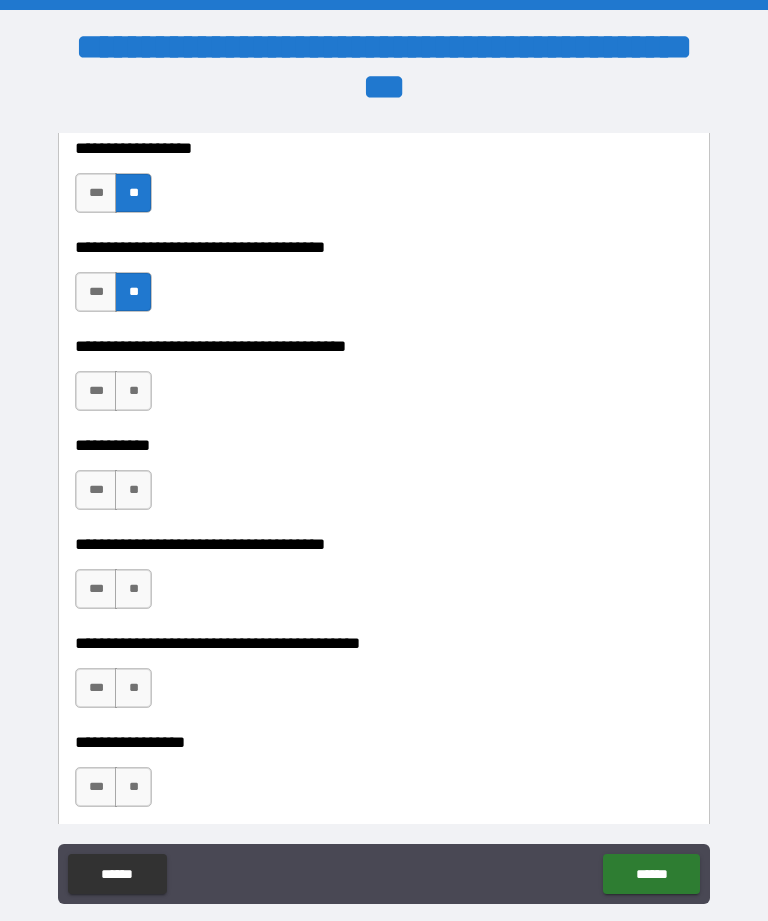 click on "**" at bounding box center [133, 391] 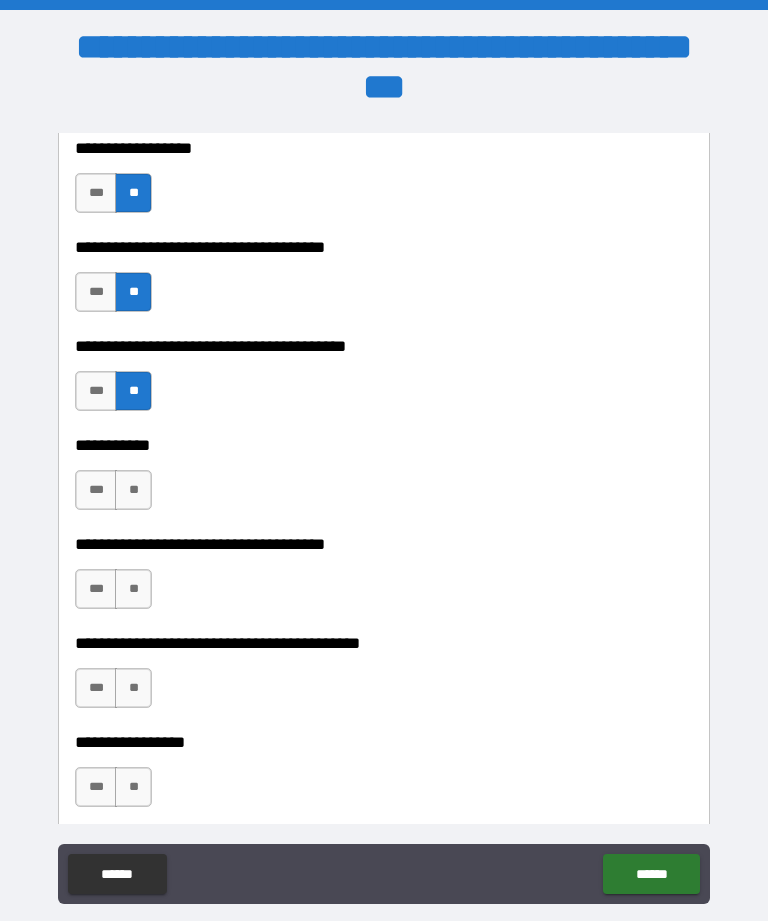 click on "**" at bounding box center [133, 490] 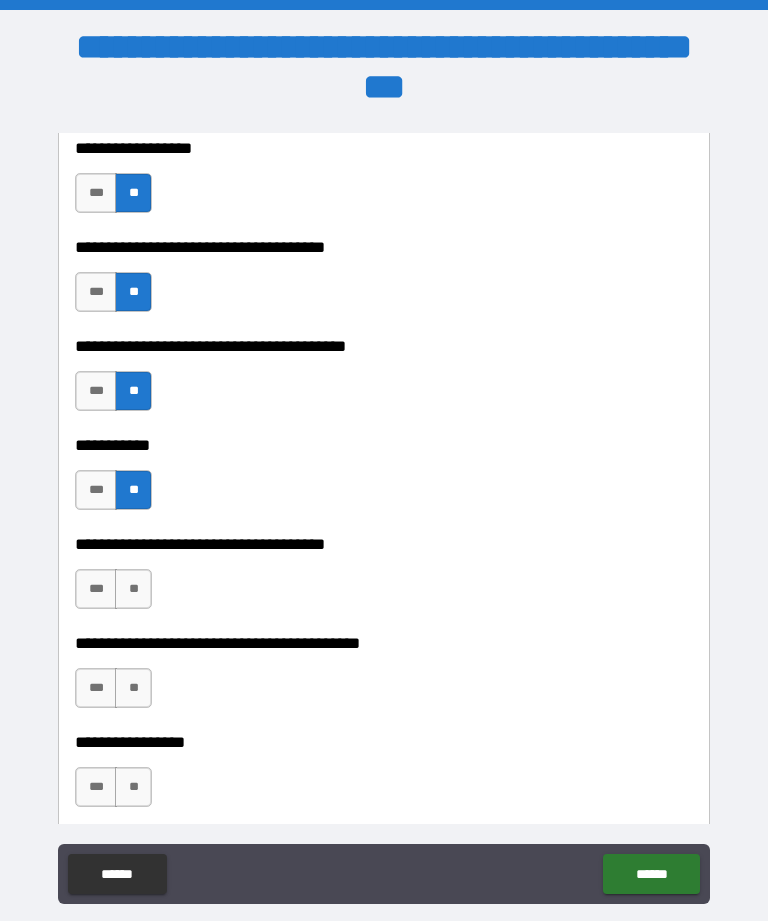 click on "**" at bounding box center (133, 589) 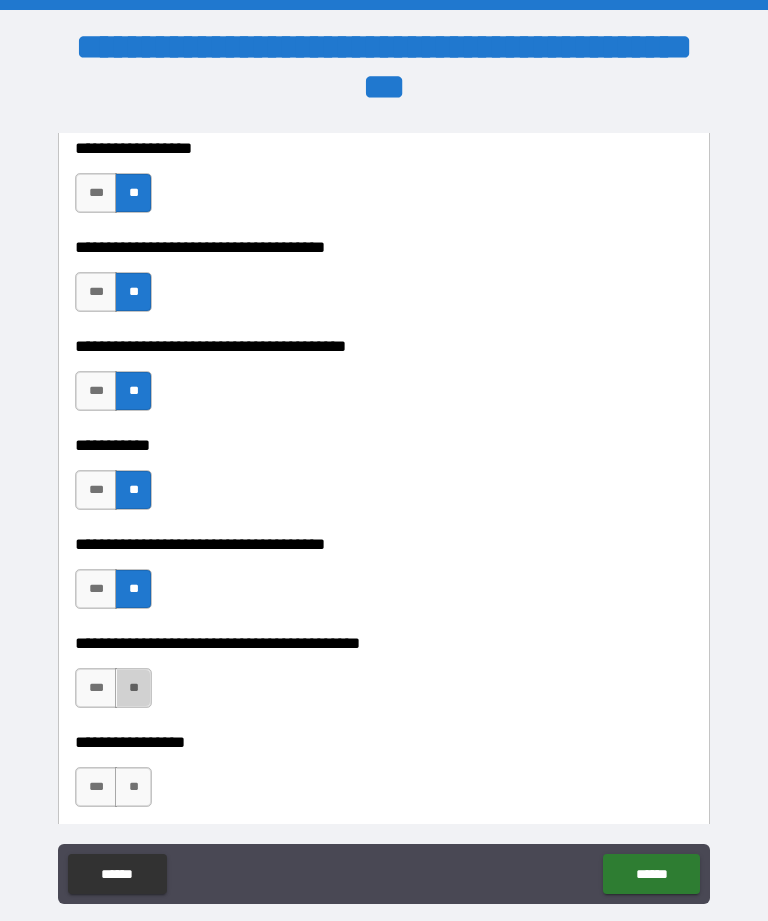click on "**" at bounding box center [133, 688] 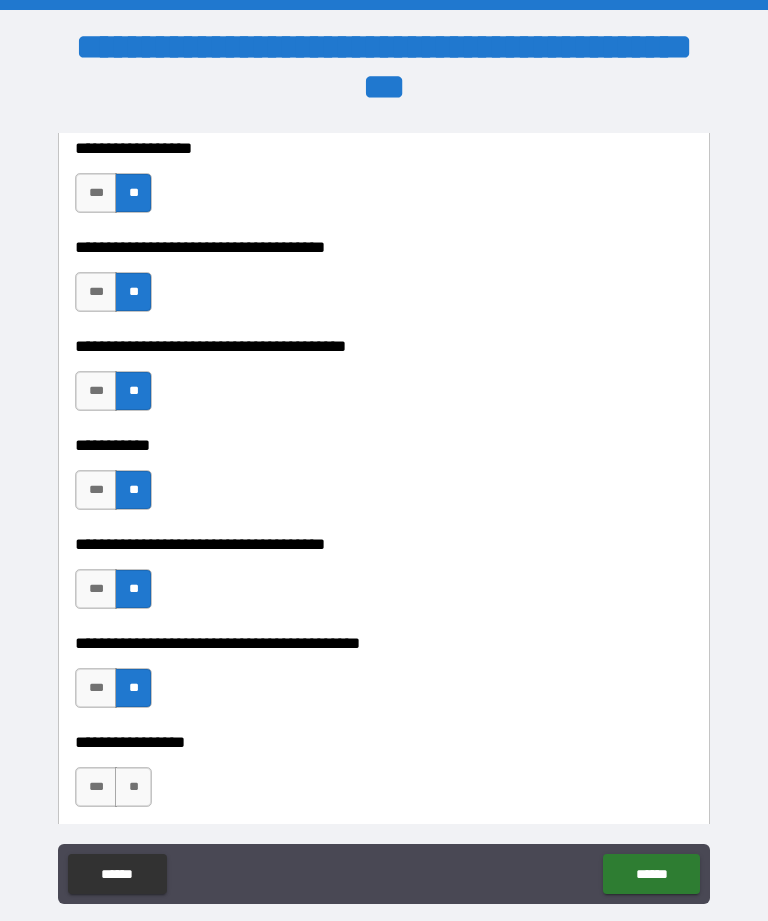 click on "**" at bounding box center (133, 787) 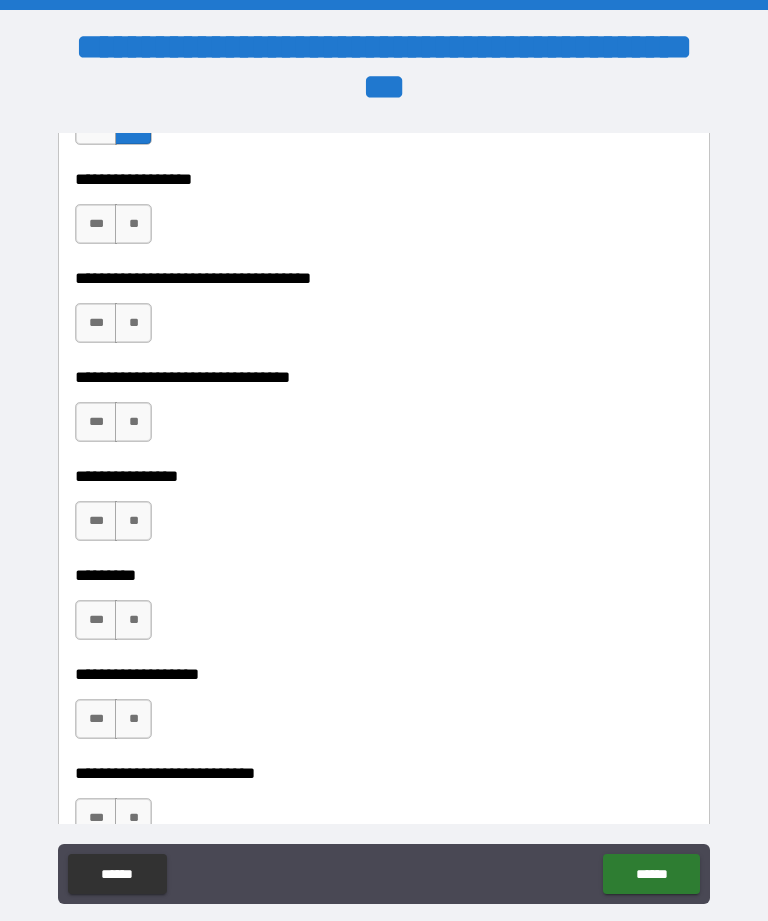scroll, scrollTop: 13140, scrollLeft: 0, axis: vertical 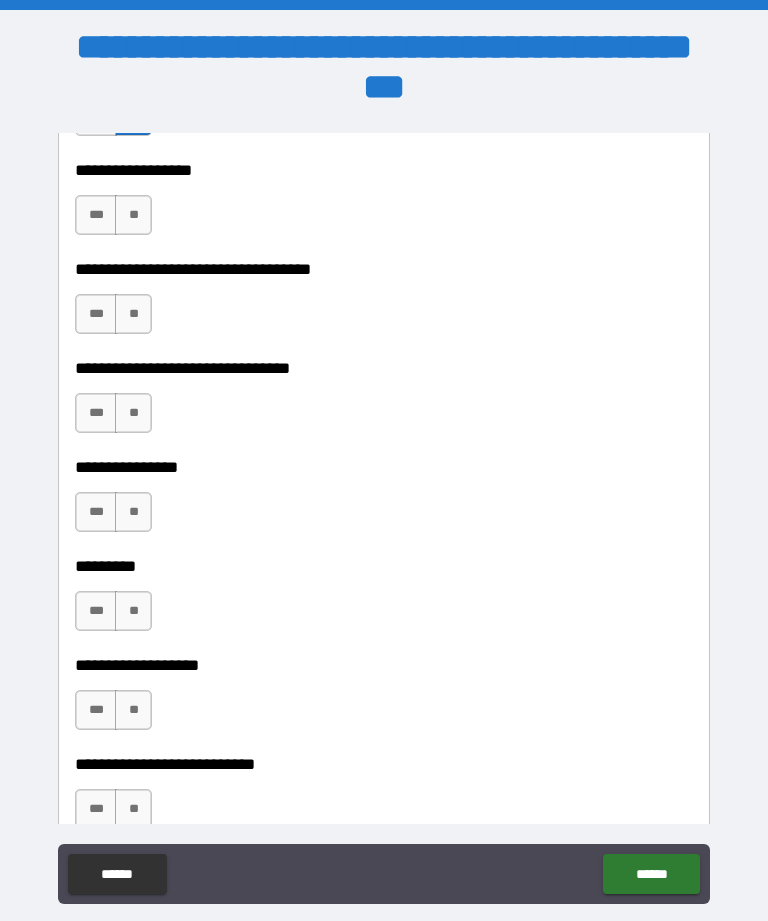 click on "**" at bounding box center [133, 215] 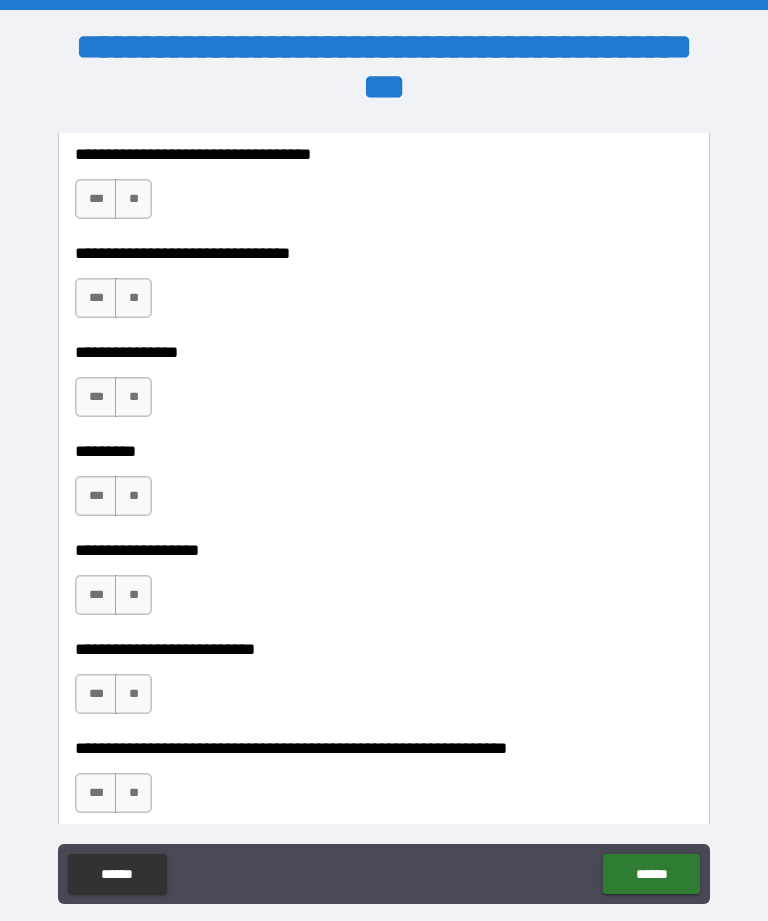 scroll, scrollTop: 13260, scrollLeft: 0, axis: vertical 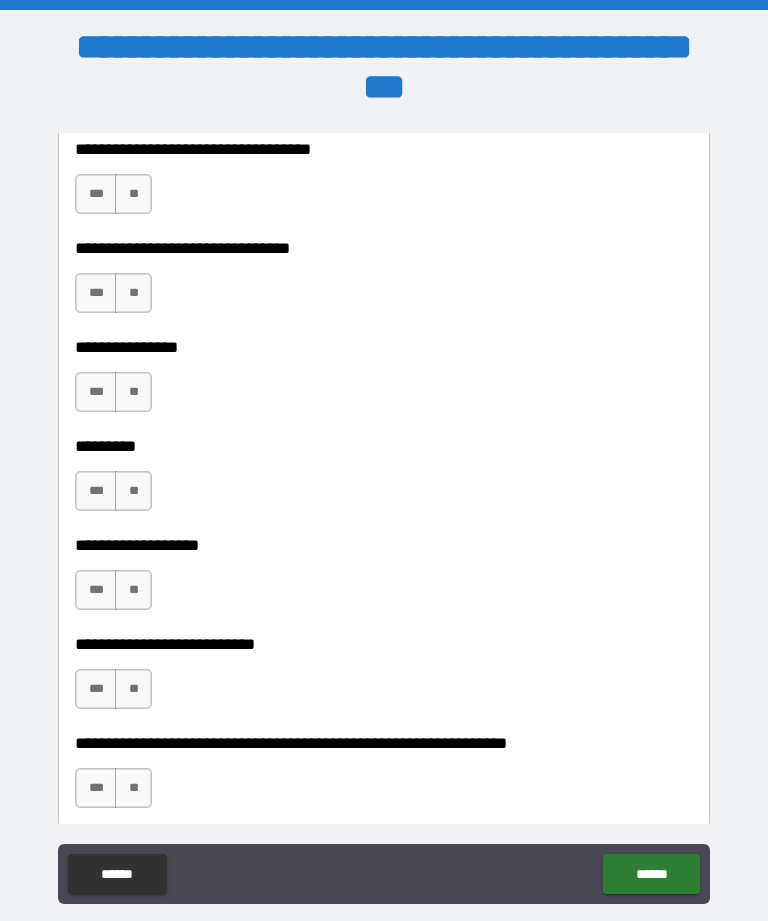 click on "**" at bounding box center [133, 194] 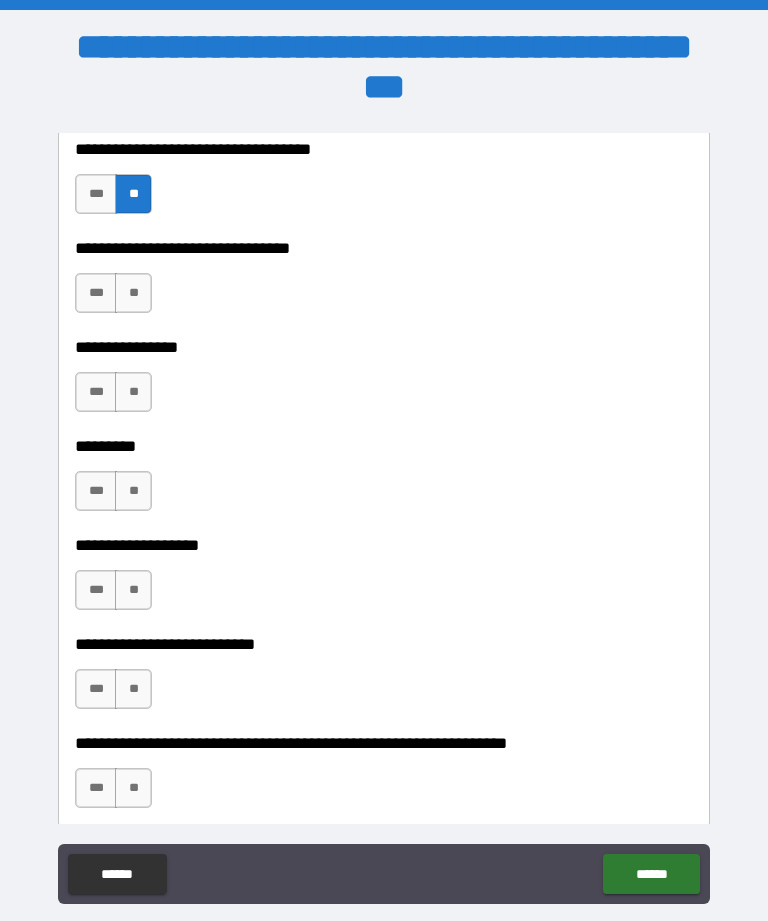 click on "**" at bounding box center (133, 293) 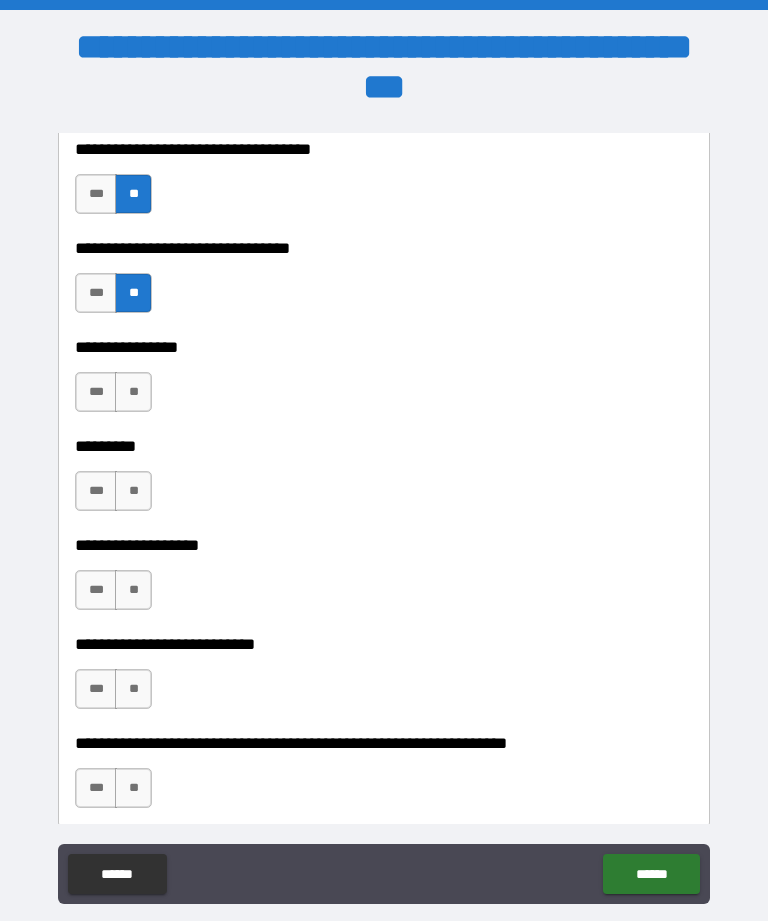 click on "**" at bounding box center [133, 392] 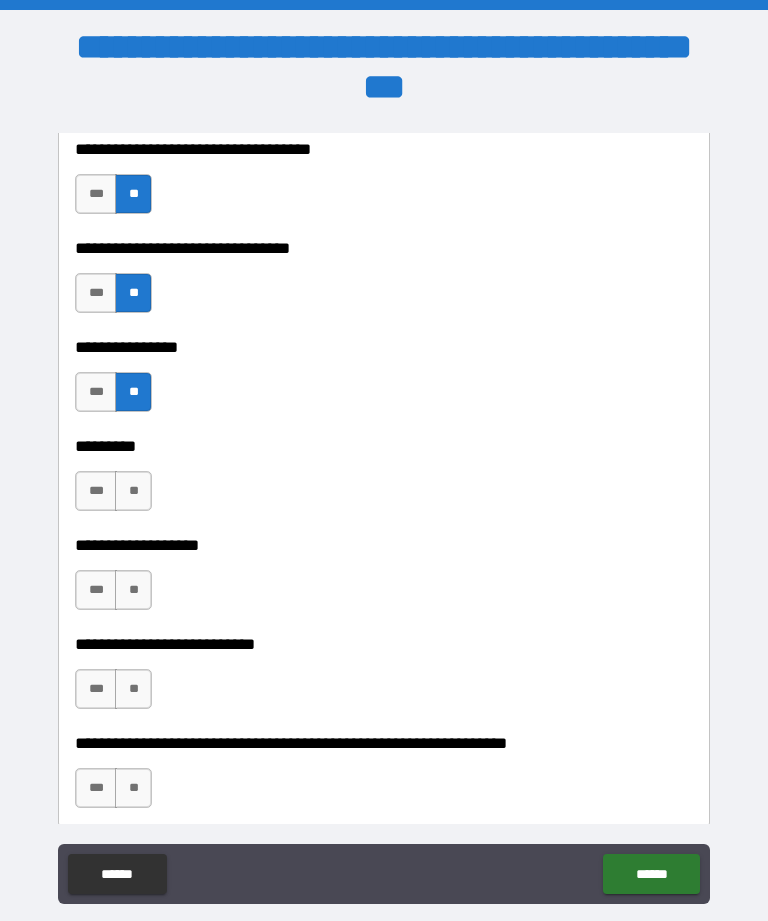 click on "**" at bounding box center (133, 491) 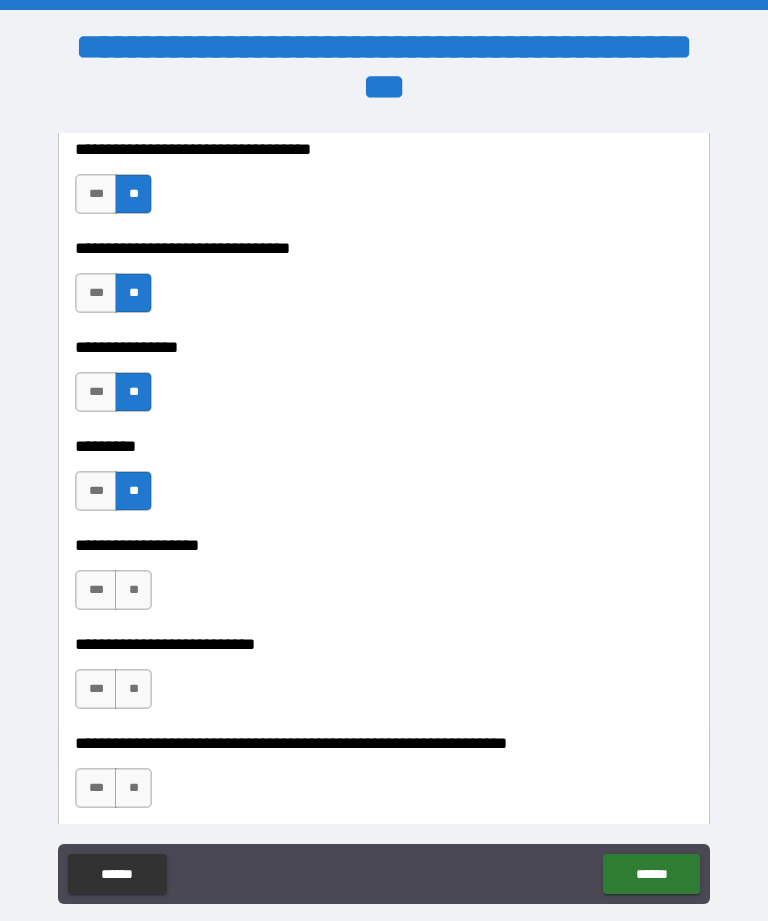 click on "**" at bounding box center [133, 590] 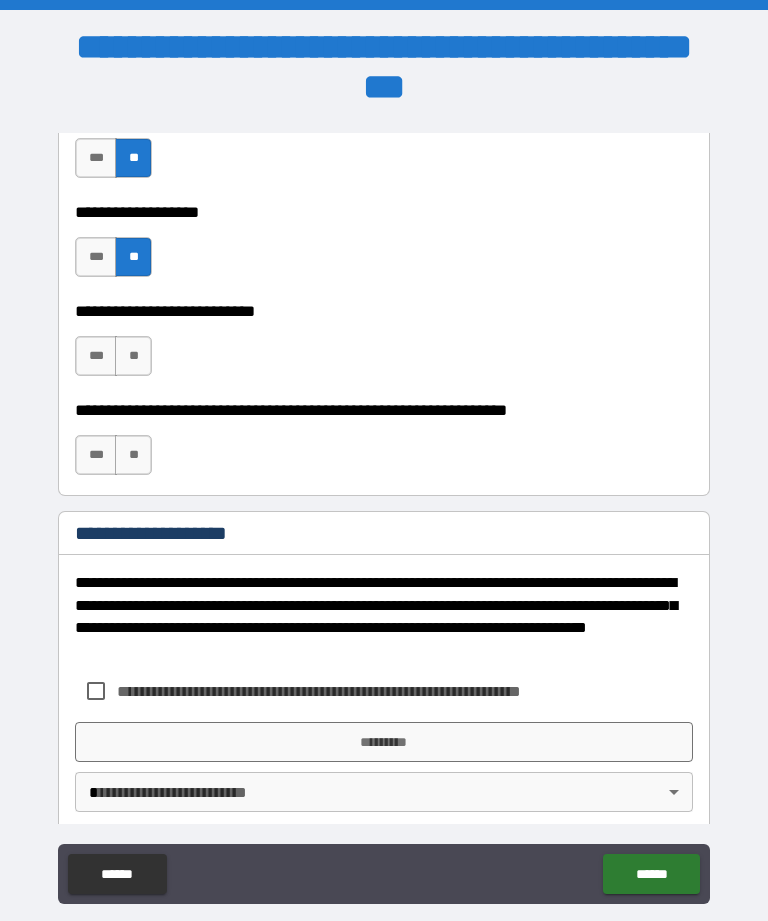 scroll, scrollTop: 13593, scrollLeft: 0, axis: vertical 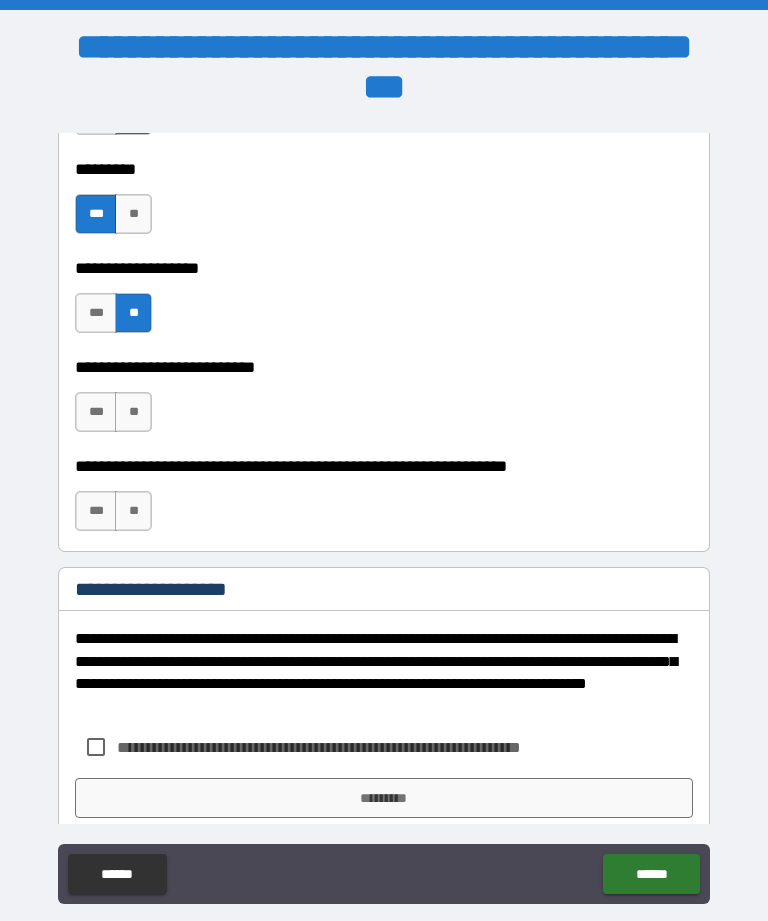 click on "**" at bounding box center [133, 412] 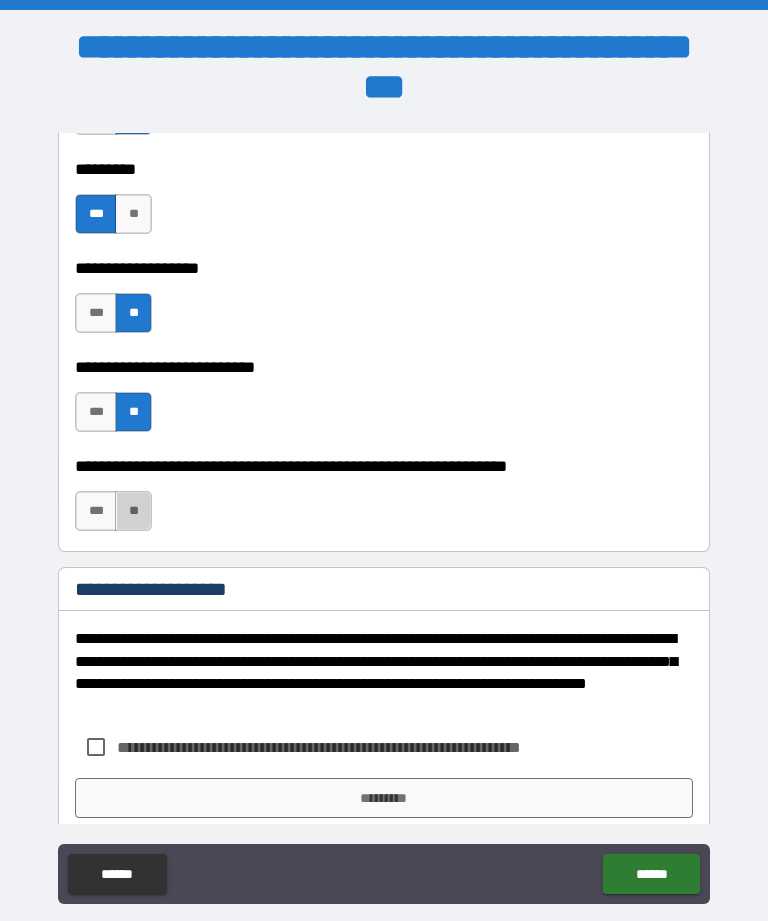 click on "**" at bounding box center [133, 511] 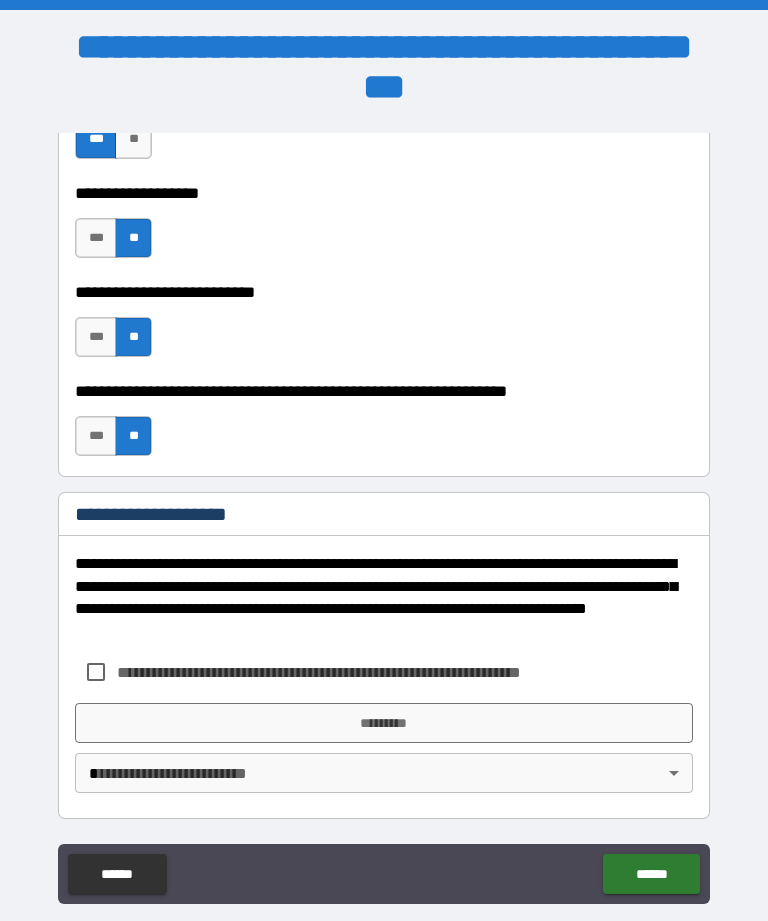 scroll, scrollTop: 13612, scrollLeft: 0, axis: vertical 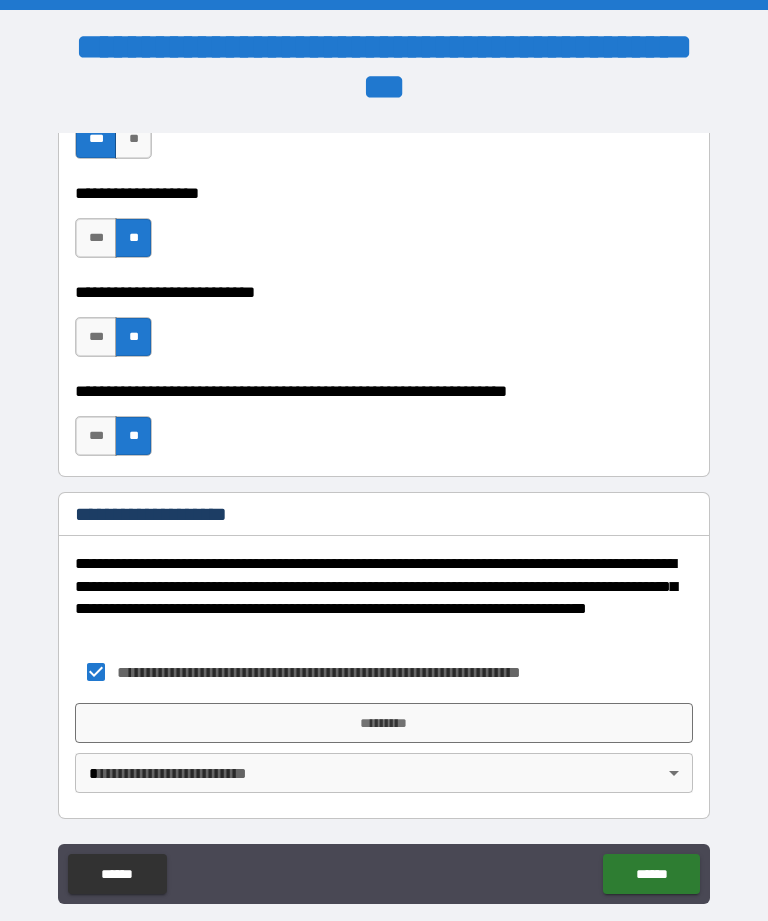 click on "*********" at bounding box center (384, 723) 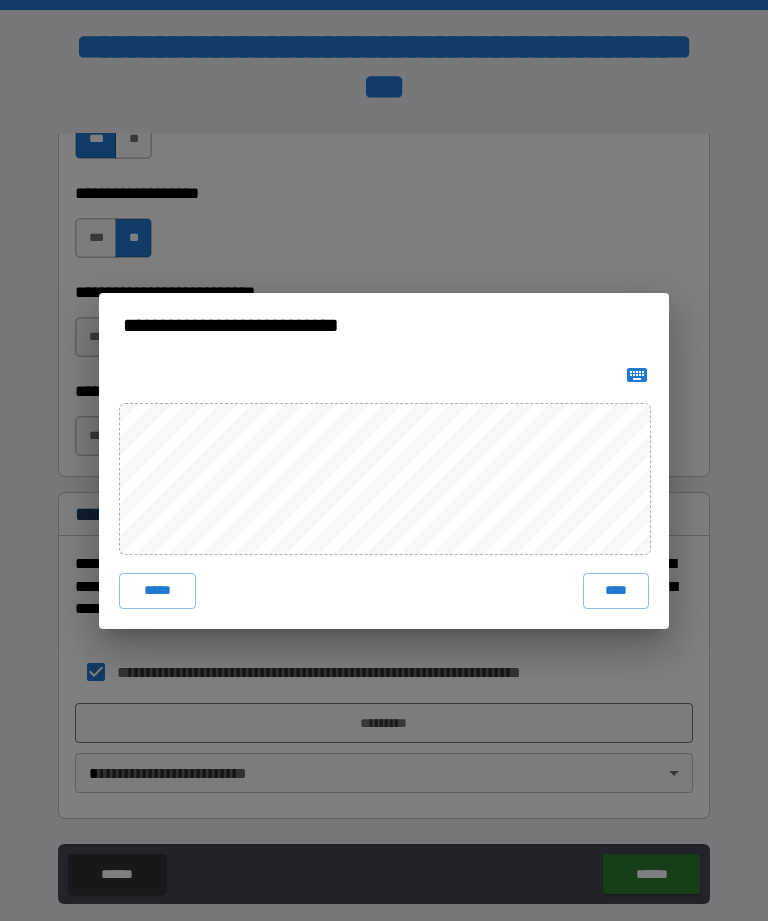 click at bounding box center (384, 375) 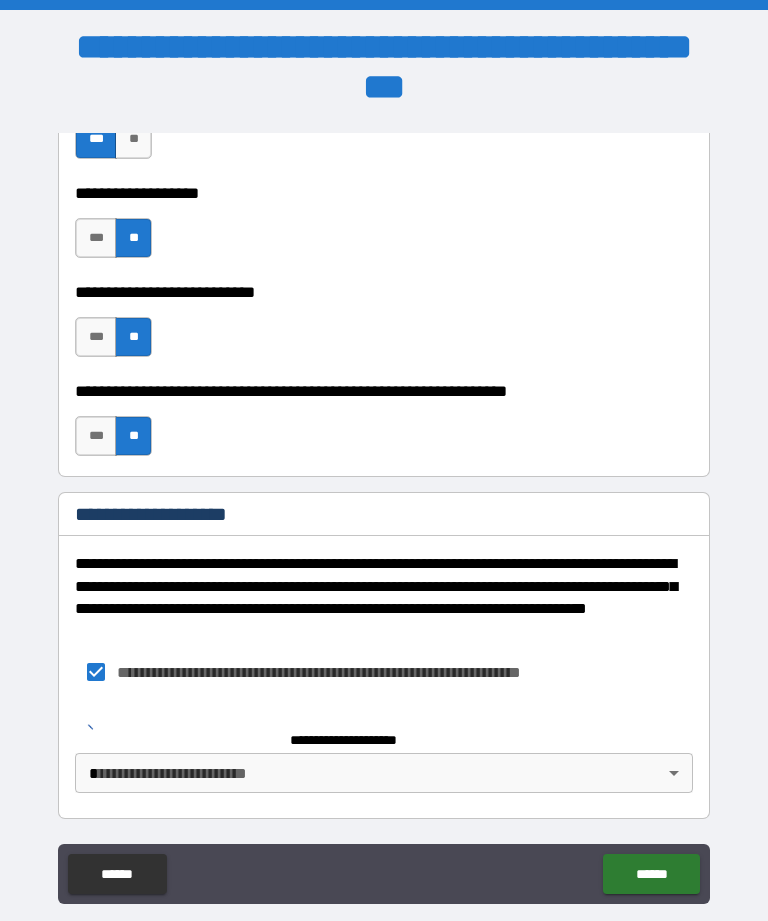 scroll, scrollTop: 13602, scrollLeft: 0, axis: vertical 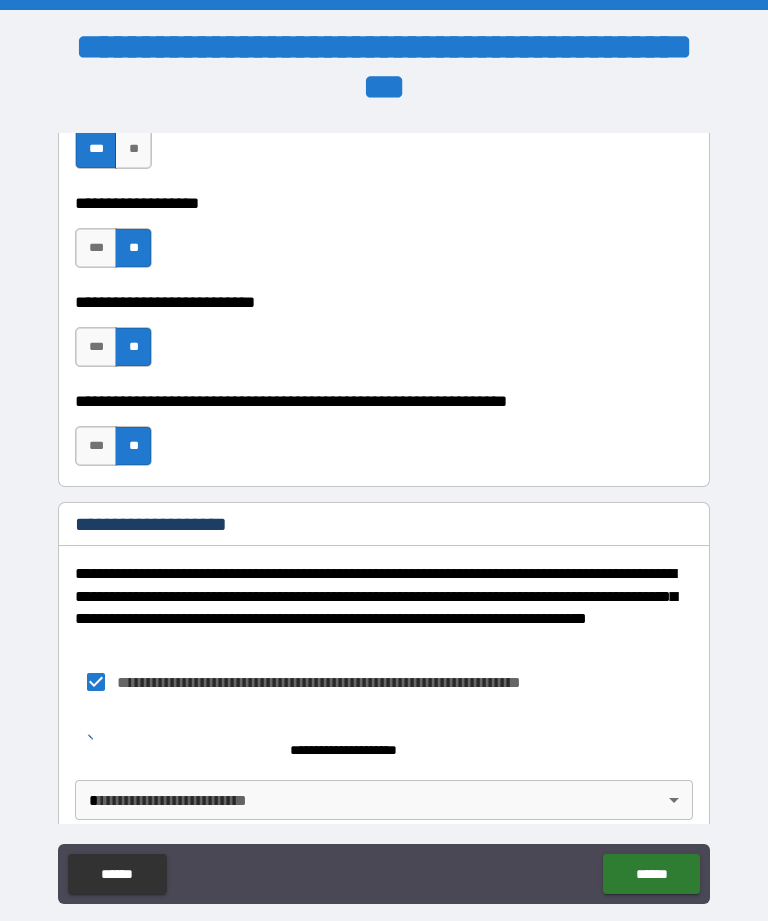 click on "******" at bounding box center (117, 874) 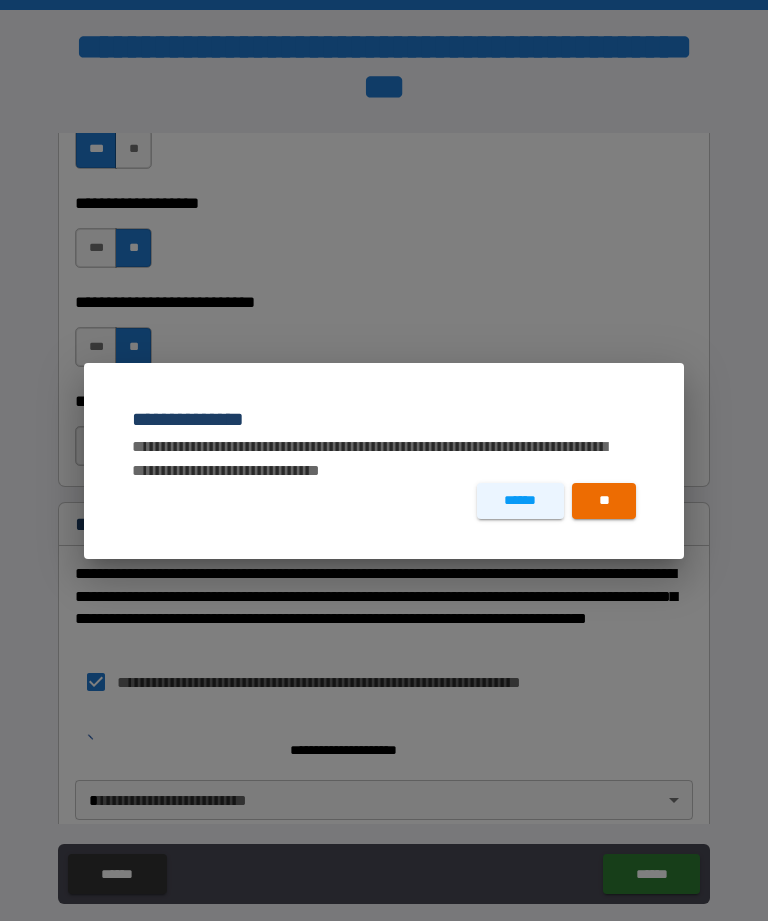 type on "*" 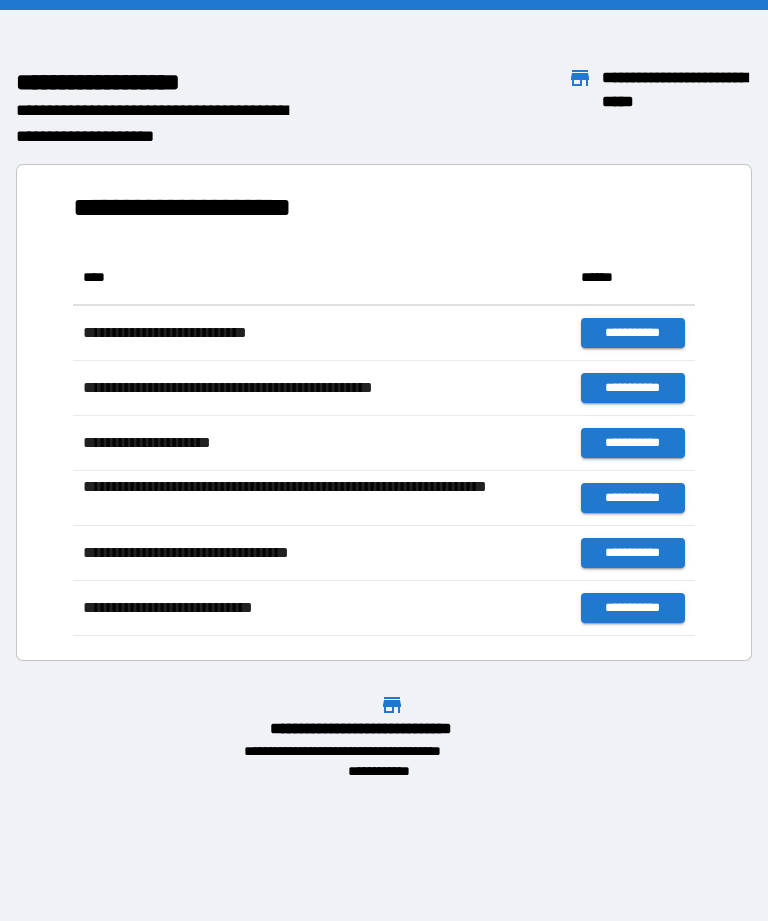 scroll, scrollTop: 386, scrollLeft: 622, axis: both 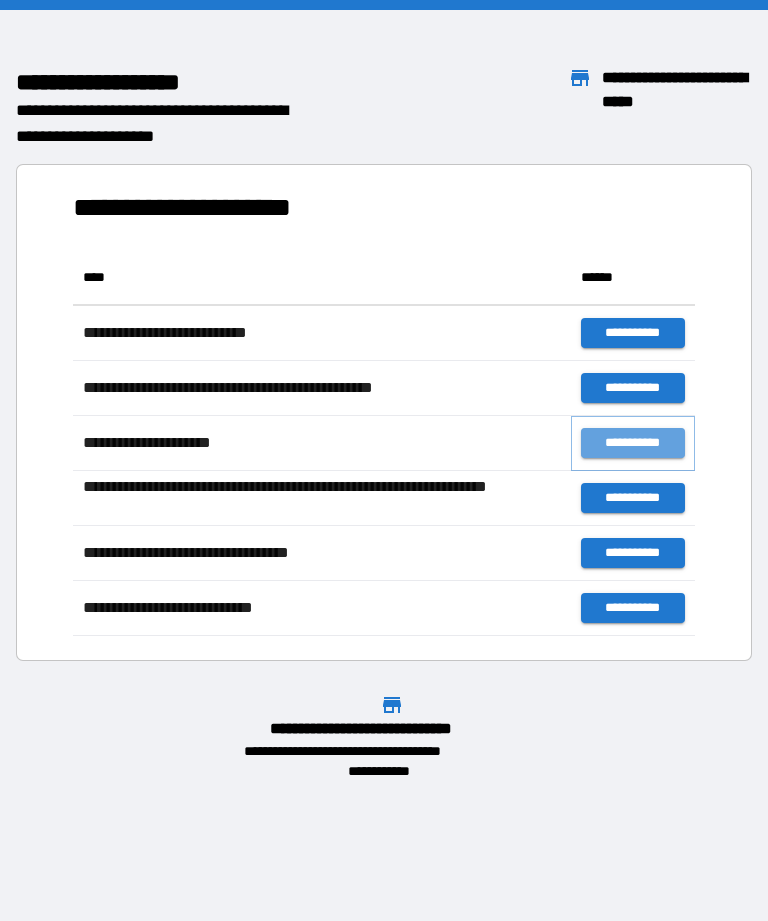 click on "**********" at bounding box center (633, 443) 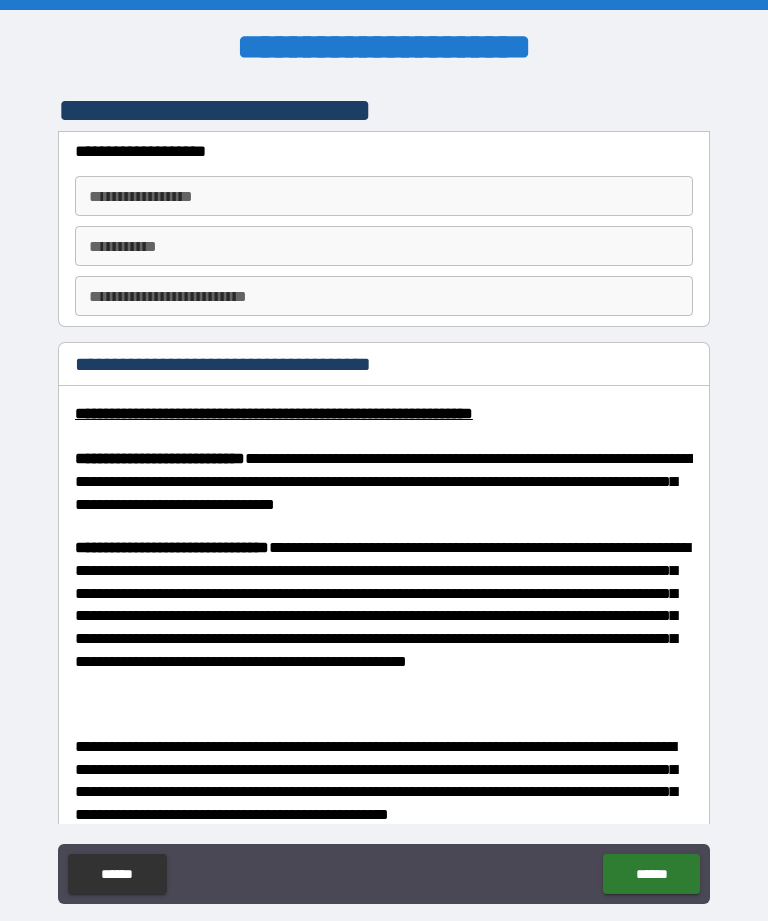 click on "**********" at bounding box center (384, 196) 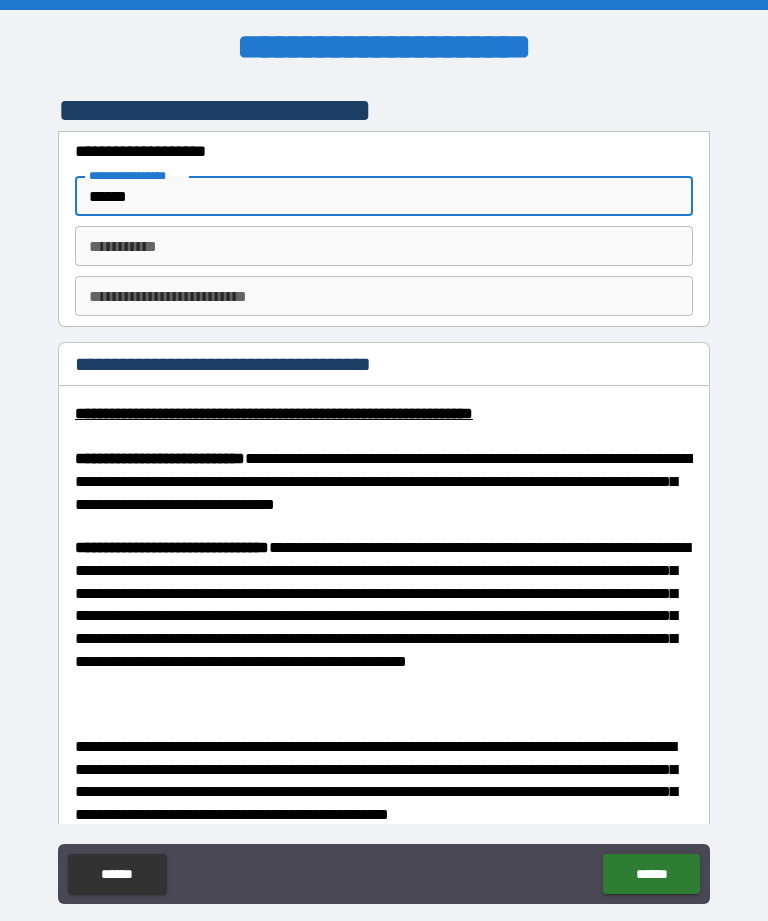 type on "******" 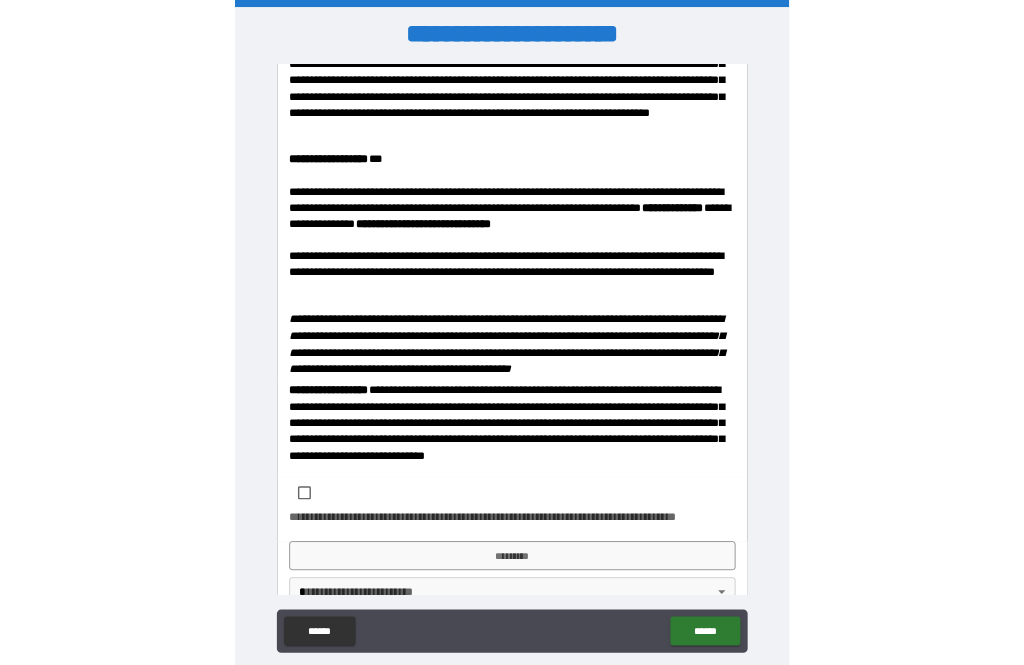 scroll, scrollTop: 3124, scrollLeft: 0, axis: vertical 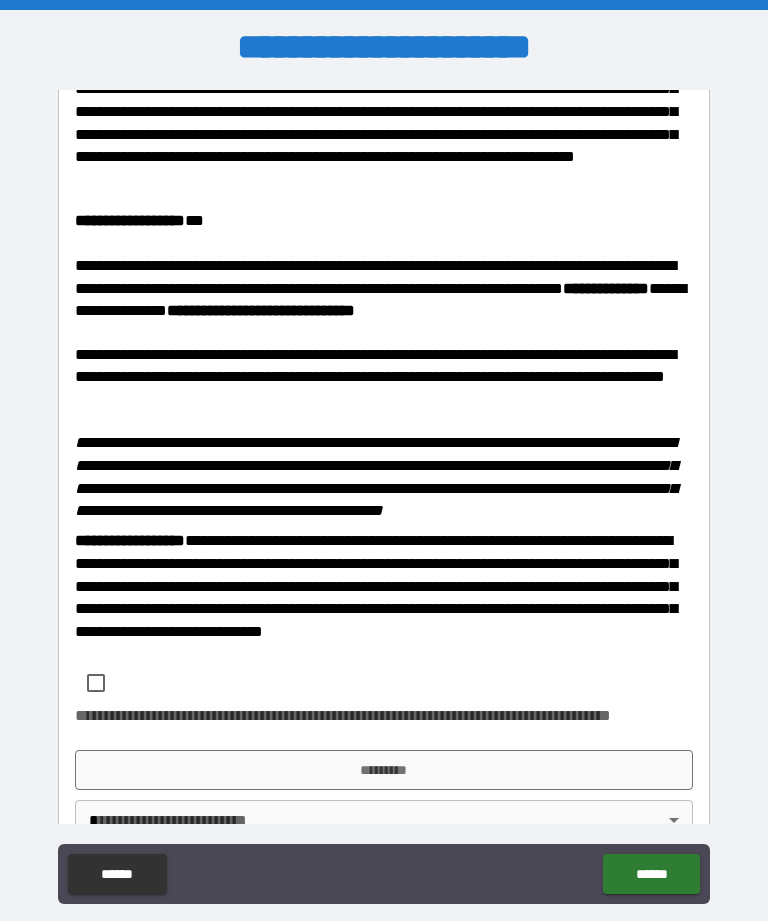 type on "*********" 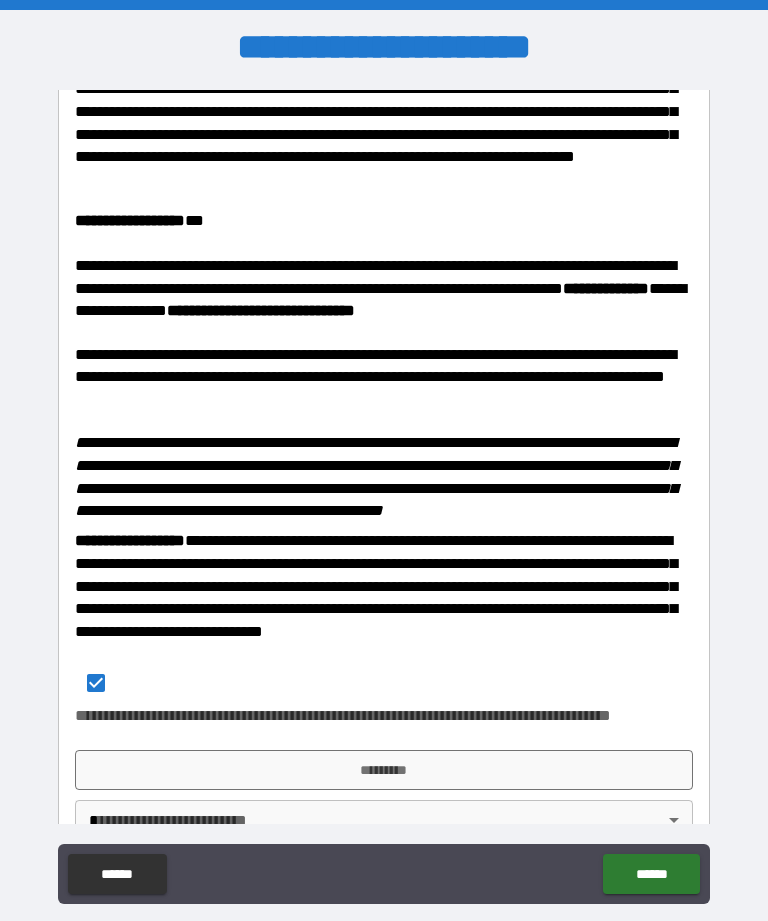 click on "*********" at bounding box center (384, 770) 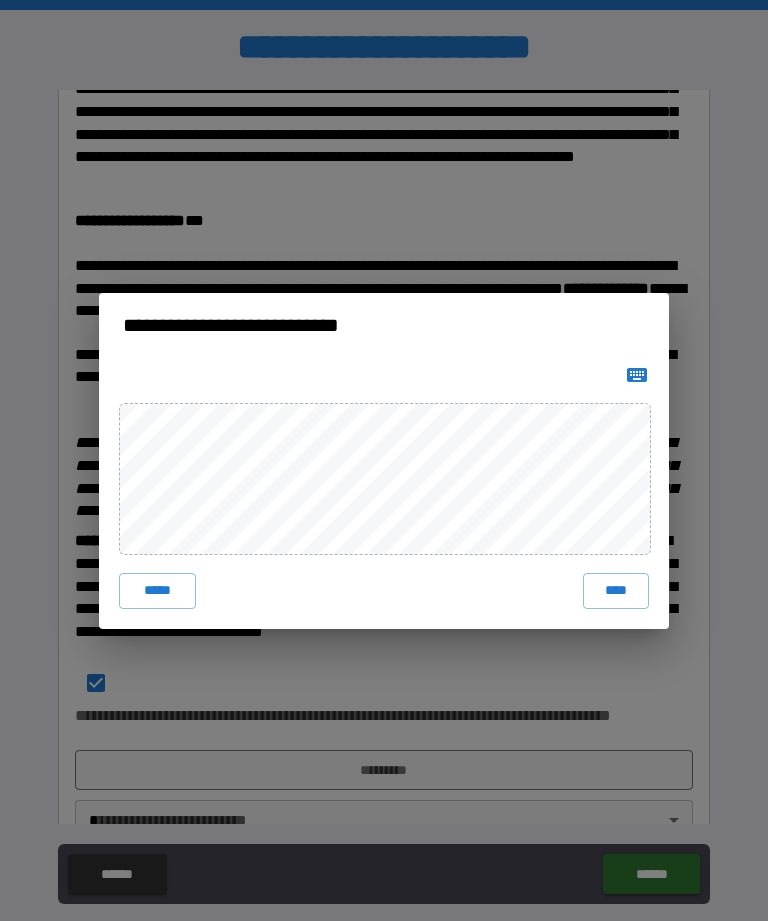 click on "*****" at bounding box center [157, 591] 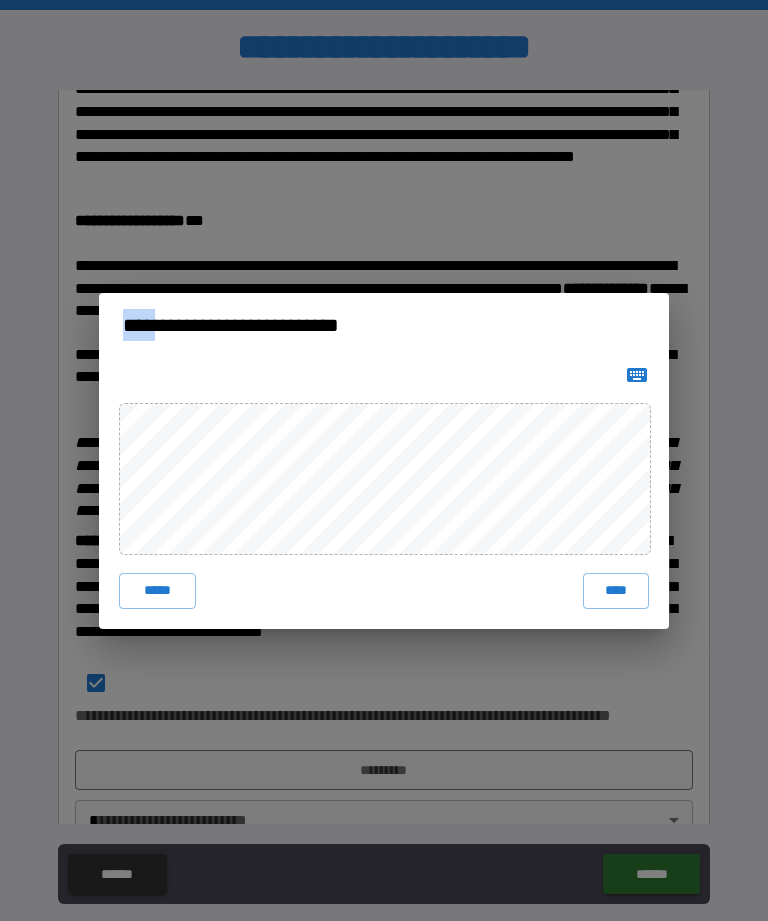 click on "**********" at bounding box center [384, 460] 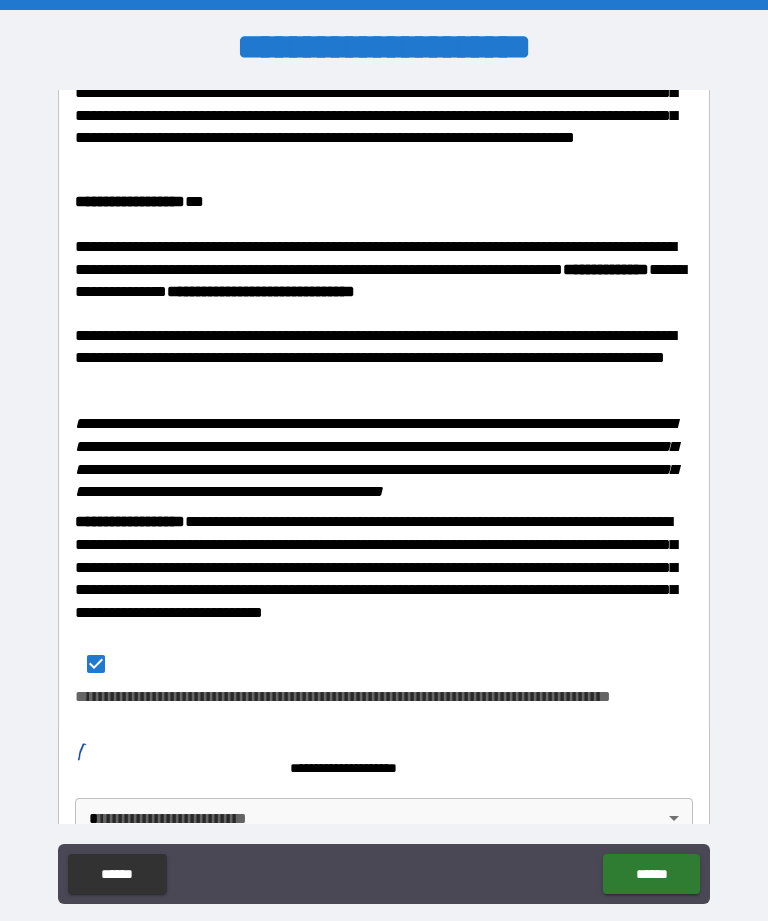 scroll, scrollTop: 3141, scrollLeft: 0, axis: vertical 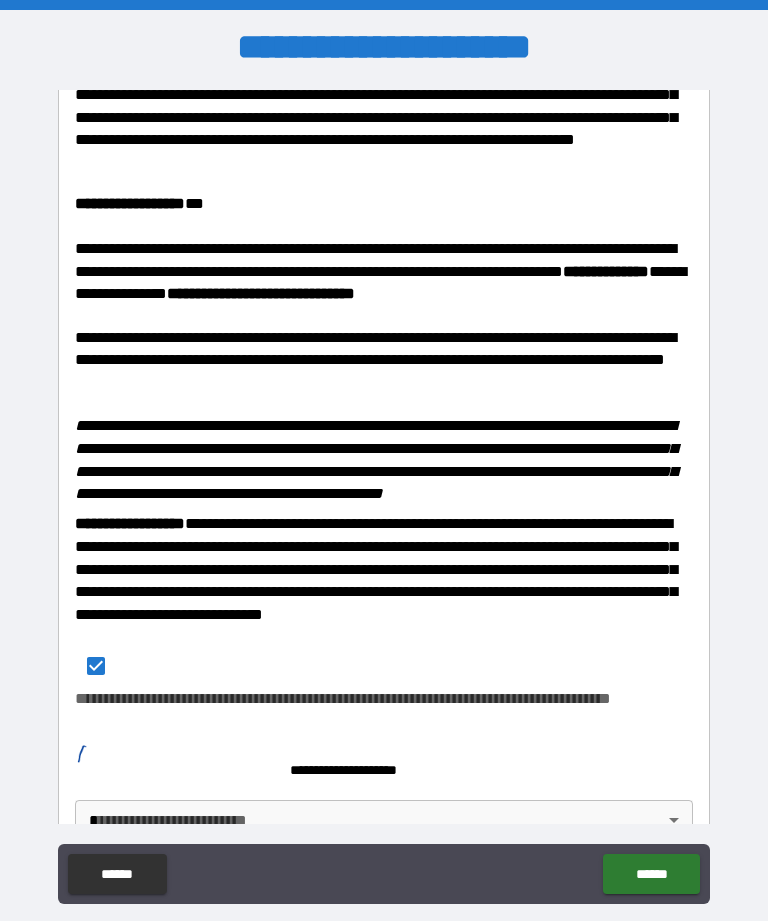 click on "******" at bounding box center (651, 874) 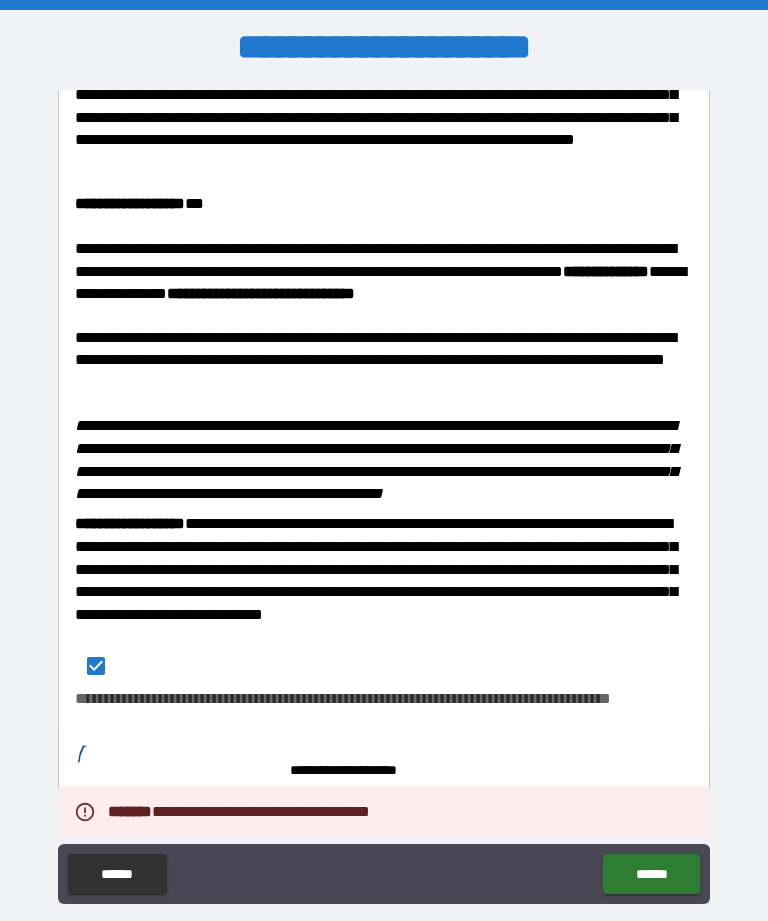 click on "******" at bounding box center [117, 874] 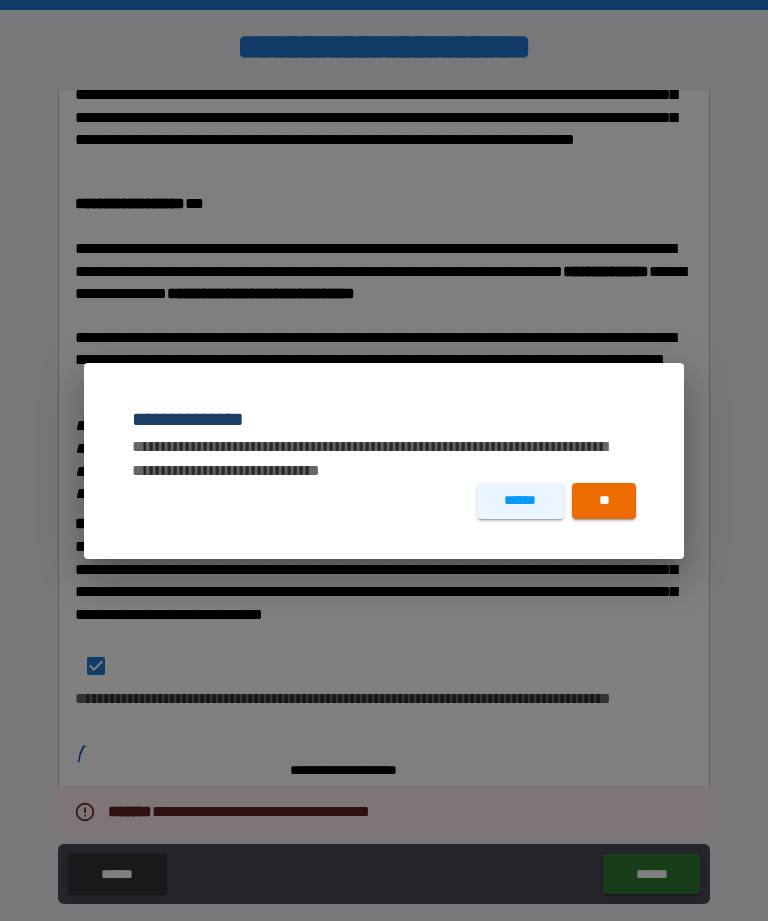 click on "**" at bounding box center [604, 501] 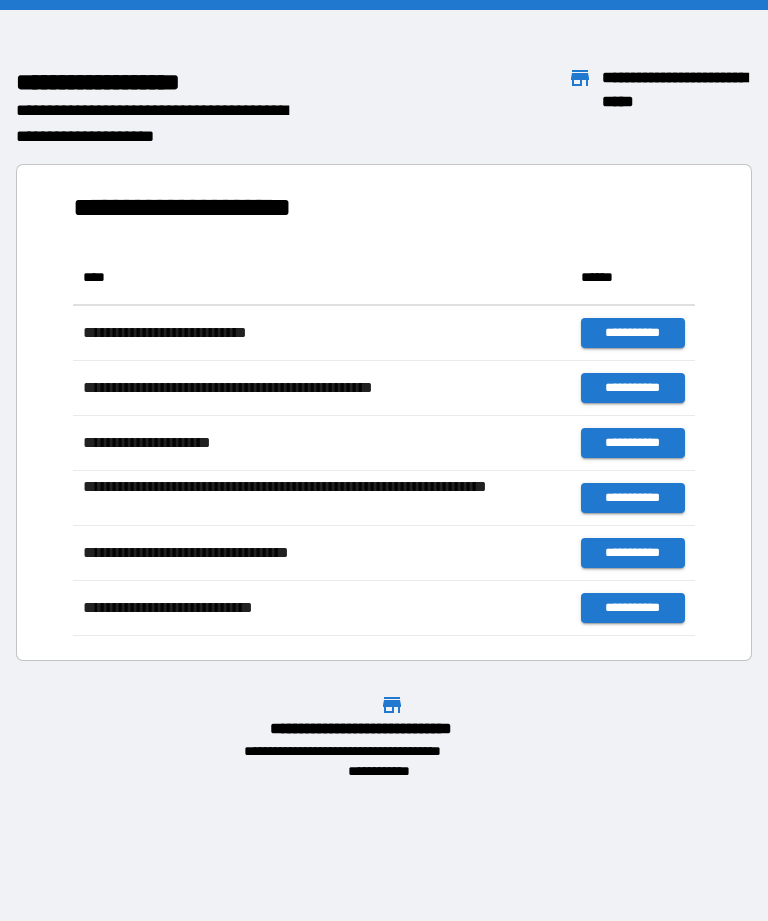scroll, scrollTop: 1, scrollLeft: 1, axis: both 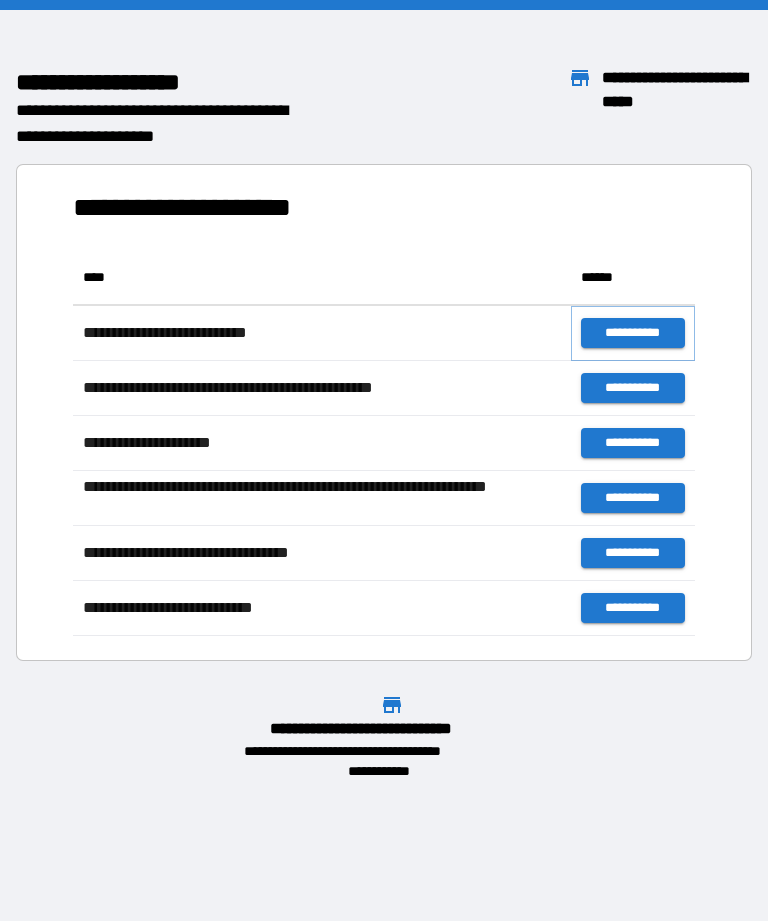 click on "**********" at bounding box center (633, 333) 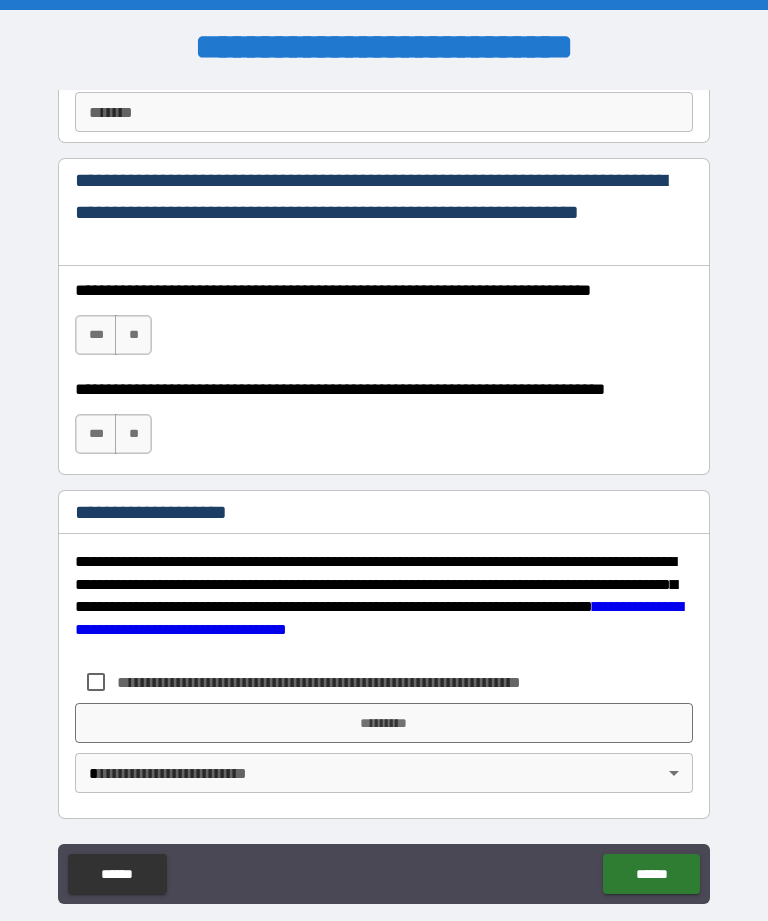 scroll, scrollTop: 2958, scrollLeft: 0, axis: vertical 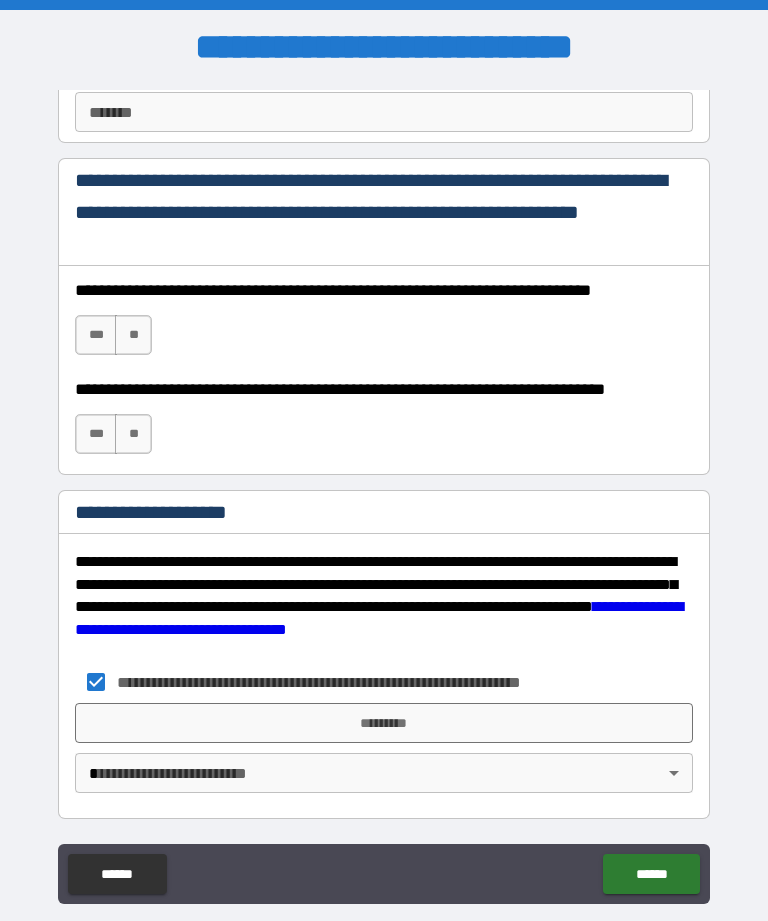 click on "*********" at bounding box center (384, 723) 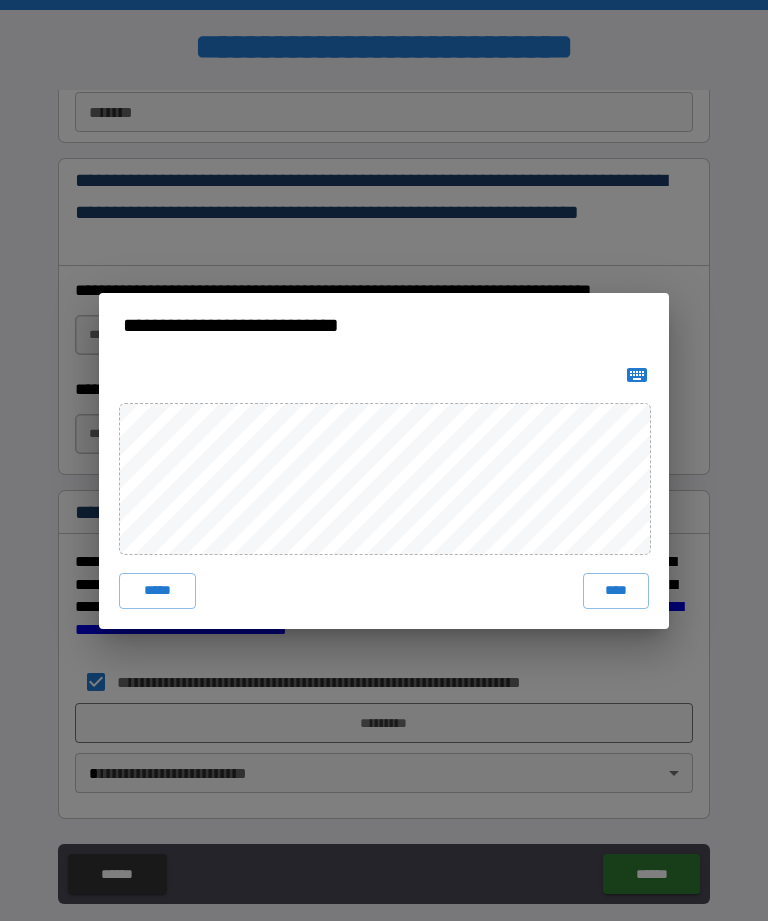 click on "****" at bounding box center [616, 591] 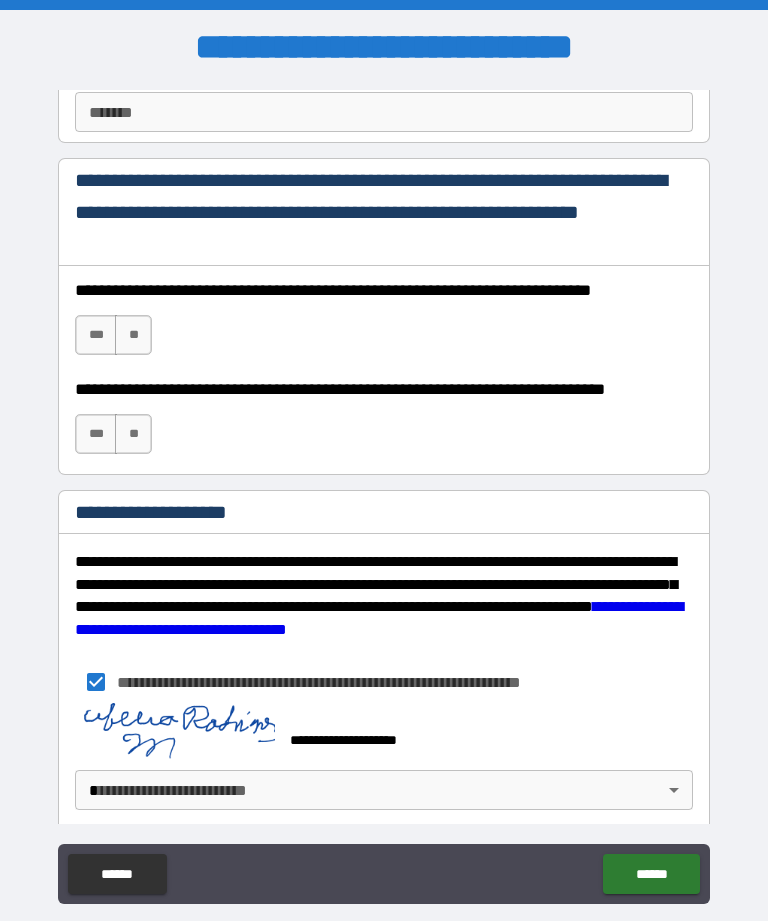 click on "******" at bounding box center (651, 874) 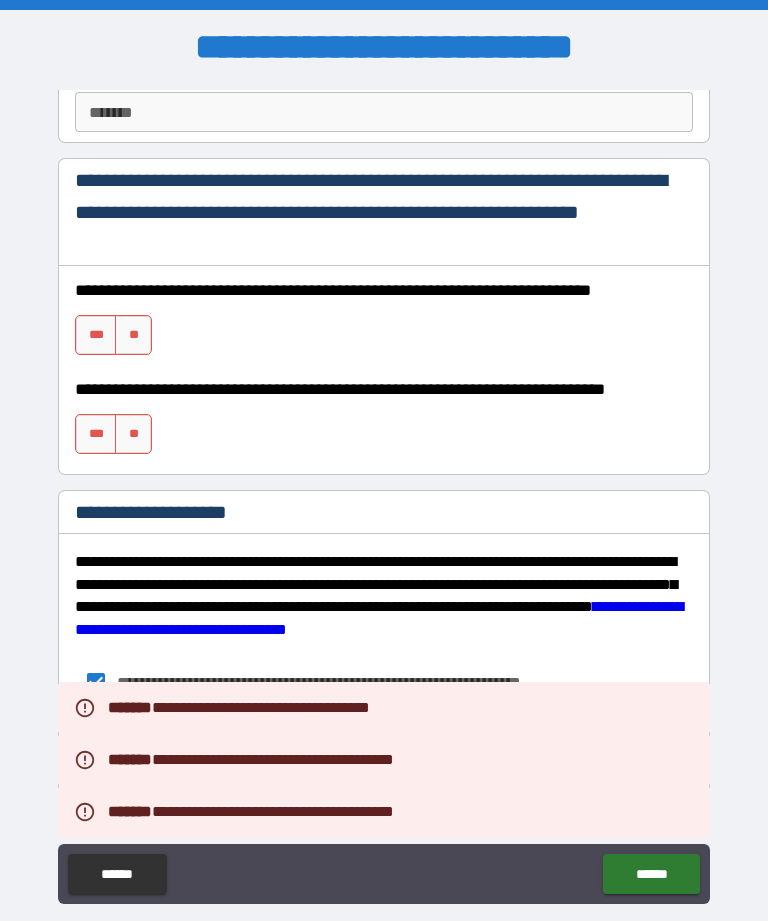 click on "******" at bounding box center [117, 874] 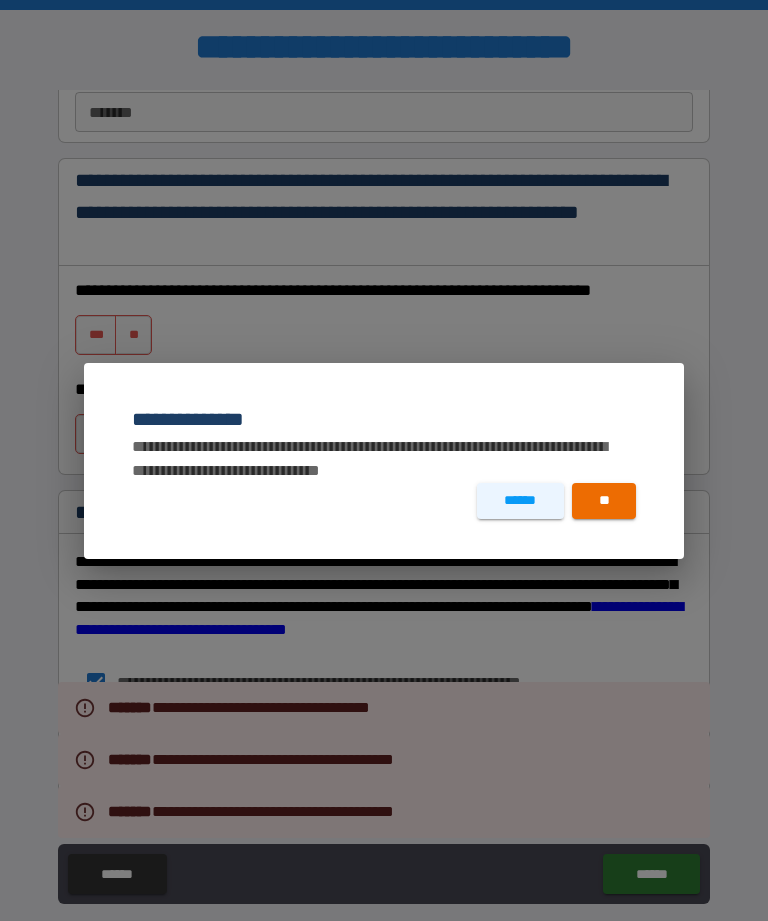 click on "**" at bounding box center (604, 501) 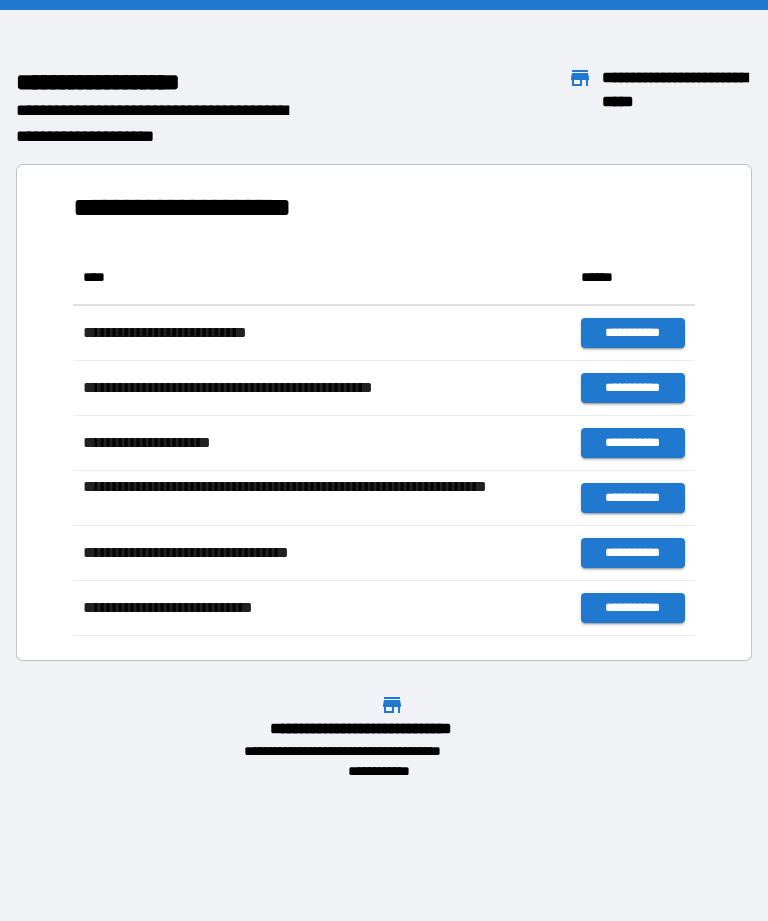 scroll, scrollTop: 1, scrollLeft: 1, axis: both 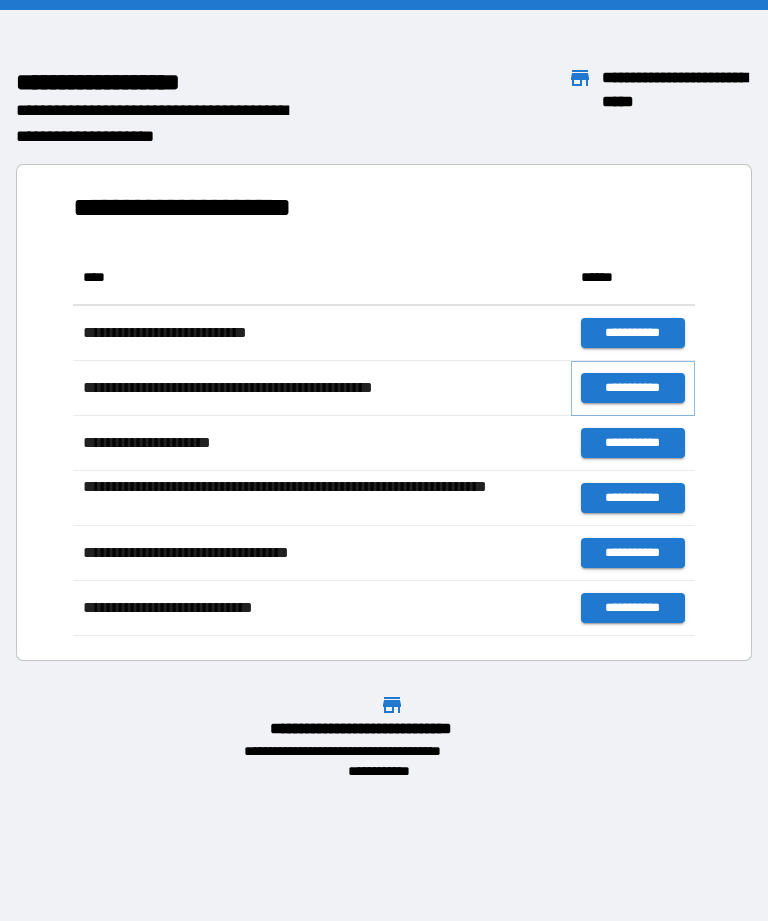 click on "**********" at bounding box center (633, 388) 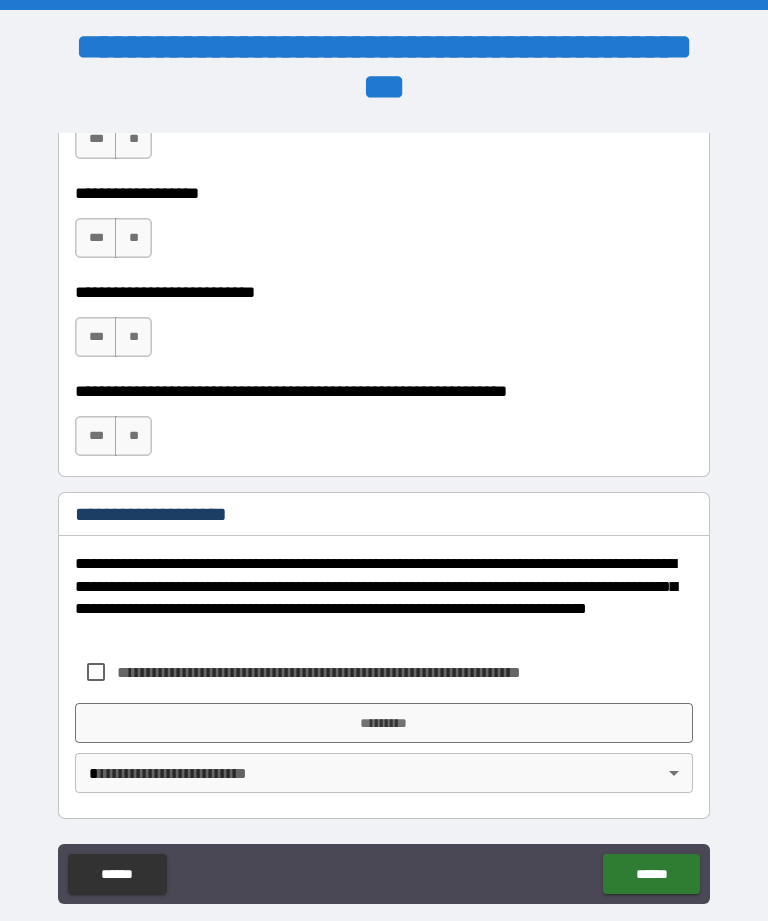 scroll, scrollTop: 13612, scrollLeft: 0, axis: vertical 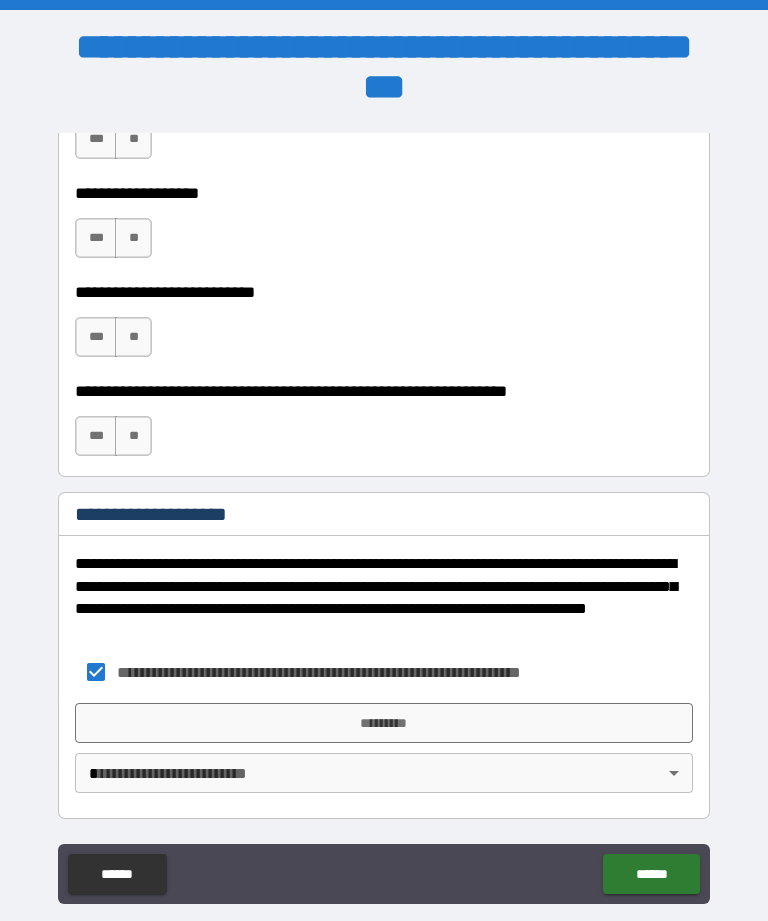 click on "*********" at bounding box center [384, 723] 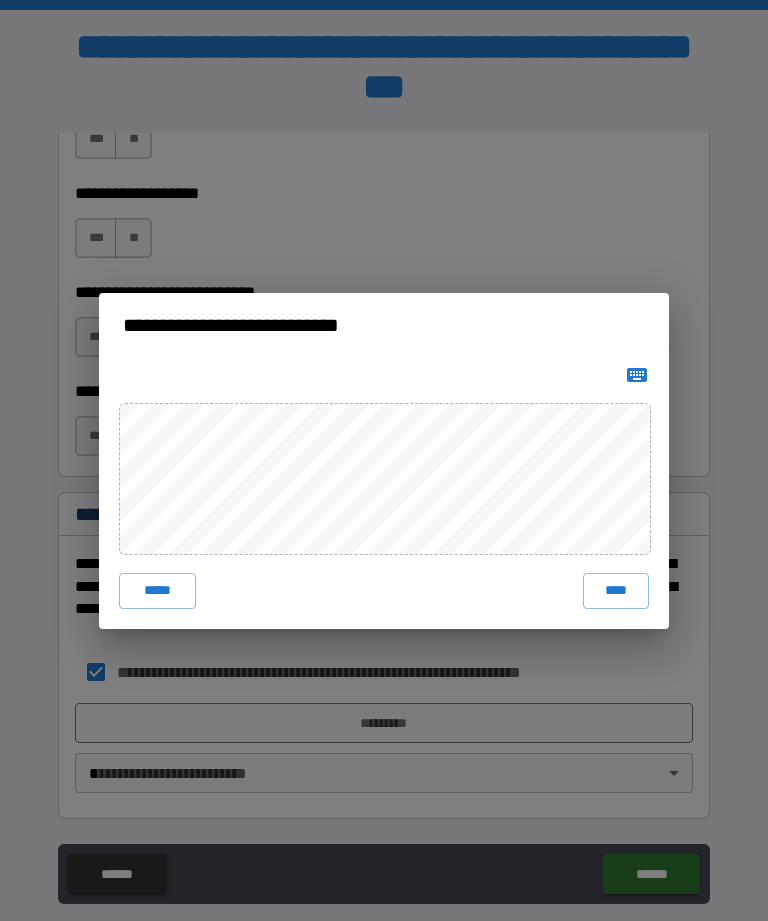 click on "*****" at bounding box center [157, 591] 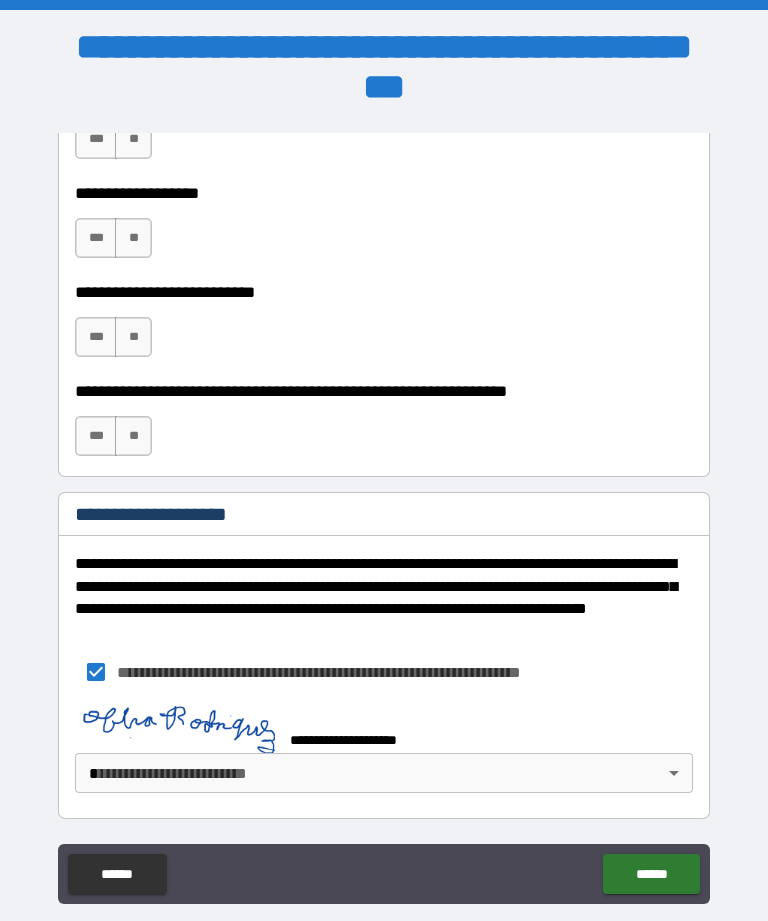 scroll, scrollTop: 13602, scrollLeft: 0, axis: vertical 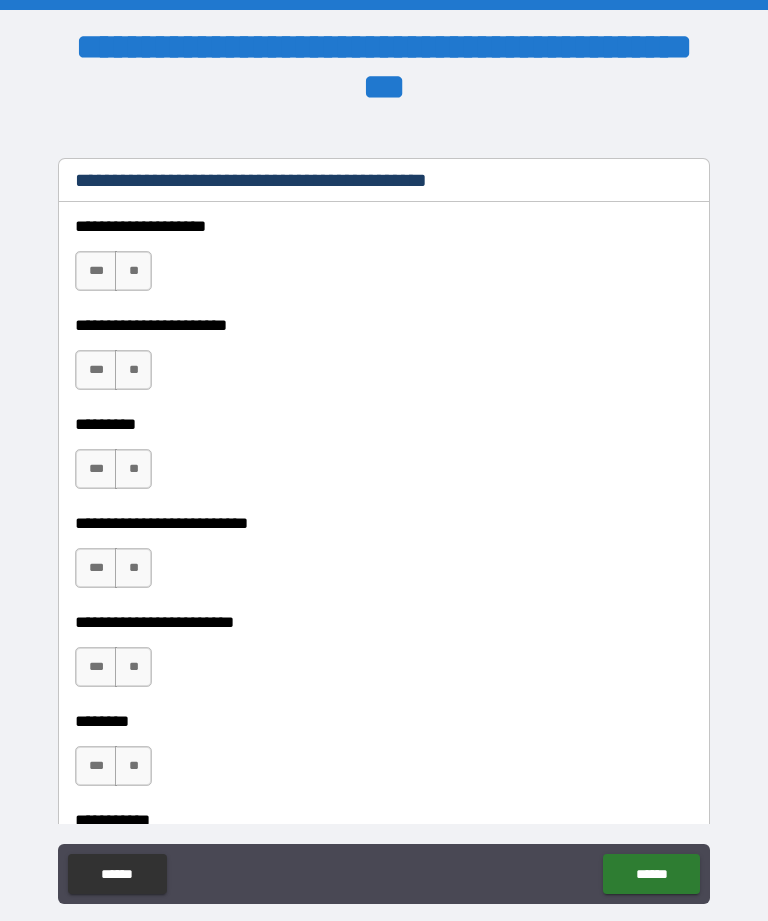 click on "******" at bounding box center (651, 874) 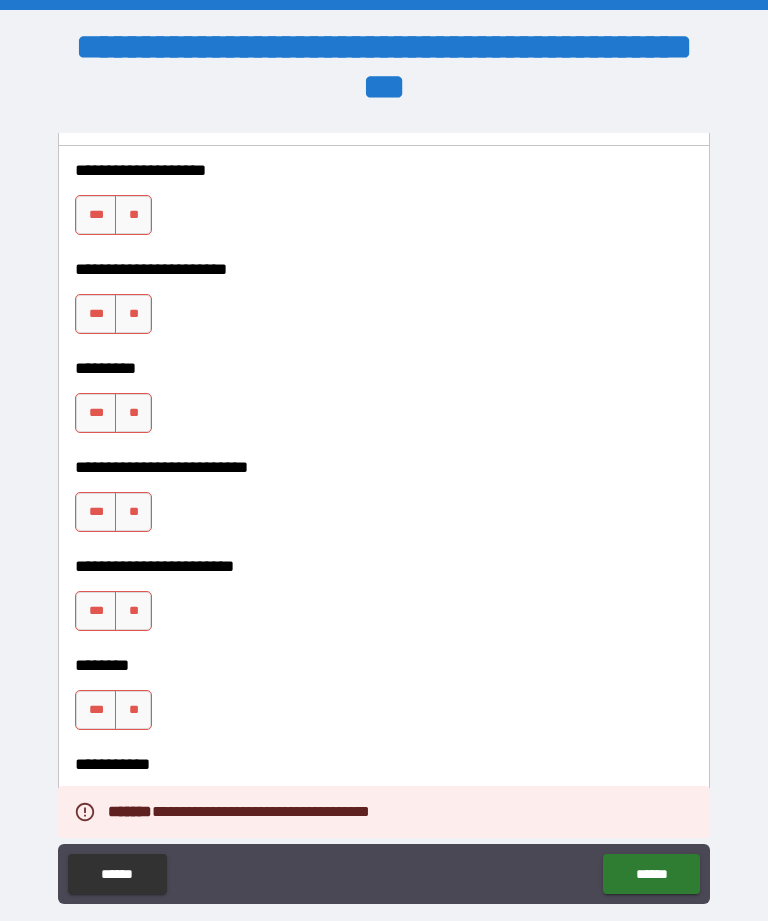 scroll, scrollTop: 2928, scrollLeft: 0, axis: vertical 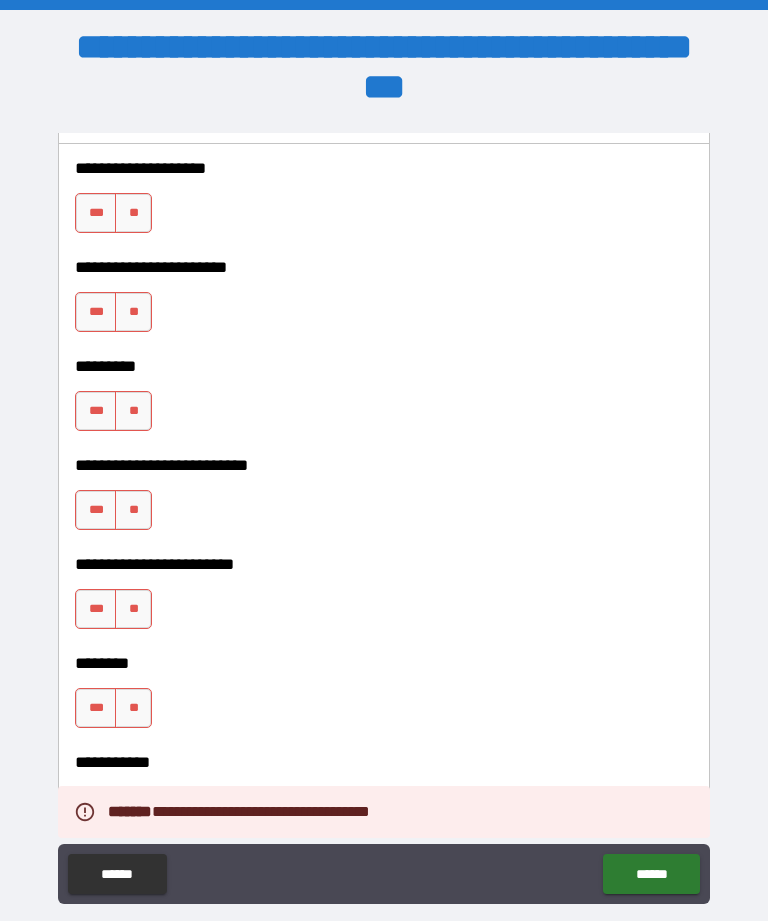 click on "******" at bounding box center [651, 874] 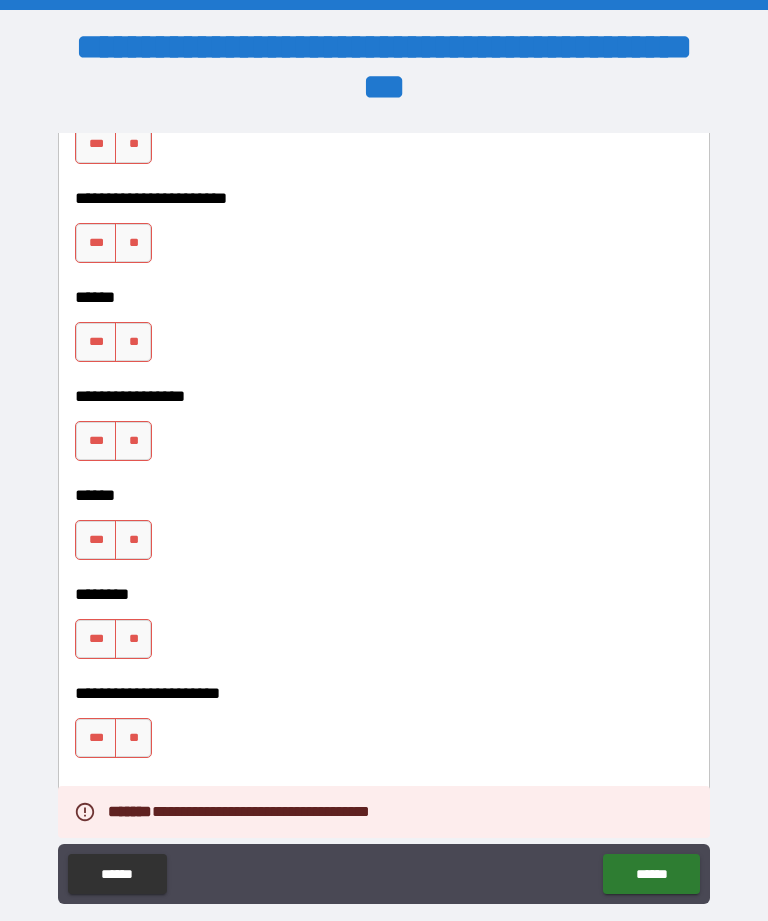 click on "******" at bounding box center (117, 874) 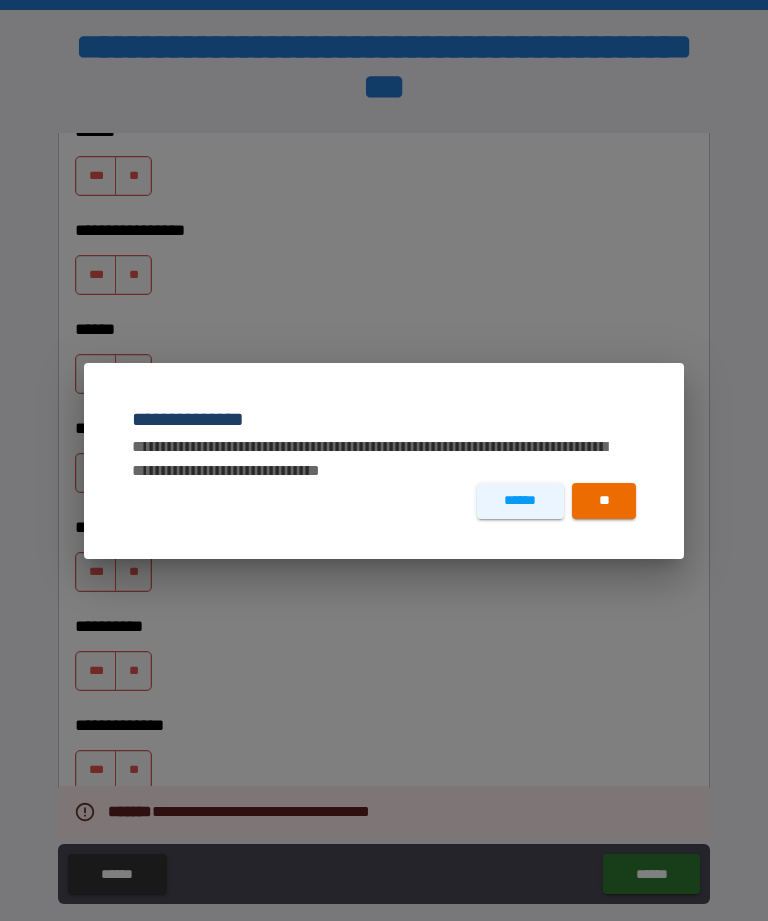 type on "*" 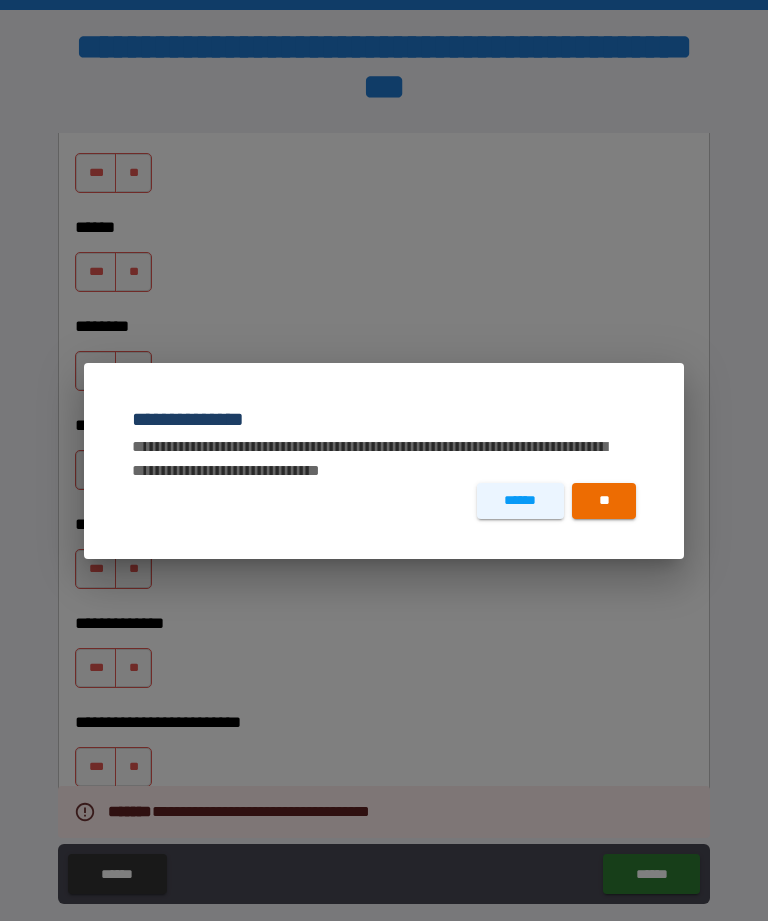 scroll, scrollTop: 4469, scrollLeft: 0, axis: vertical 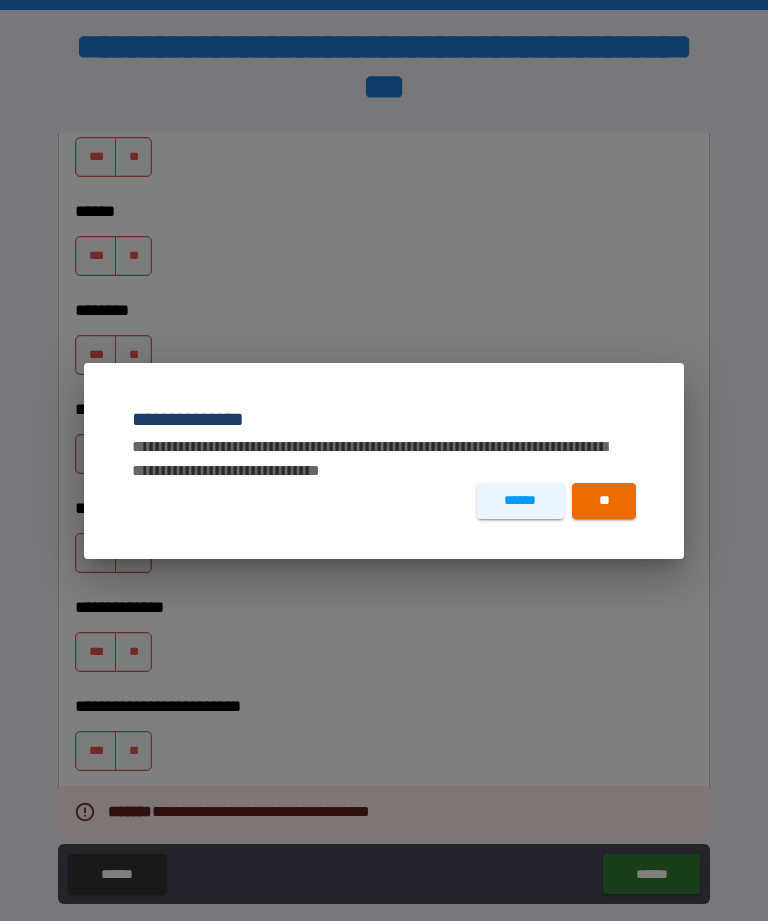 click on "**" at bounding box center [604, 501] 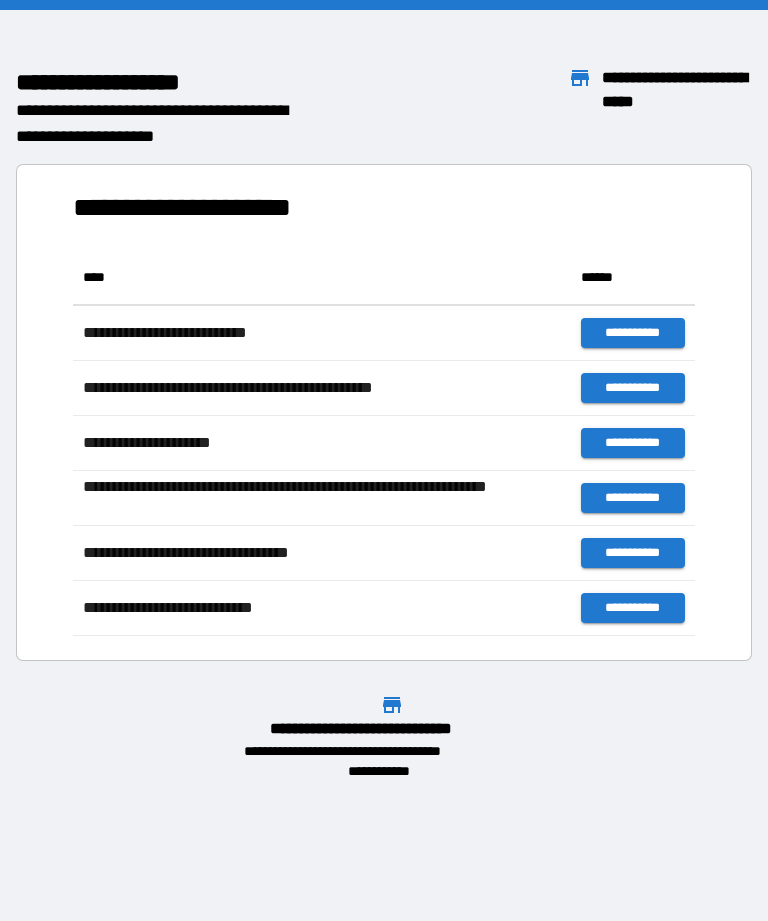 scroll, scrollTop: 386, scrollLeft: 622, axis: both 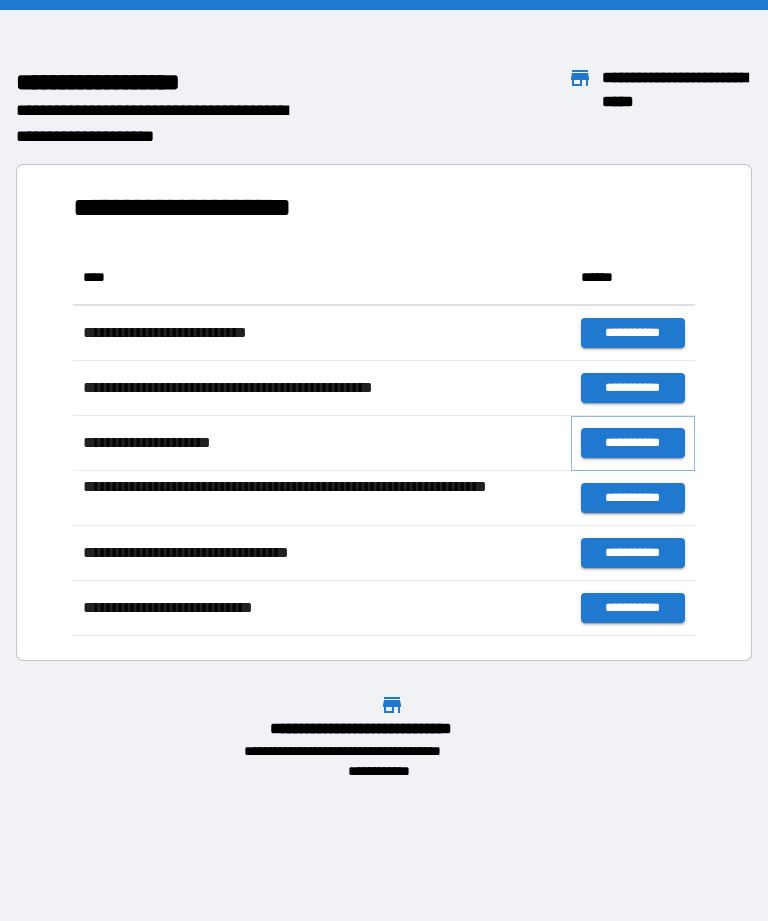 click on "**********" at bounding box center [633, 443] 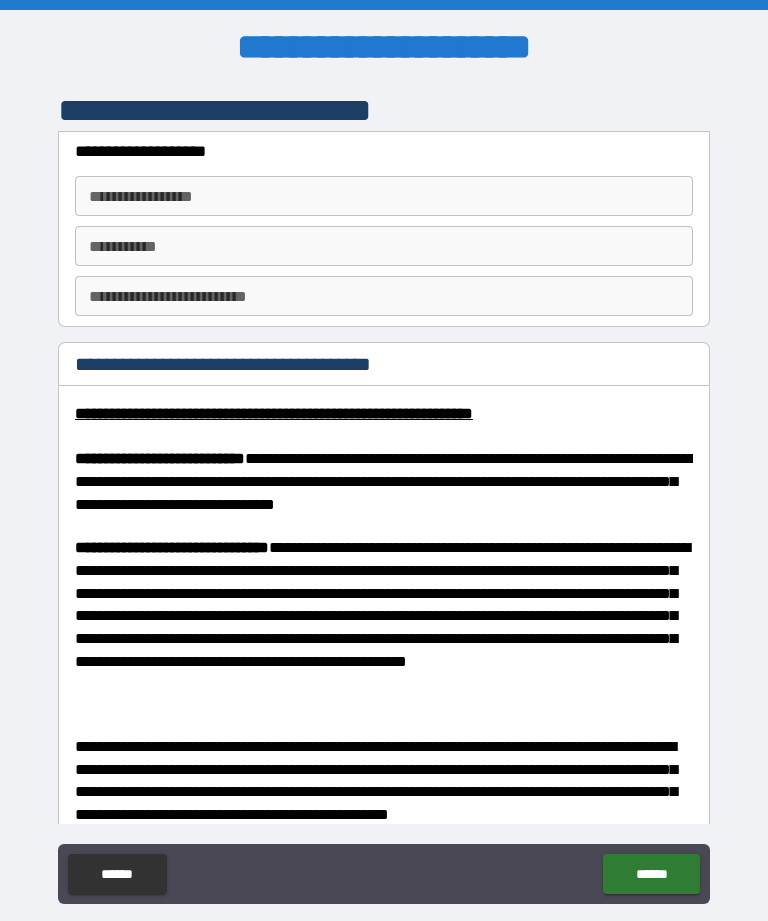 scroll, scrollTop: 0, scrollLeft: 0, axis: both 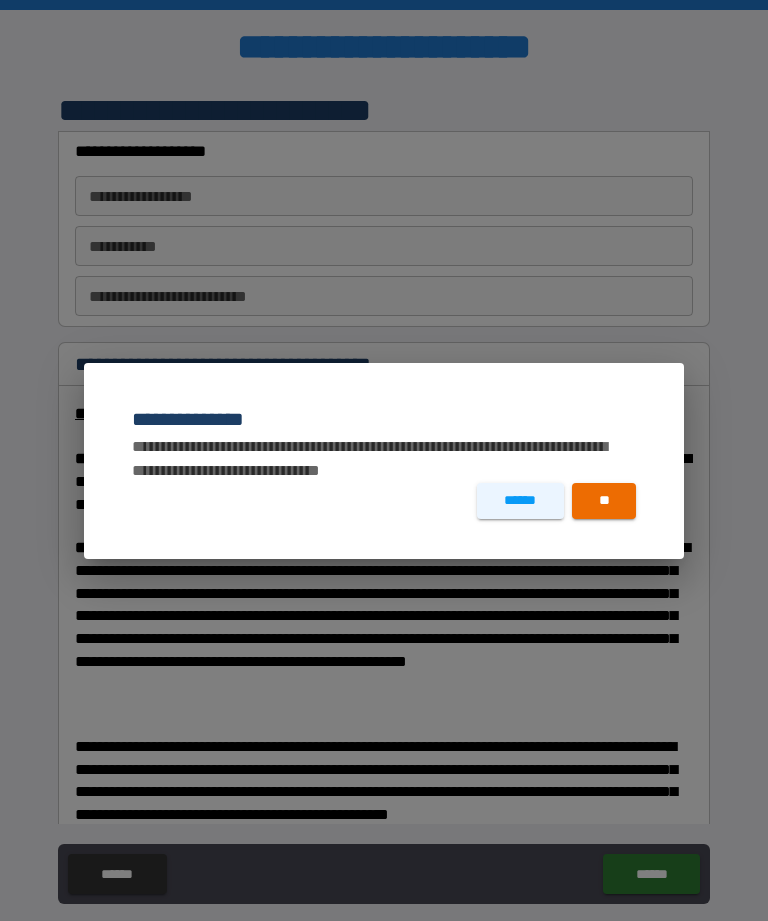 click on "******" at bounding box center (520, 501) 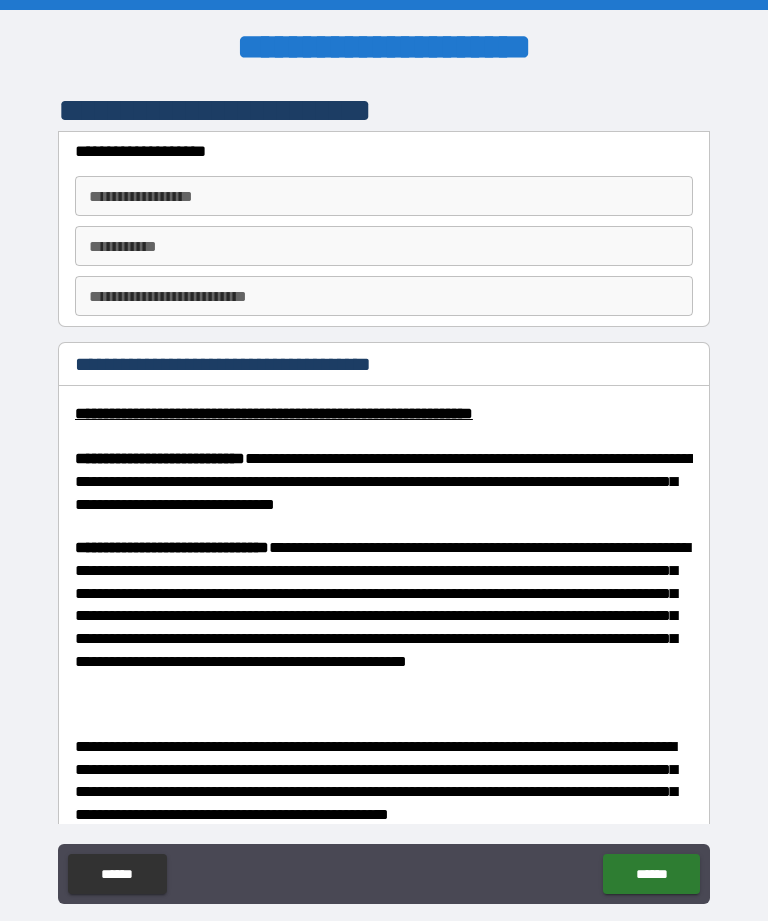 scroll, scrollTop: 0, scrollLeft: 0, axis: both 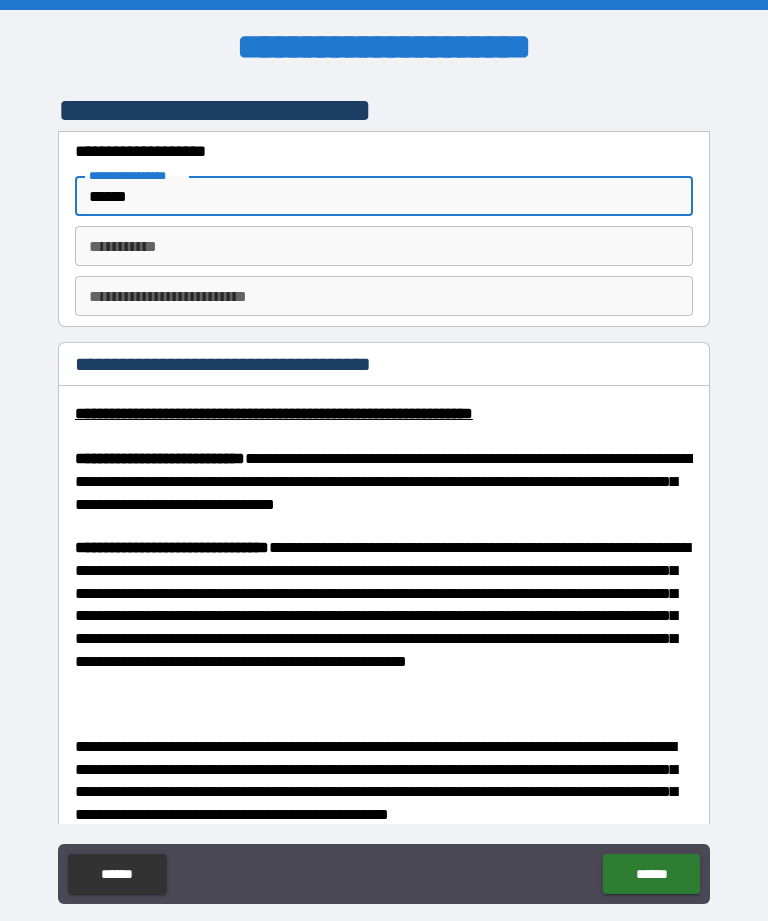 type on "******" 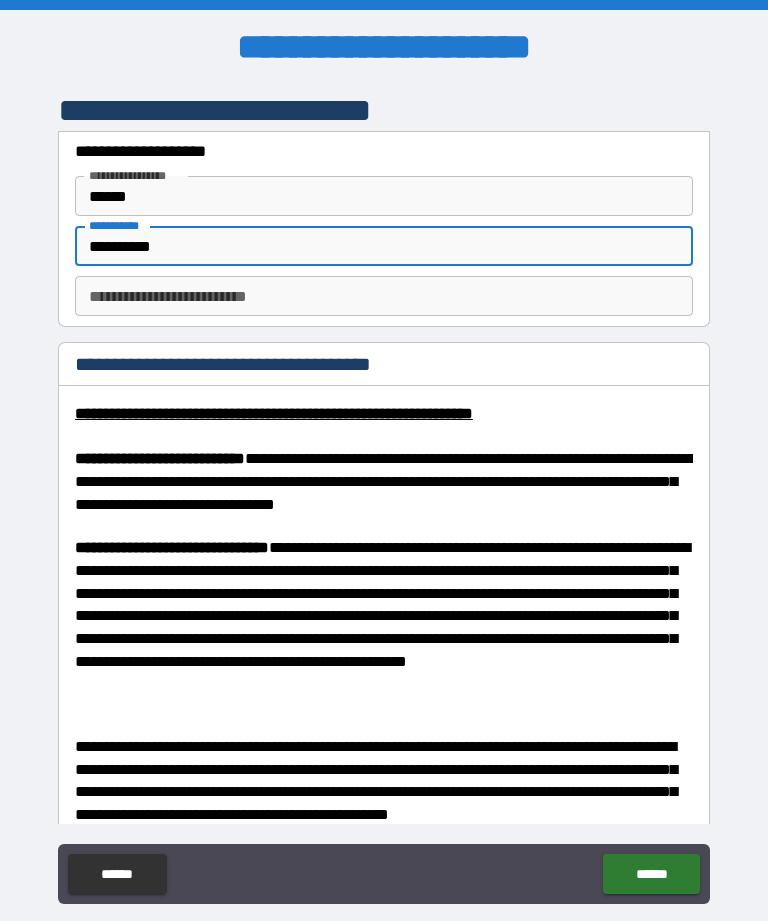 scroll, scrollTop: 63, scrollLeft: 0, axis: vertical 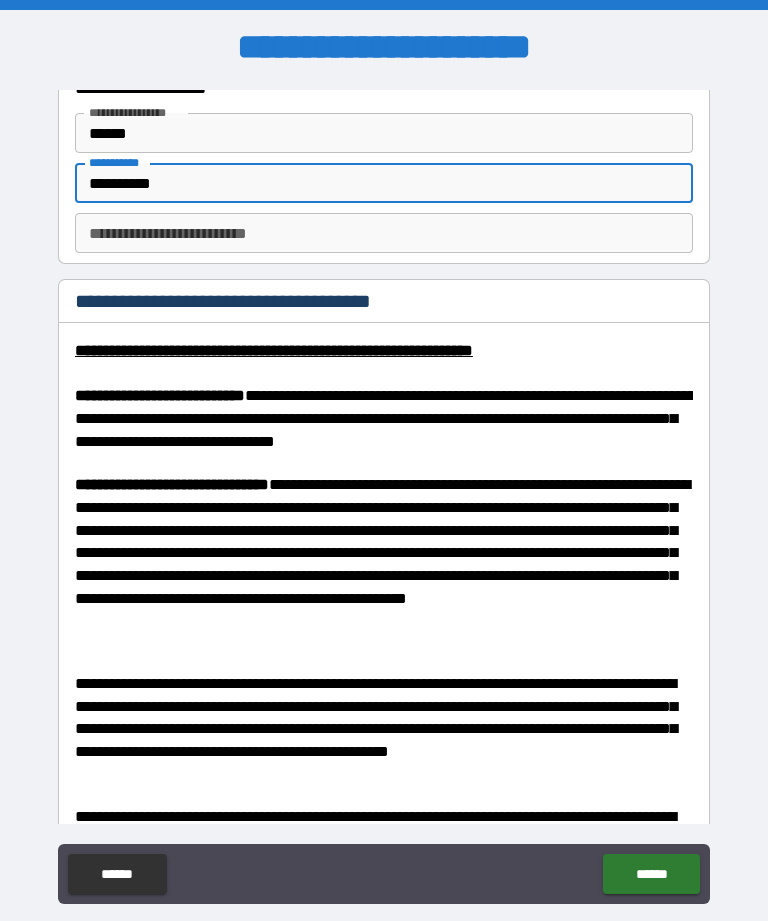 type on "*********" 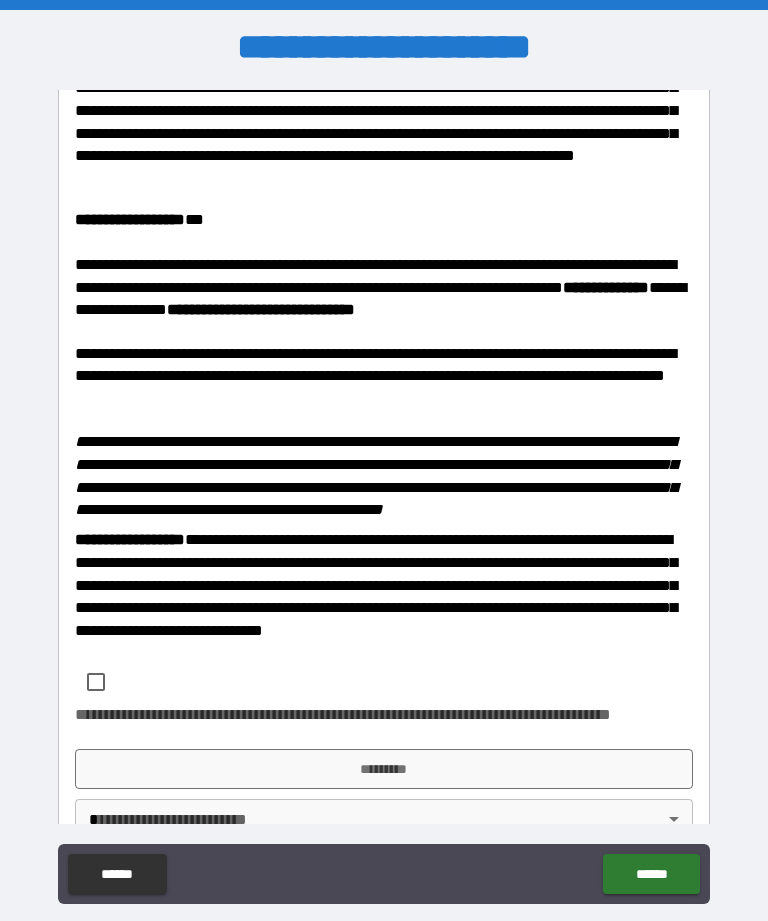 scroll, scrollTop: 3124, scrollLeft: 0, axis: vertical 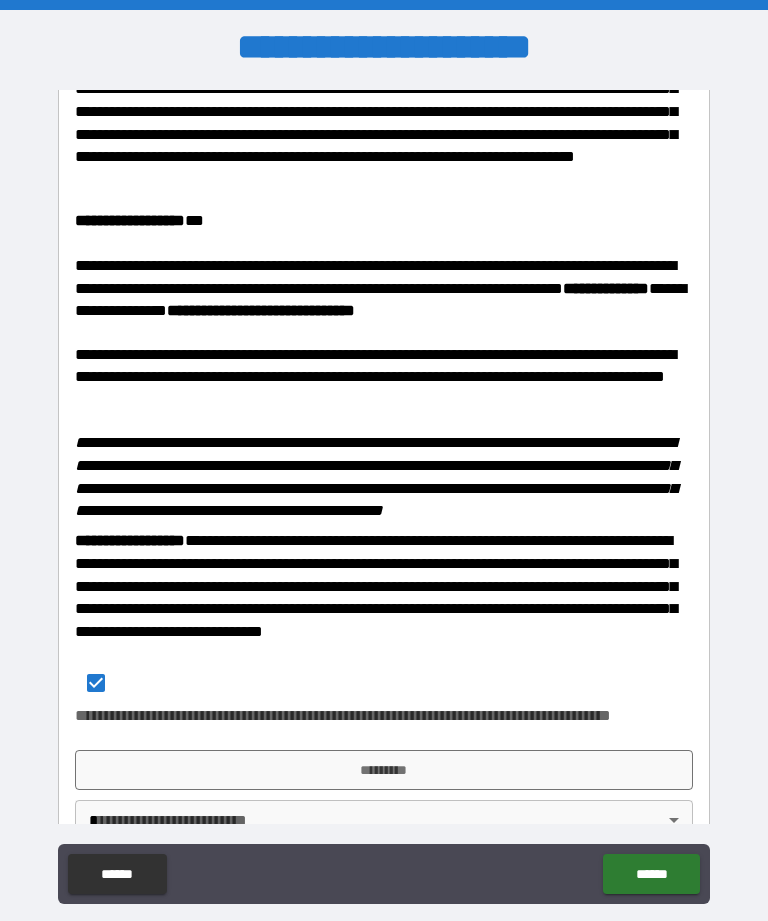 click on "*********" at bounding box center [384, 770] 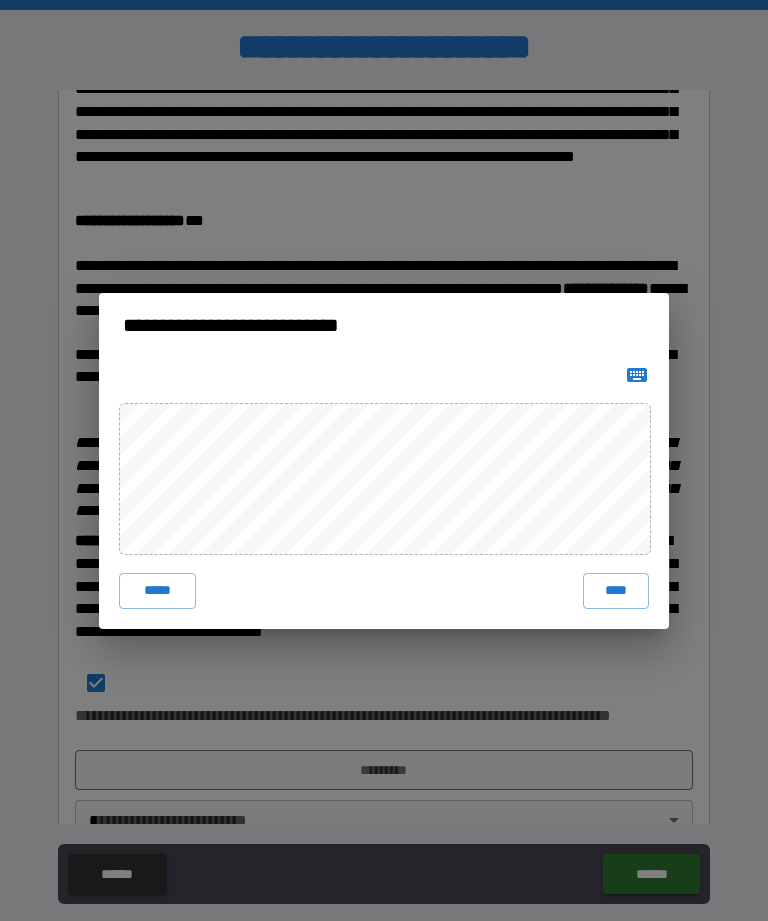 click on "*****" at bounding box center [157, 591] 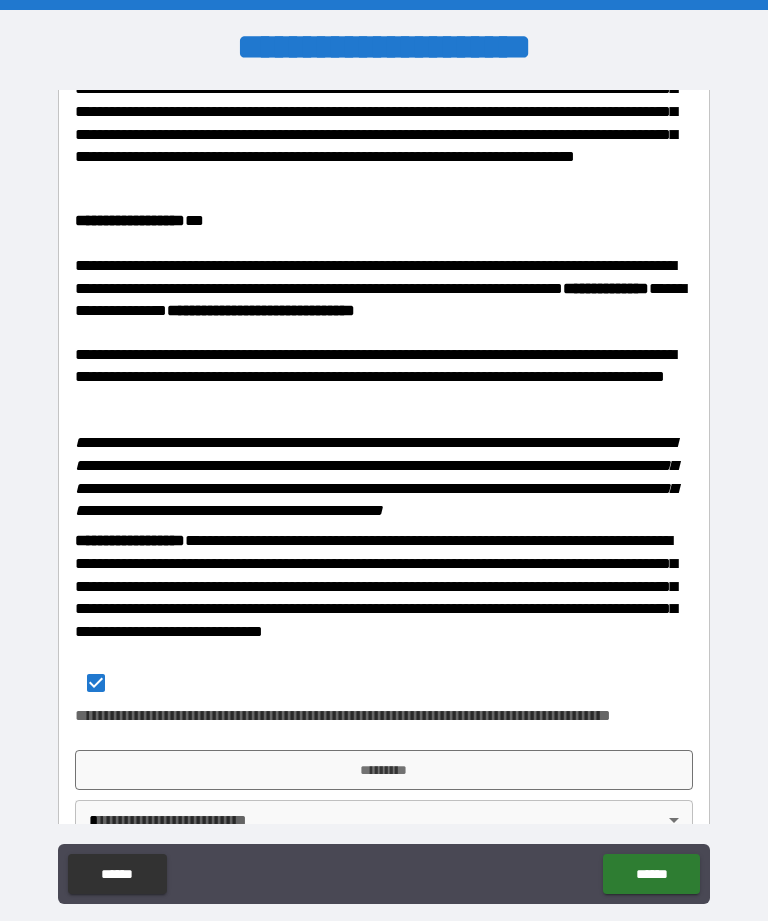 click on "**********" at bounding box center (384, 492) 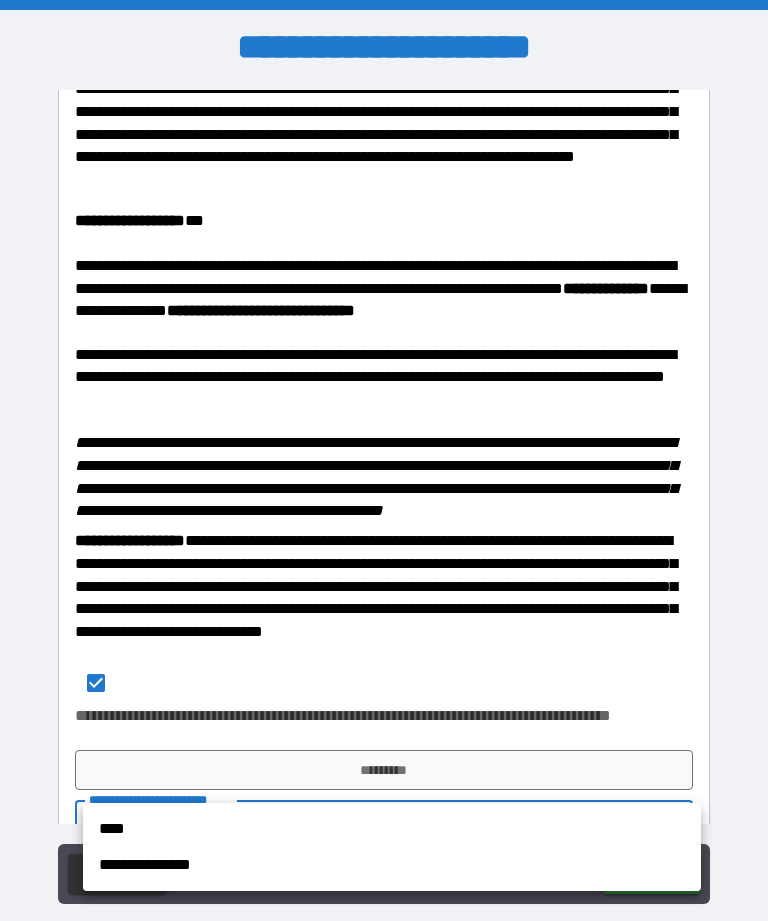 click on "****" at bounding box center (392, 829) 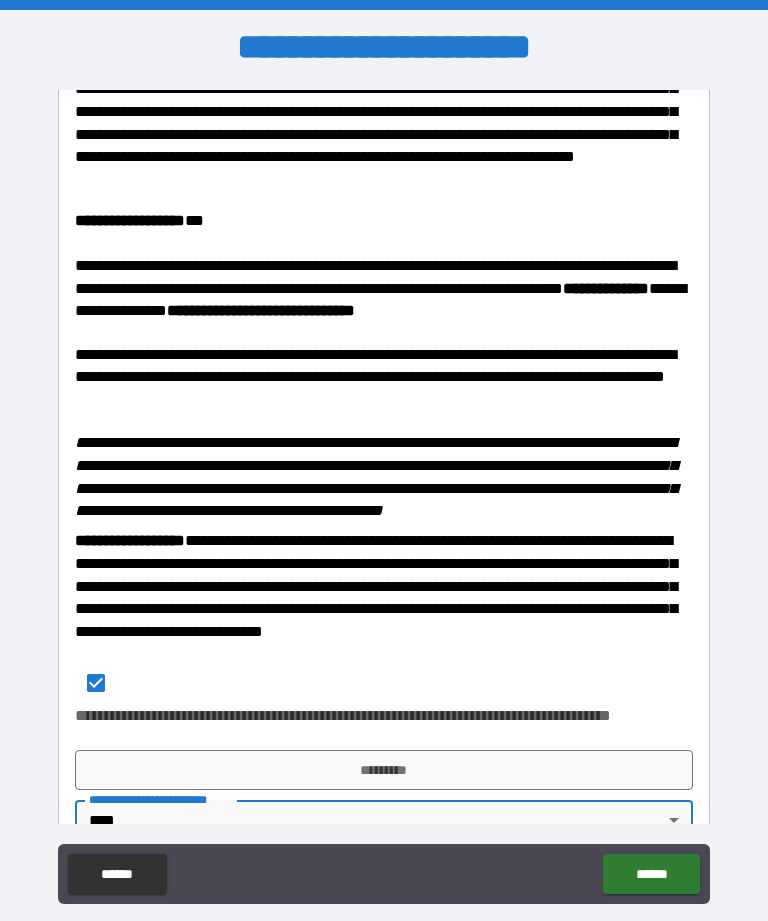 click on "*********" at bounding box center (384, 770) 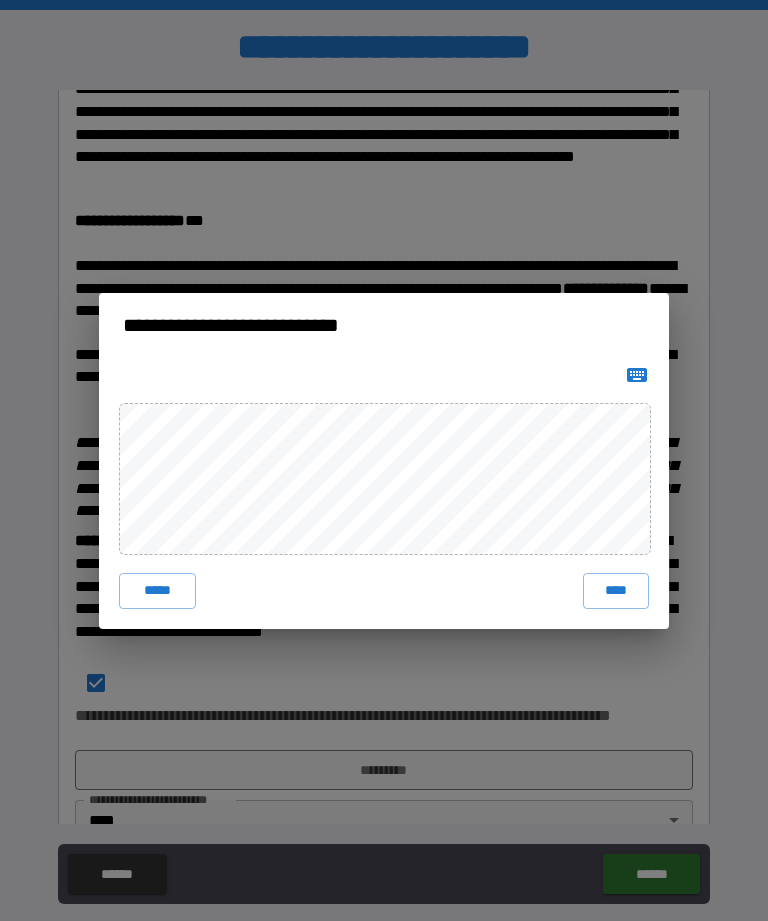 click on "****" at bounding box center (616, 591) 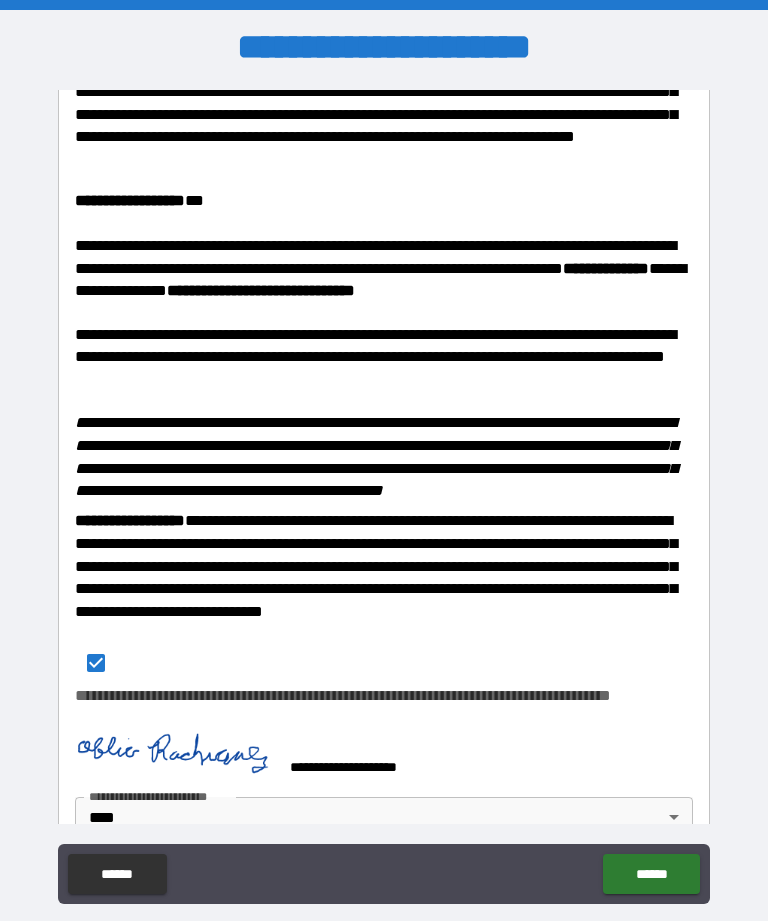 scroll, scrollTop: 3142, scrollLeft: 0, axis: vertical 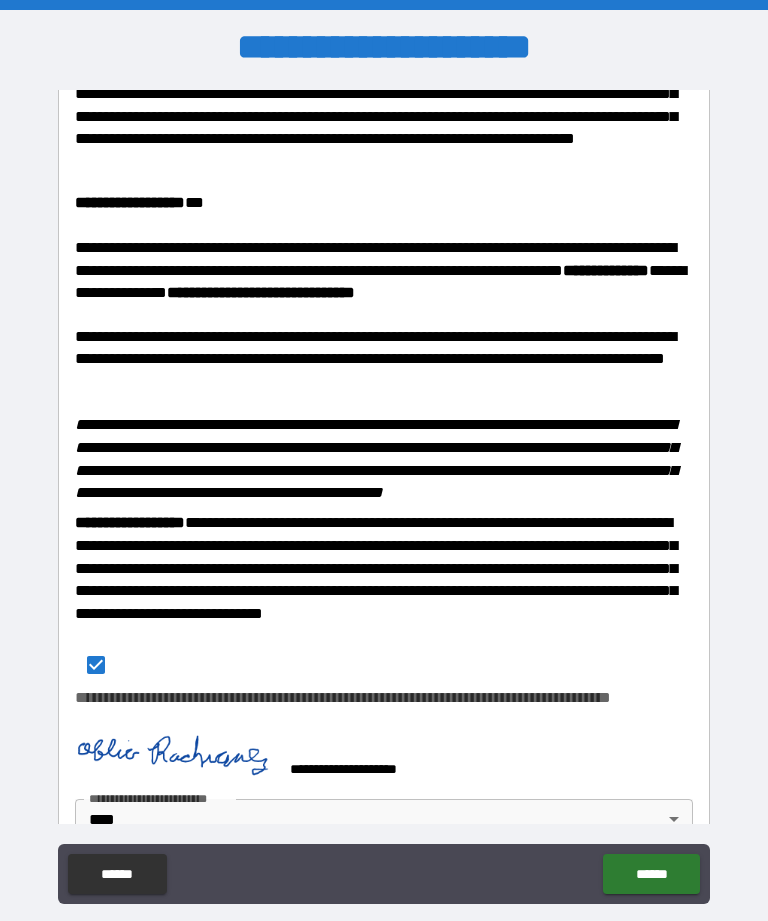 click on "******" at bounding box center (651, 874) 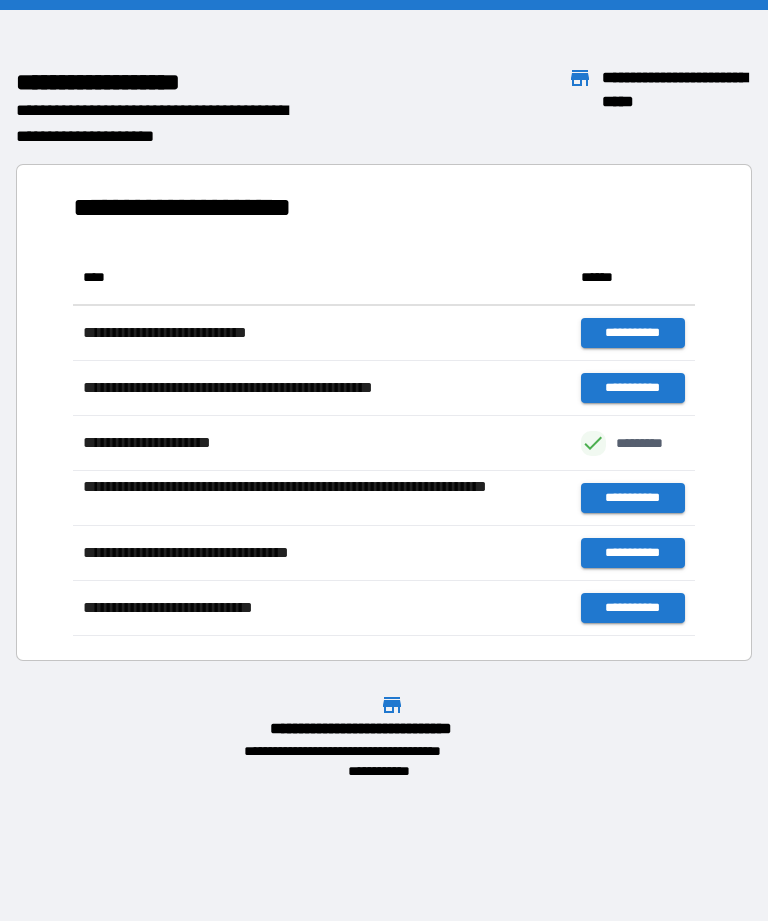 scroll, scrollTop: 1, scrollLeft: 1, axis: both 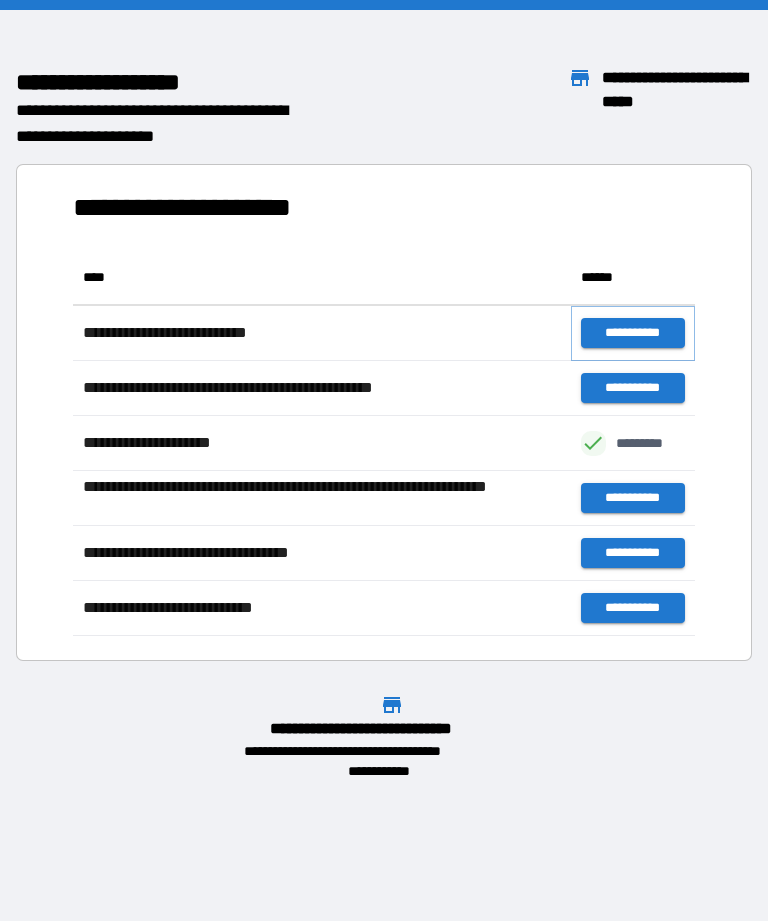 click on "**********" at bounding box center (633, 333) 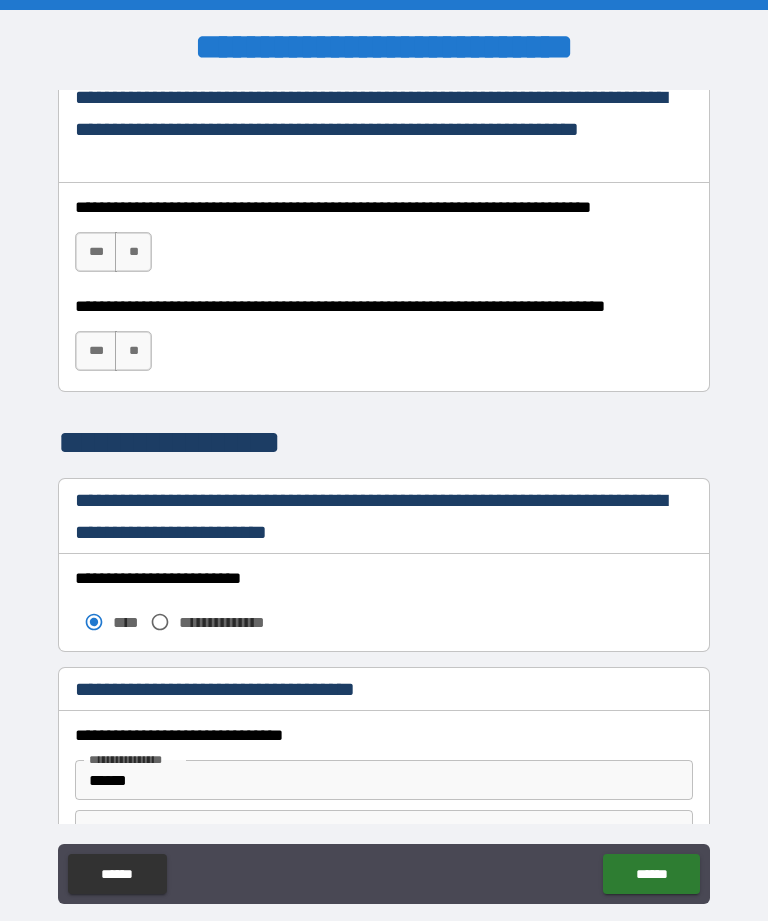 scroll, scrollTop: 1369, scrollLeft: 0, axis: vertical 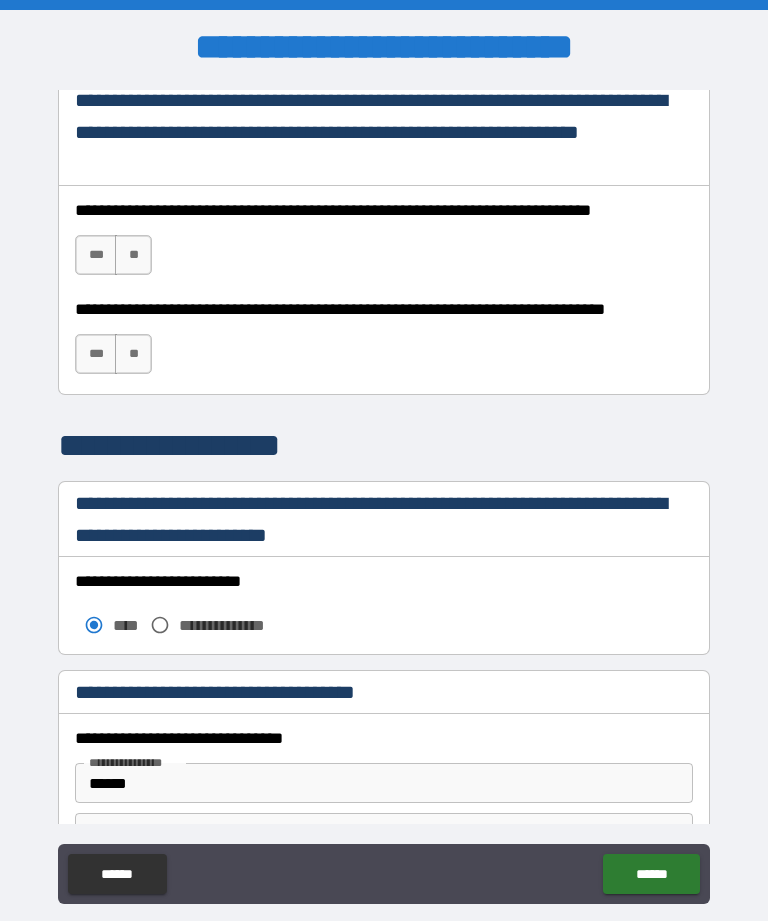 click on "***" at bounding box center [96, 255] 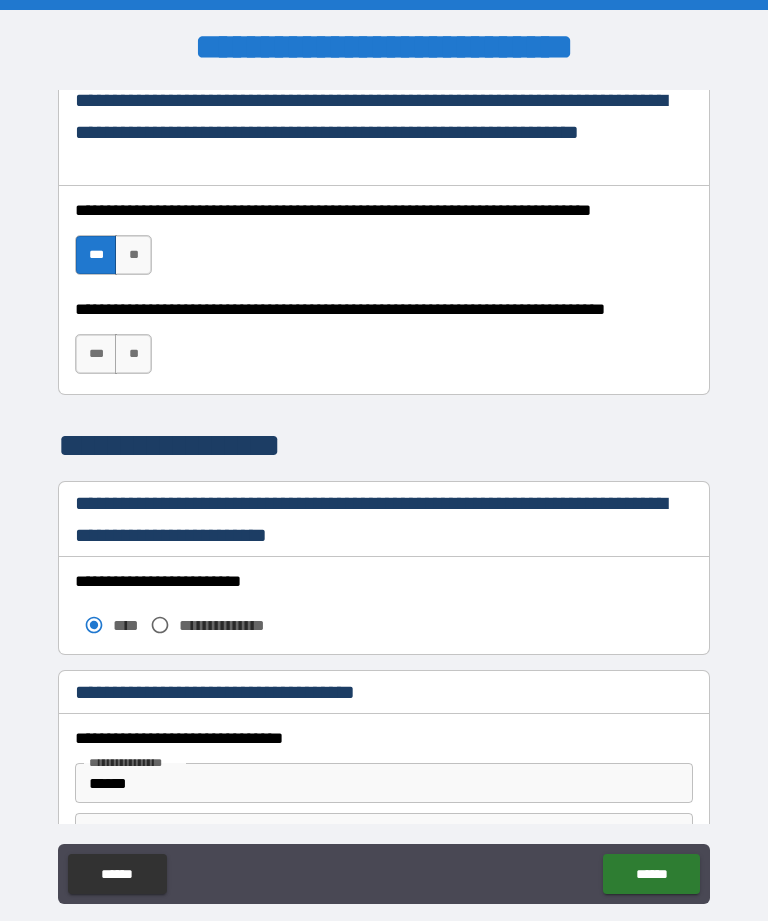 click on "**" at bounding box center (133, 354) 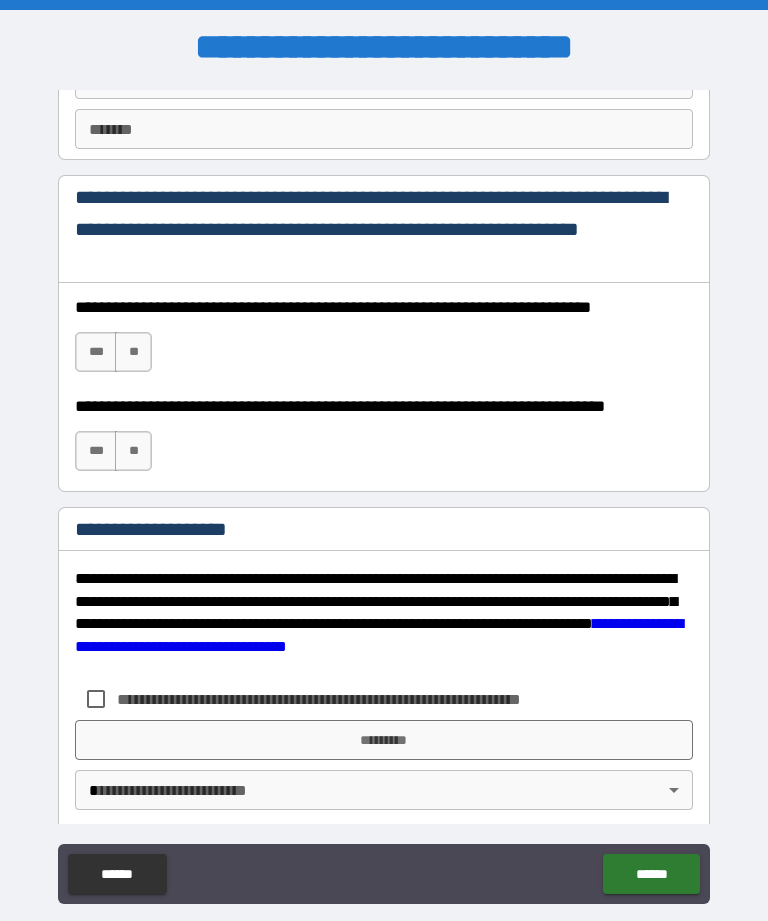 scroll, scrollTop: 2942, scrollLeft: 0, axis: vertical 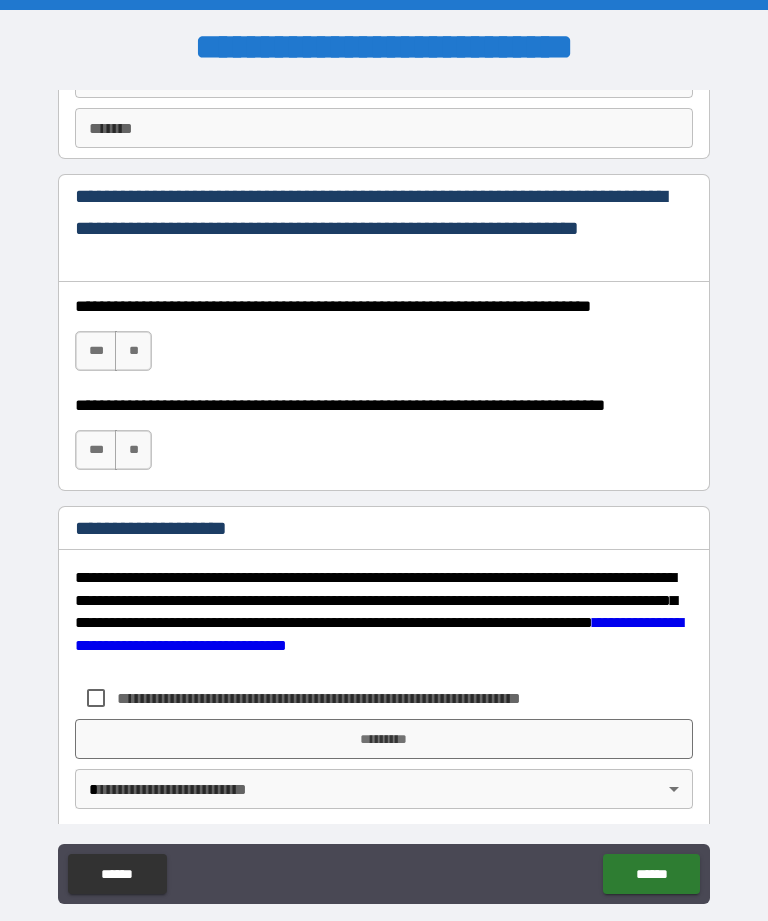 click on "***" at bounding box center [96, 351] 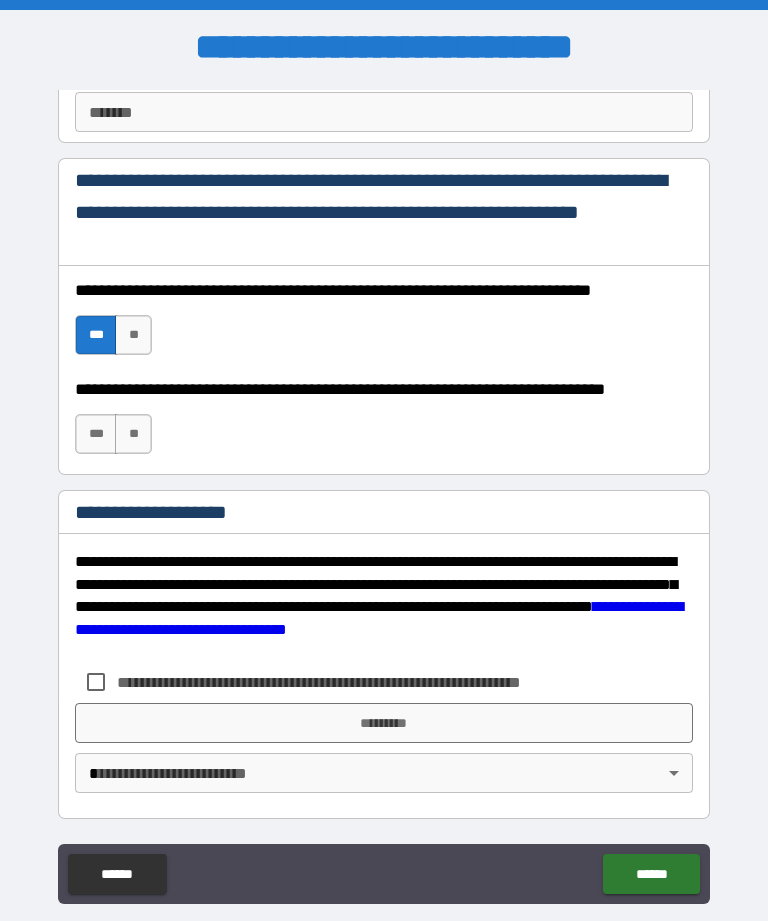 scroll, scrollTop: 2958, scrollLeft: 0, axis: vertical 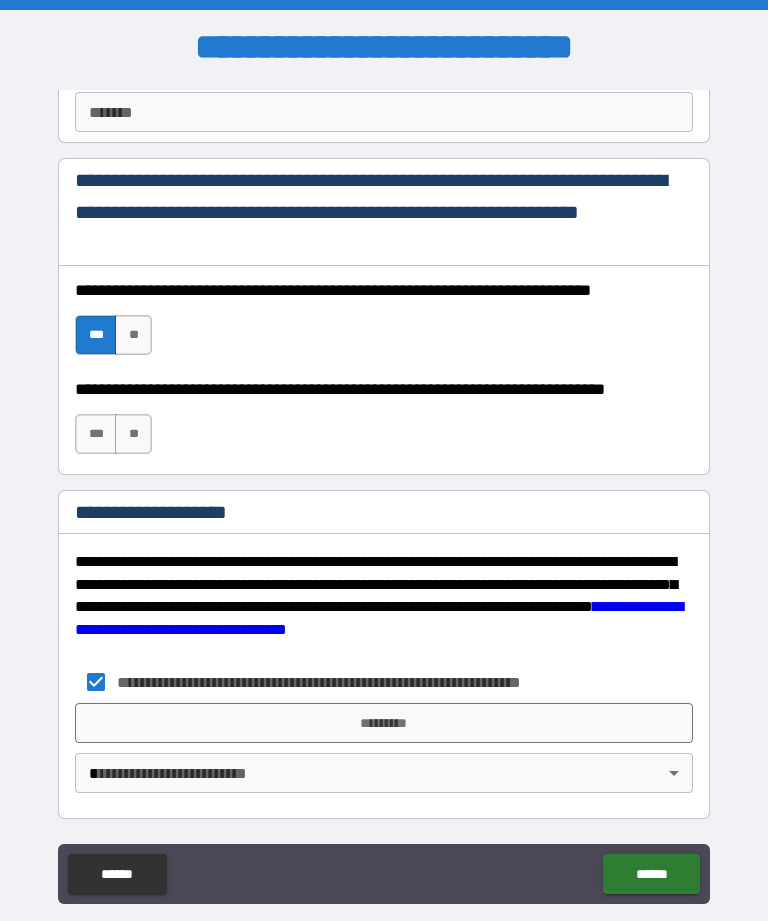 click on "**********" at bounding box center [384, 492] 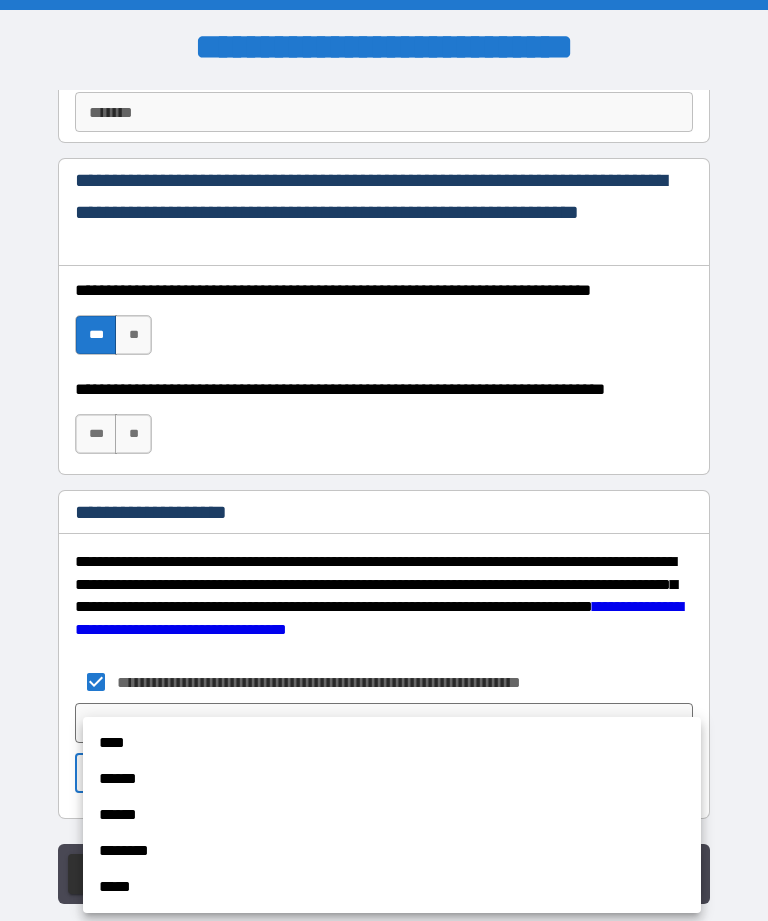 click on "****" at bounding box center [392, 743] 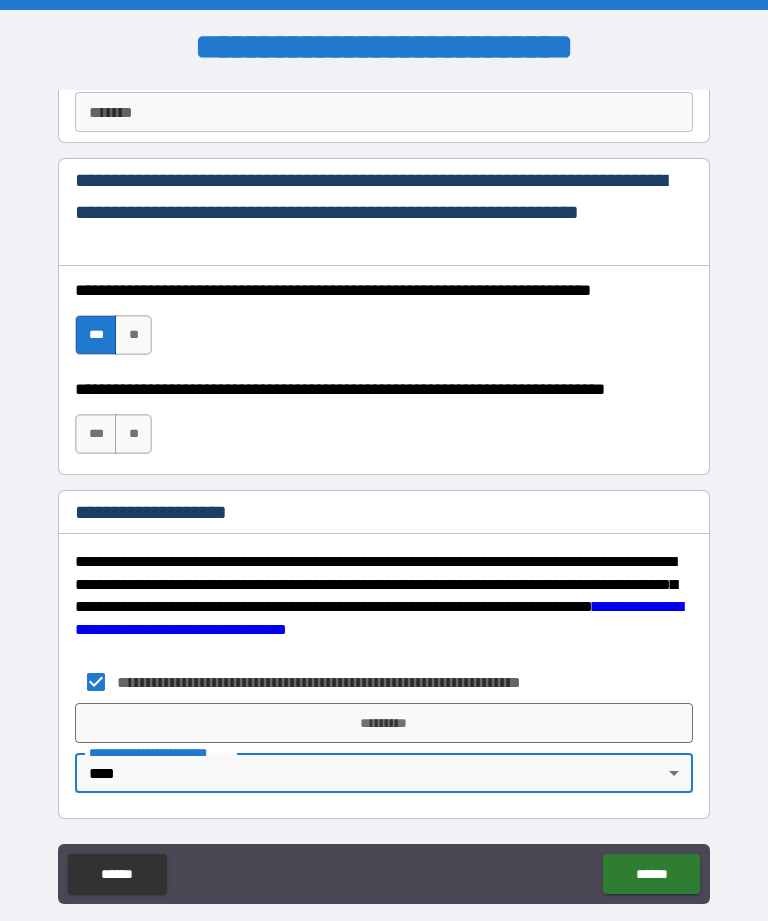 type on "*" 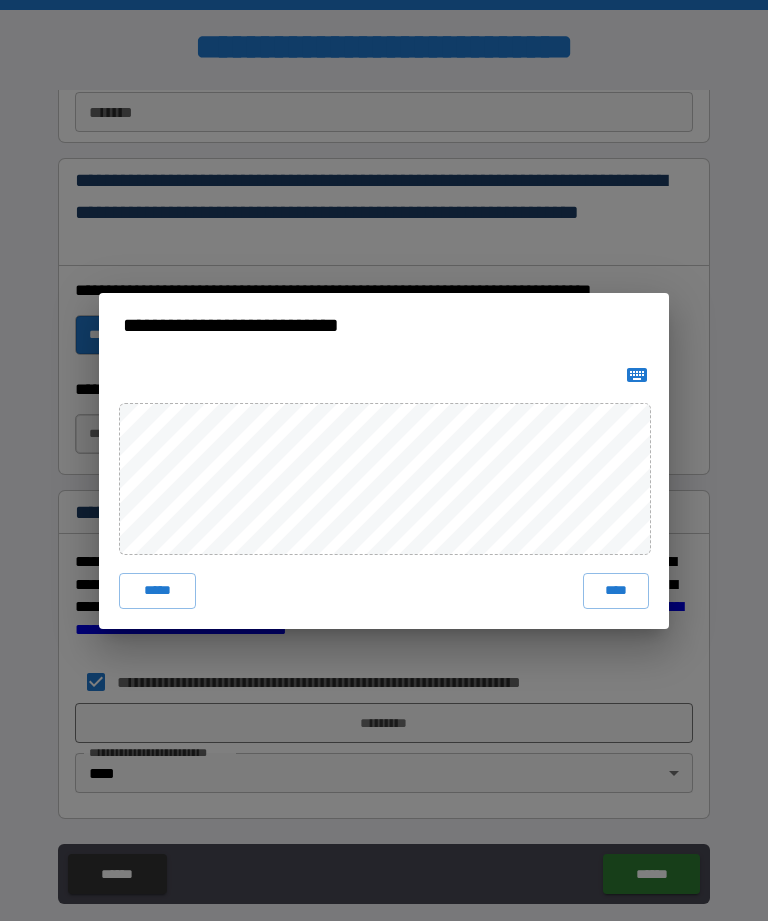 click on "****" at bounding box center [616, 591] 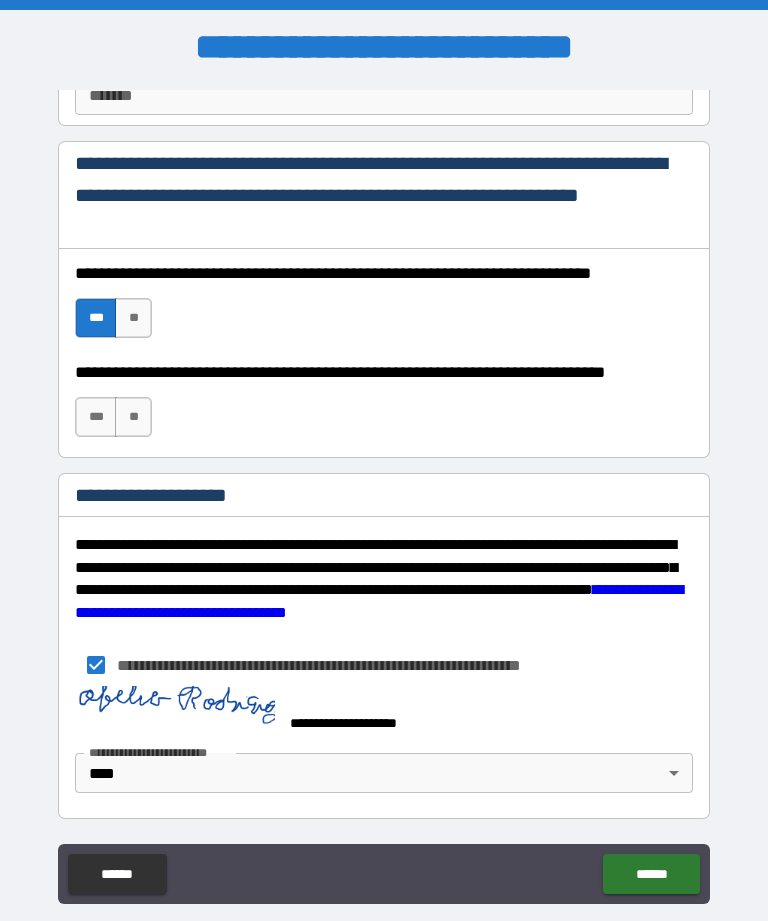 scroll, scrollTop: 2975, scrollLeft: 0, axis: vertical 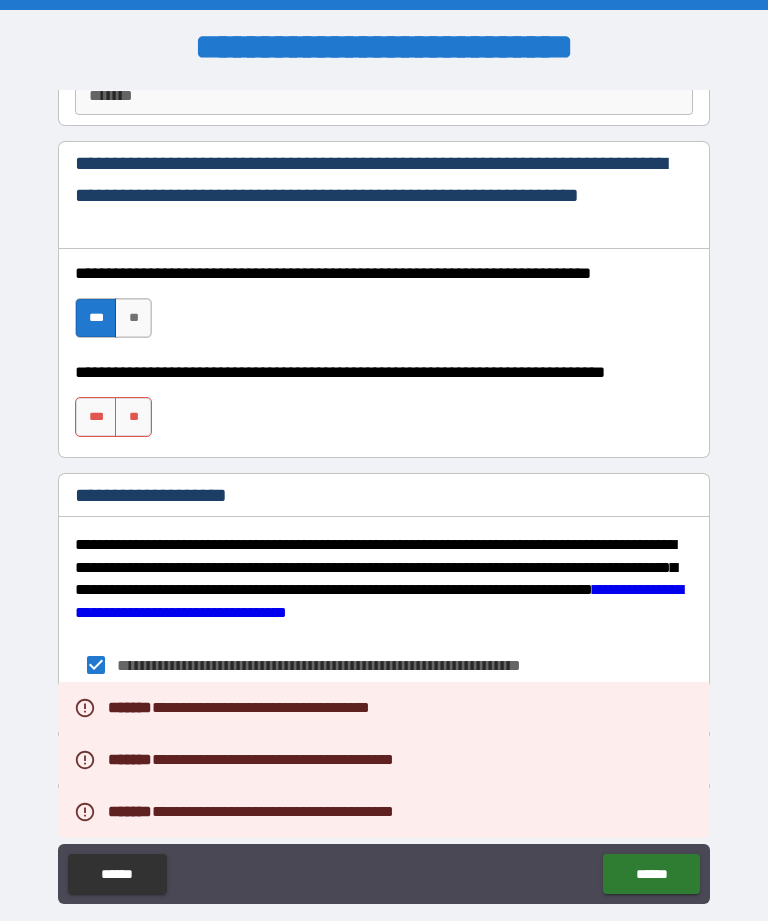 click on "**" at bounding box center (133, 417) 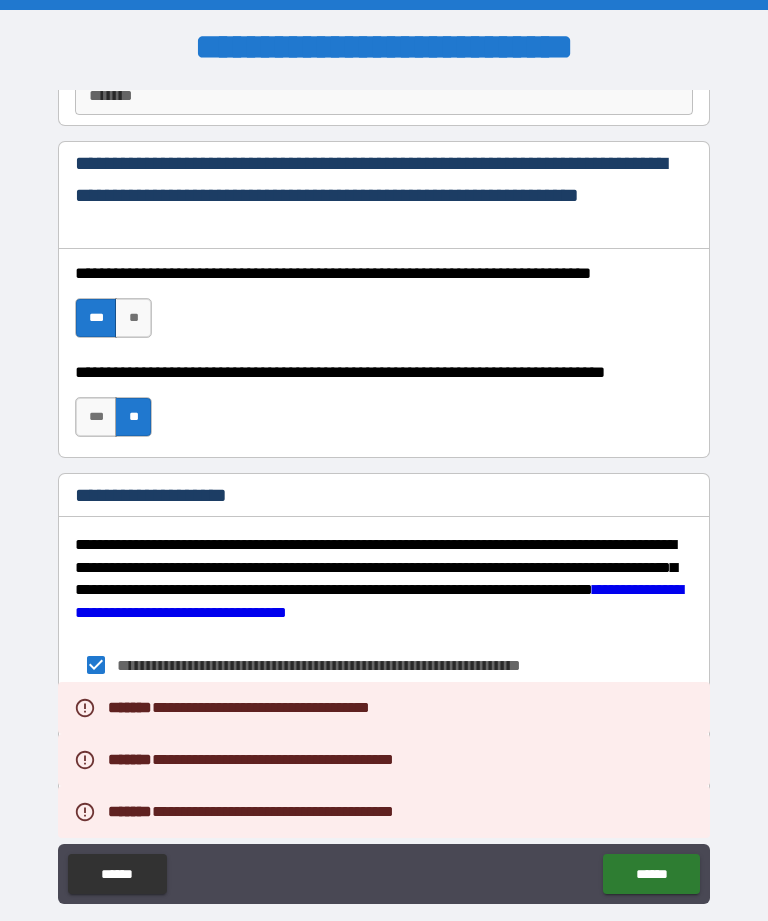 click on "******" at bounding box center [651, 874] 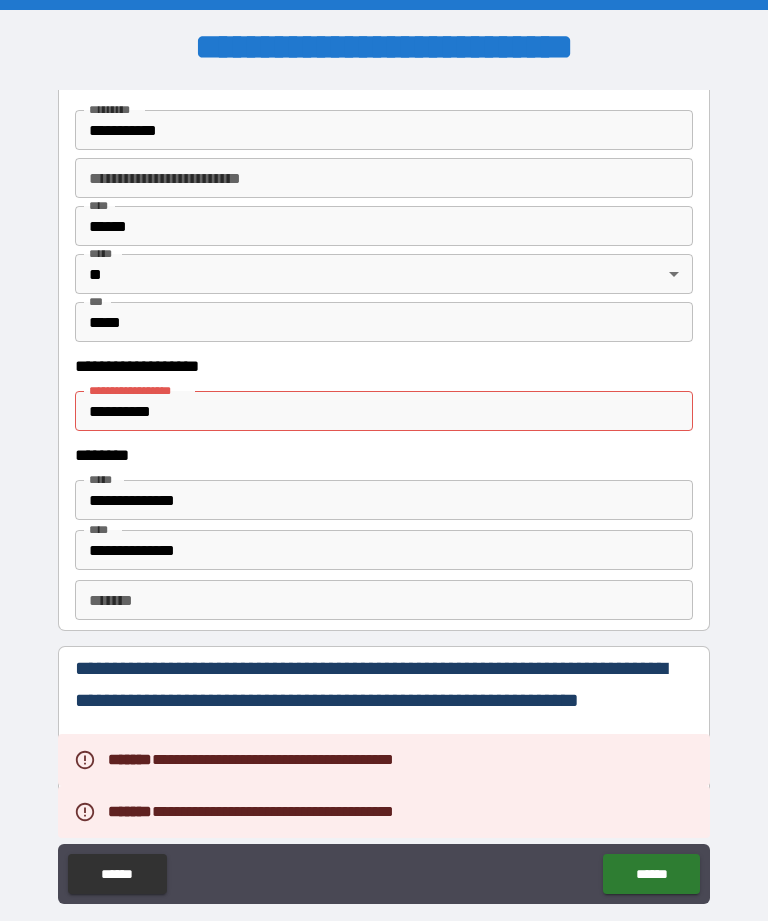scroll, scrollTop: 2482, scrollLeft: 0, axis: vertical 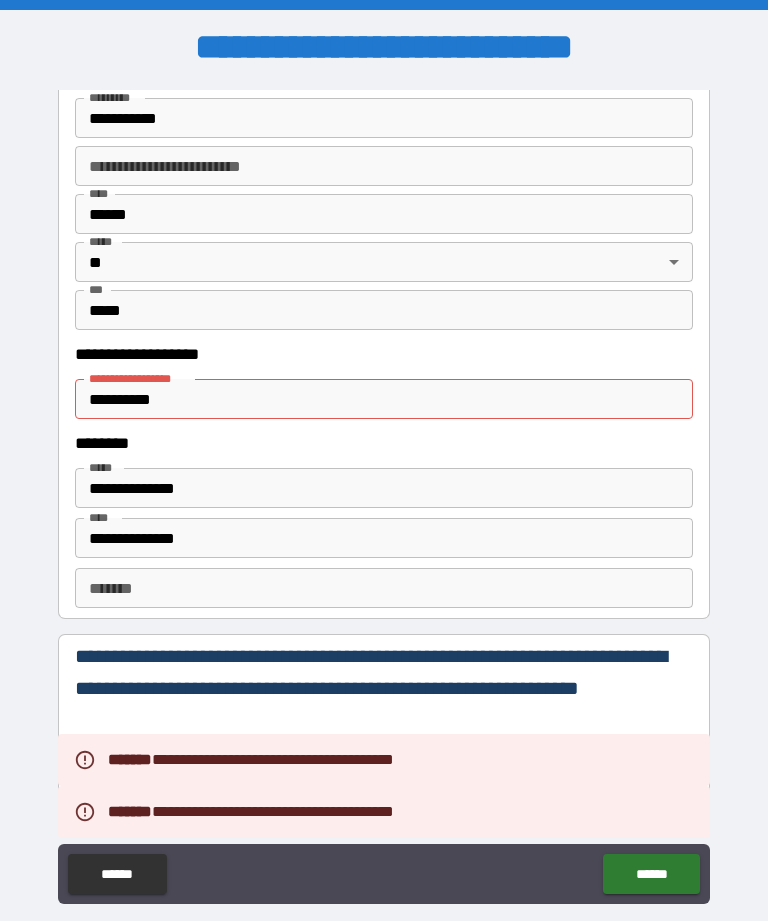 click on "**********" at bounding box center [384, 399] 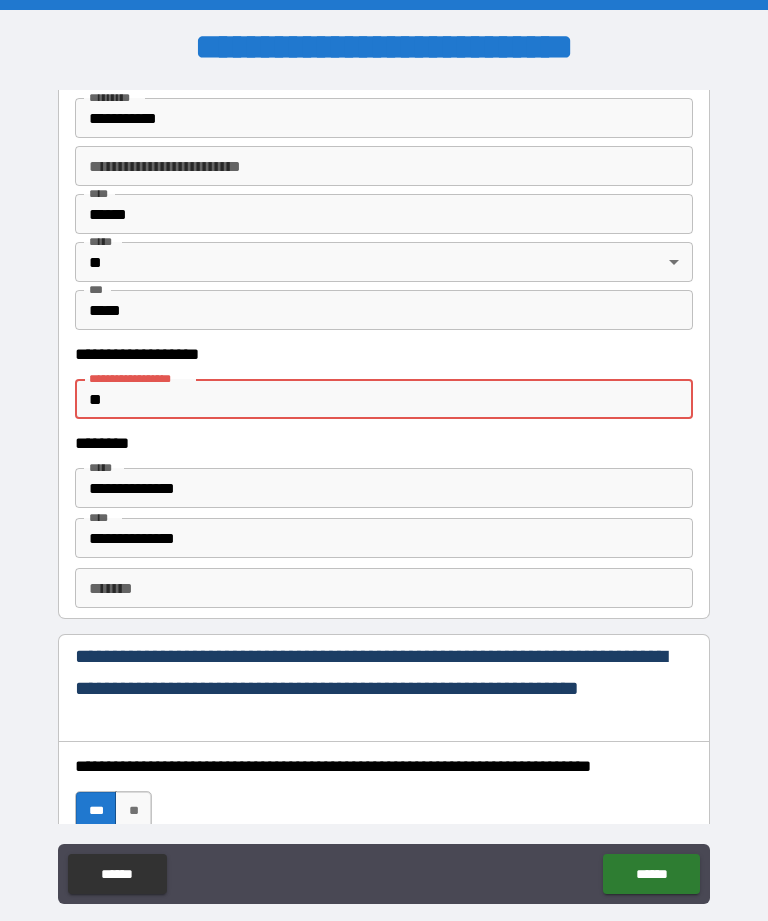 type on "*" 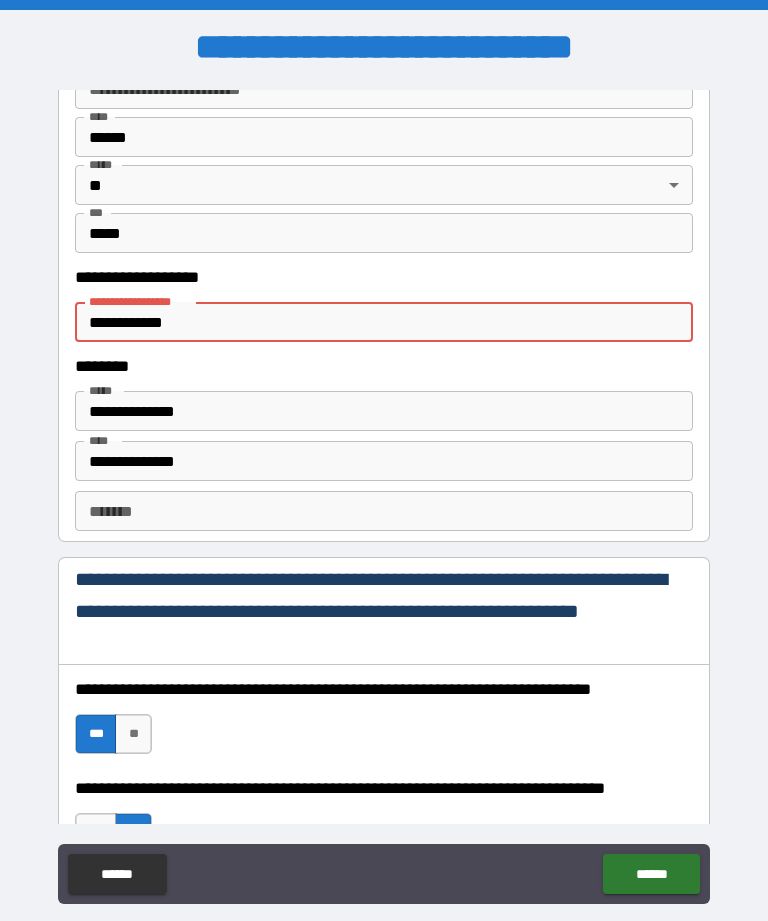 scroll, scrollTop: 2562, scrollLeft: 0, axis: vertical 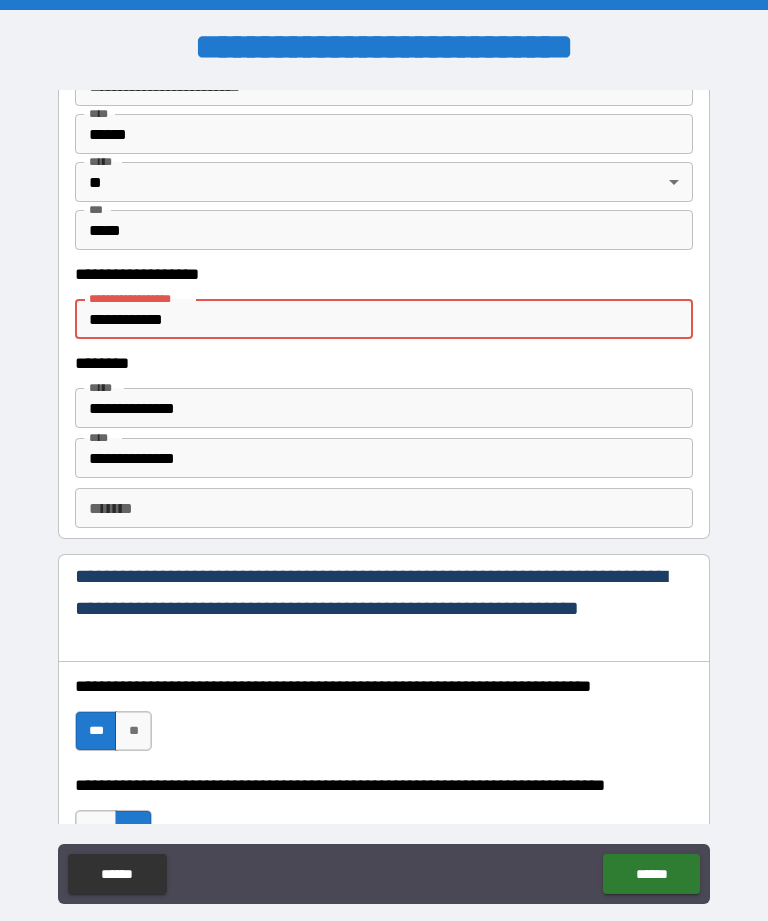 click on "**********" at bounding box center (384, 319) 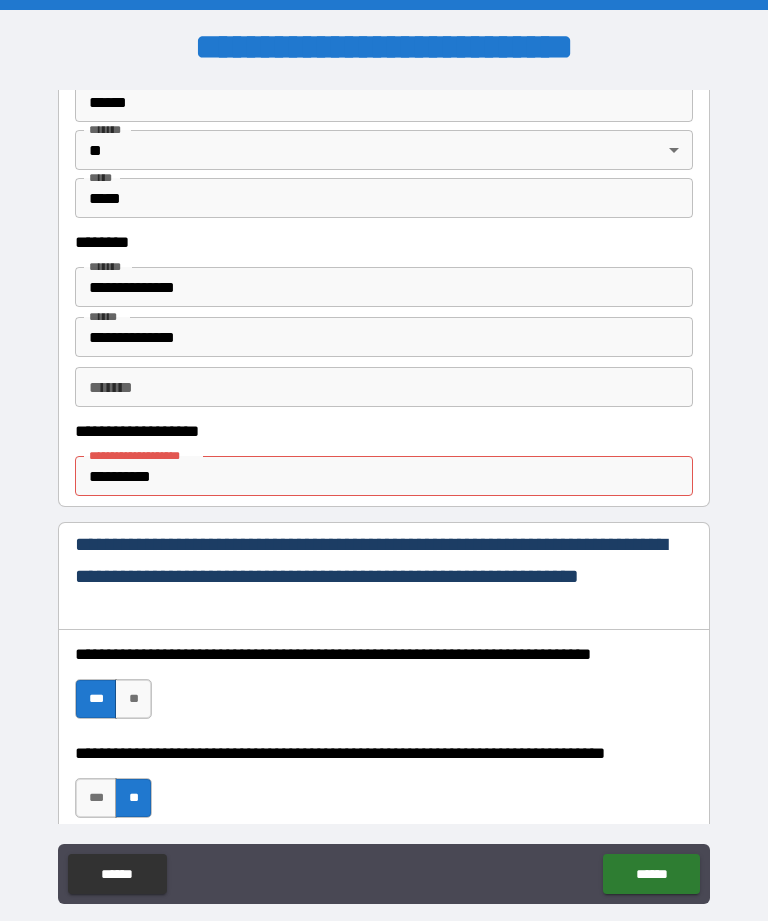 scroll, scrollTop: 927, scrollLeft: 0, axis: vertical 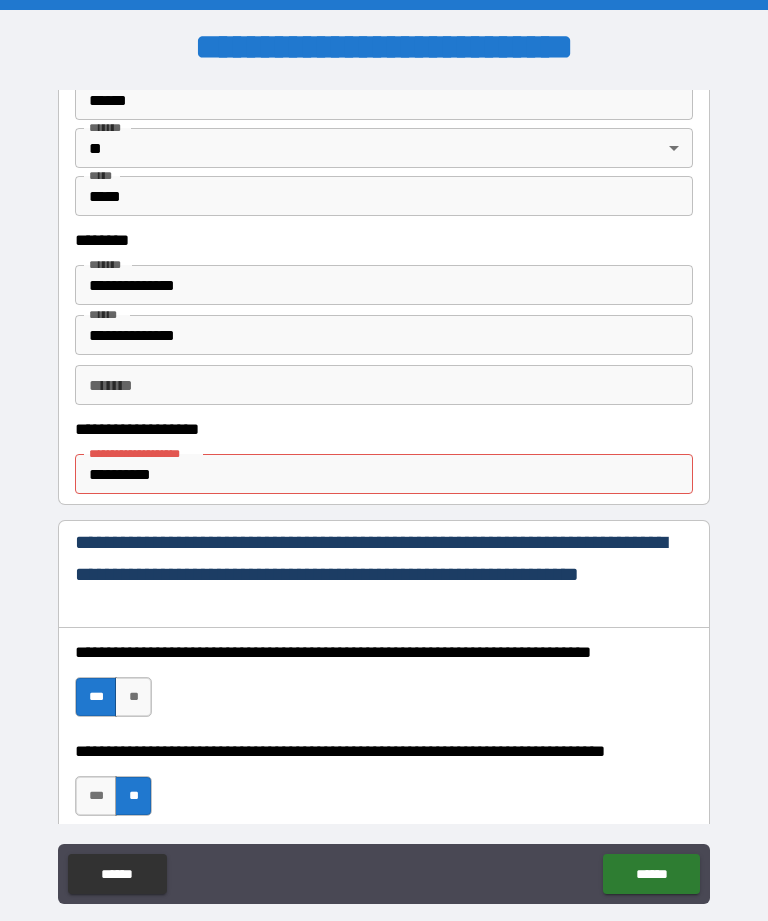 type on "**********" 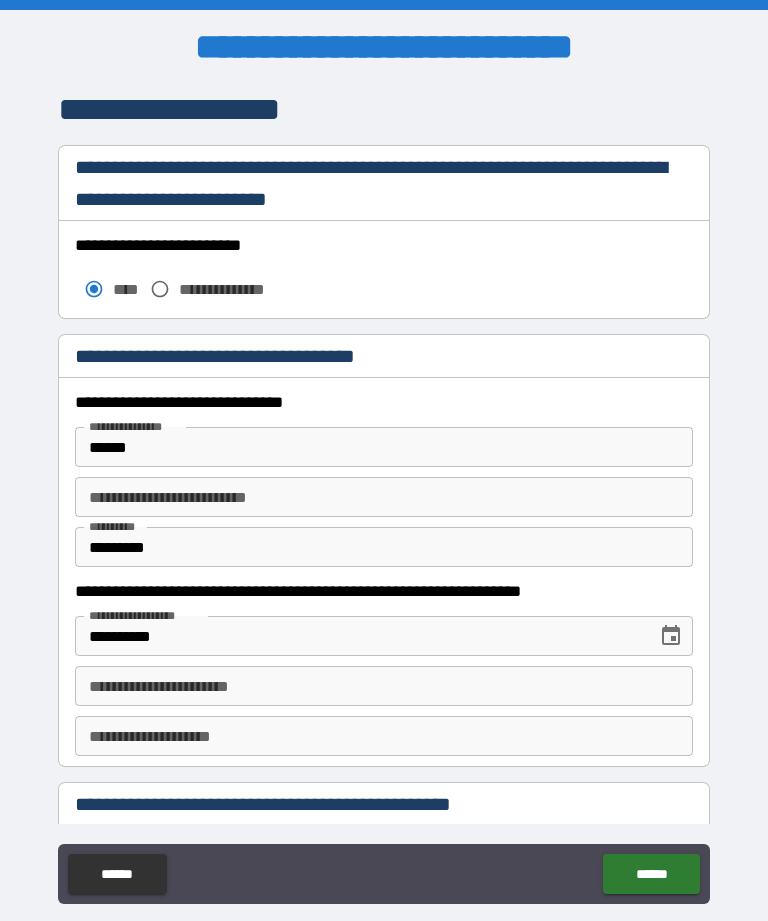 type on "**********" 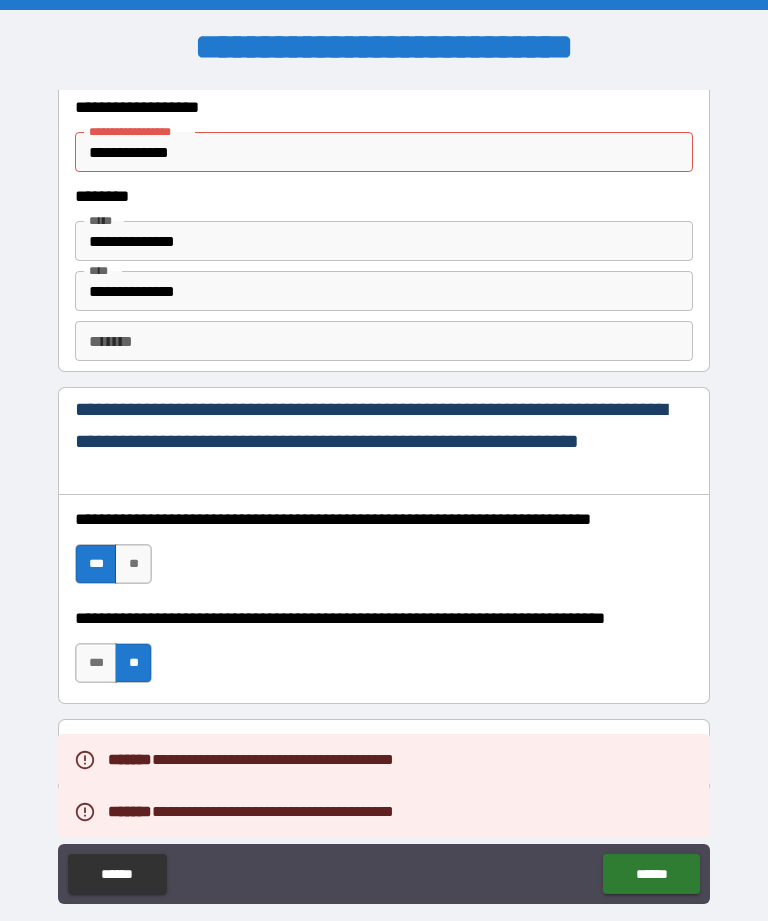 scroll, scrollTop: 2728, scrollLeft: 0, axis: vertical 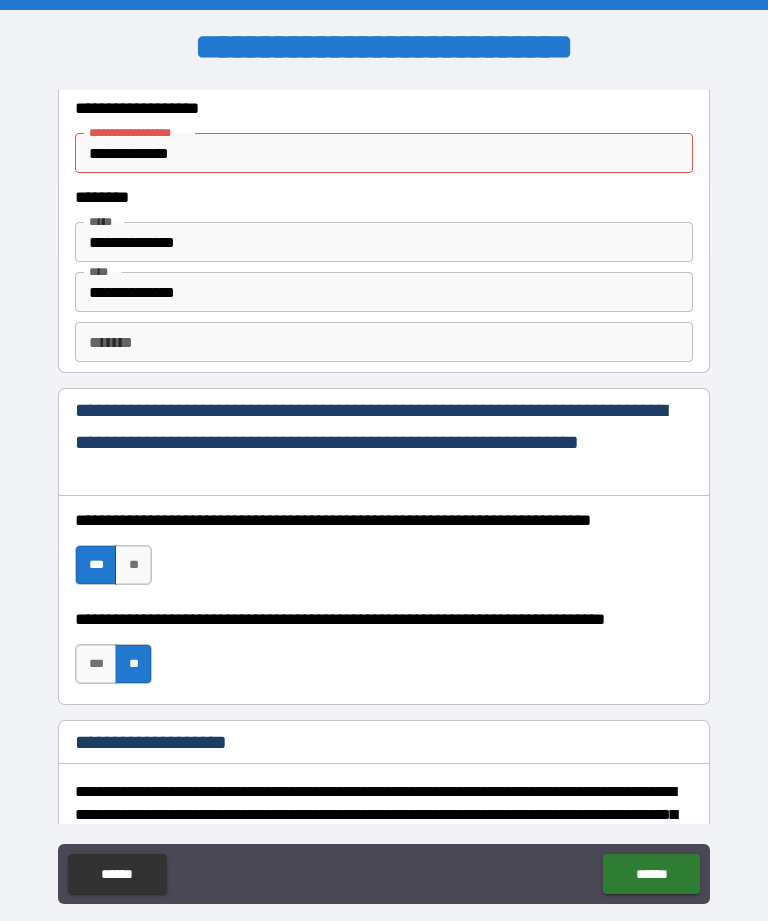 click on "**********" at bounding box center [384, 153] 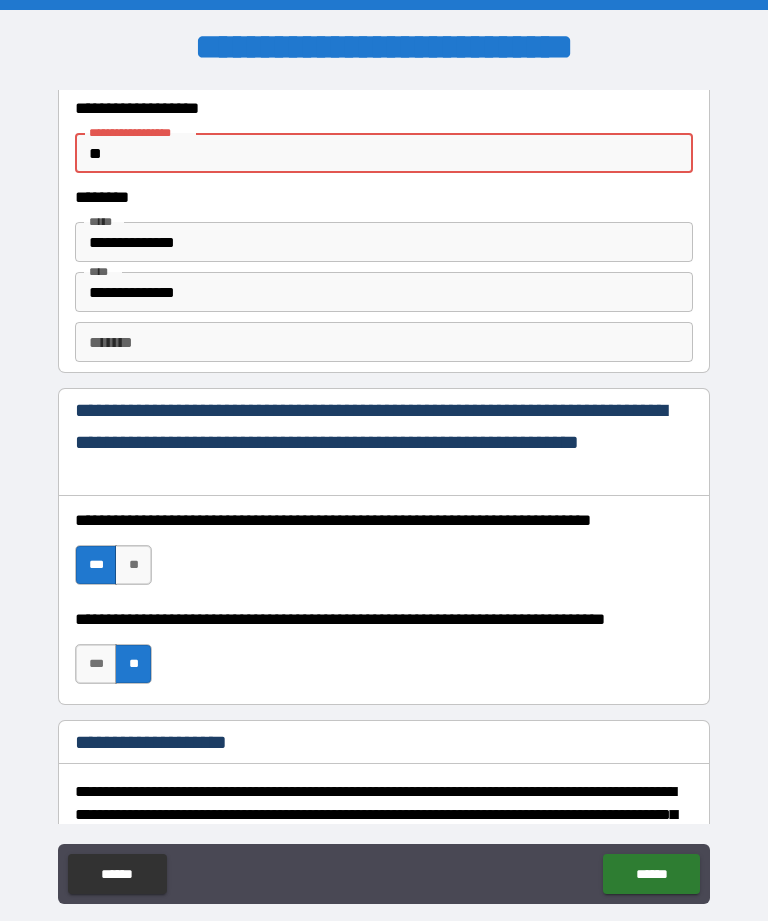 type on "*" 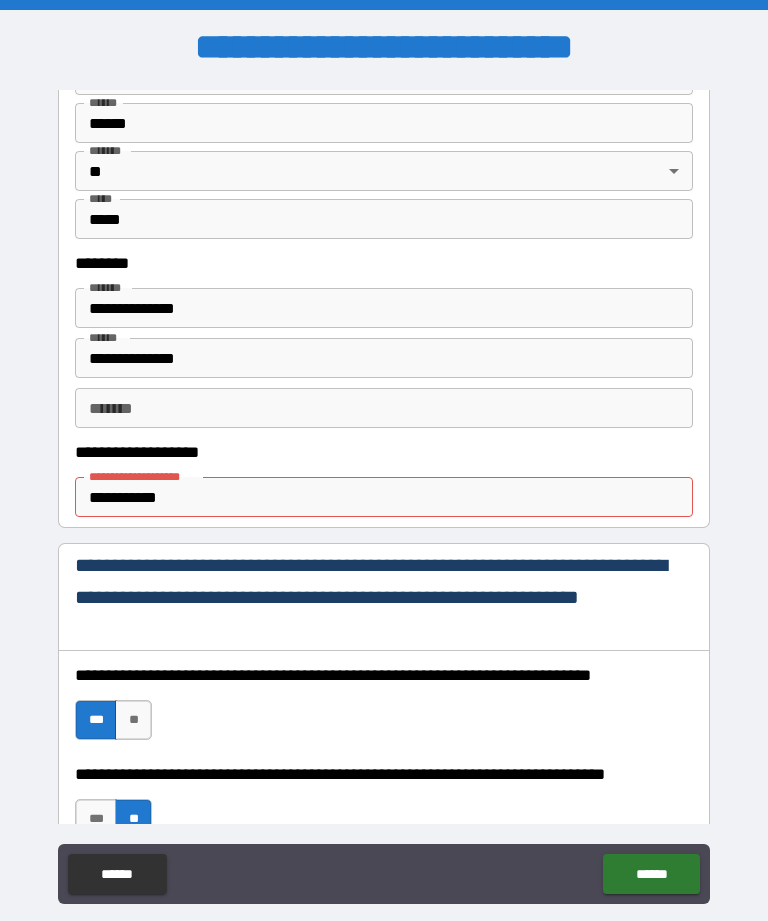 scroll, scrollTop: 901, scrollLeft: 0, axis: vertical 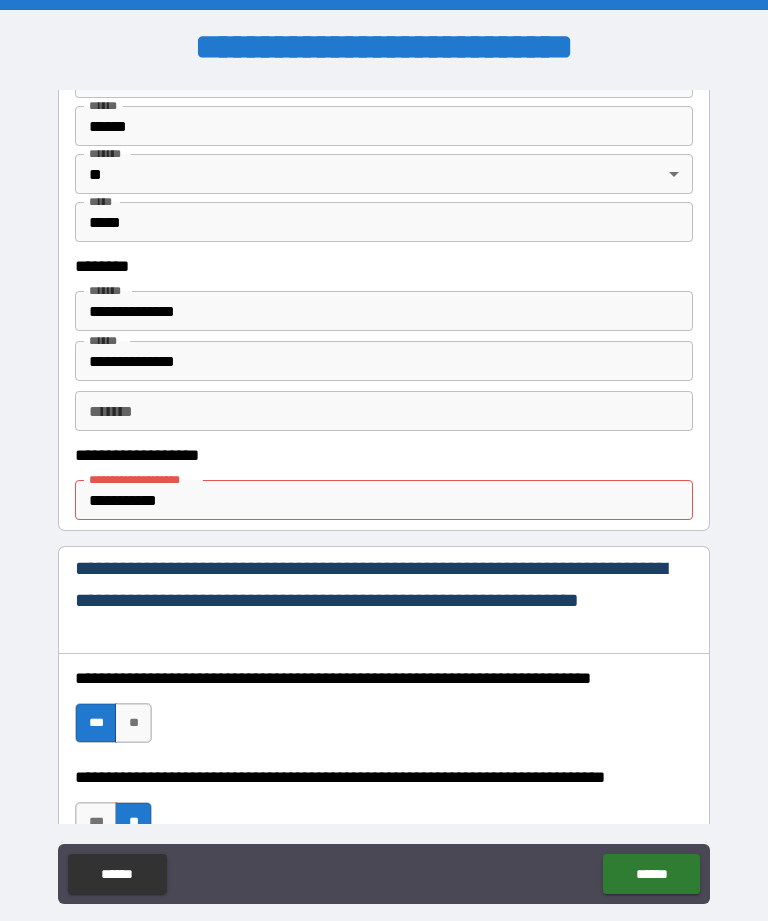 type on "**********" 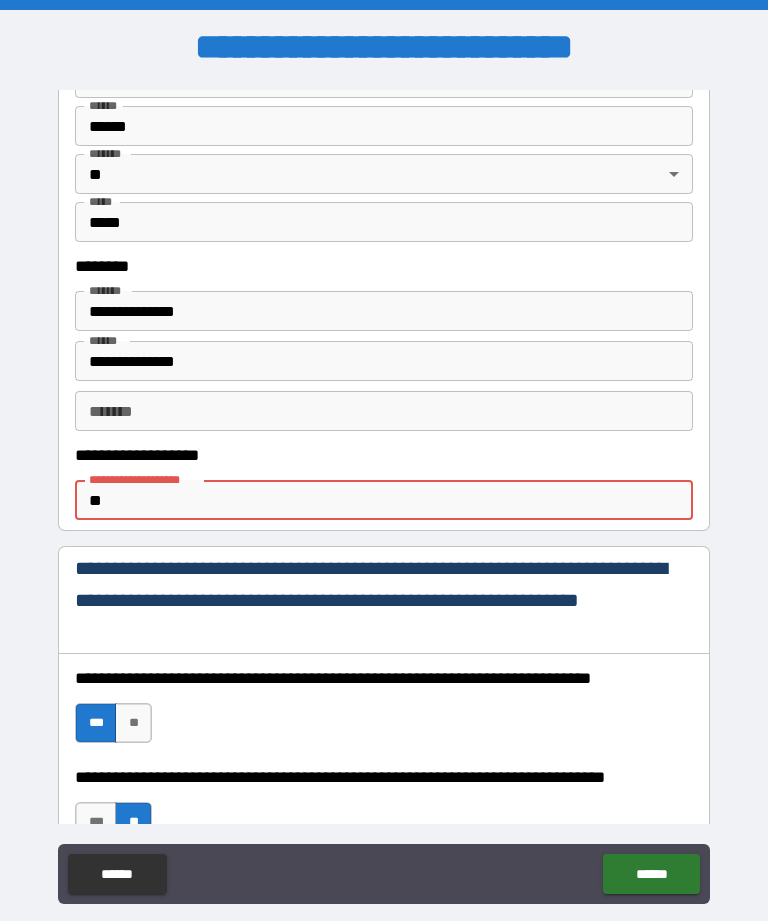 type on "*" 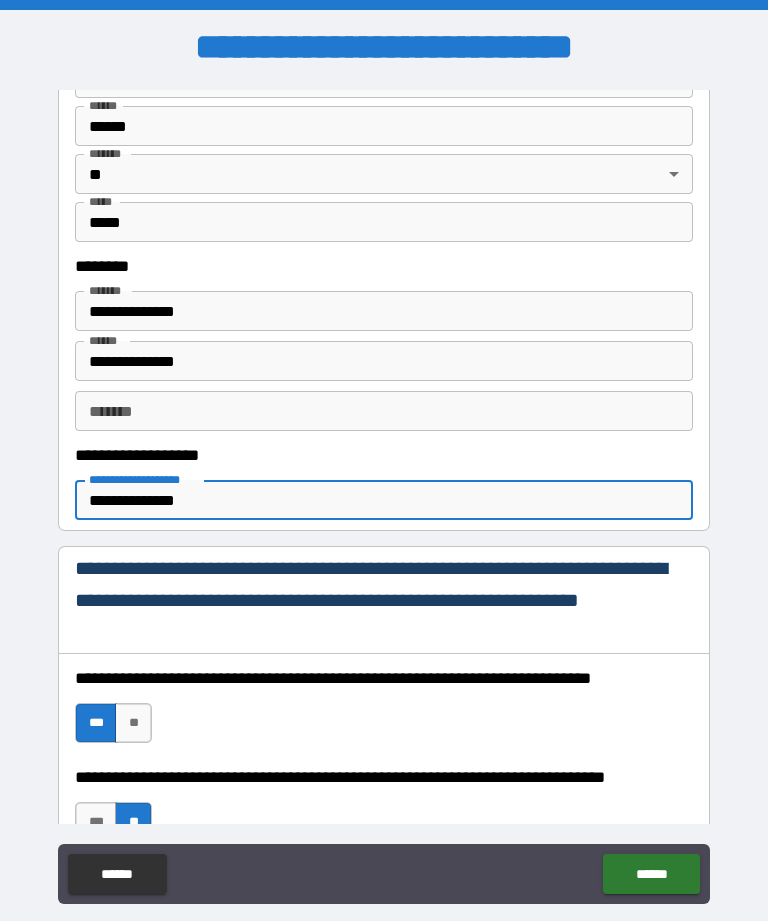type on "**********" 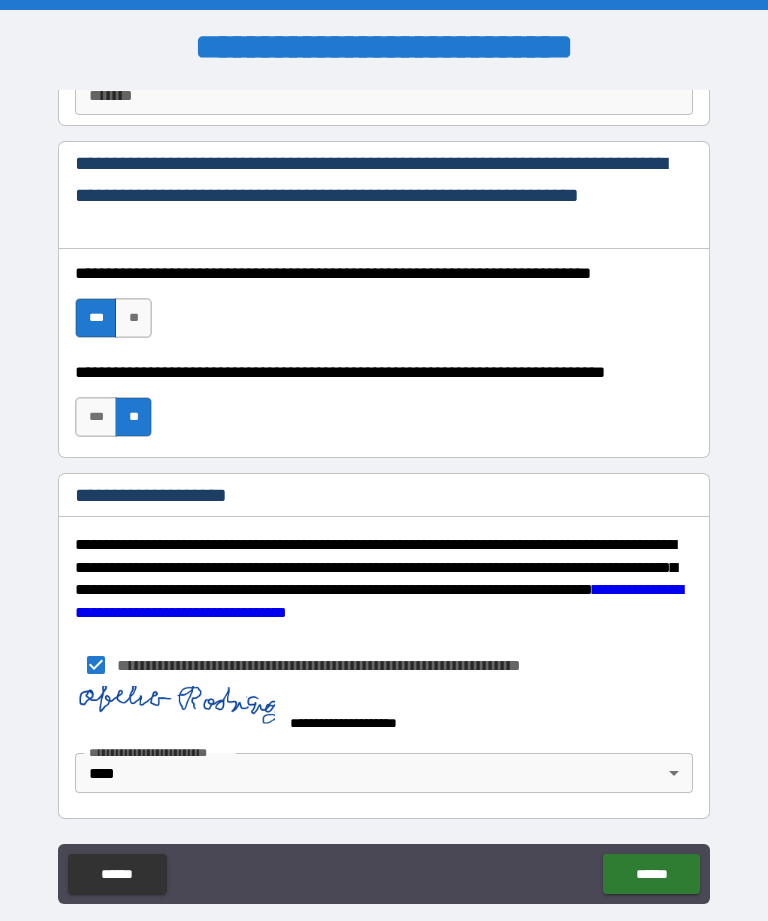 scroll, scrollTop: 2980, scrollLeft: 0, axis: vertical 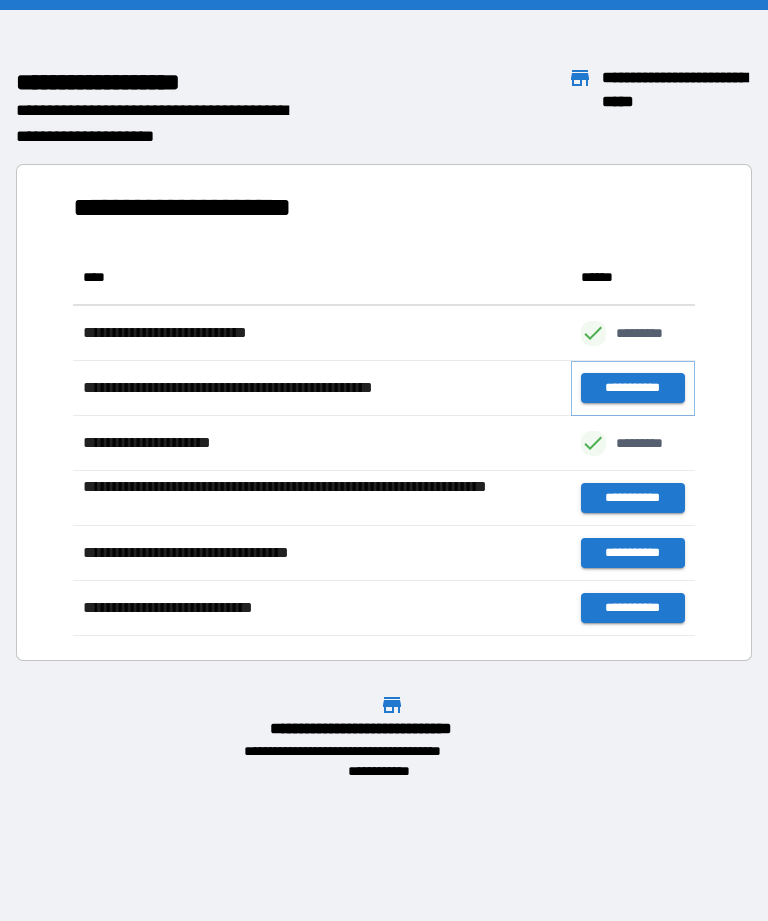 click on "**********" at bounding box center (633, 388) 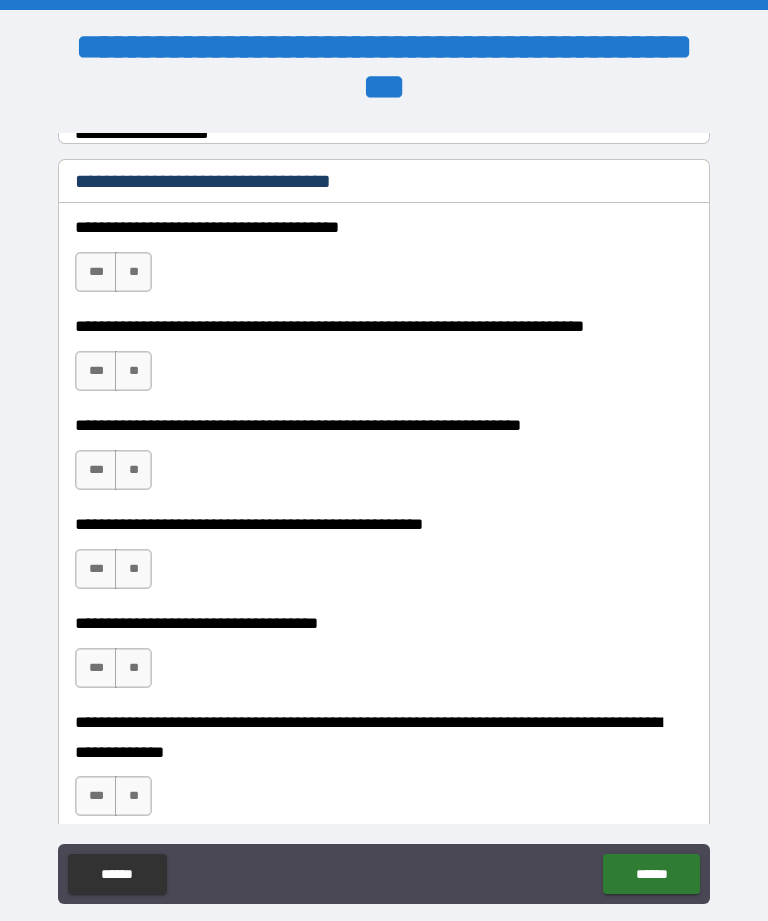 scroll, scrollTop: 410, scrollLeft: 0, axis: vertical 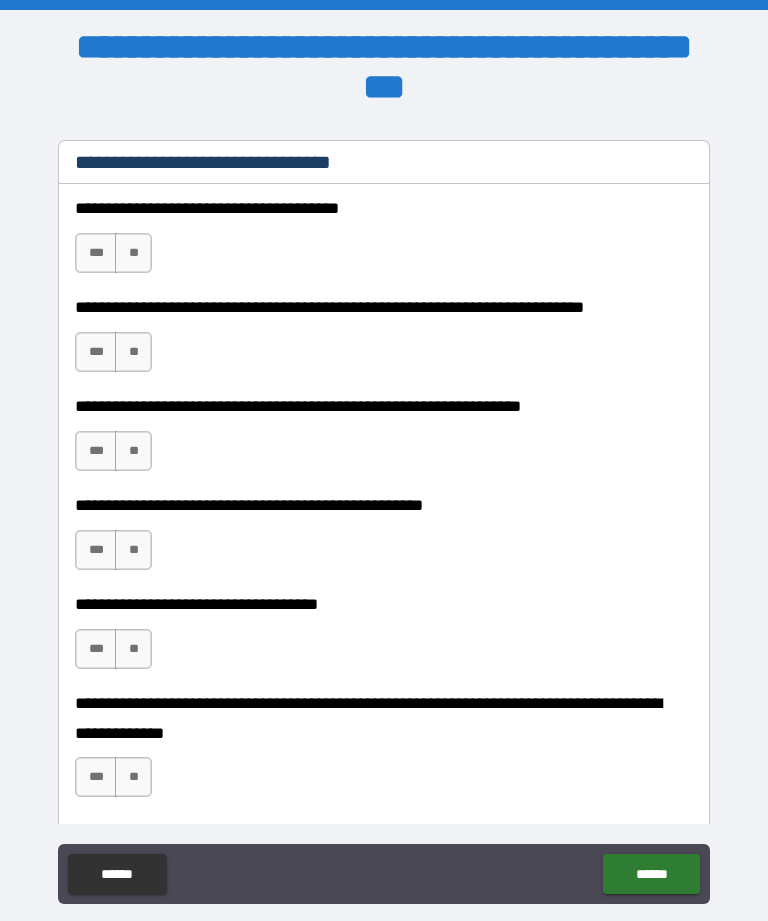 click on "***" at bounding box center [96, 253] 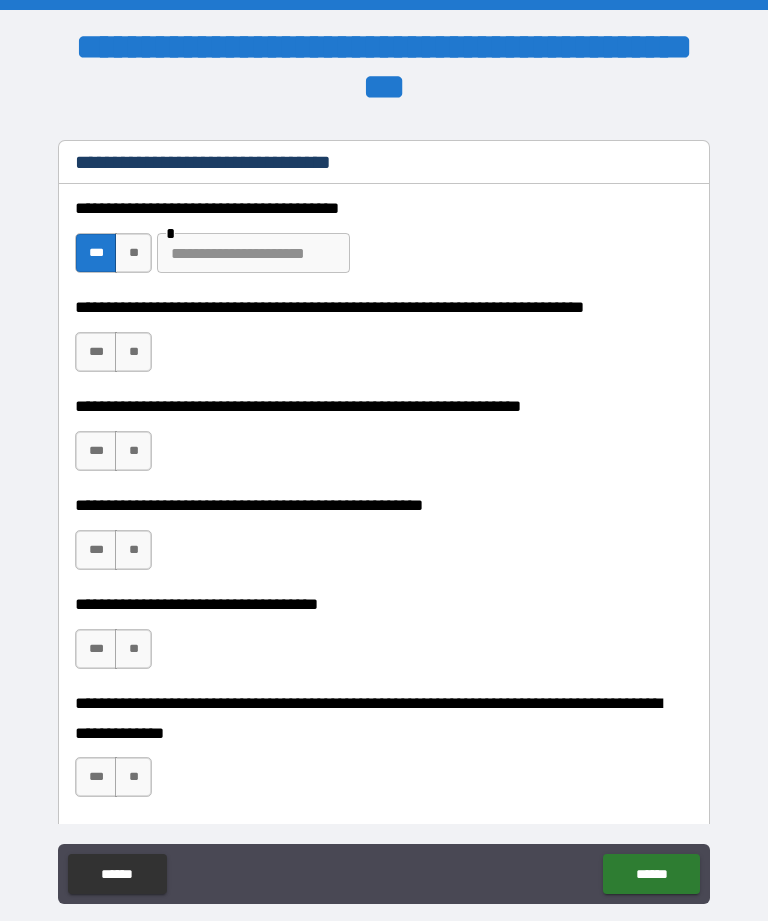 scroll, scrollTop: 447, scrollLeft: 0, axis: vertical 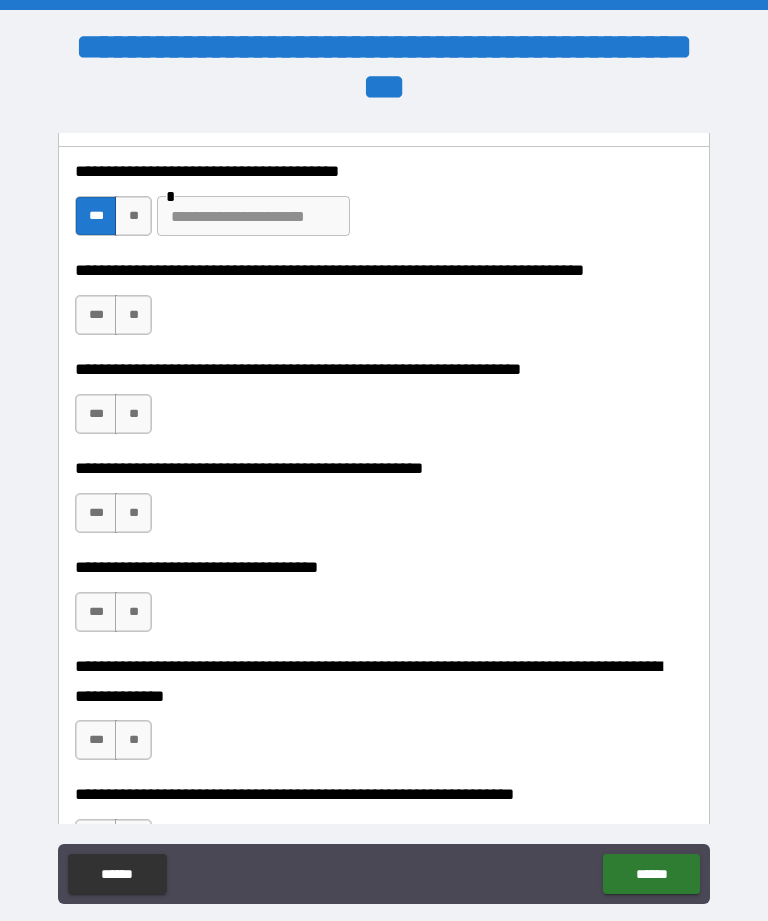 click on "**" at bounding box center [133, 315] 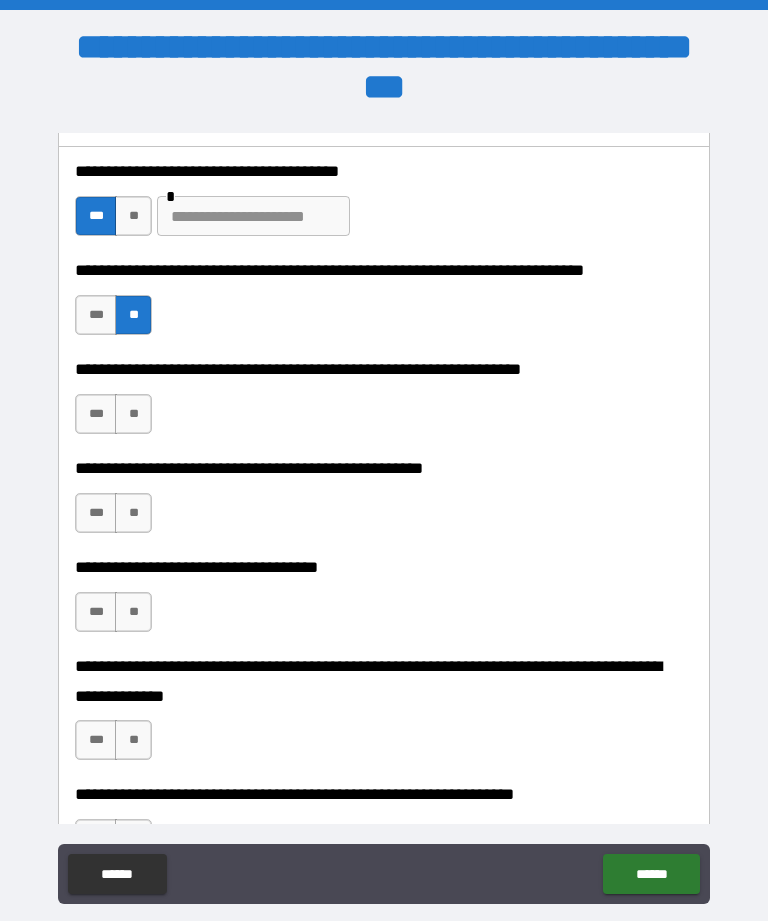 click on "**" at bounding box center (133, 414) 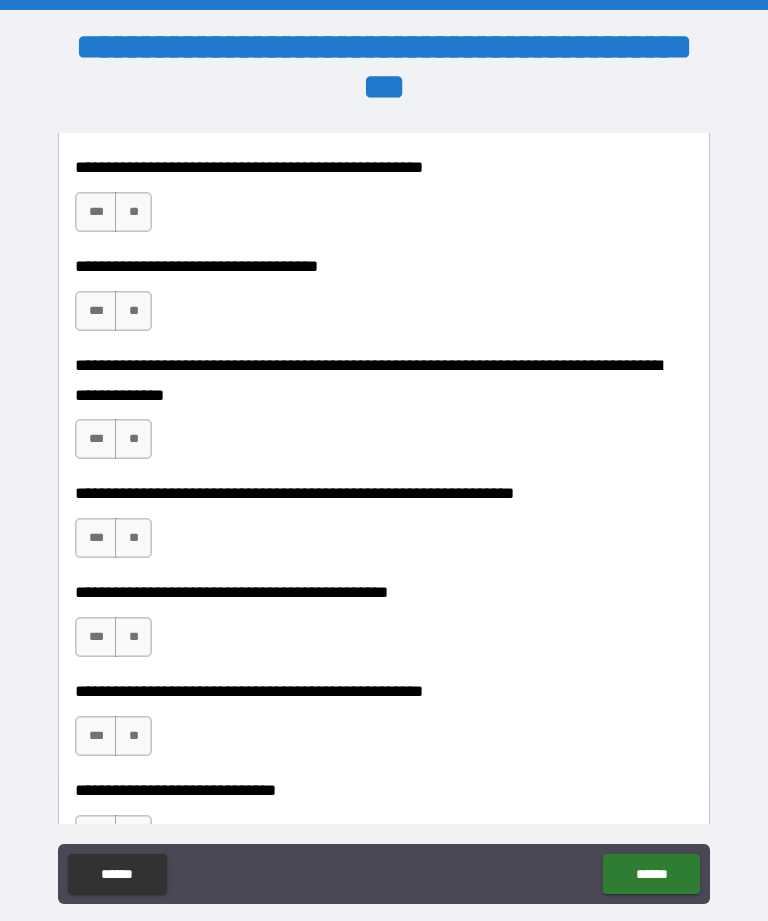 scroll, scrollTop: 749, scrollLeft: 0, axis: vertical 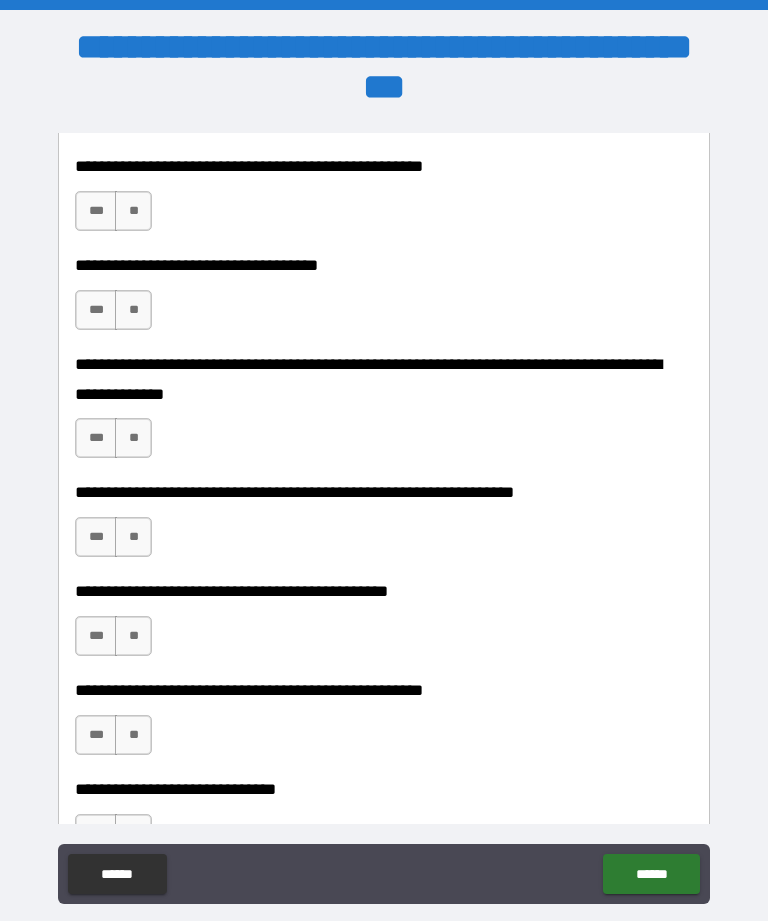 click on "**" at bounding box center [133, 211] 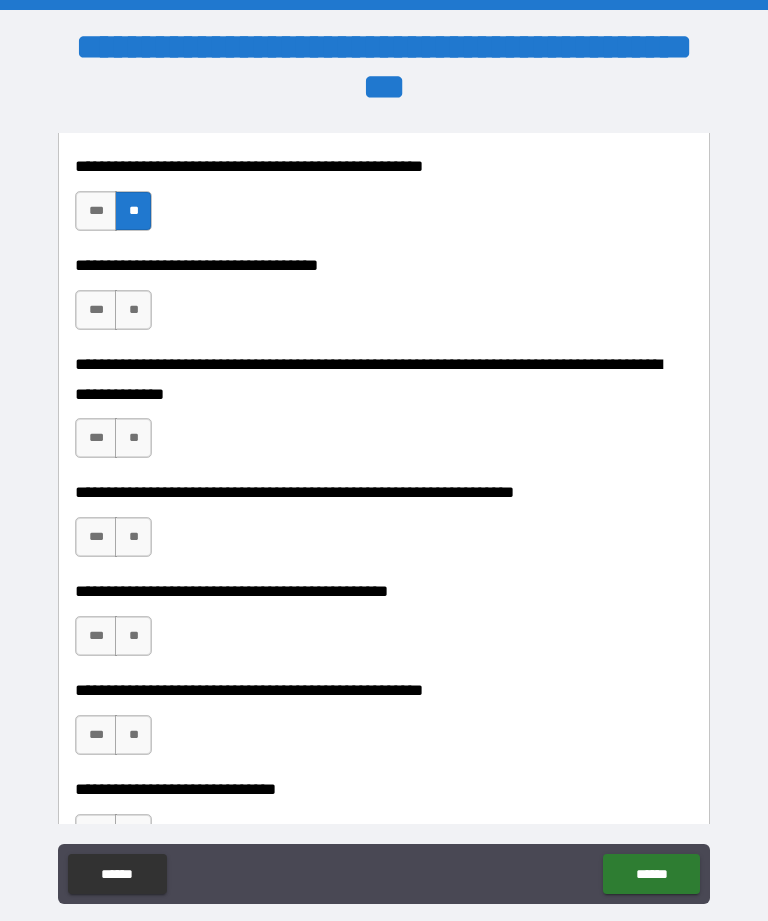 click on "**" at bounding box center [133, 310] 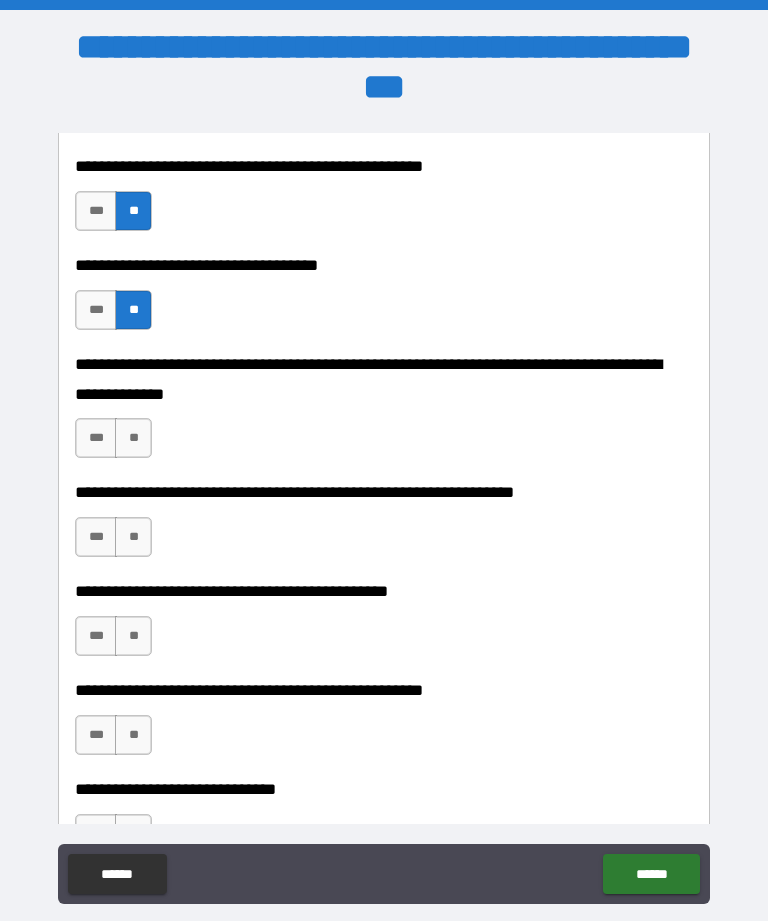 click on "**" at bounding box center (133, 438) 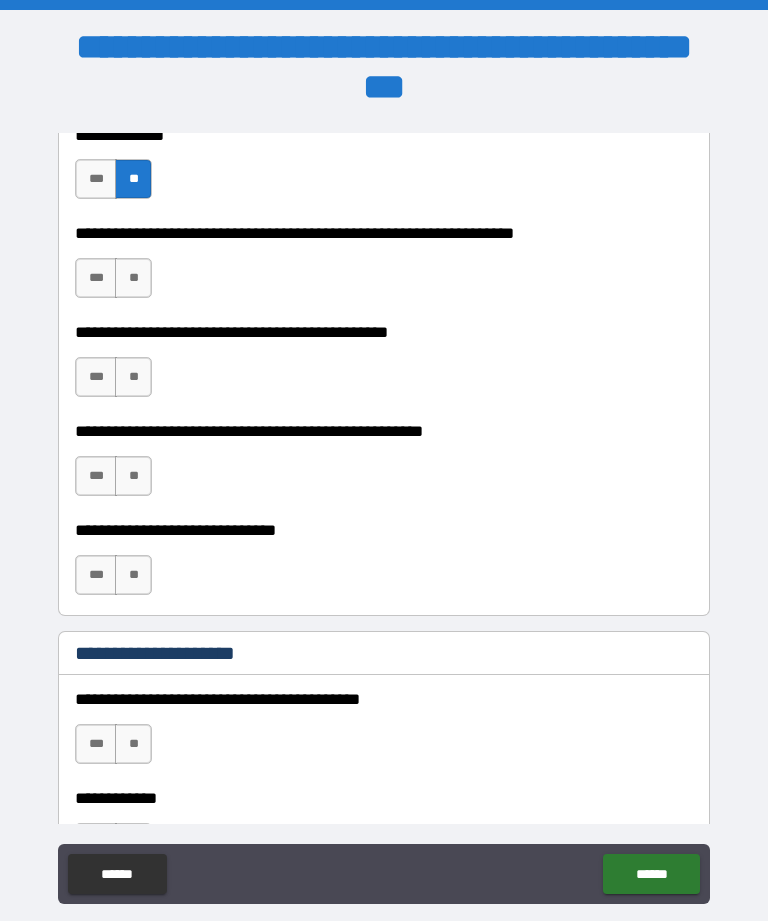 scroll, scrollTop: 1009, scrollLeft: 0, axis: vertical 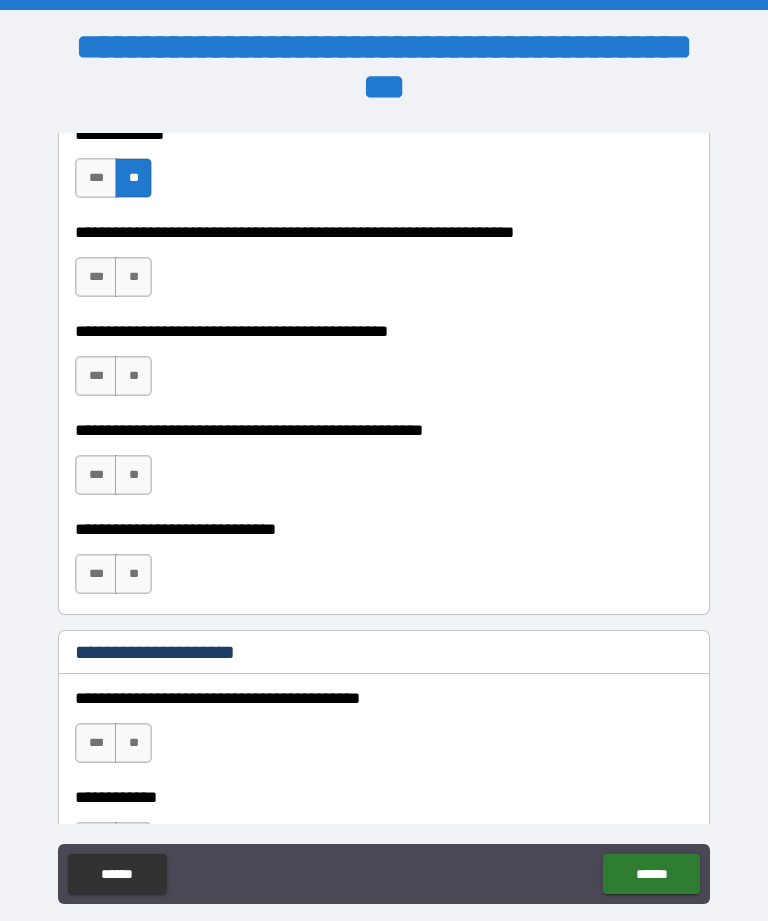 click on "***" at bounding box center [96, 277] 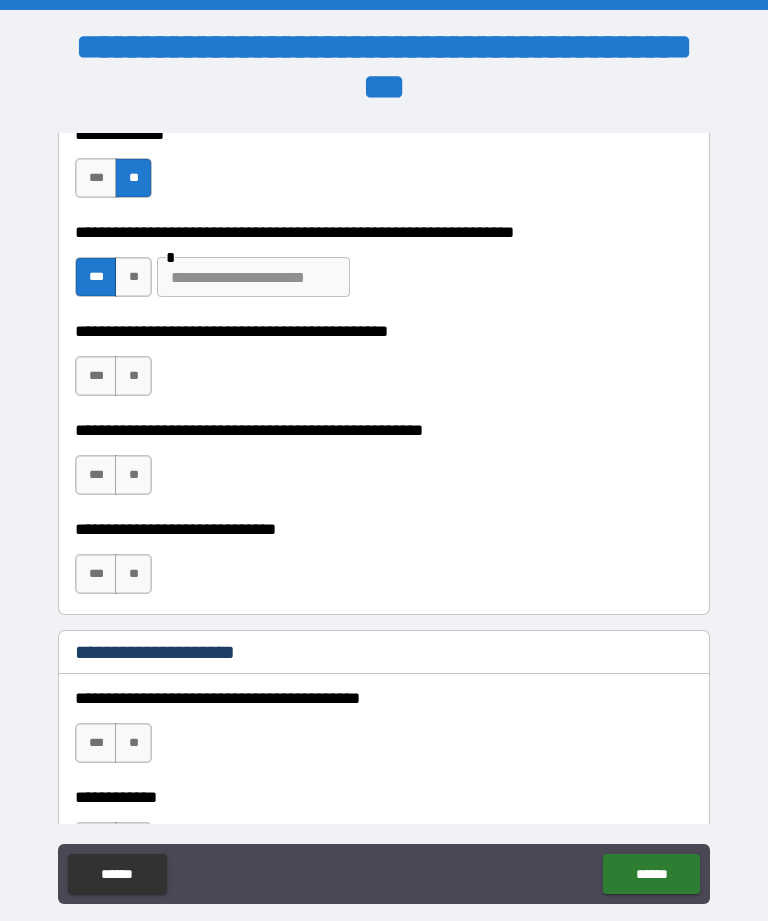 click on "**" at bounding box center [133, 376] 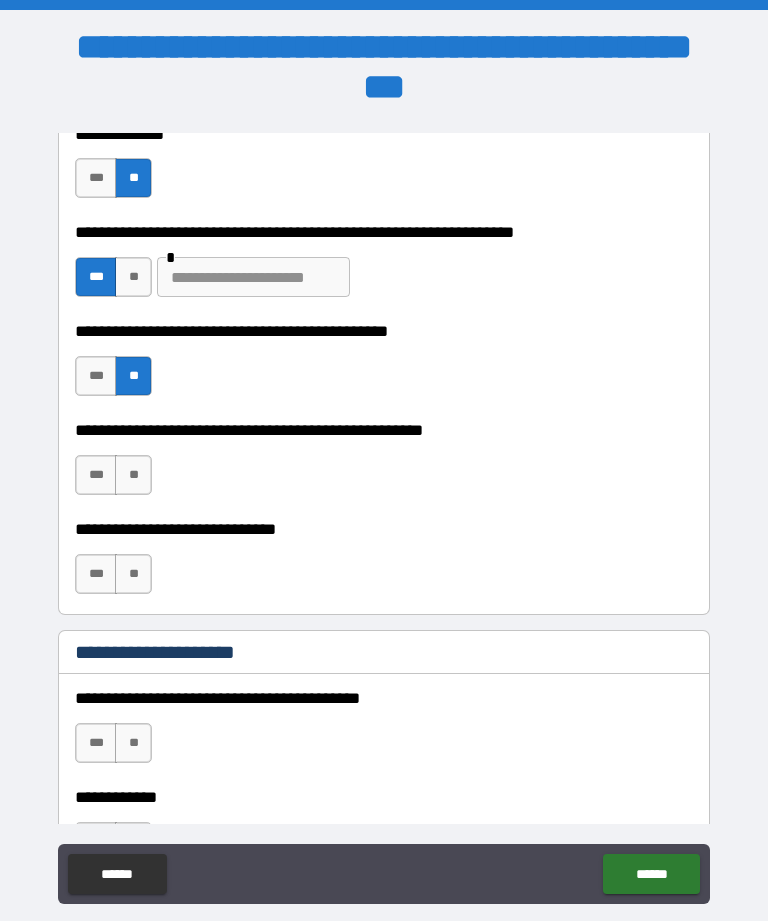 click on "**" at bounding box center (133, 475) 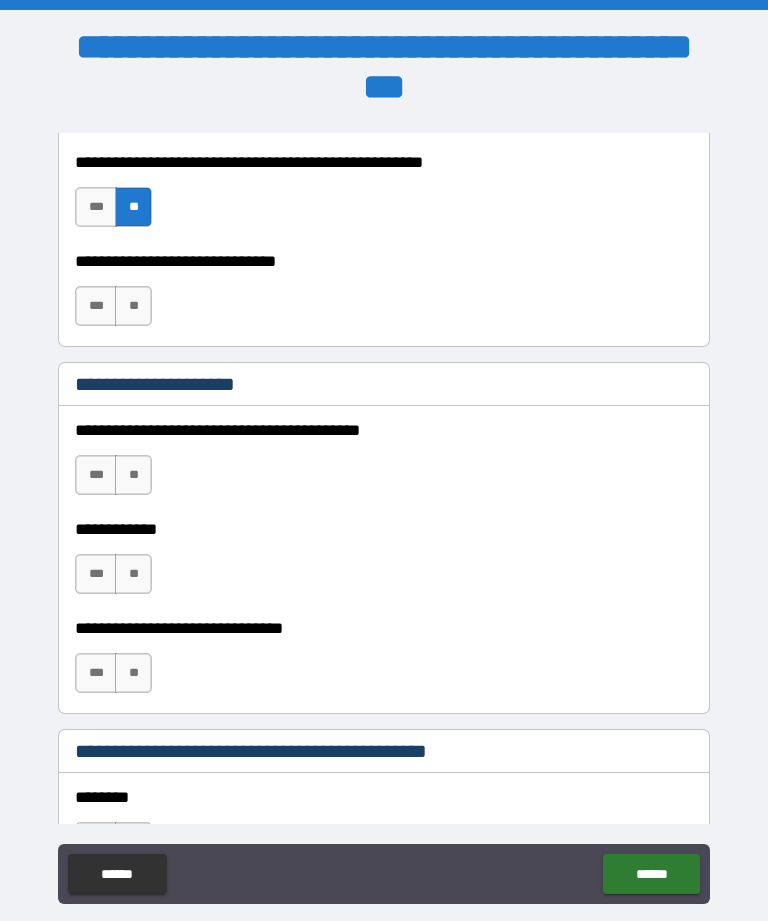 scroll, scrollTop: 1279, scrollLeft: 0, axis: vertical 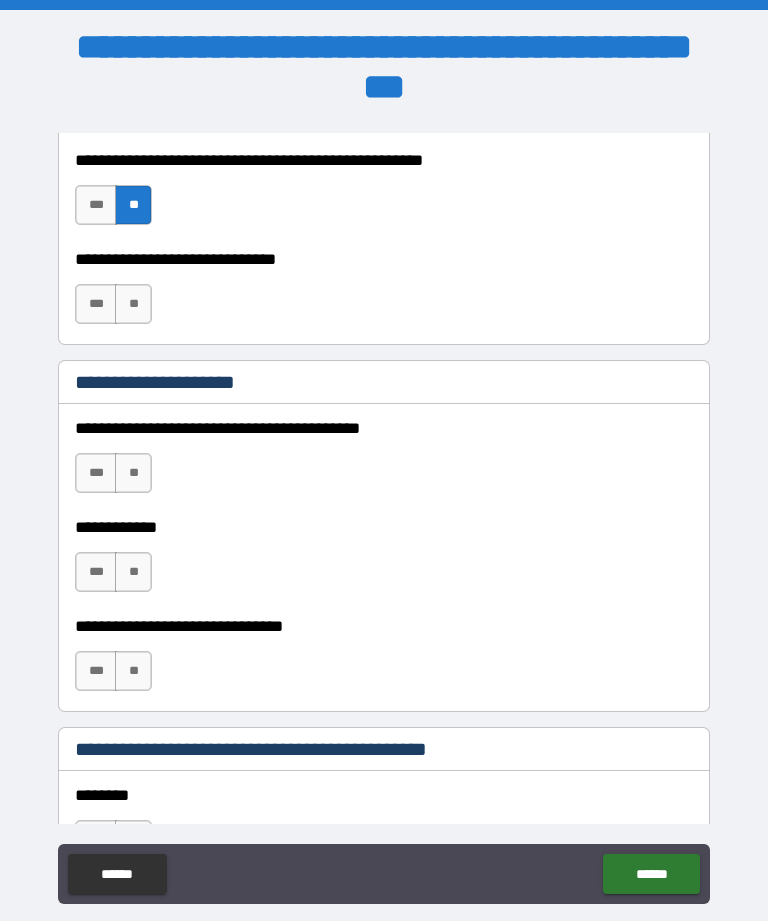 click on "**" at bounding box center [133, 304] 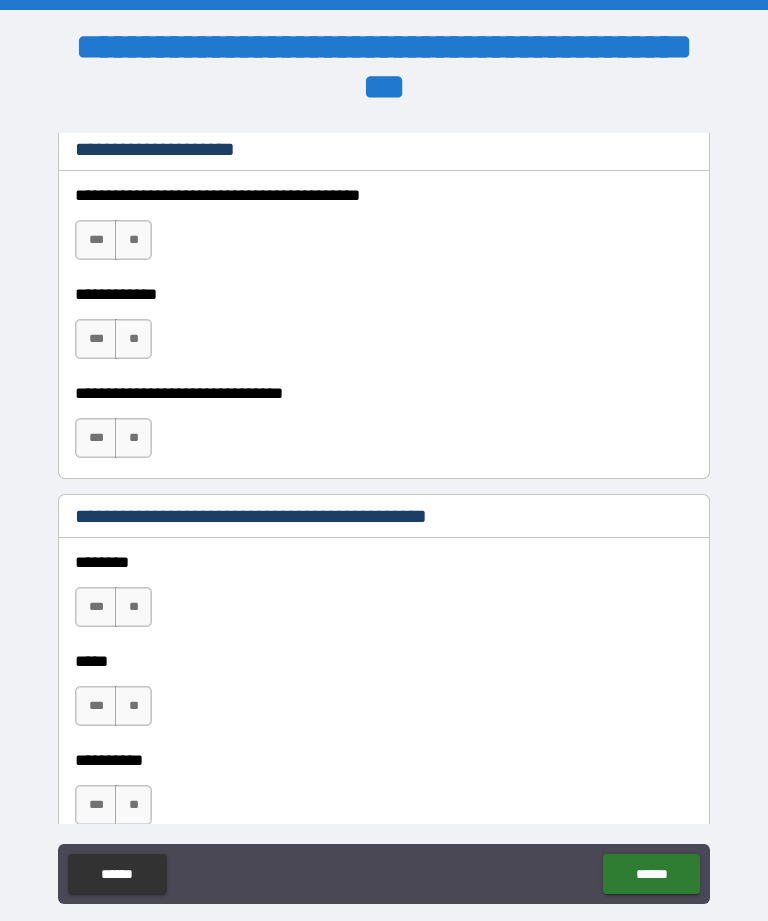 scroll, scrollTop: 1512, scrollLeft: 0, axis: vertical 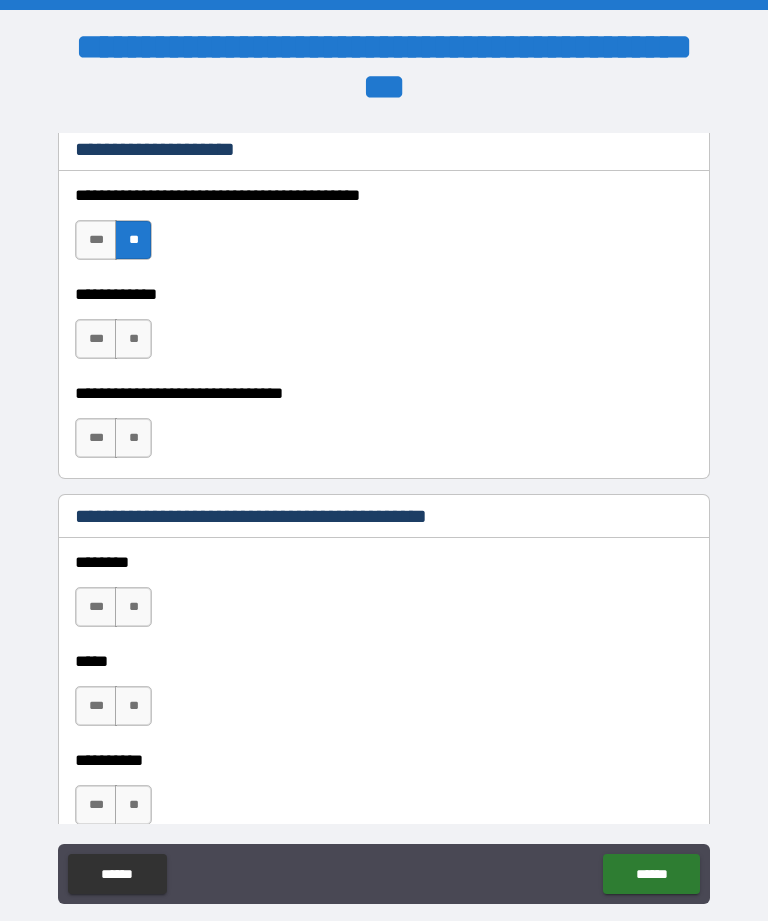 click on "**" at bounding box center [133, 339] 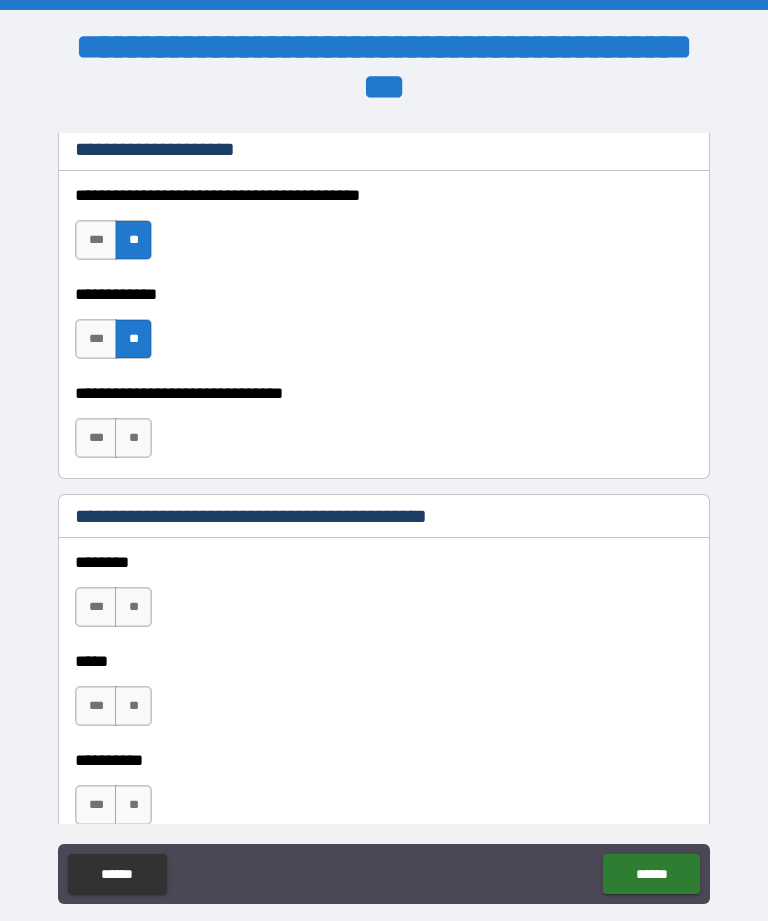 click on "**" at bounding box center [133, 438] 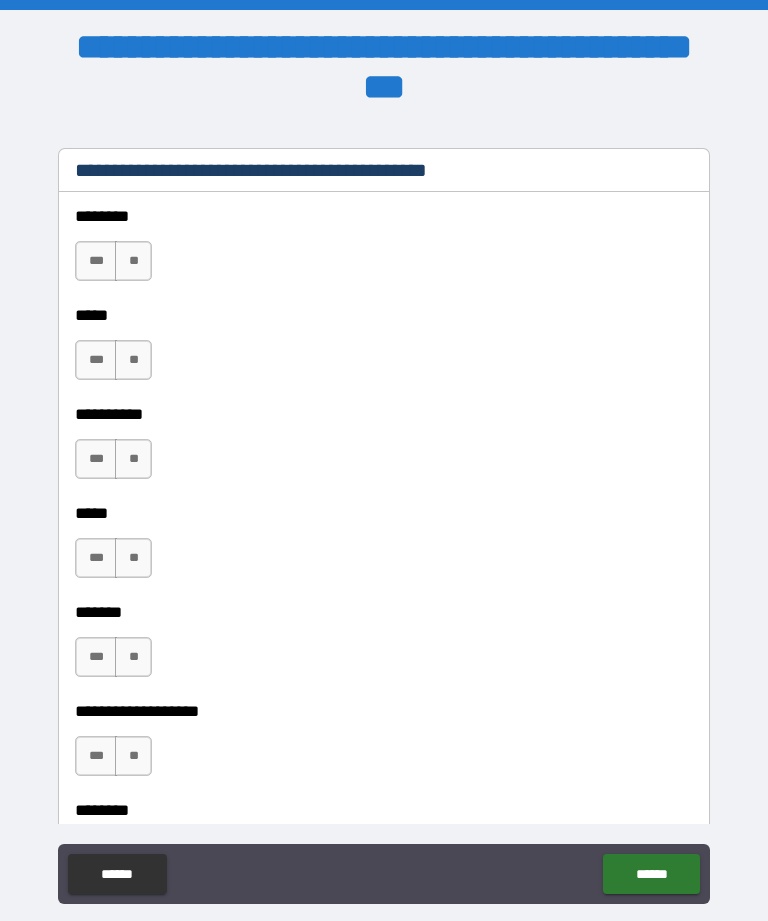 scroll, scrollTop: 1862, scrollLeft: 0, axis: vertical 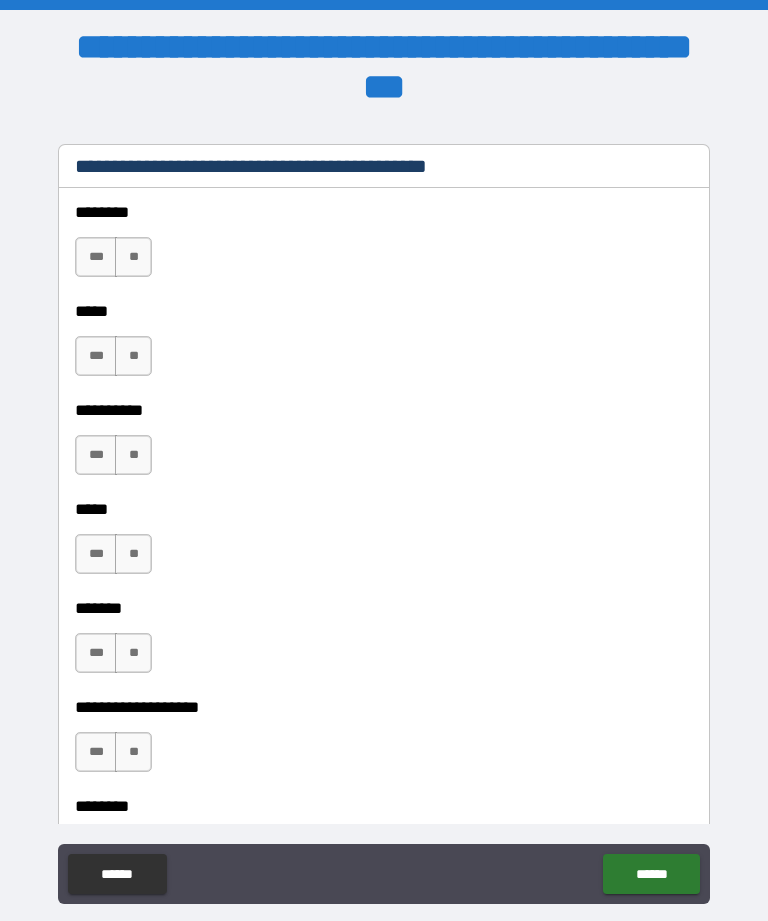 click on "**" at bounding box center [133, 257] 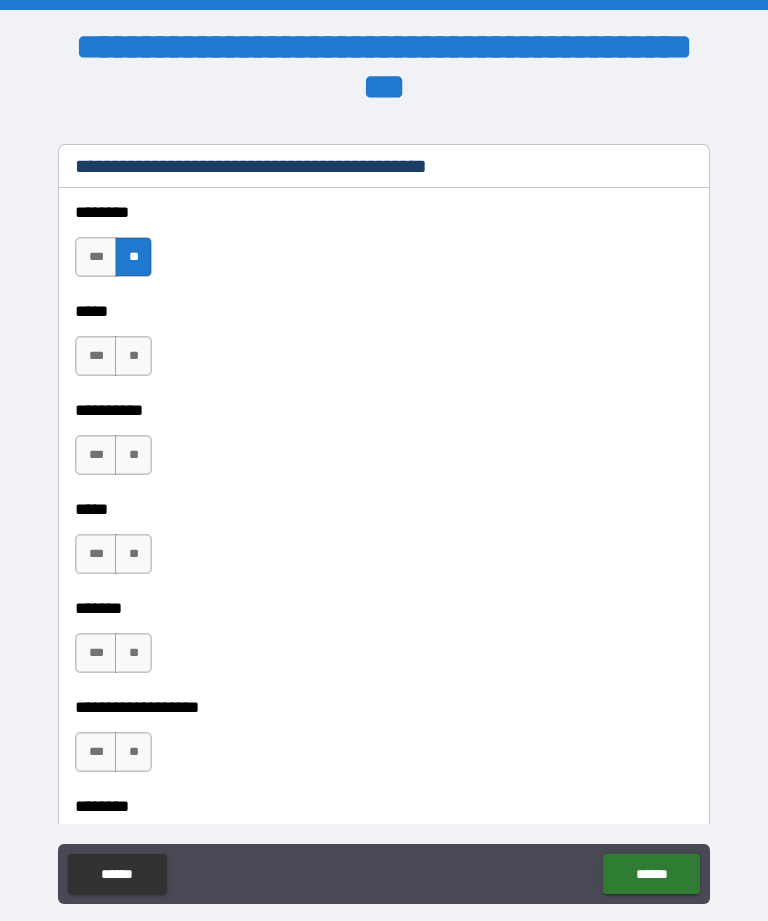 click on "**" at bounding box center [133, 356] 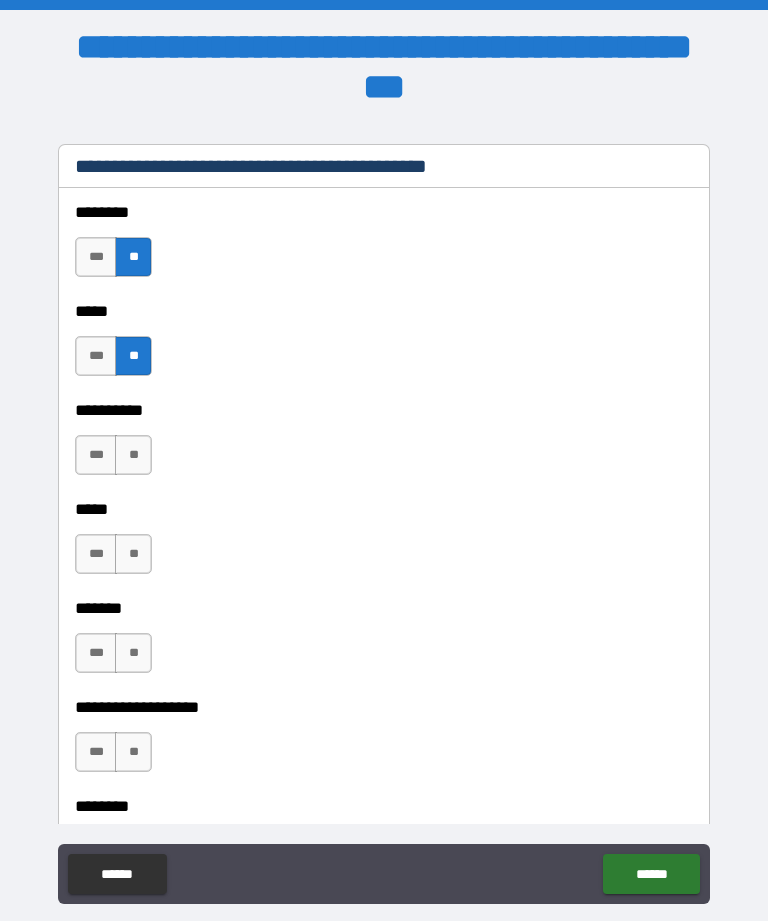 click on "**" at bounding box center [133, 455] 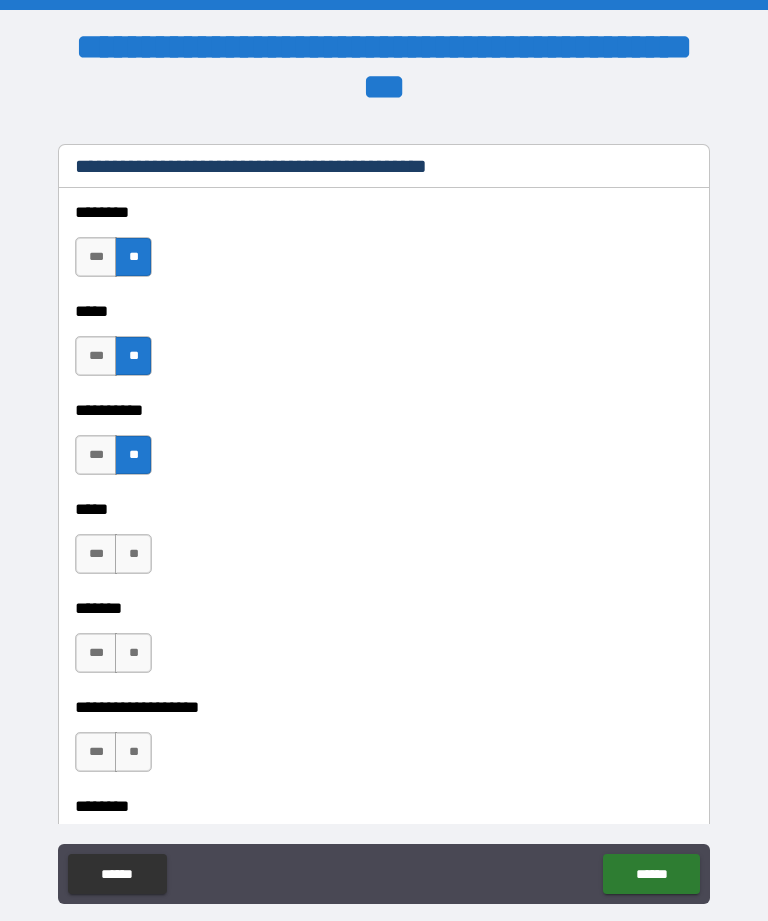 click on "**" at bounding box center (133, 554) 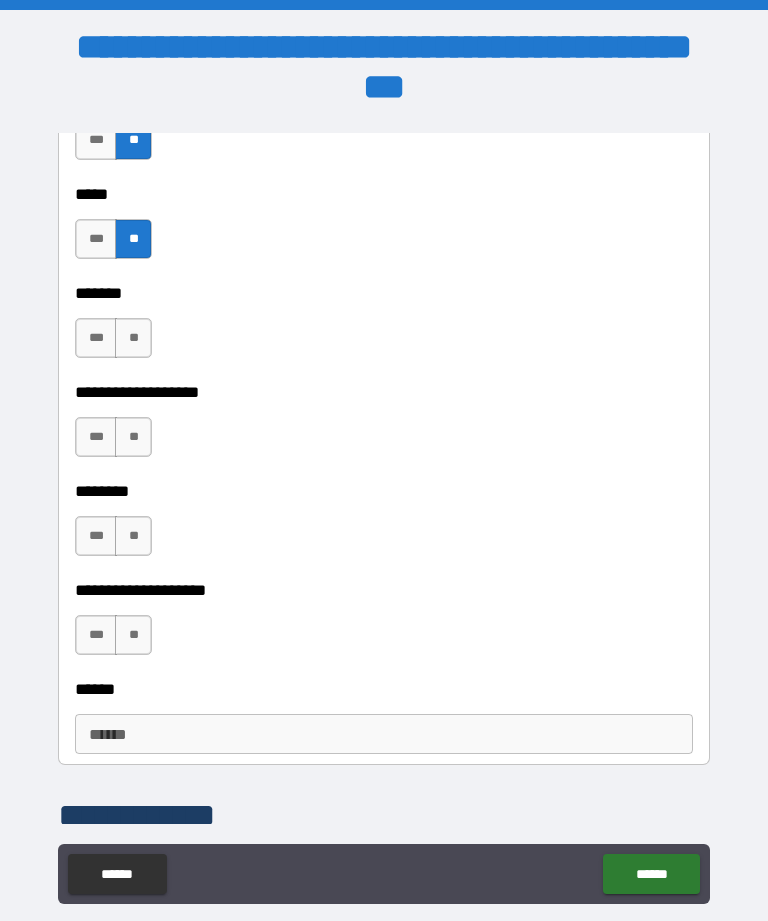 scroll, scrollTop: 2188, scrollLeft: 0, axis: vertical 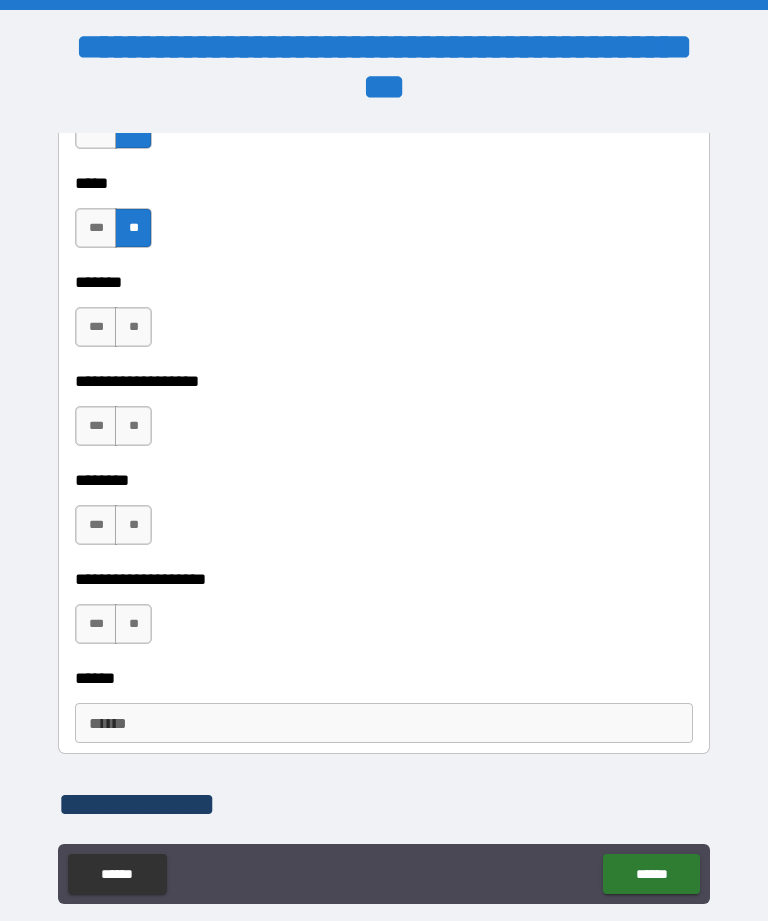 click on "**" at bounding box center [133, 327] 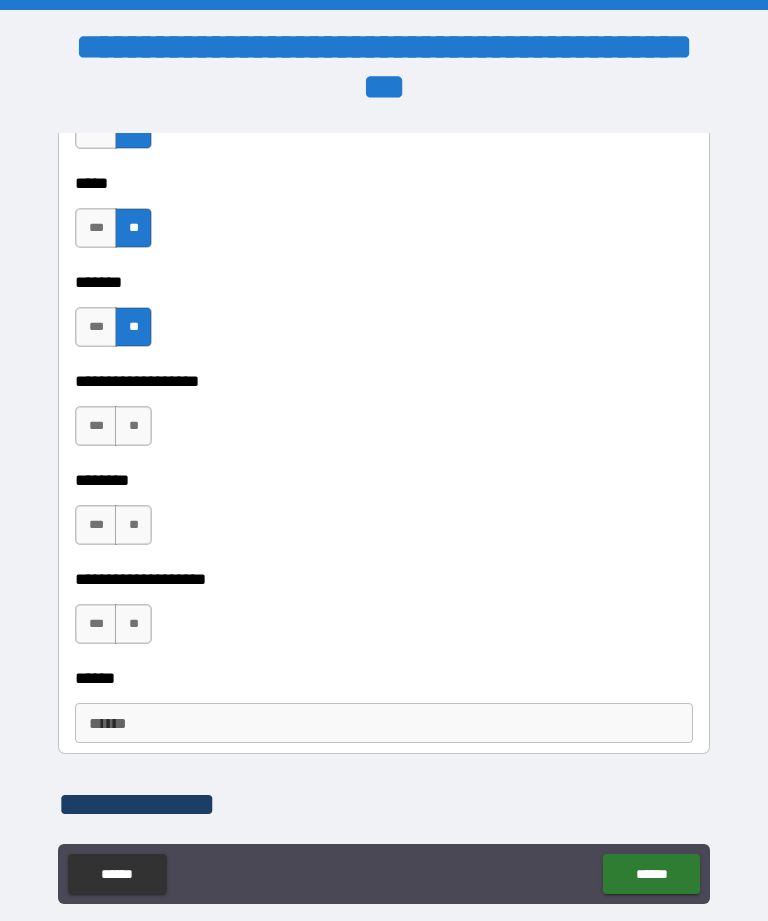 click on "**" at bounding box center (133, 426) 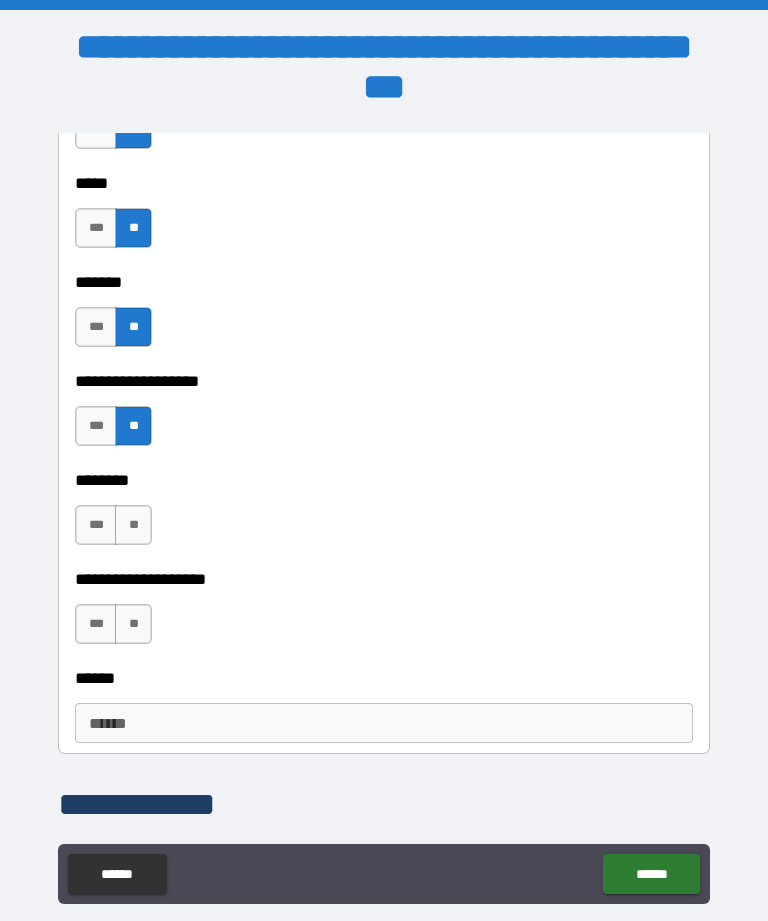 click on "**" at bounding box center [133, 525] 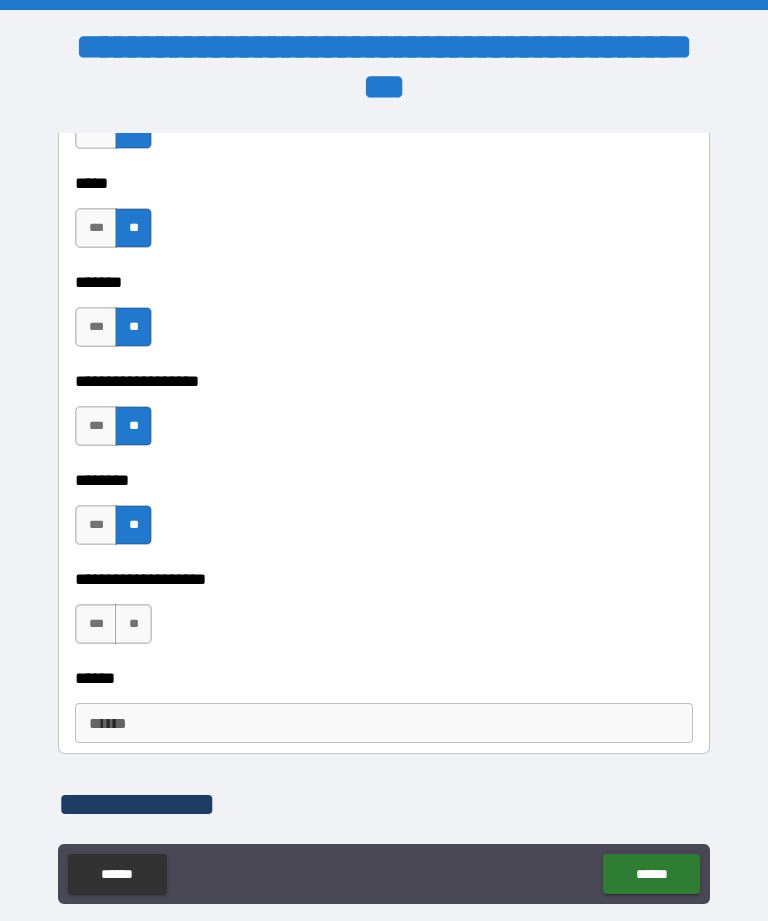 click on "**" at bounding box center [133, 624] 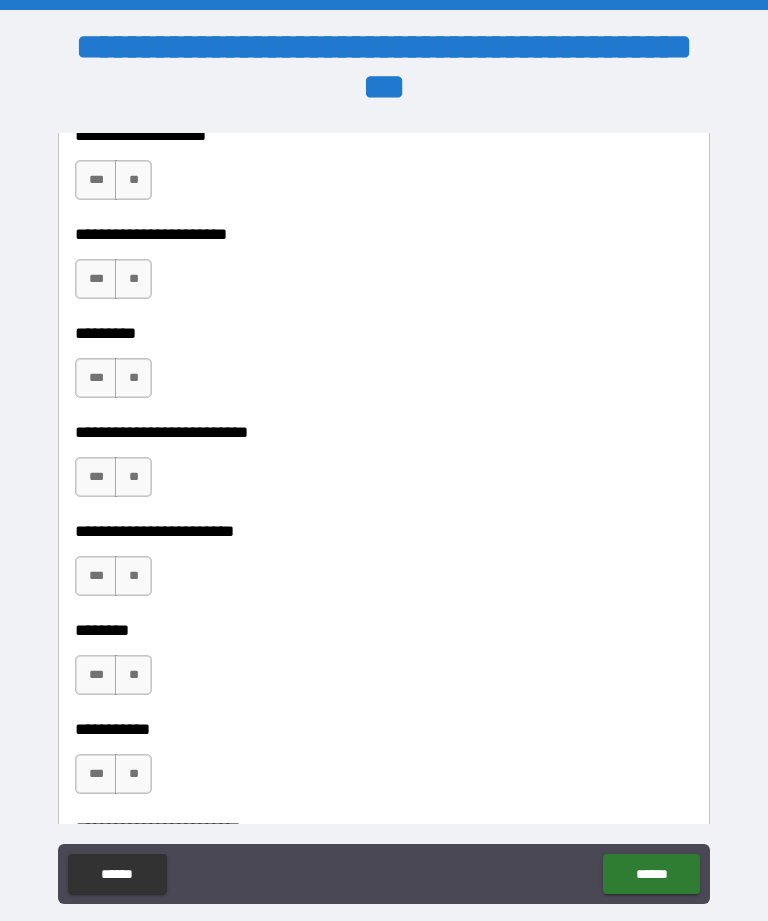 scroll, scrollTop: 2964, scrollLeft: 0, axis: vertical 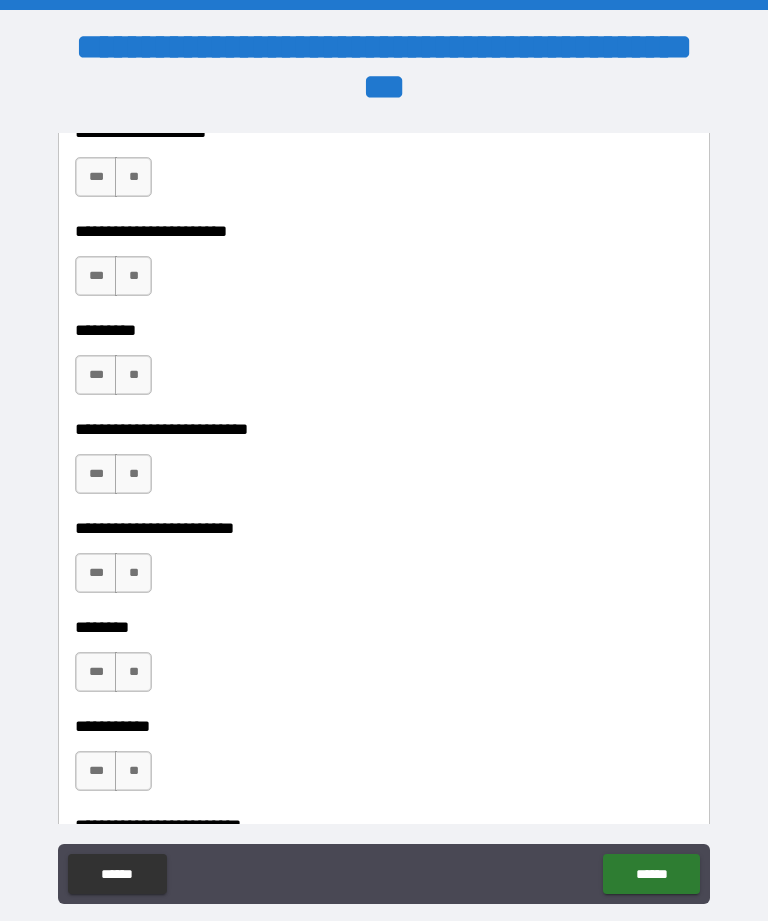 click on "**" at bounding box center [133, 177] 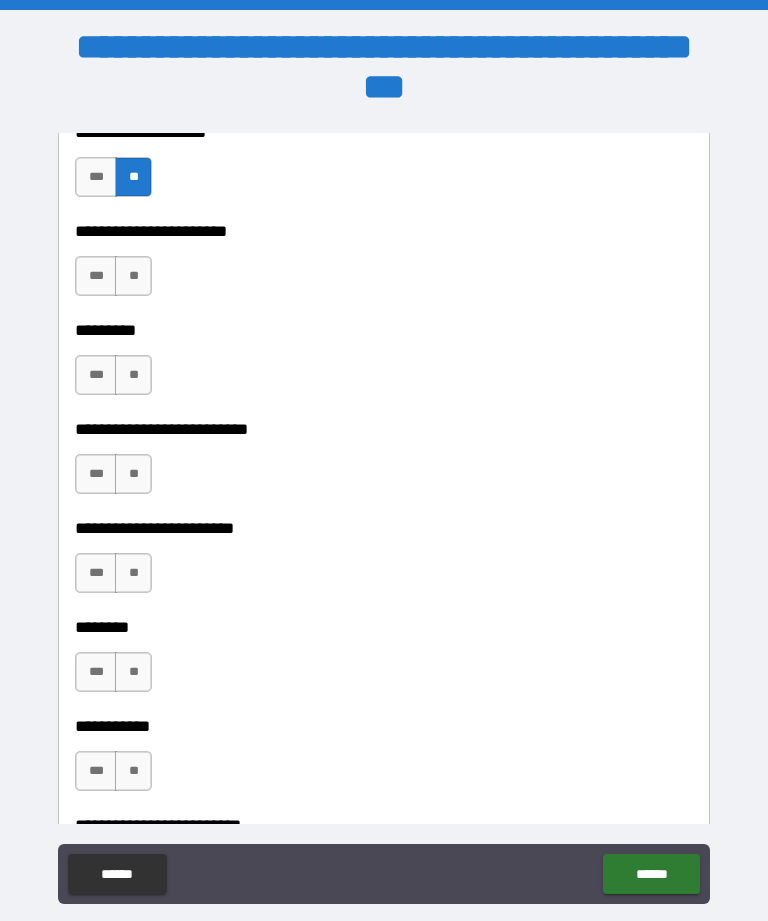 click on "**" at bounding box center (133, 276) 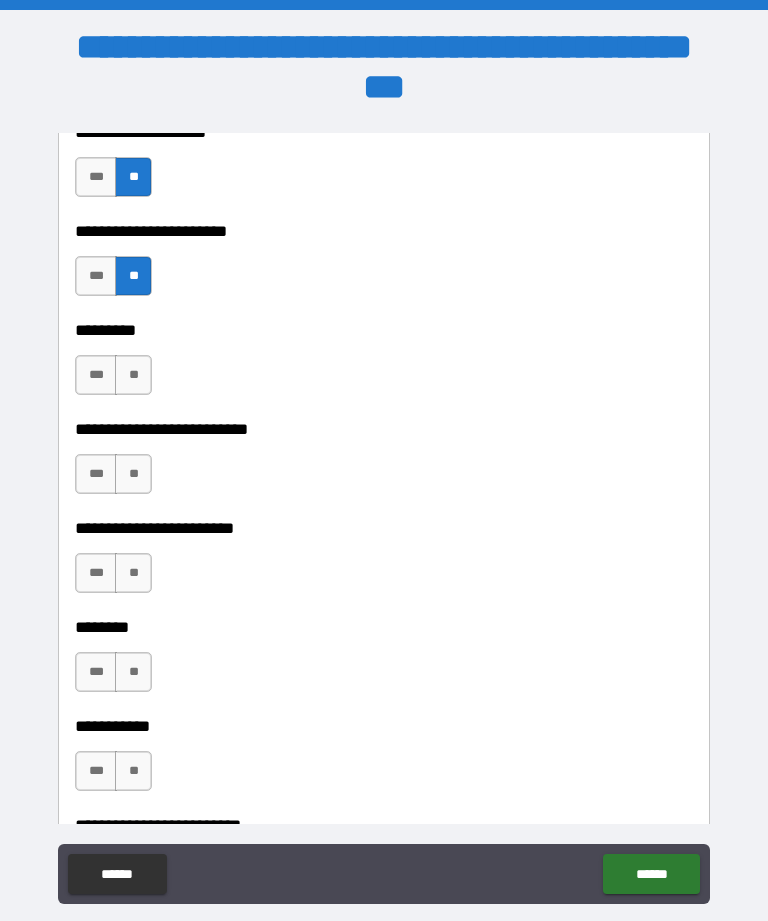 click on "**" at bounding box center [133, 375] 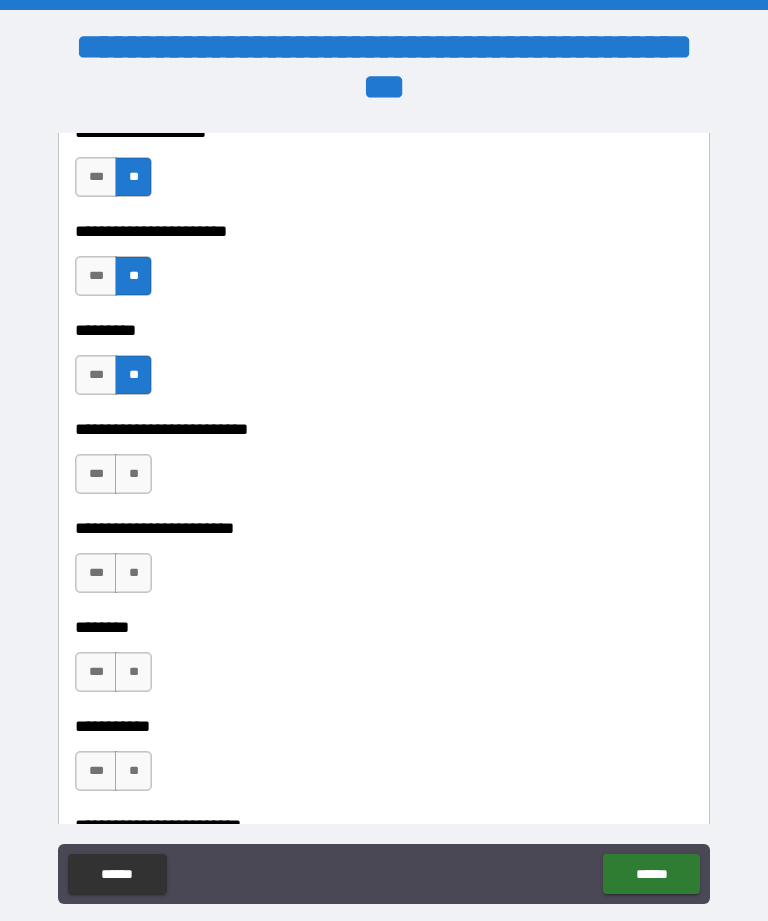 click on "**" at bounding box center (133, 474) 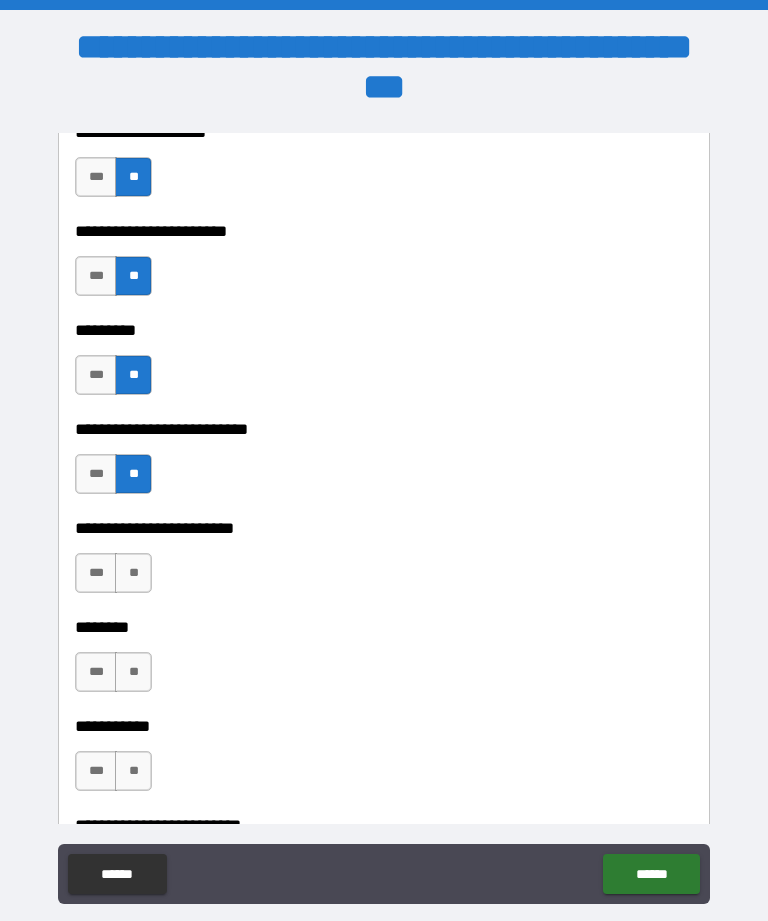click on "**" at bounding box center (133, 573) 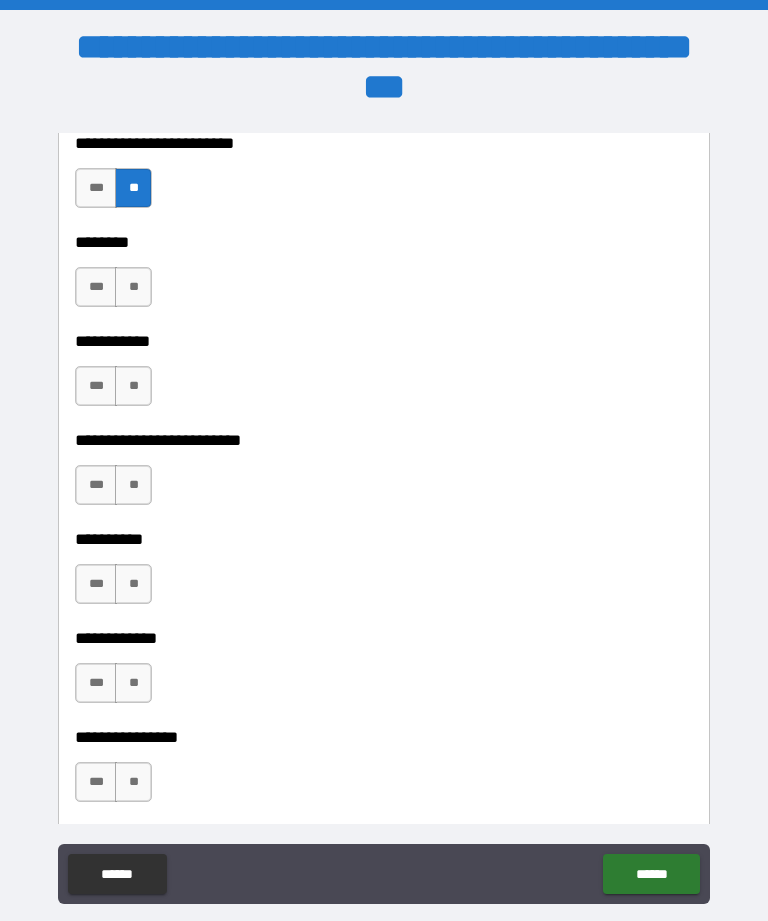 scroll, scrollTop: 3350, scrollLeft: 0, axis: vertical 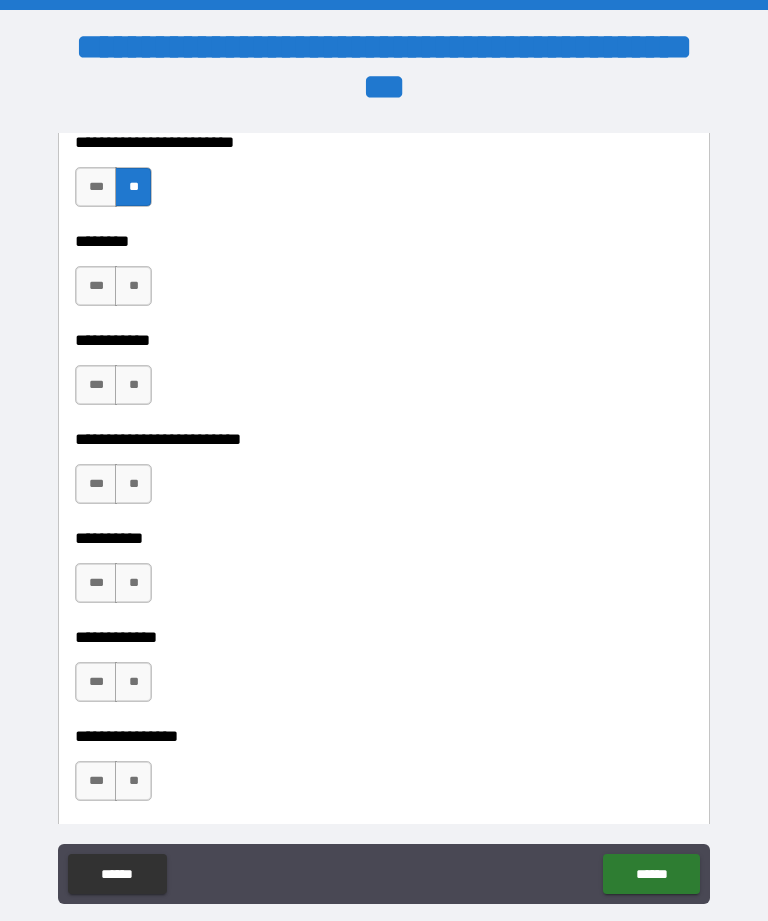 click on "**" at bounding box center [133, 286] 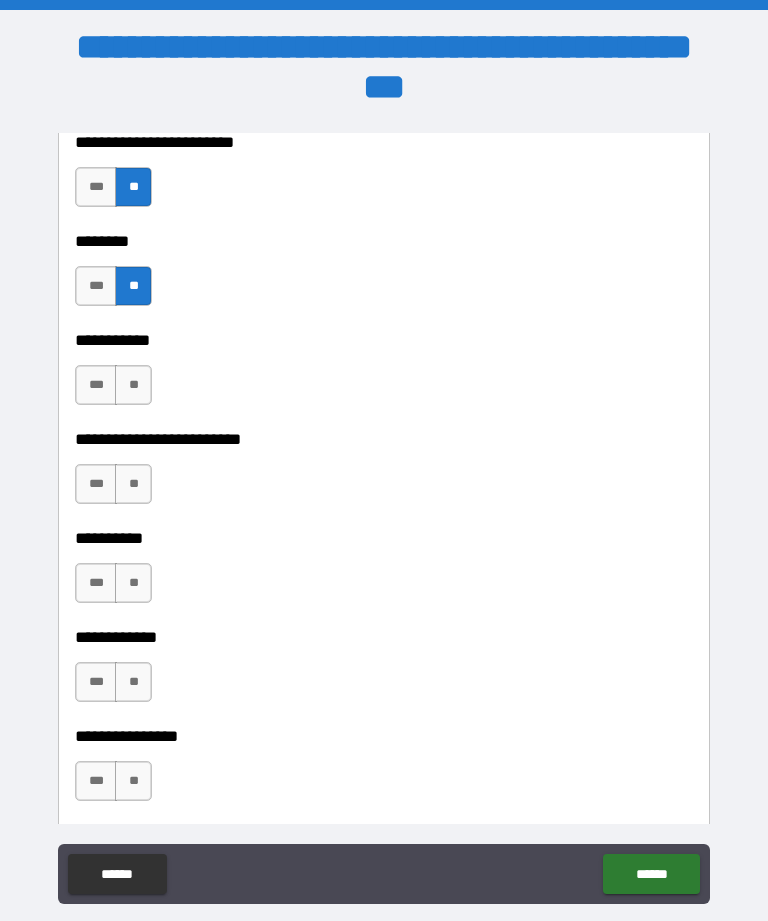 click on "***" at bounding box center [96, 286] 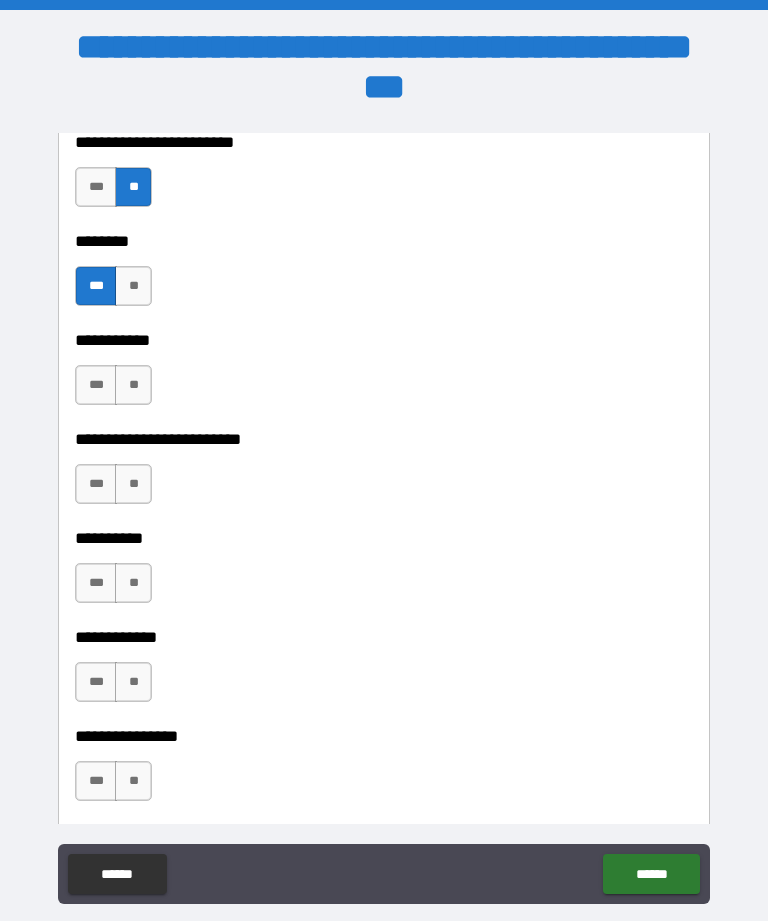 click on "**" at bounding box center (133, 385) 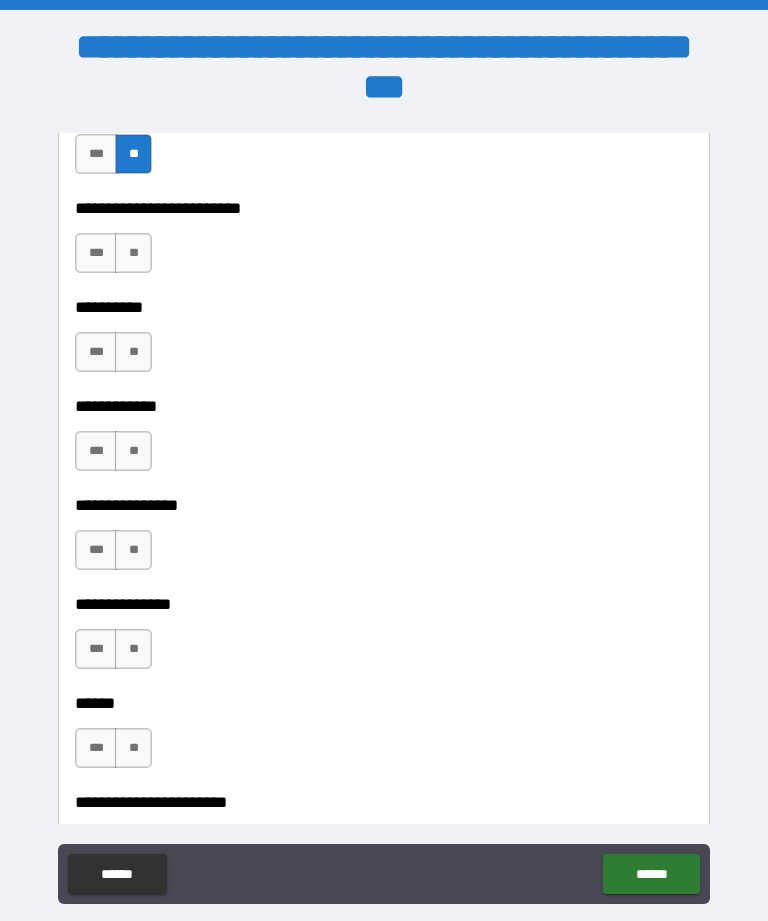 scroll, scrollTop: 3583, scrollLeft: 0, axis: vertical 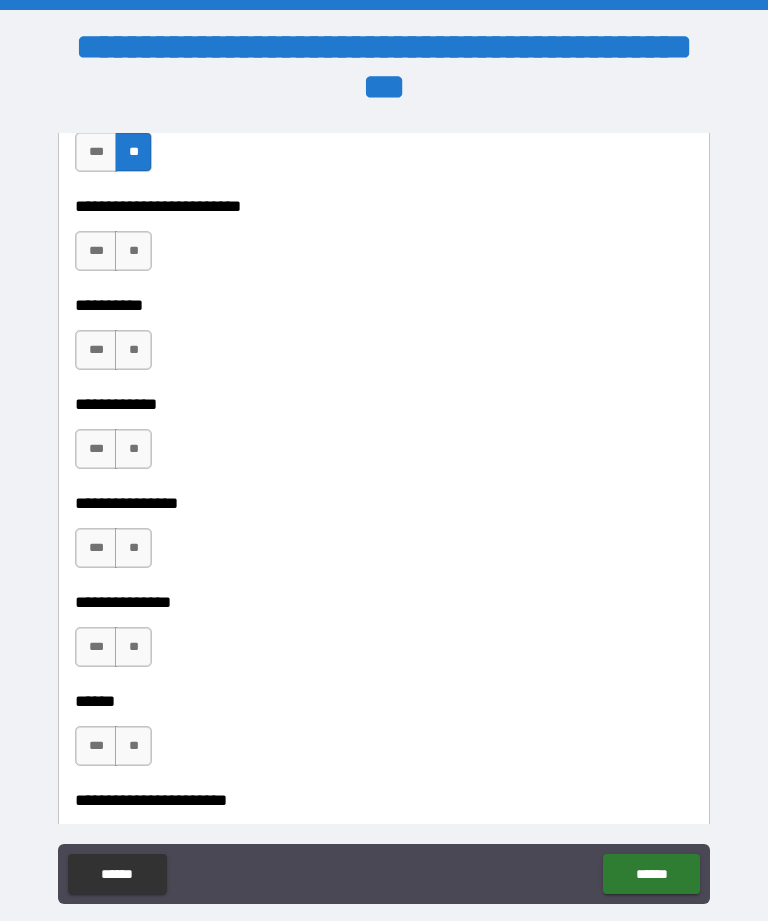 click on "**" at bounding box center (133, 251) 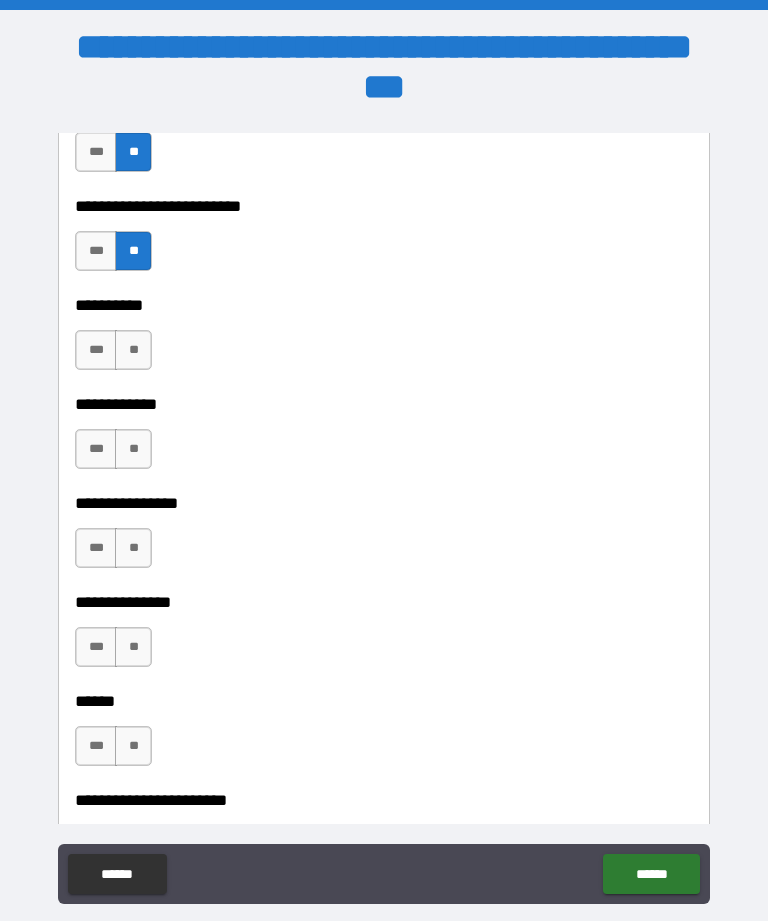 click on "**" at bounding box center (133, 350) 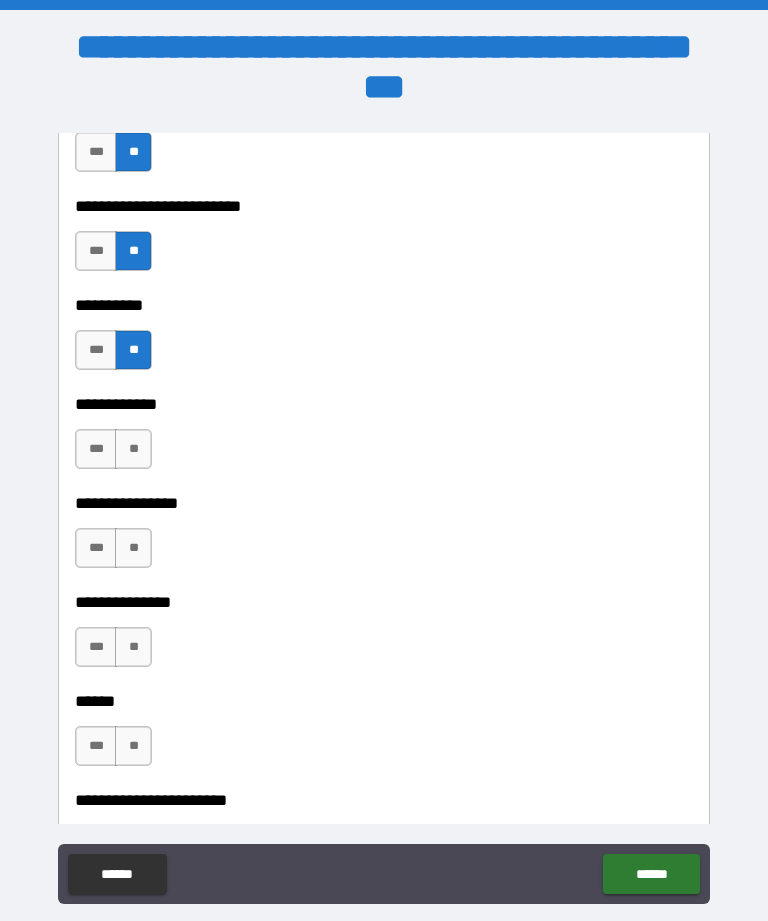 click on "**" at bounding box center (133, 449) 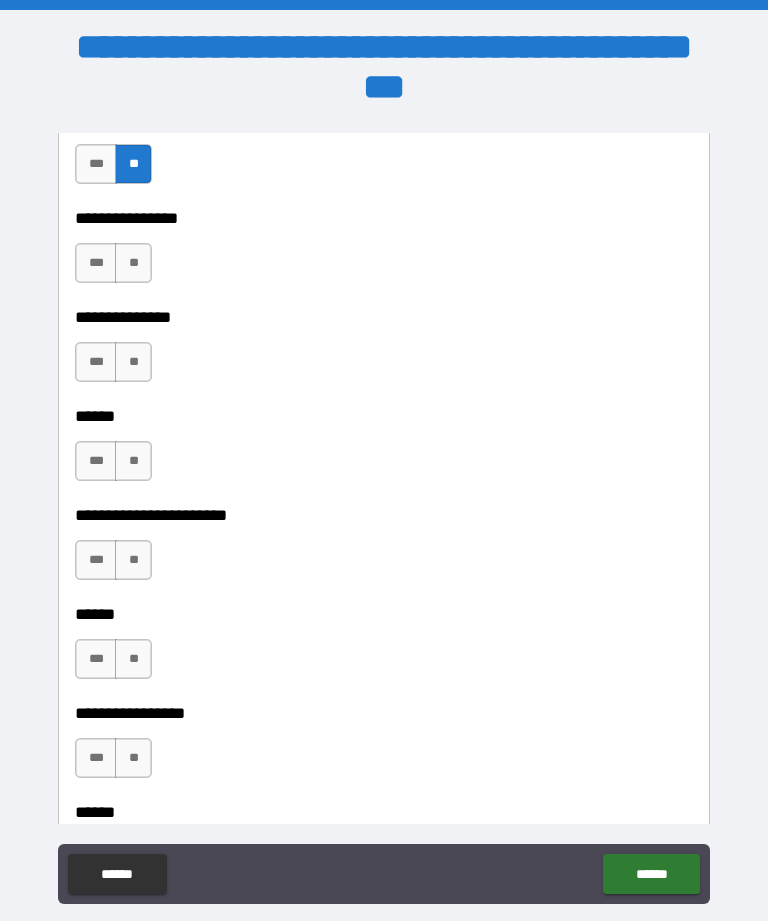 scroll, scrollTop: 3869, scrollLeft: 0, axis: vertical 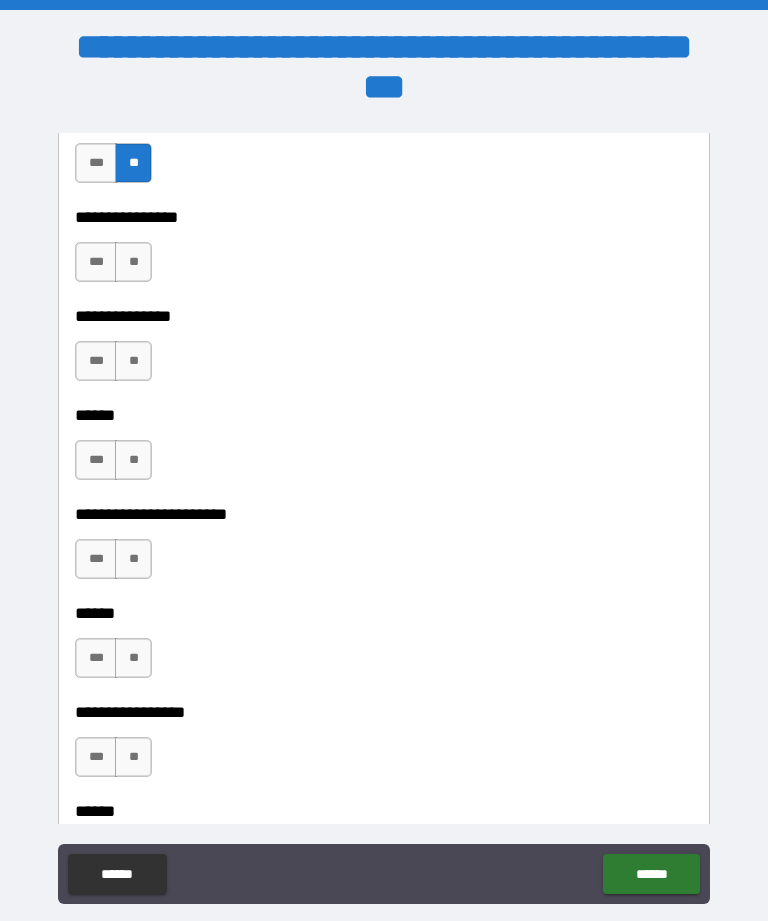 click on "**" at bounding box center [133, 262] 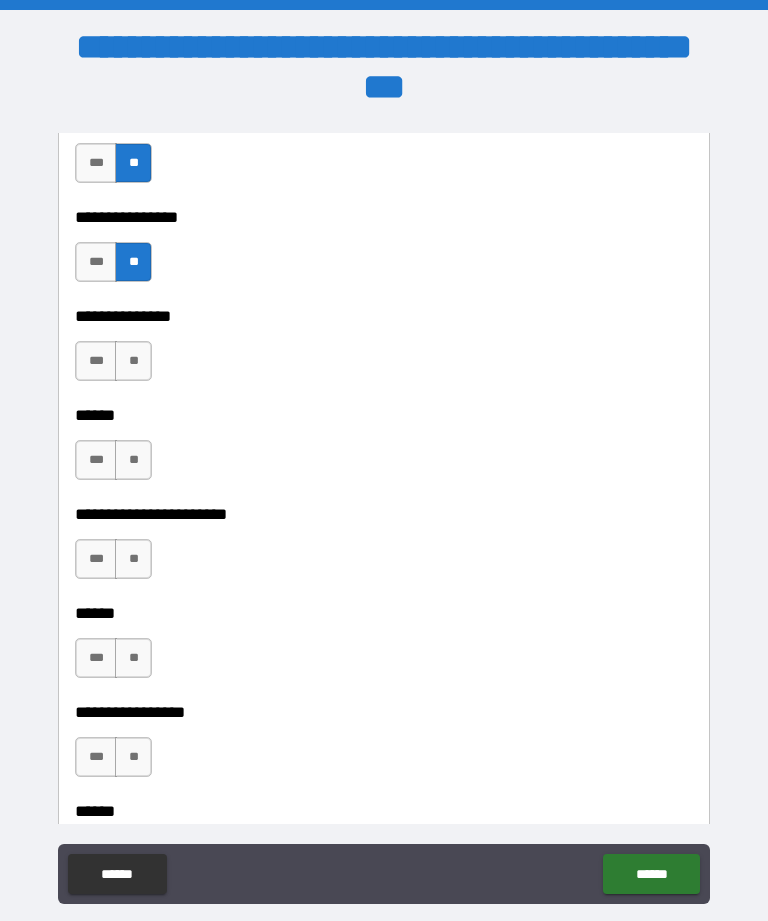 click on "**" at bounding box center [133, 361] 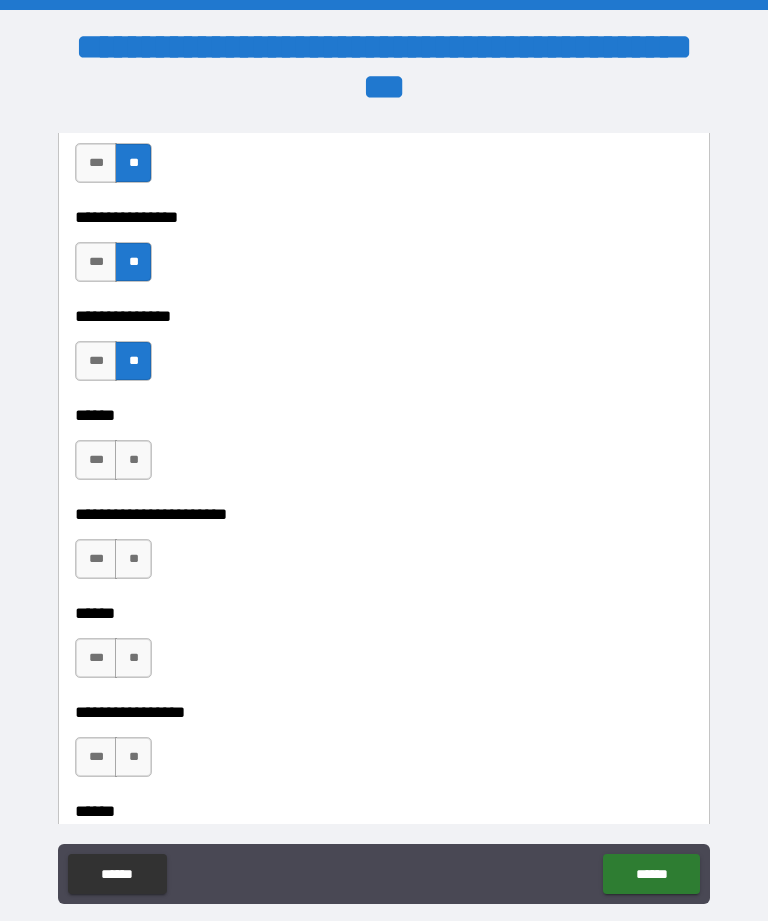 click on "**" at bounding box center (133, 460) 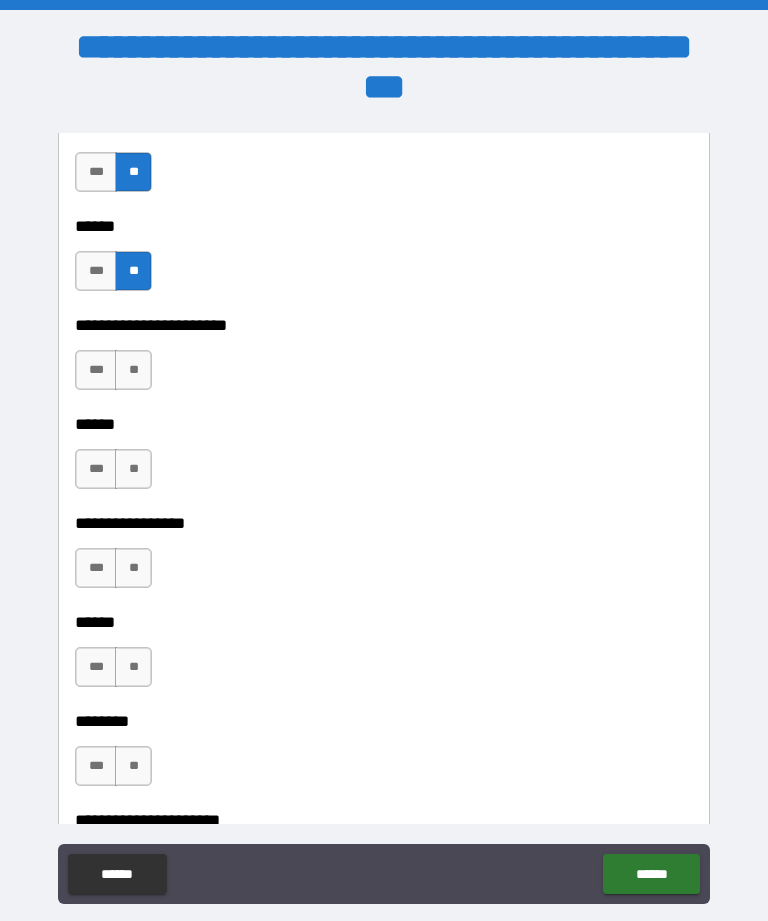 scroll, scrollTop: 4062, scrollLeft: 0, axis: vertical 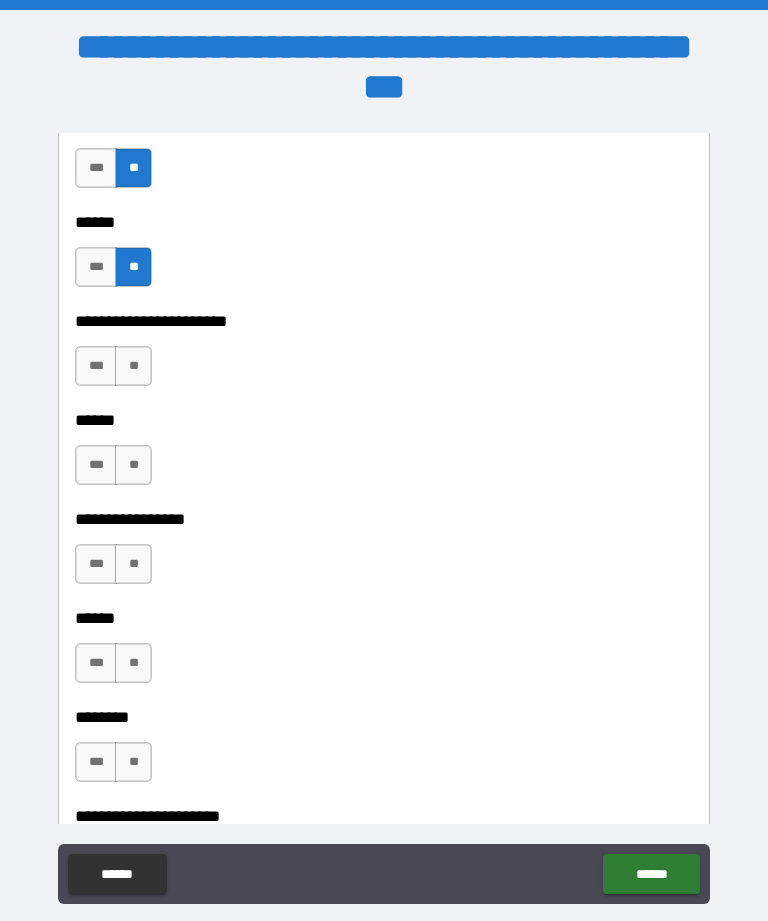 click on "***" at bounding box center (96, 267) 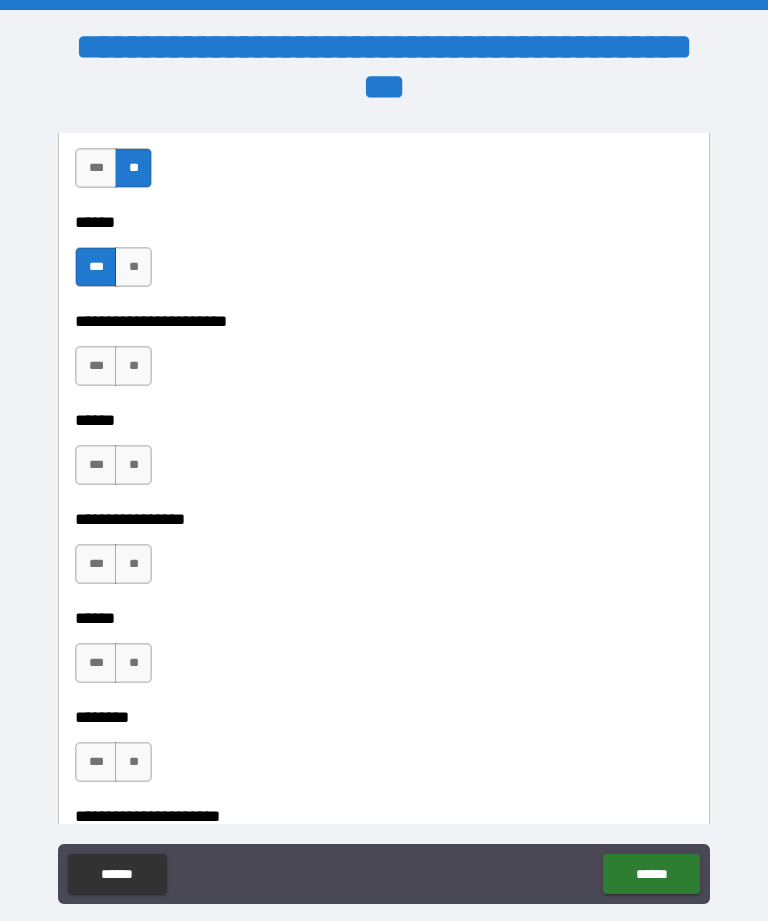 click on "**" at bounding box center (133, 366) 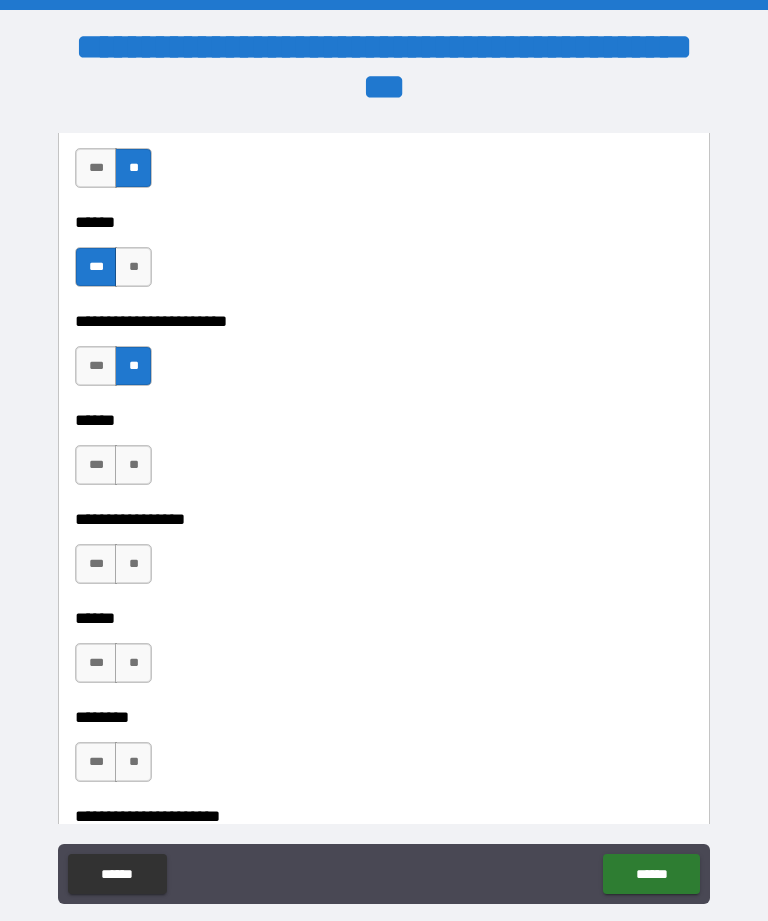 click on "**" at bounding box center [133, 366] 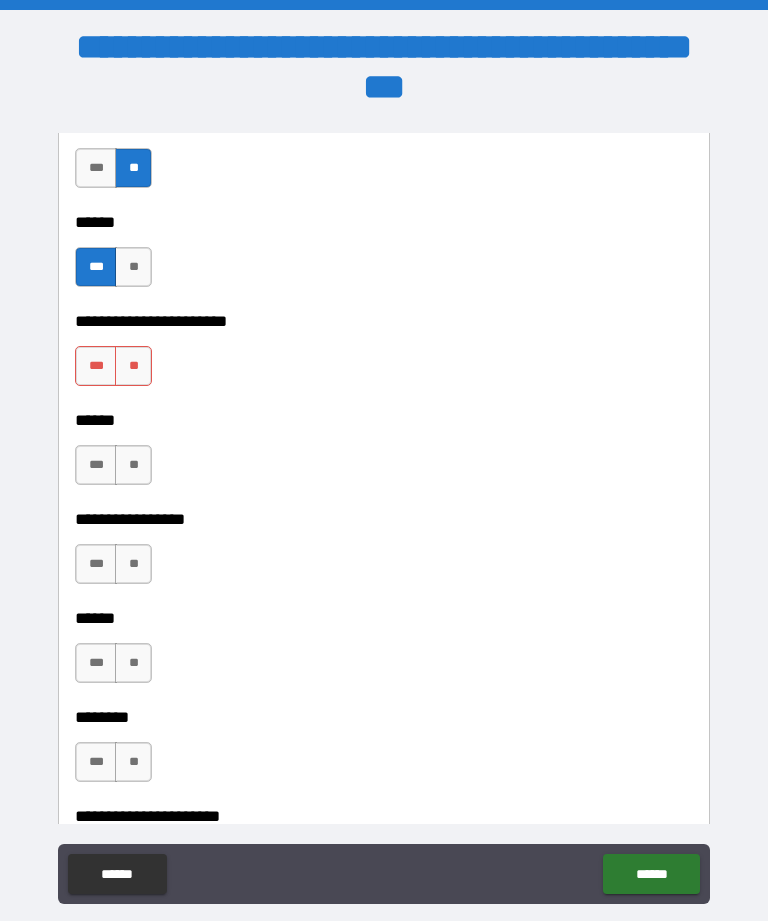 click on "***" at bounding box center [96, 366] 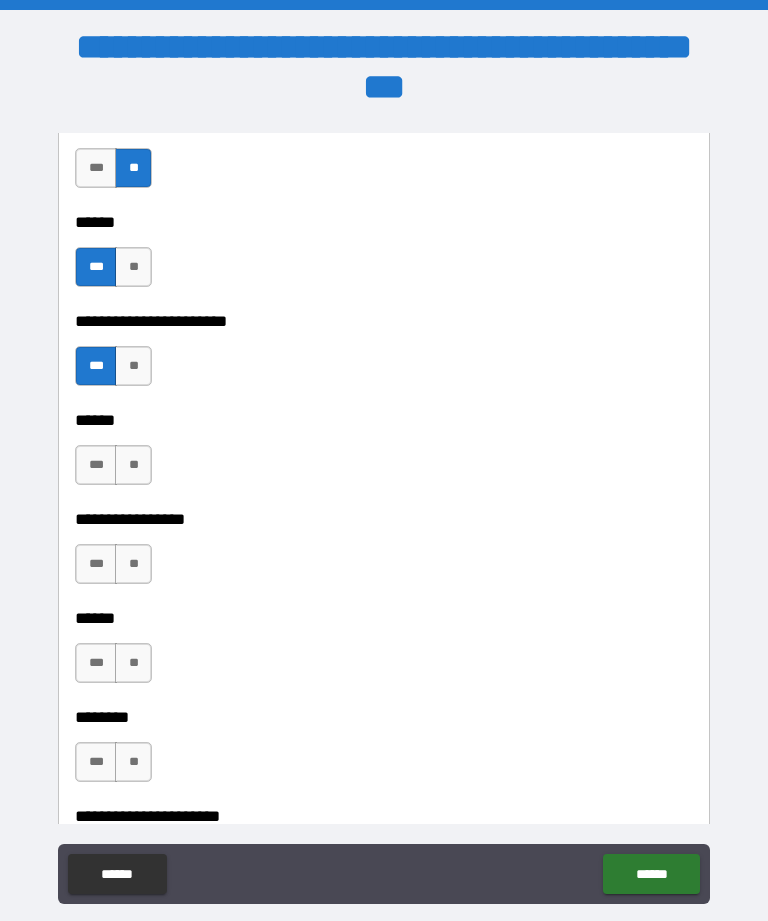 click on "**" at bounding box center [133, 465] 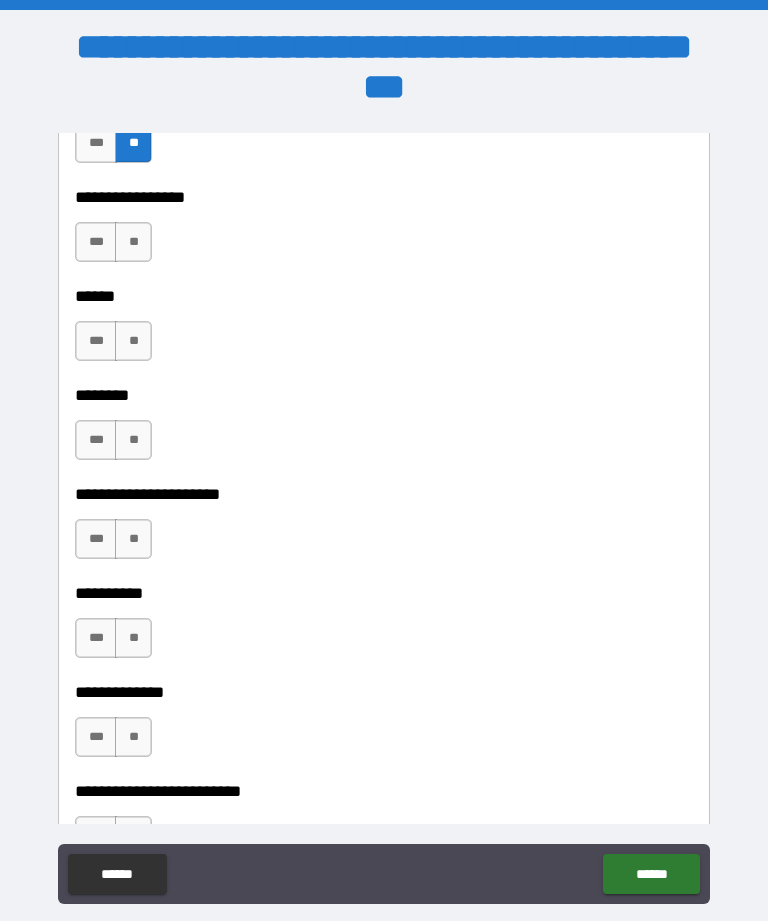scroll, scrollTop: 4410, scrollLeft: 0, axis: vertical 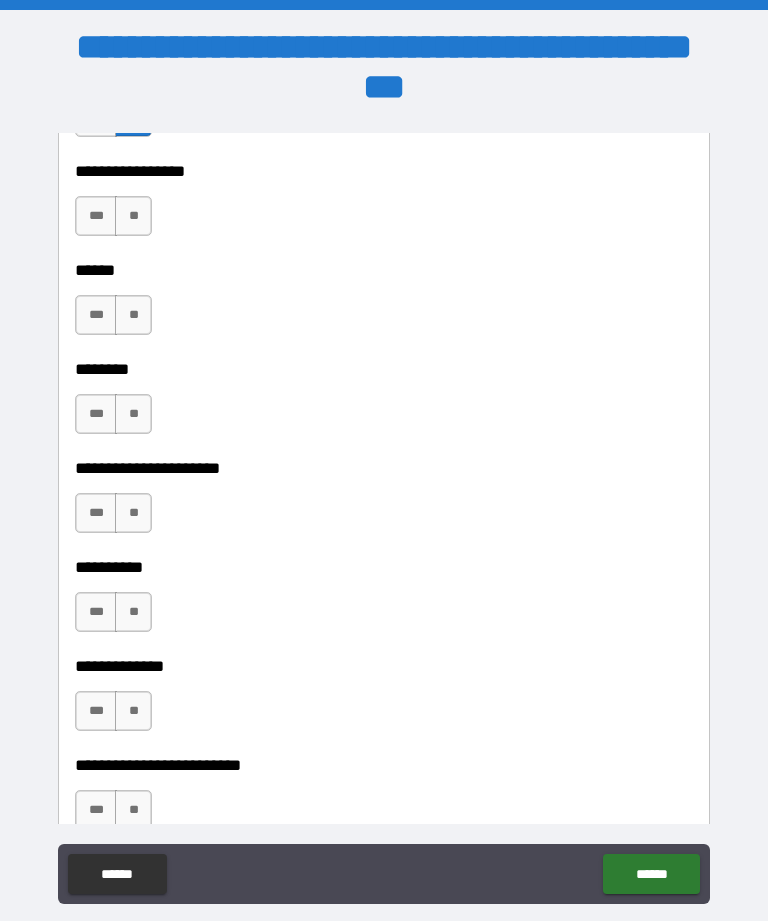 click on "**" at bounding box center [133, 216] 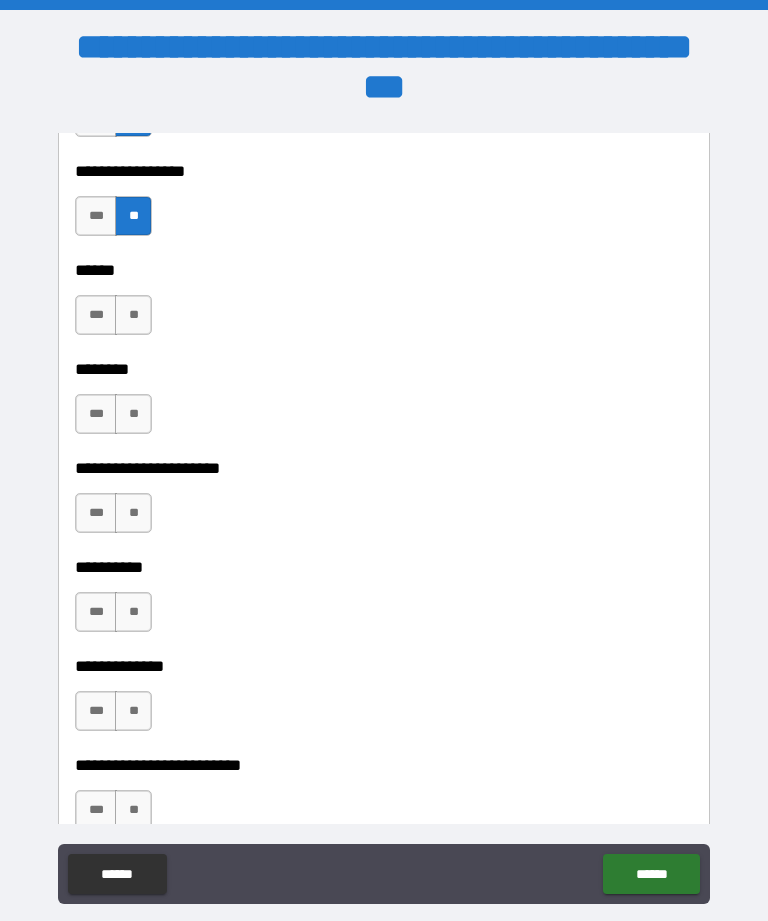 click on "**" at bounding box center (133, 315) 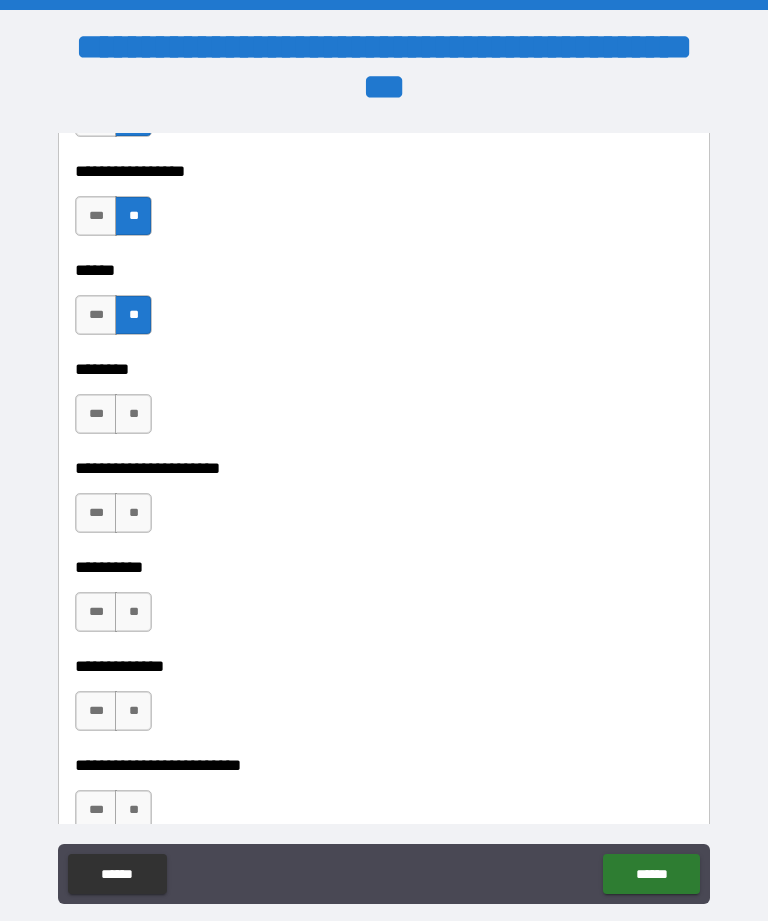 click on "**" at bounding box center (133, 414) 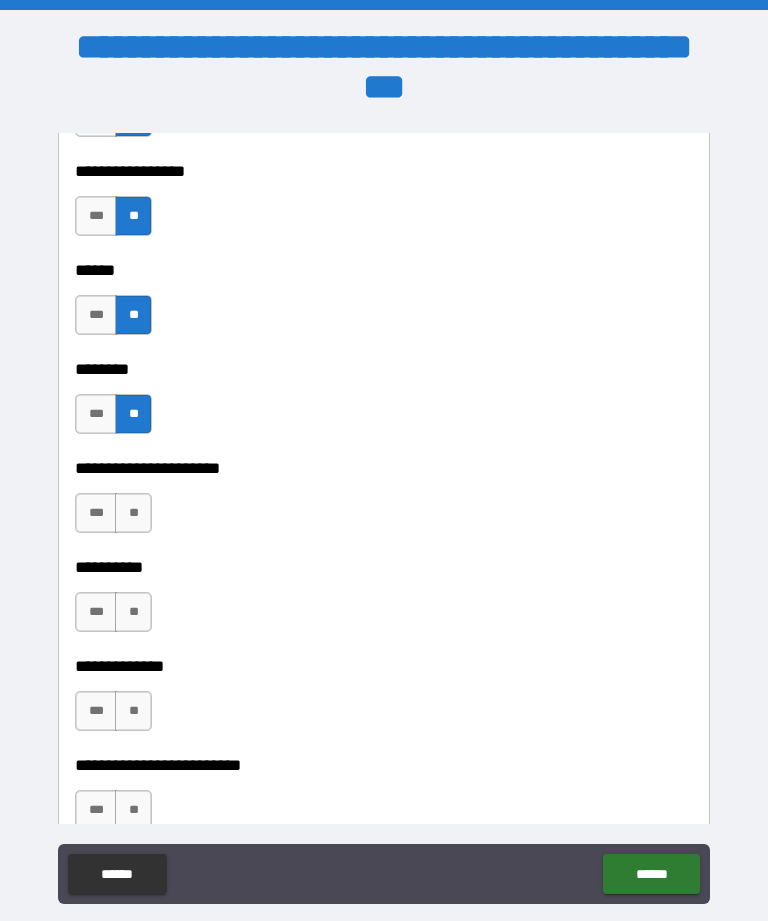 click on "**" at bounding box center (133, 513) 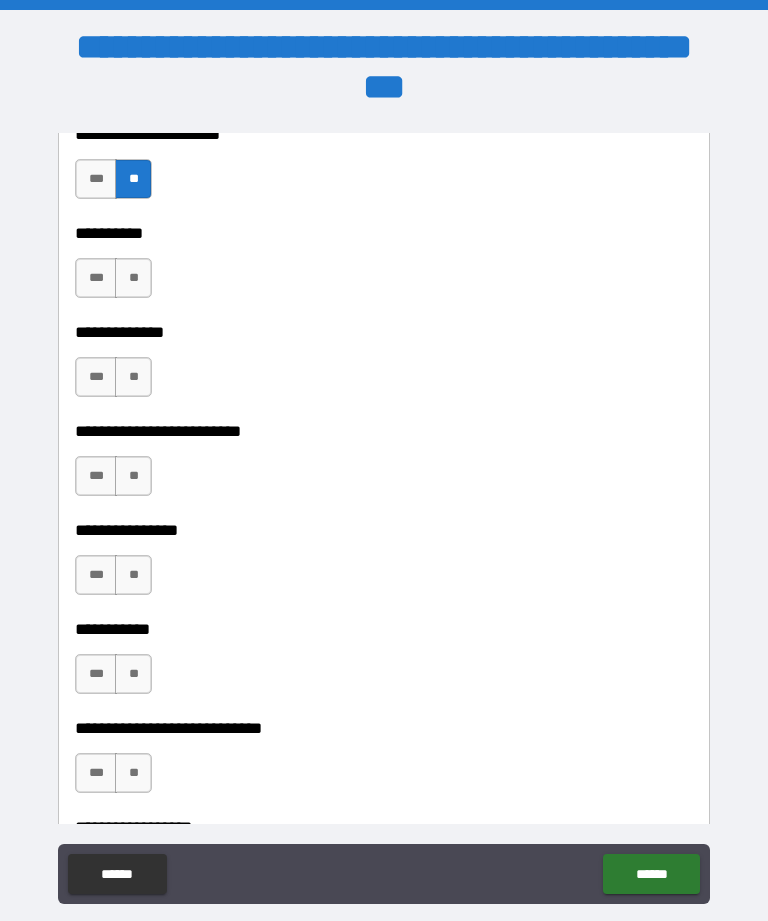 scroll, scrollTop: 4750, scrollLeft: 0, axis: vertical 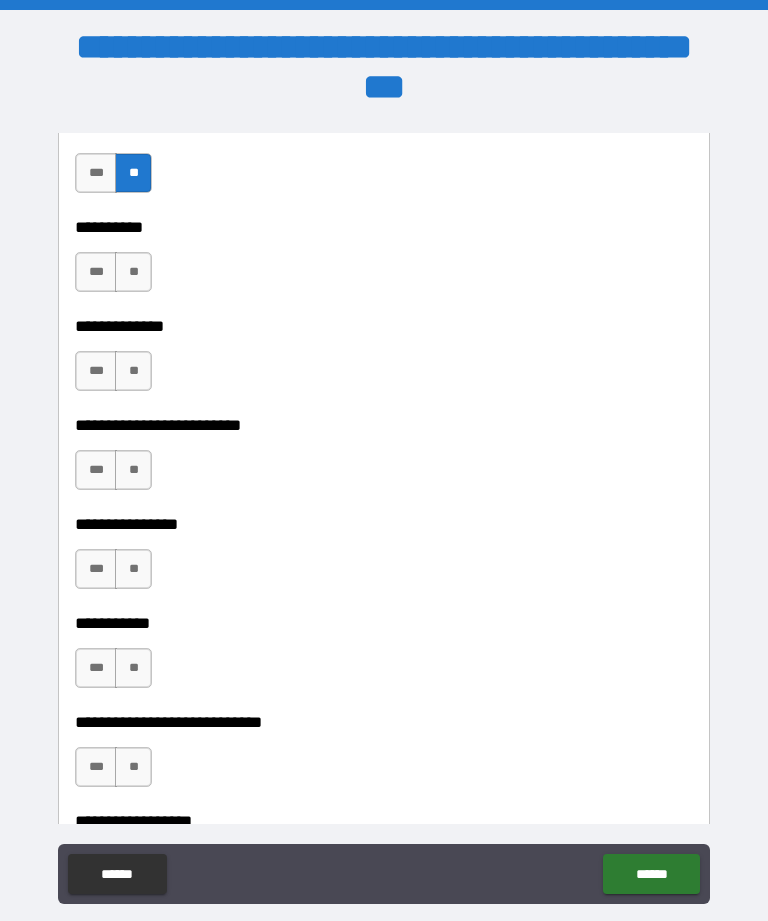 click on "**" at bounding box center (133, 272) 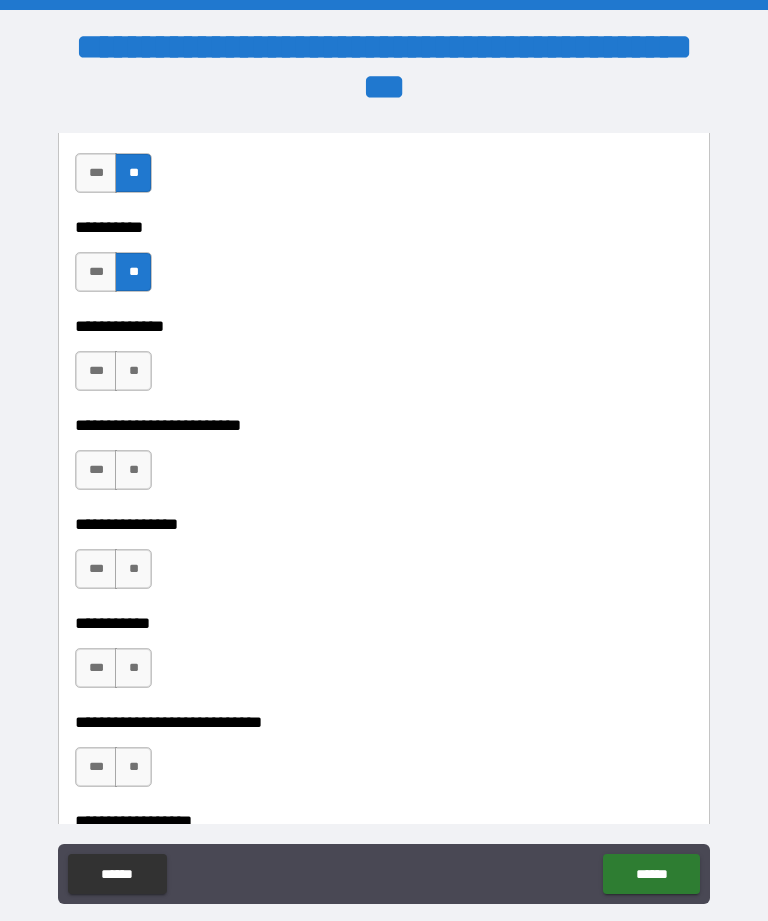 click on "**" at bounding box center (133, 371) 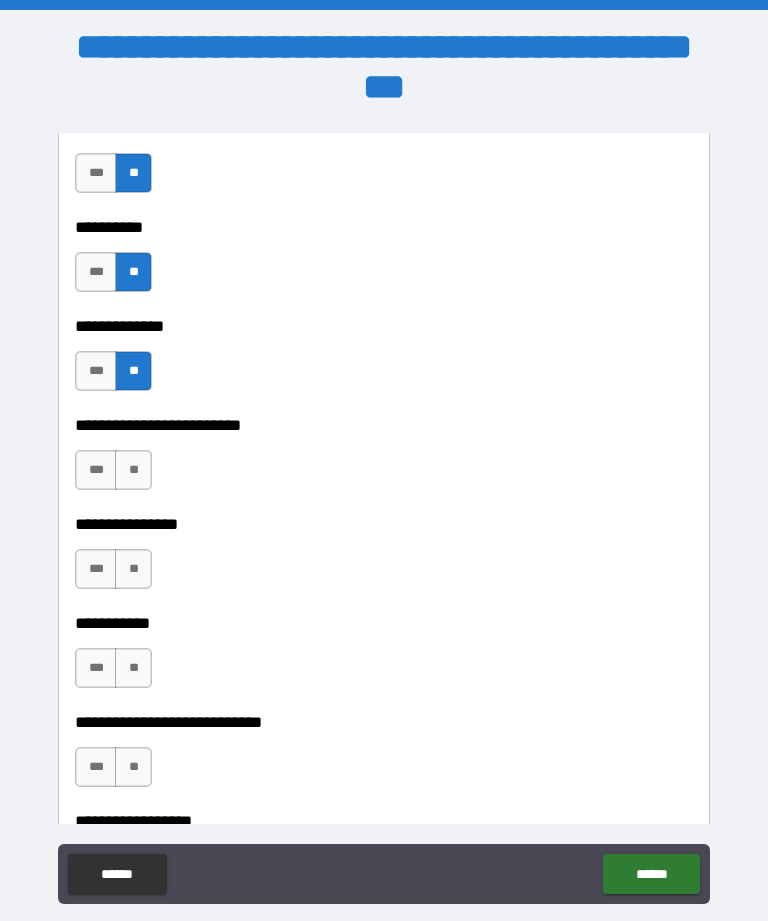 click on "***" at bounding box center (96, 371) 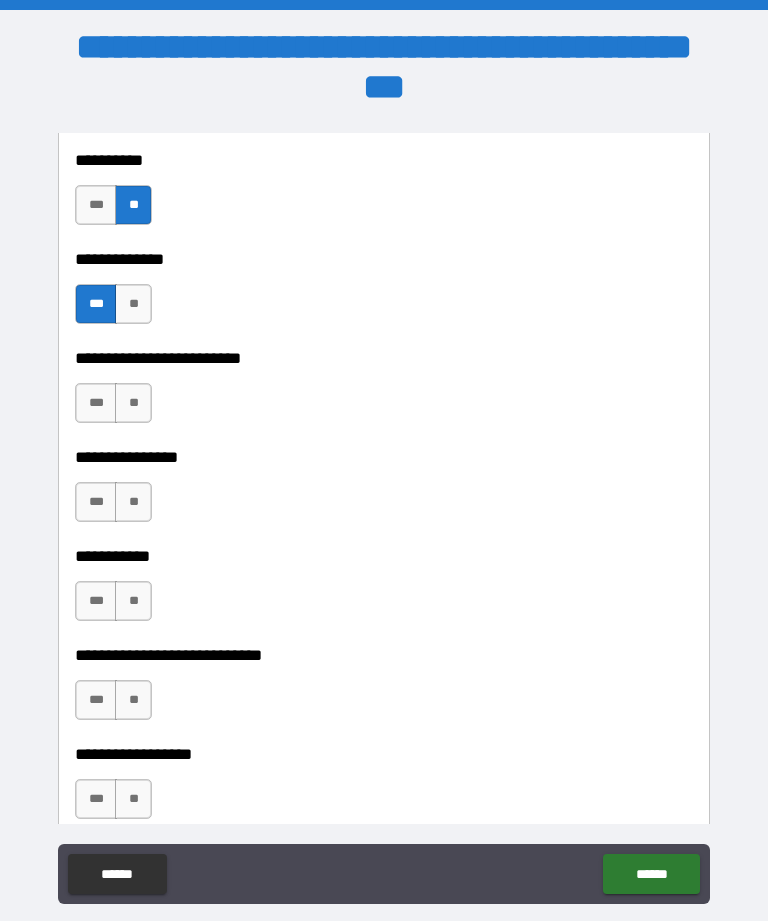 scroll, scrollTop: 4820, scrollLeft: 0, axis: vertical 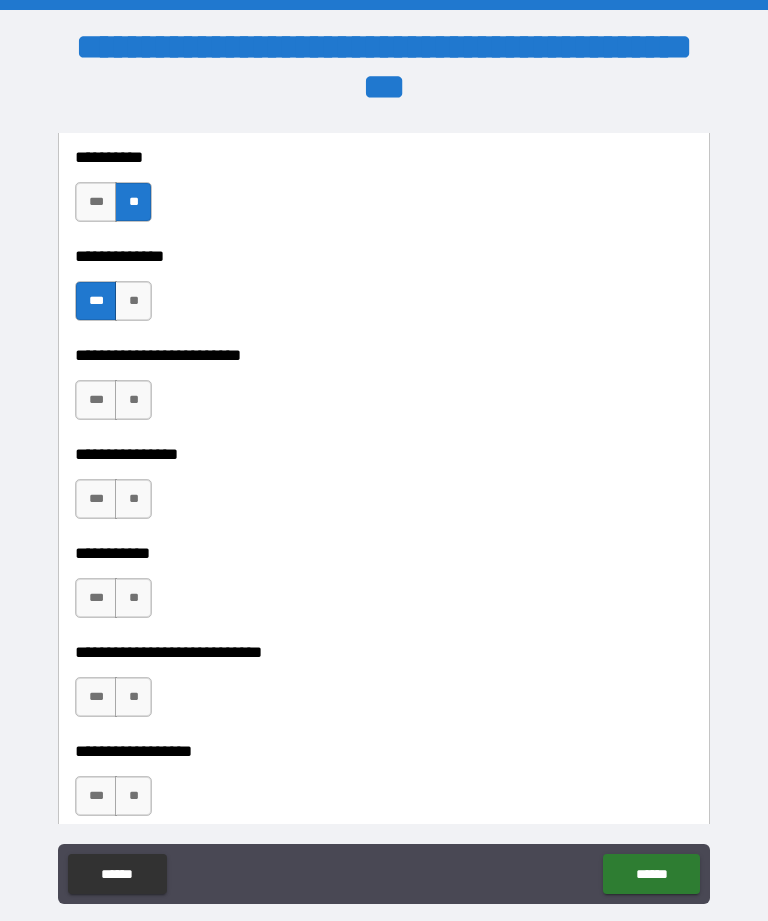 click on "**" at bounding box center [133, 301] 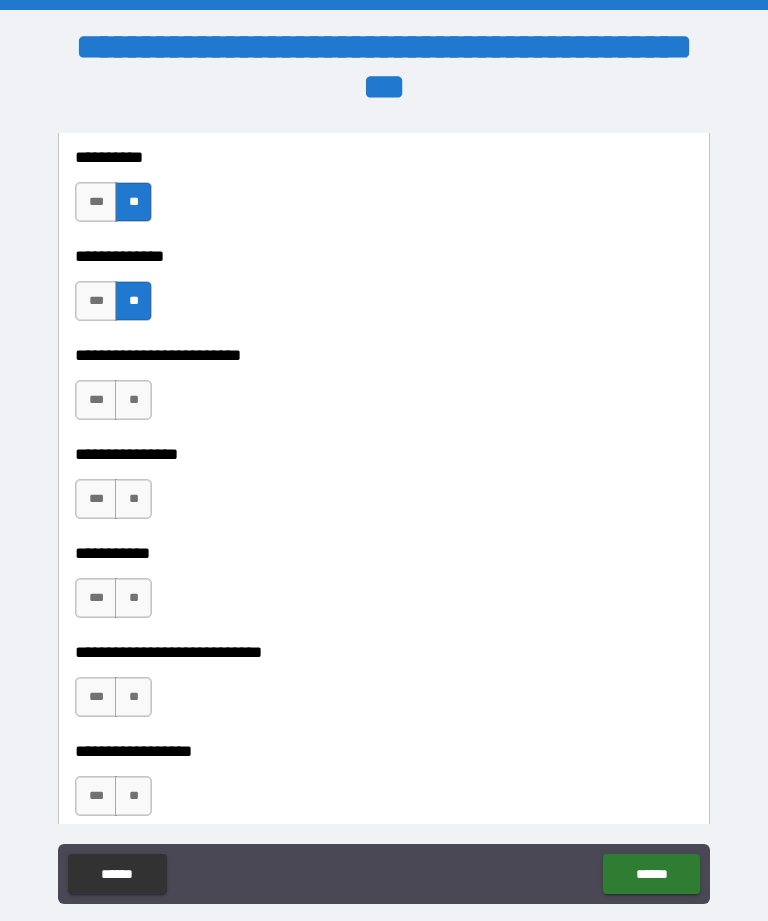 click on "***" at bounding box center (96, 202) 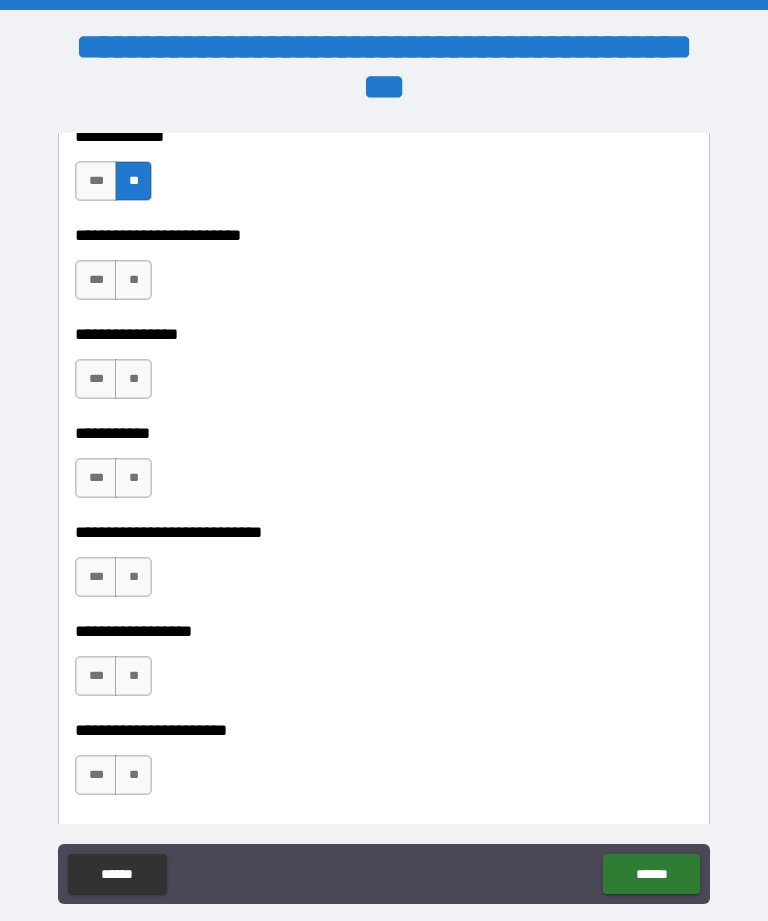 scroll, scrollTop: 4987, scrollLeft: 0, axis: vertical 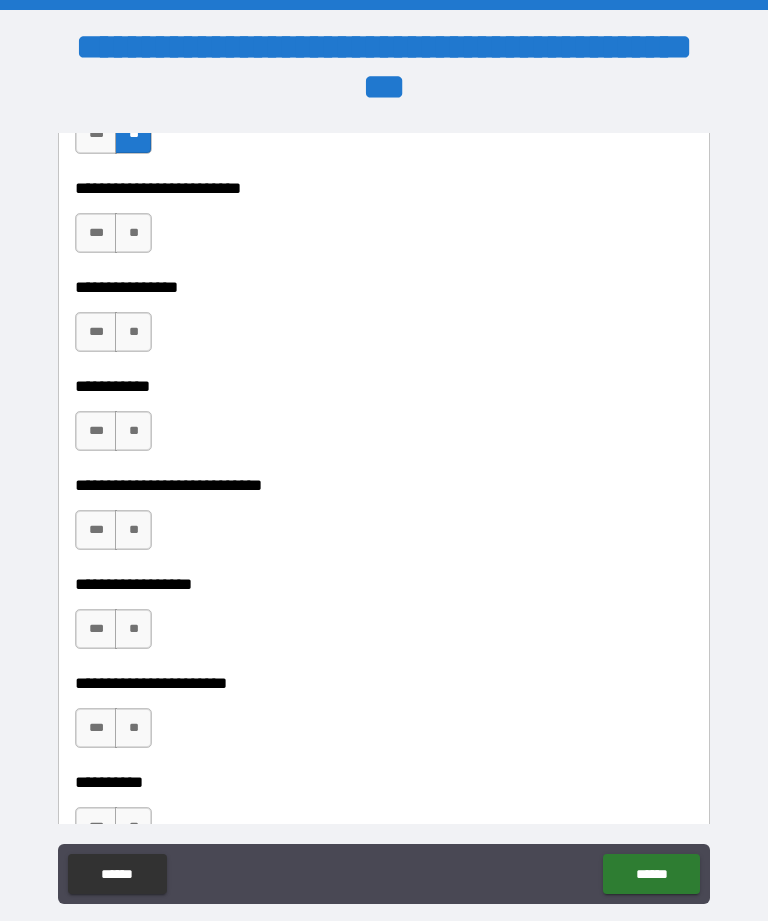 click on "**" at bounding box center [133, 233] 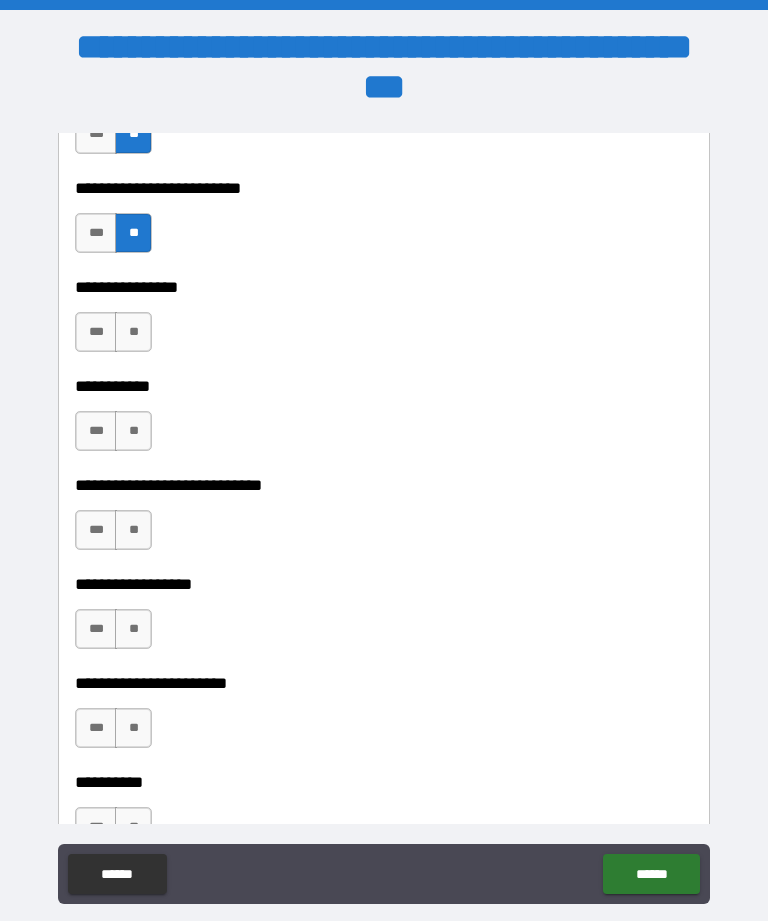 click on "**" at bounding box center [133, 332] 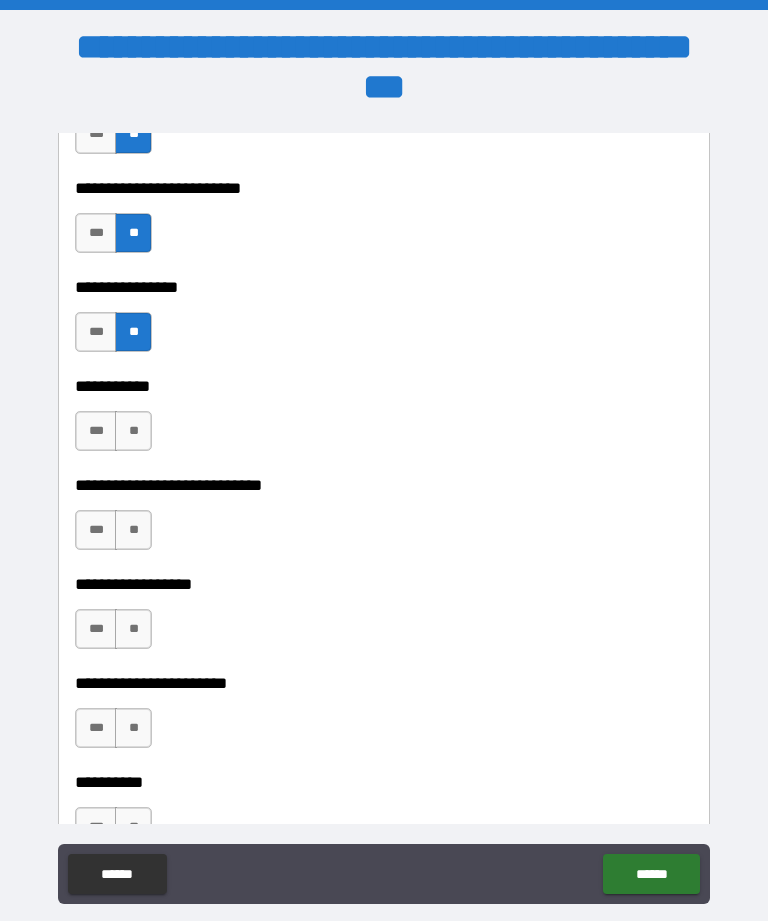 click on "***" at bounding box center [96, 332] 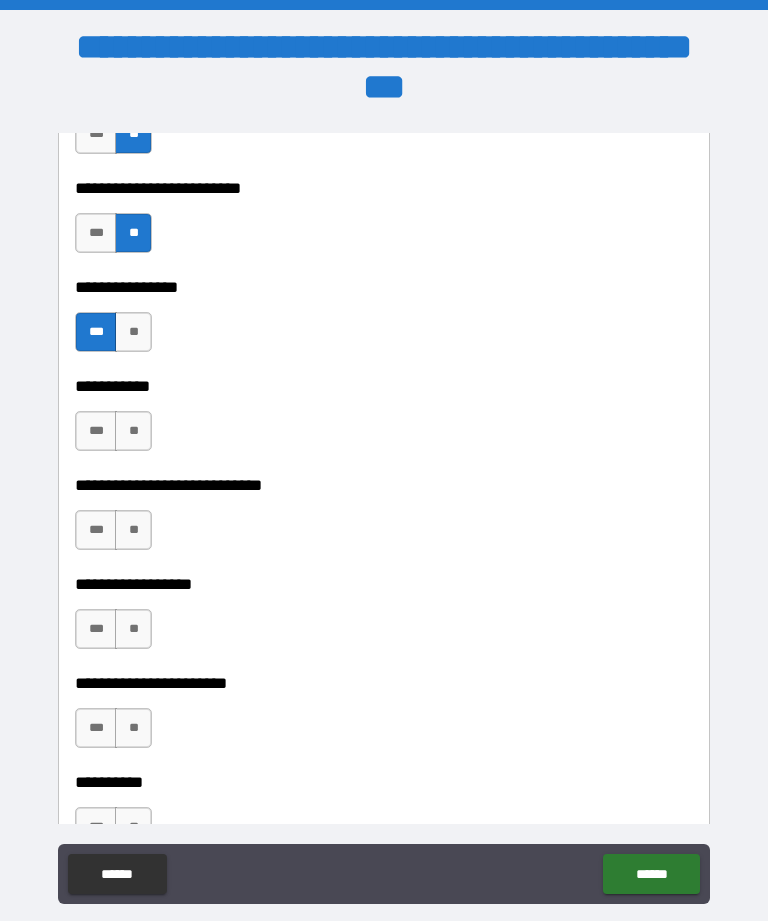 click on "**" at bounding box center (133, 431) 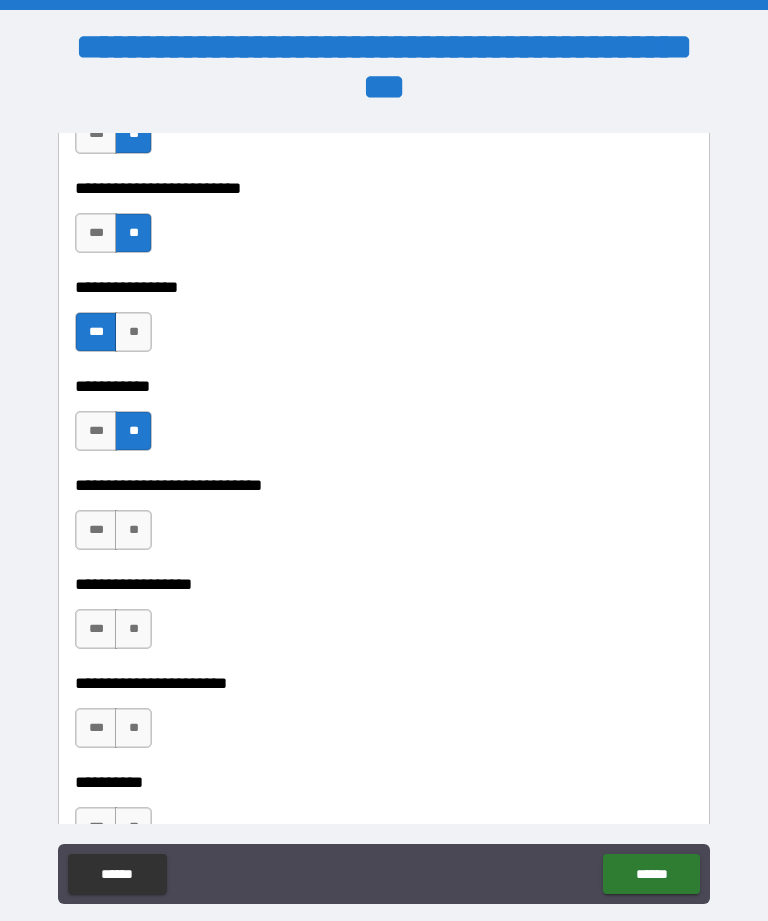 click on "**" at bounding box center [133, 530] 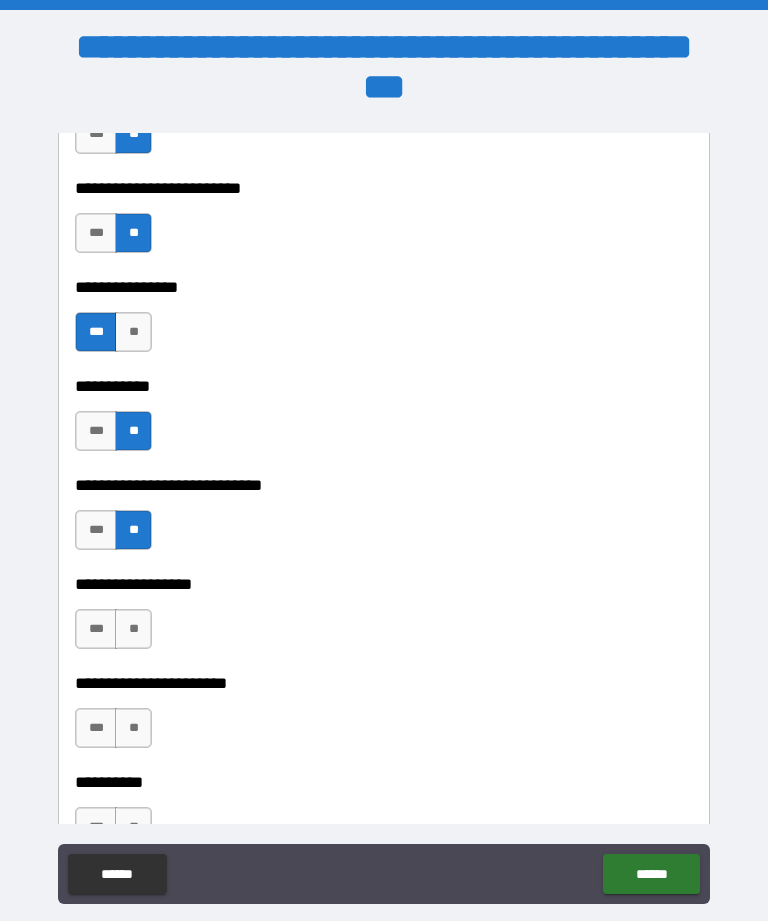 click on "**" at bounding box center [133, 629] 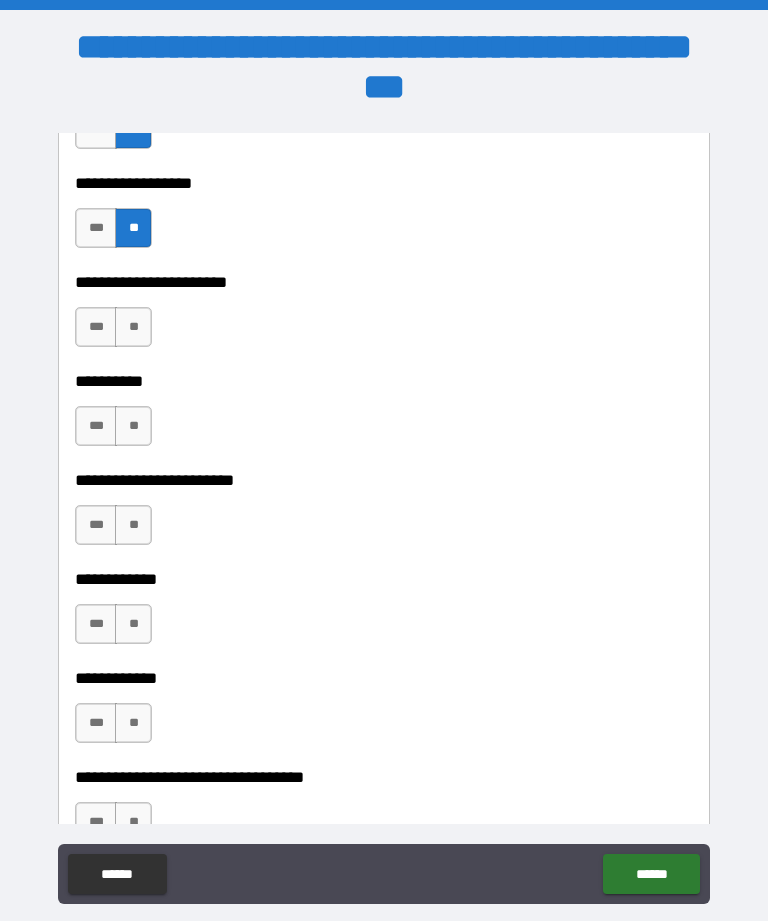 scroll, scrollTop: 5399, scrollLeft: 0, axis: vertical 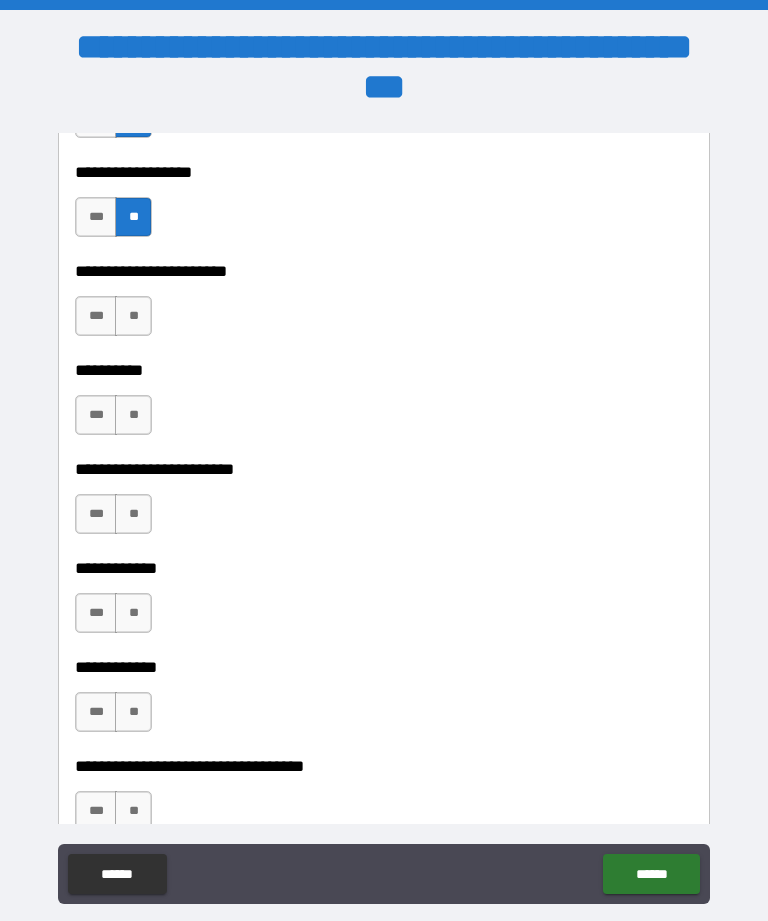 click on "**" at bounding box center [133, 316] 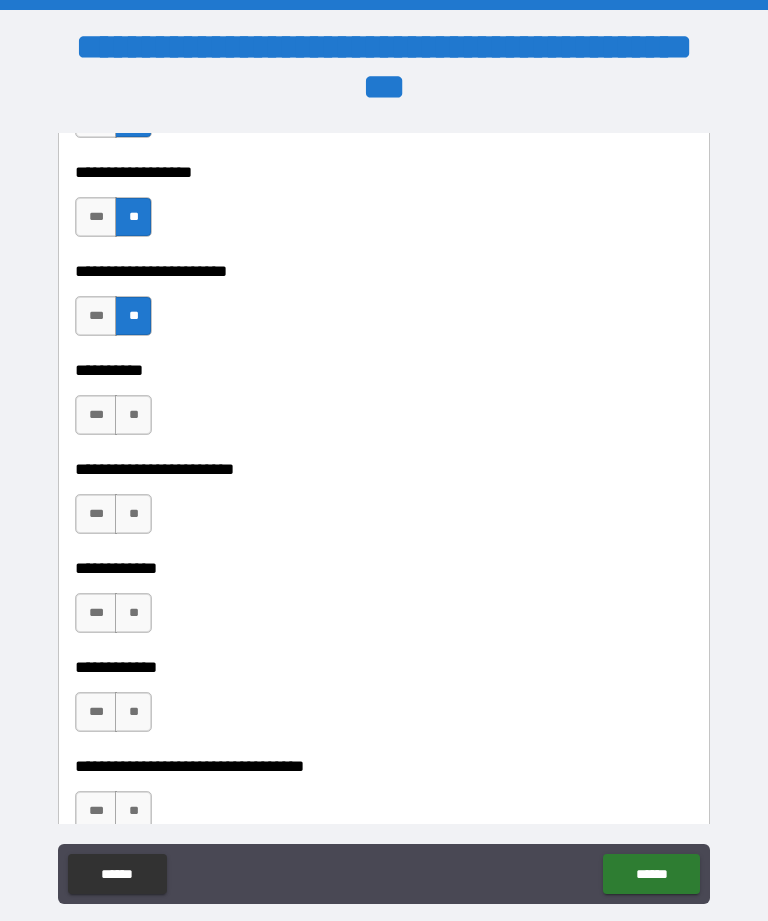 click on "**" at bounding box center [133, 415] 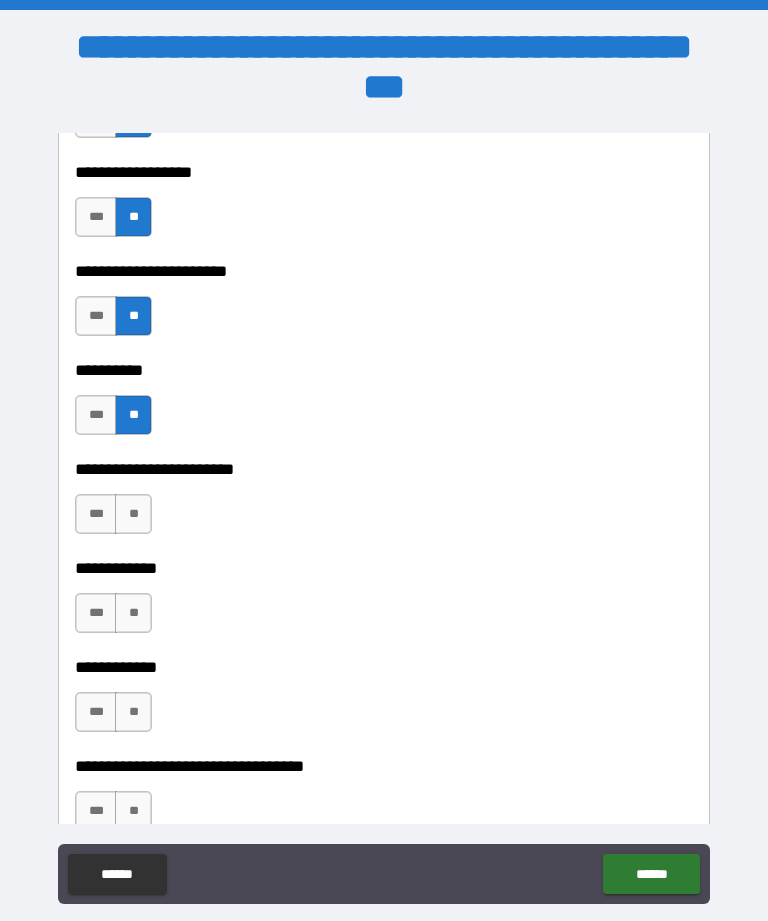 click on "**" at bounding box center [133, 514] 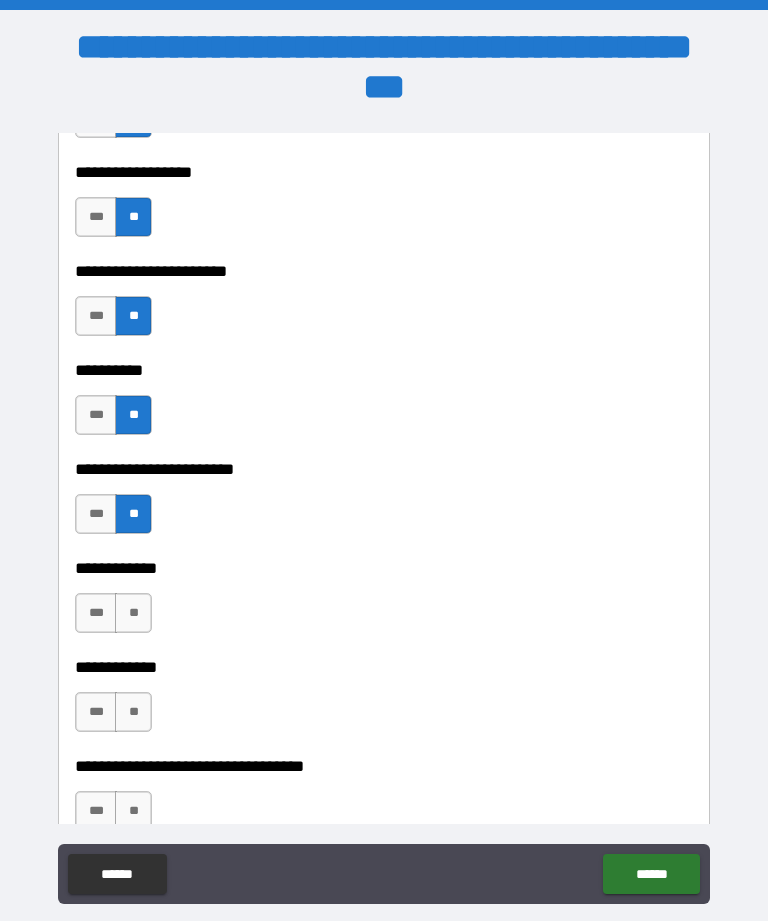 click on "**" at bounding box center (133, 613) 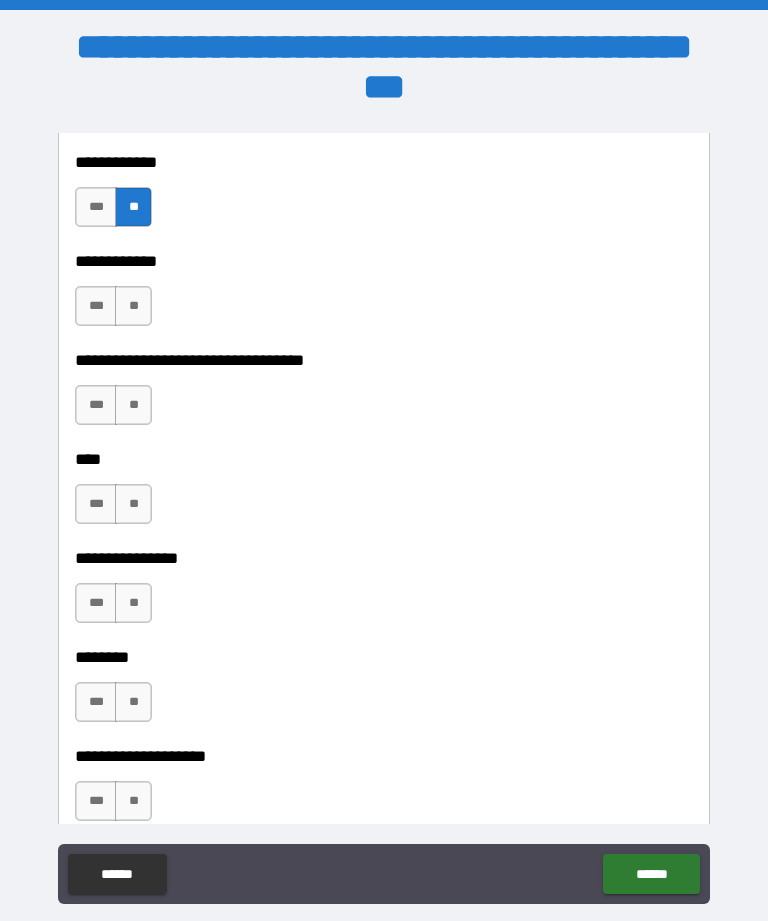 scroll, scrollTop: 5809, scrollLeft: 0, axis: vertical 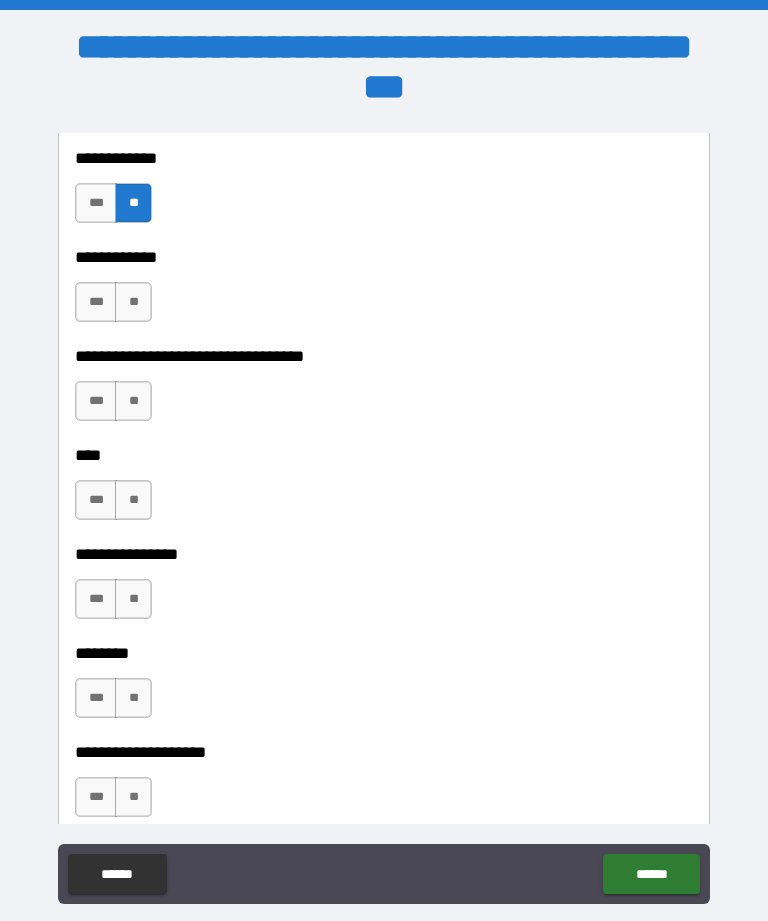 click on "**" at bounding box center [133, 302] 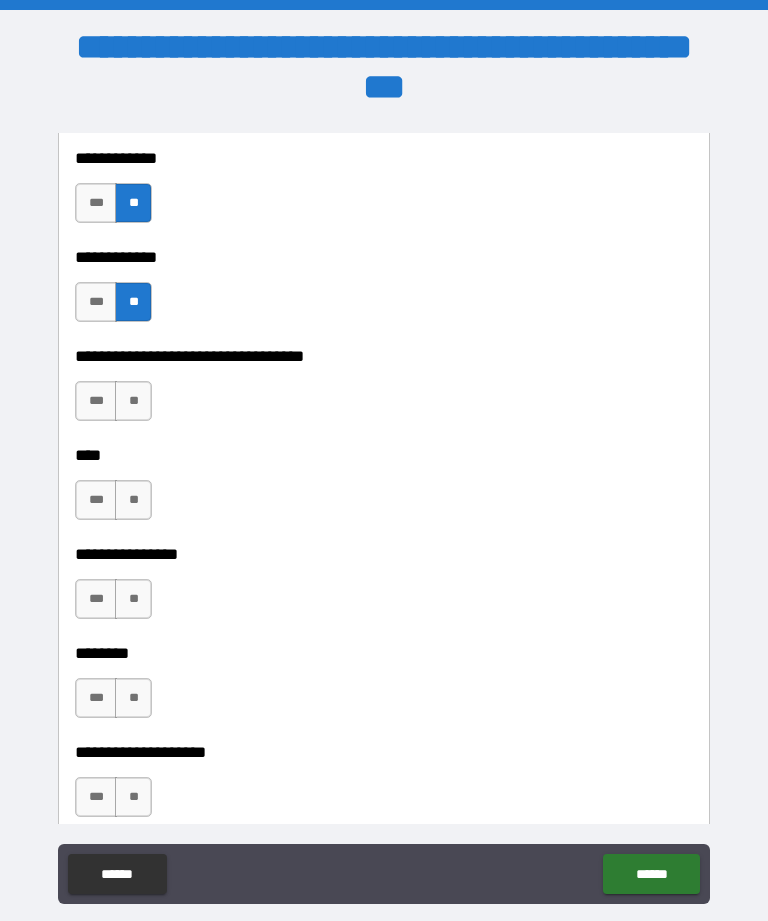 click on "**" at bounding box center [133, 401] 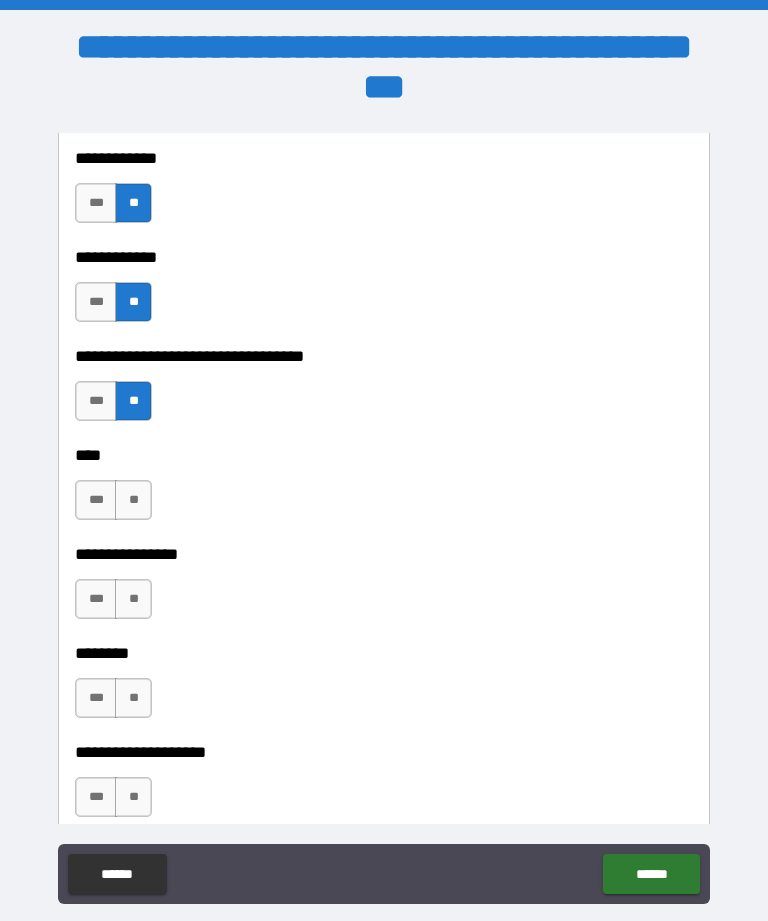 click on "**" at bounding box center [133, 500] 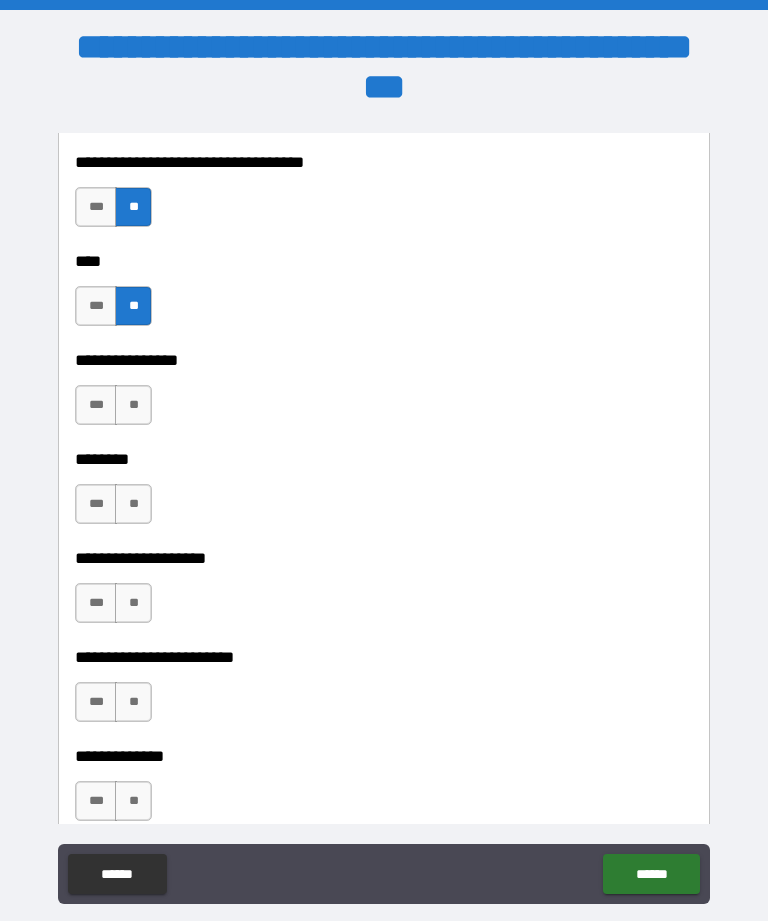 scroll, scrollTop: 6006, scrollLeft: 0, axis: vertical 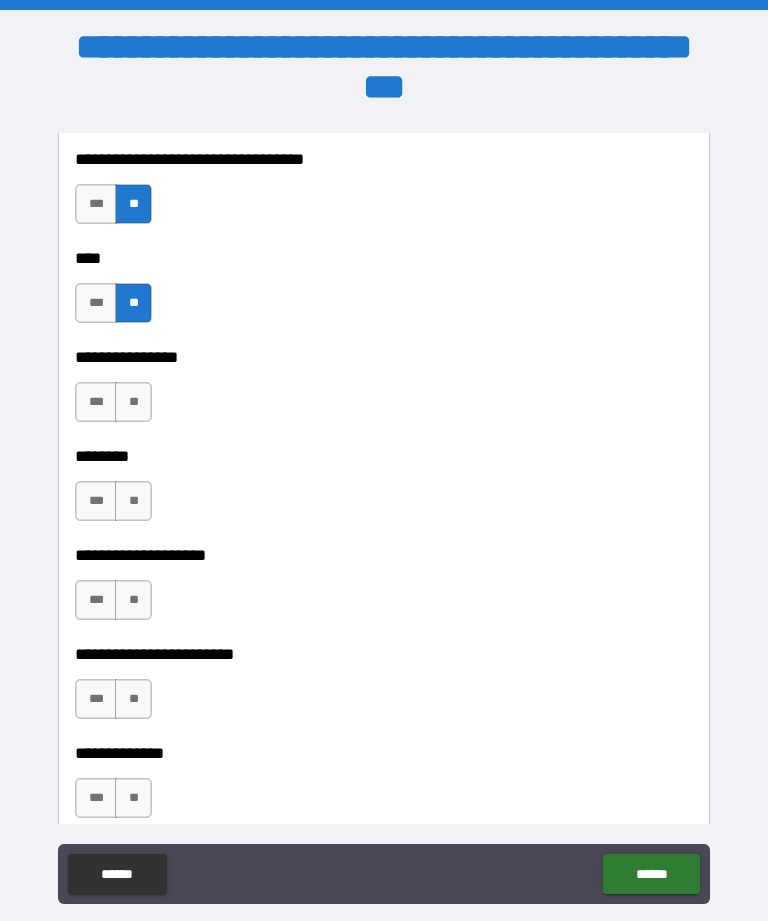 click on "***" at bounding box center (96, 303) 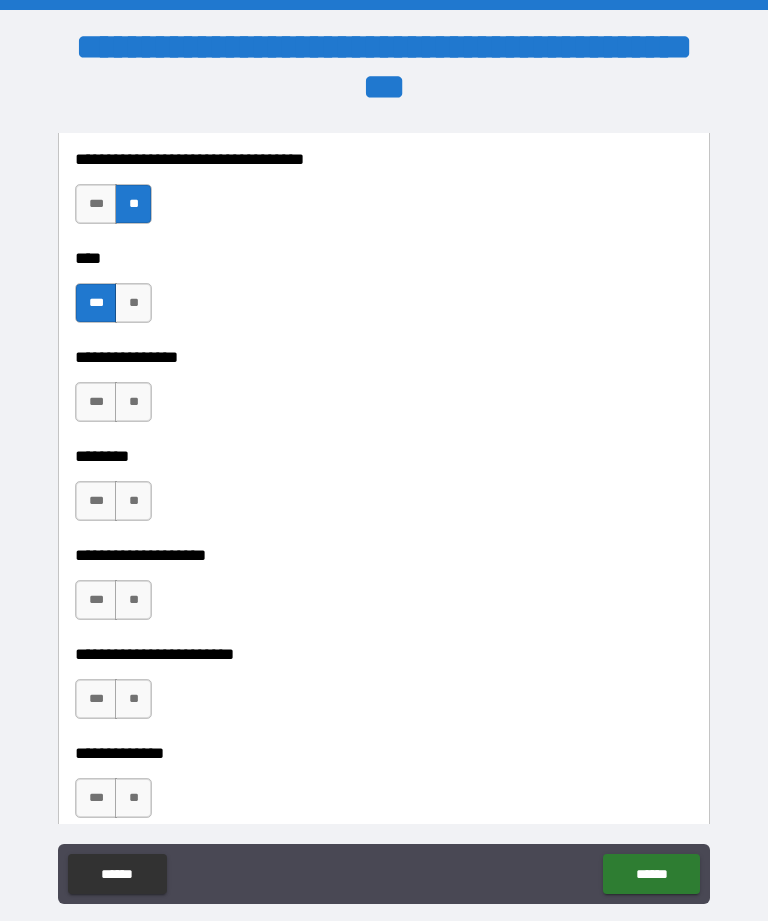 click on "**" at bounding box center (133, 303) 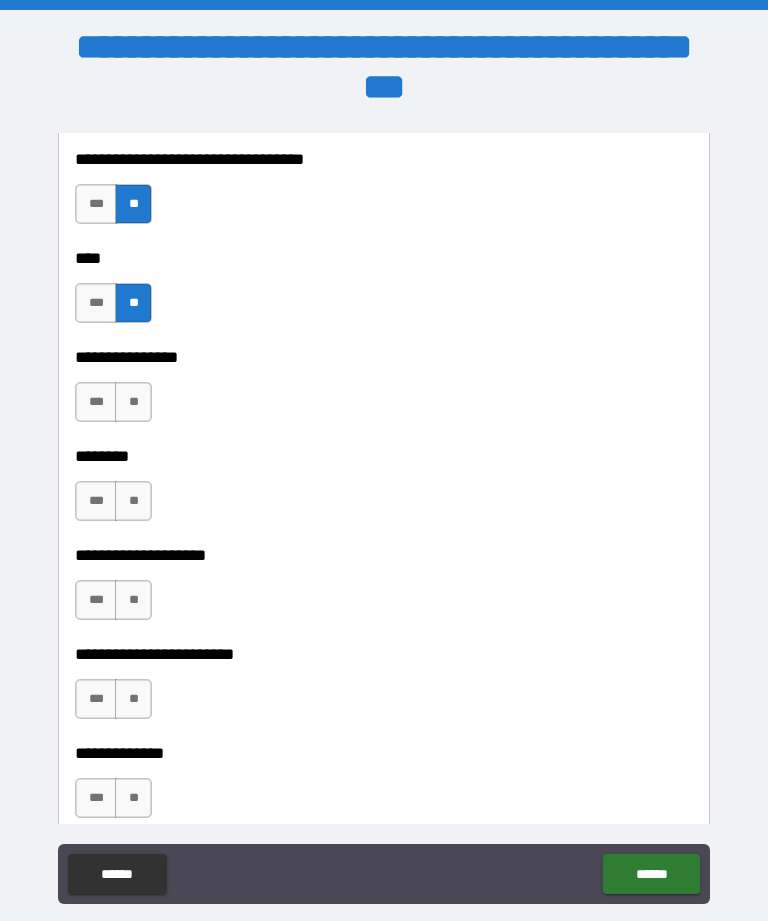 click on "**" at bounding box center (133, 402) 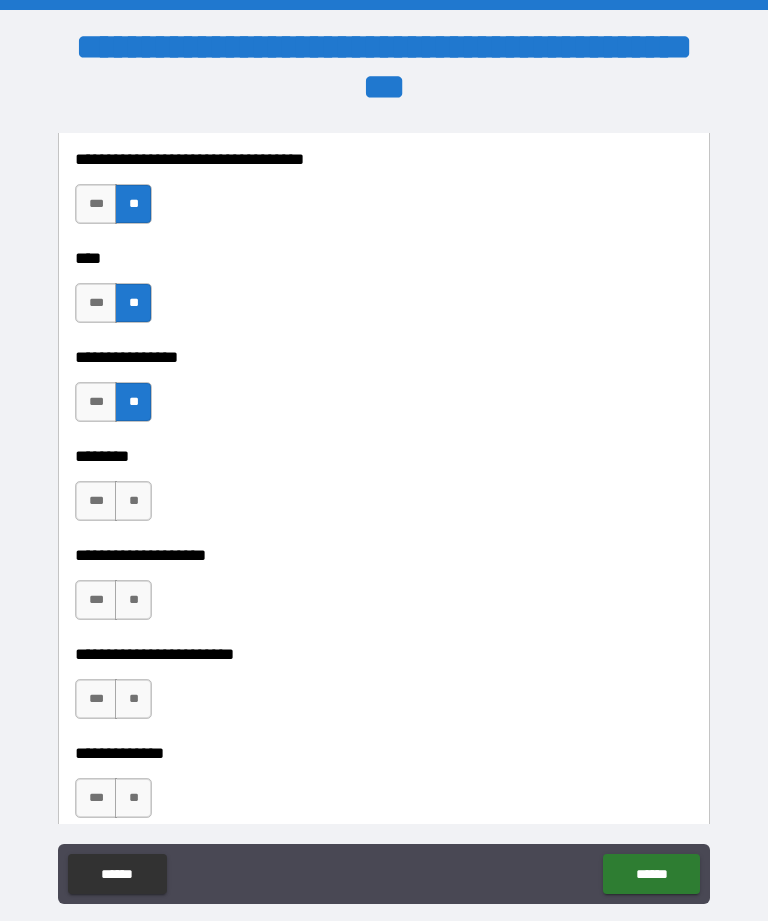 click on "**" at bounding box center (133, 501) 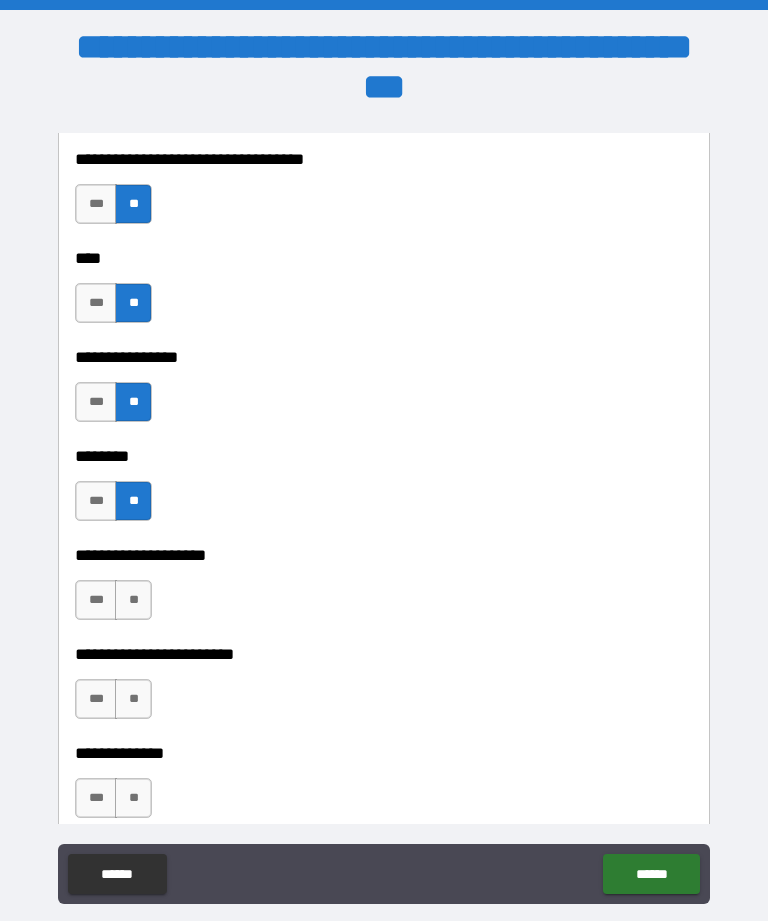click on "**" at bounding box center (133, 600) 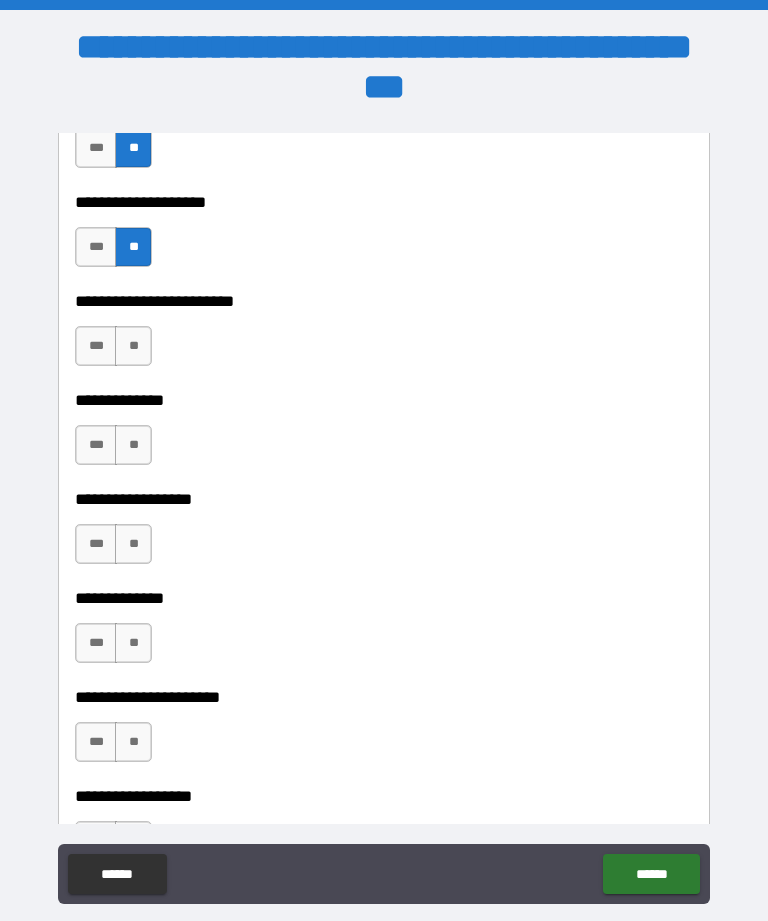scroll, scrollTop: 6370, scrollLeft: 0, axis: vertical 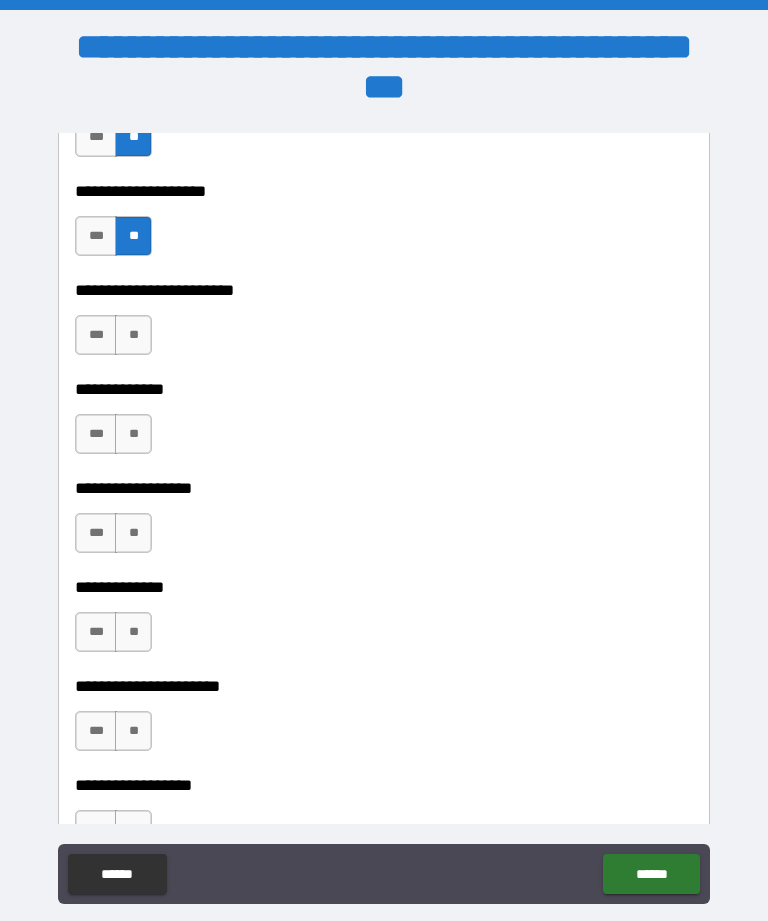click on "**" at bounding box center [133, 335] 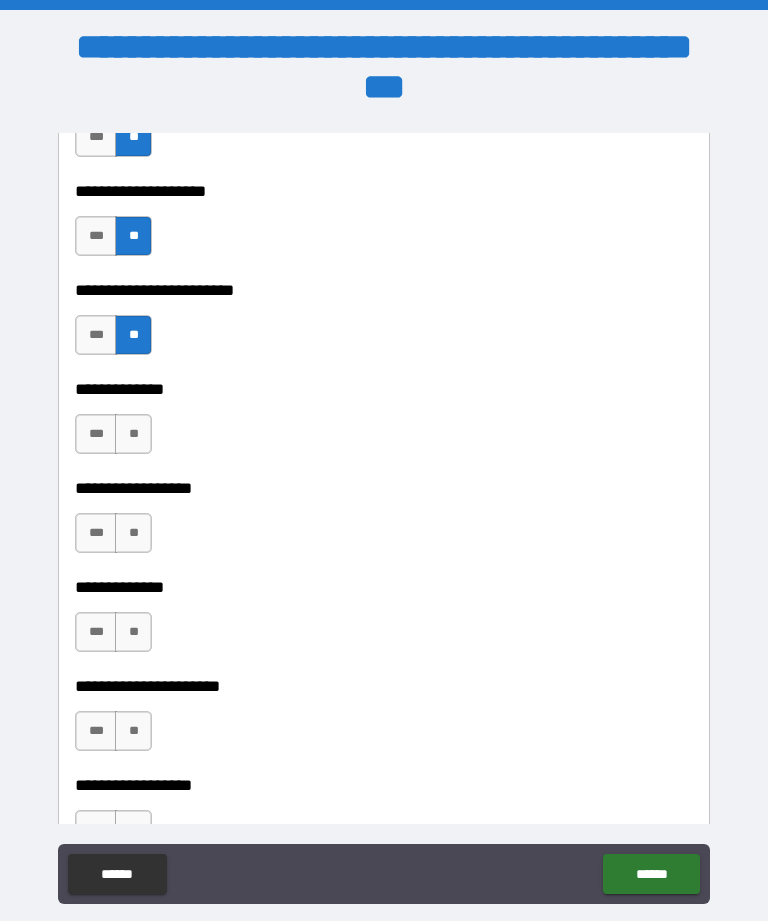click on "**" at bounding box center [133, 434] 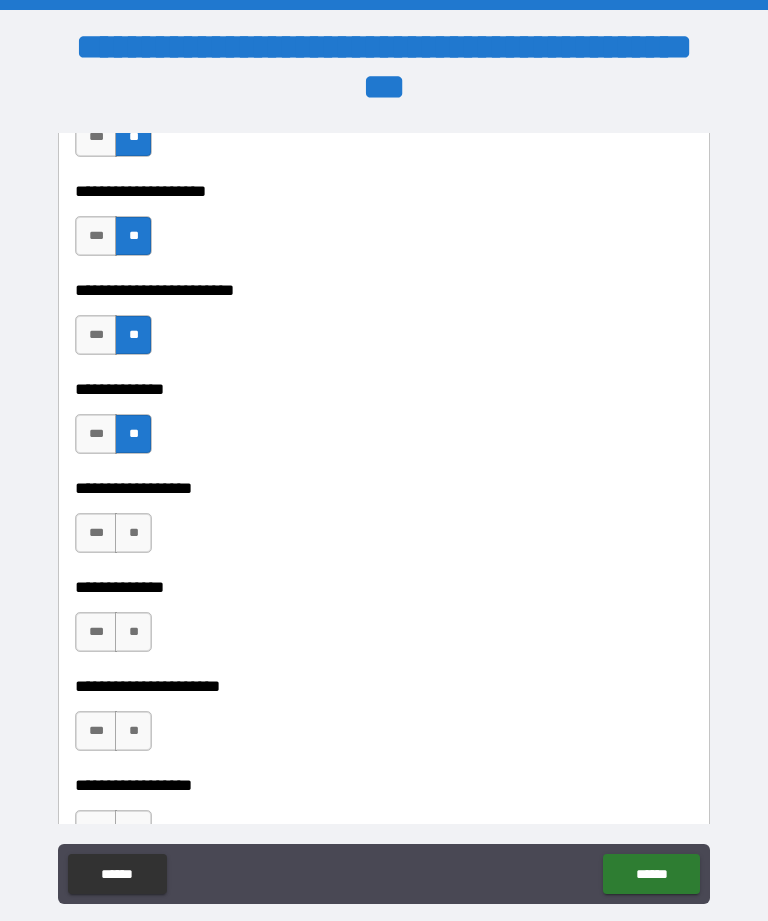 click on "**" at bounding box center [133, 533] 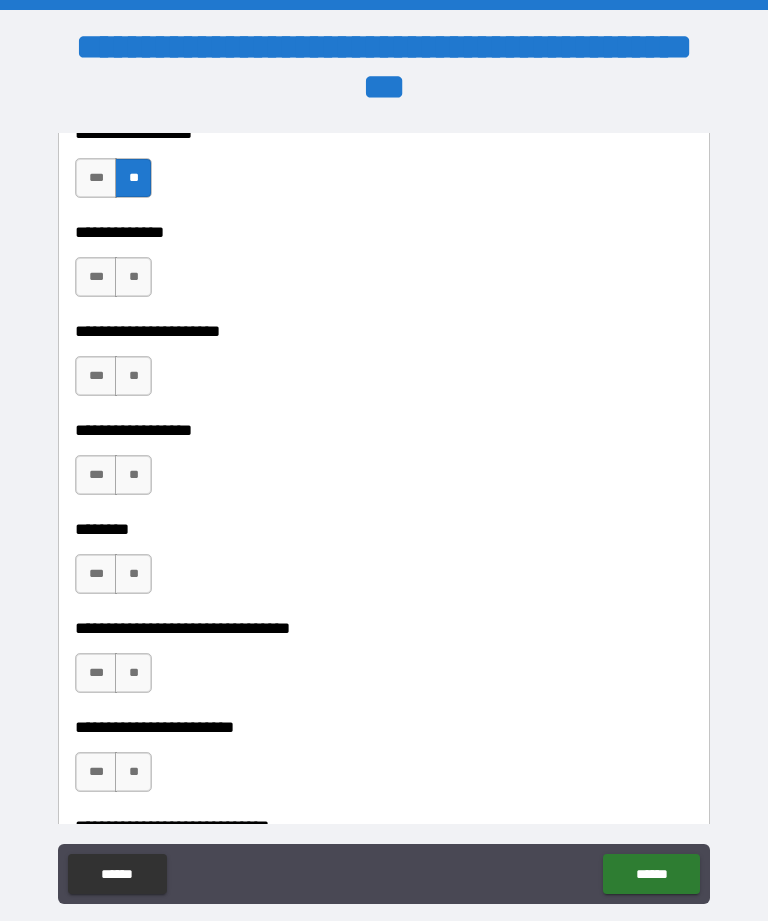 scroll, scrollTop: 6730, scrollLeft: 0, axis: vertical 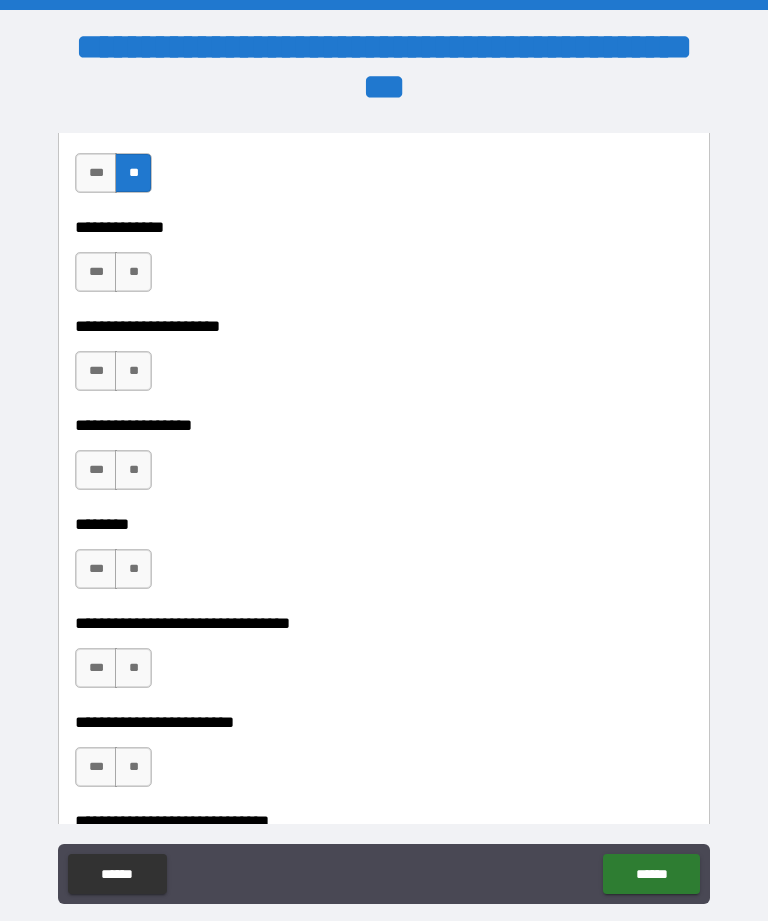 click on "**" at bounding box center (133, 272) 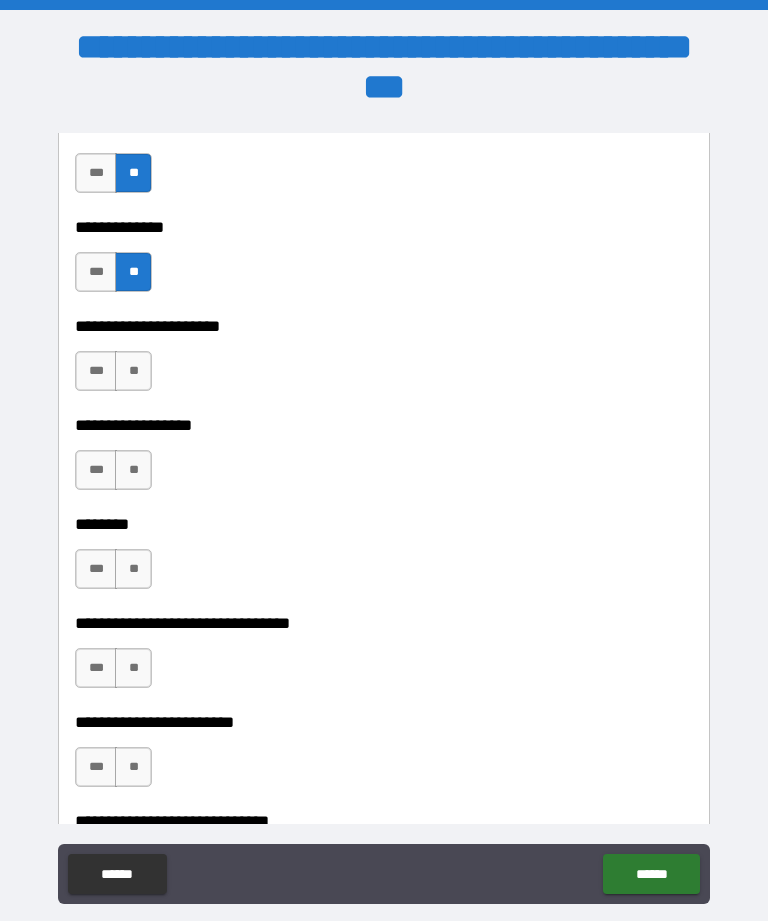 click on "**" at bounding box center (133, 371) 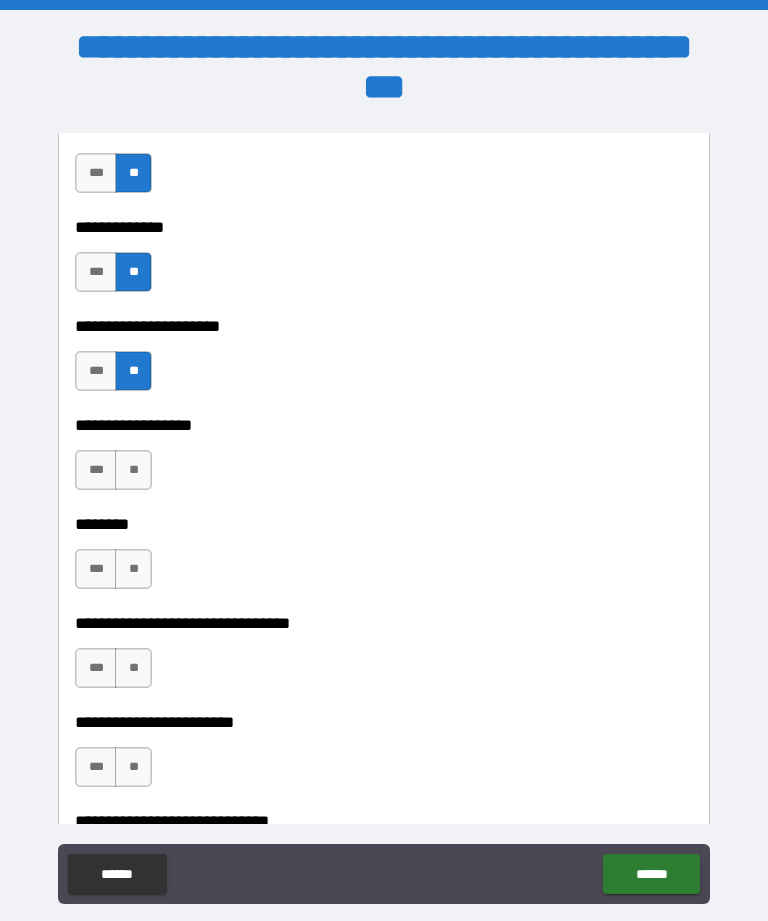 click on "**" at bounding box center (133, 470) 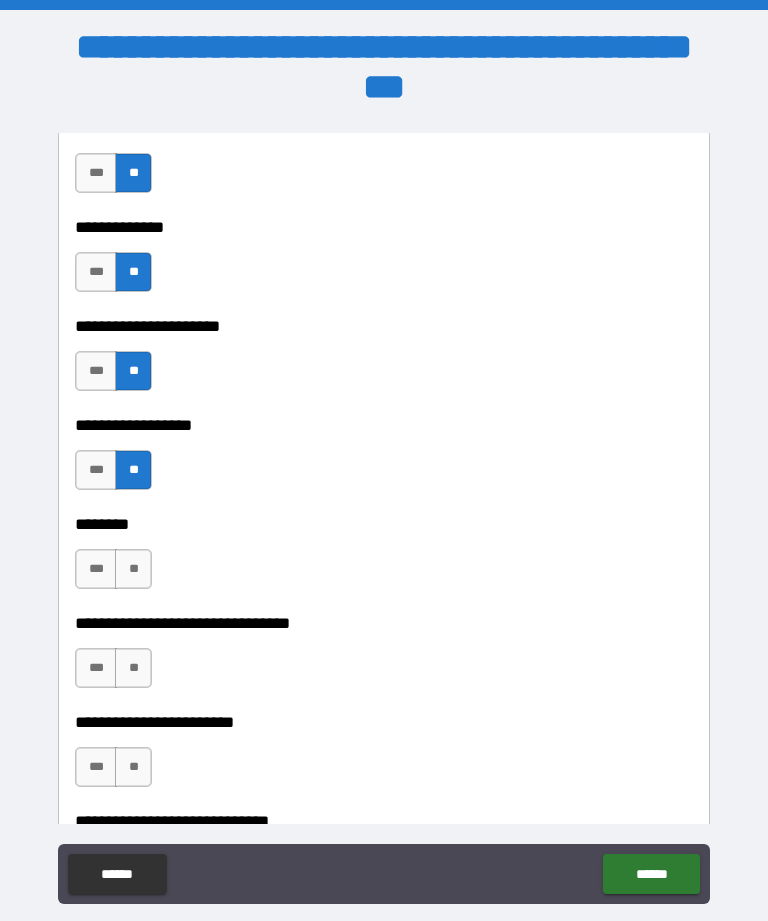 click on "**" at bounding box center (133, 569) 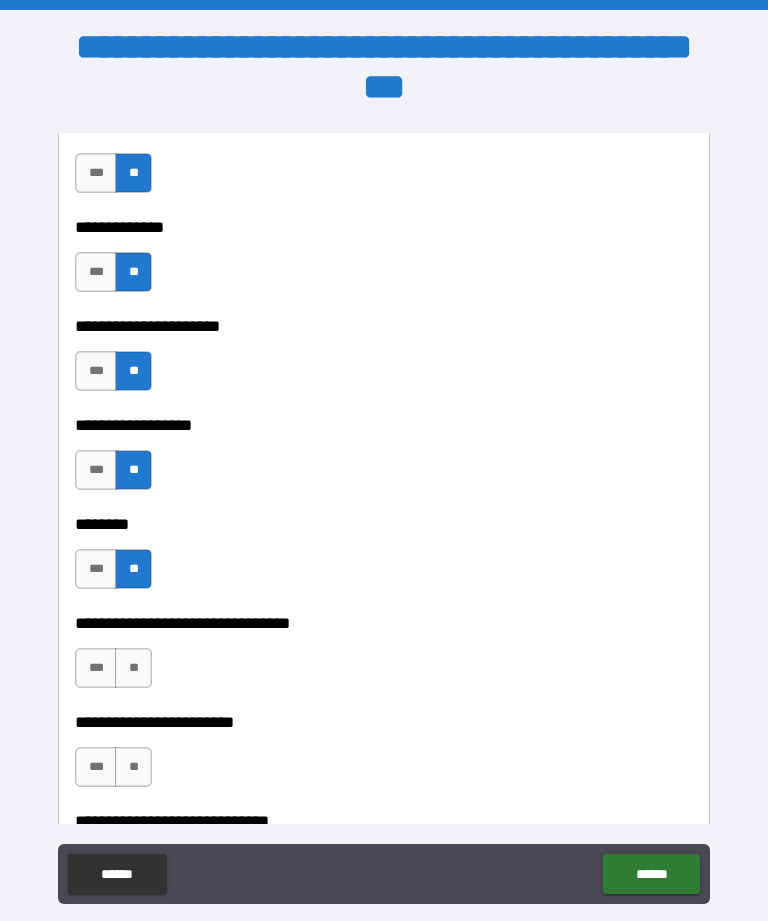 click on "**" at bounding box center (133, 668) 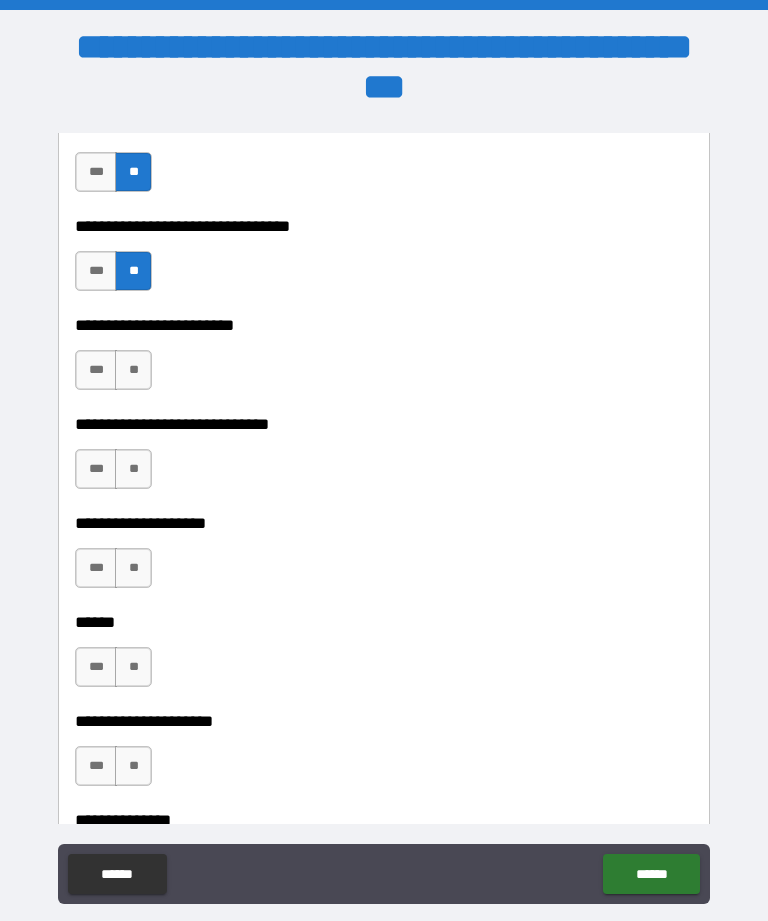 scroll, scrollTop: 7144, scrollLeft: 0, axis: vertical 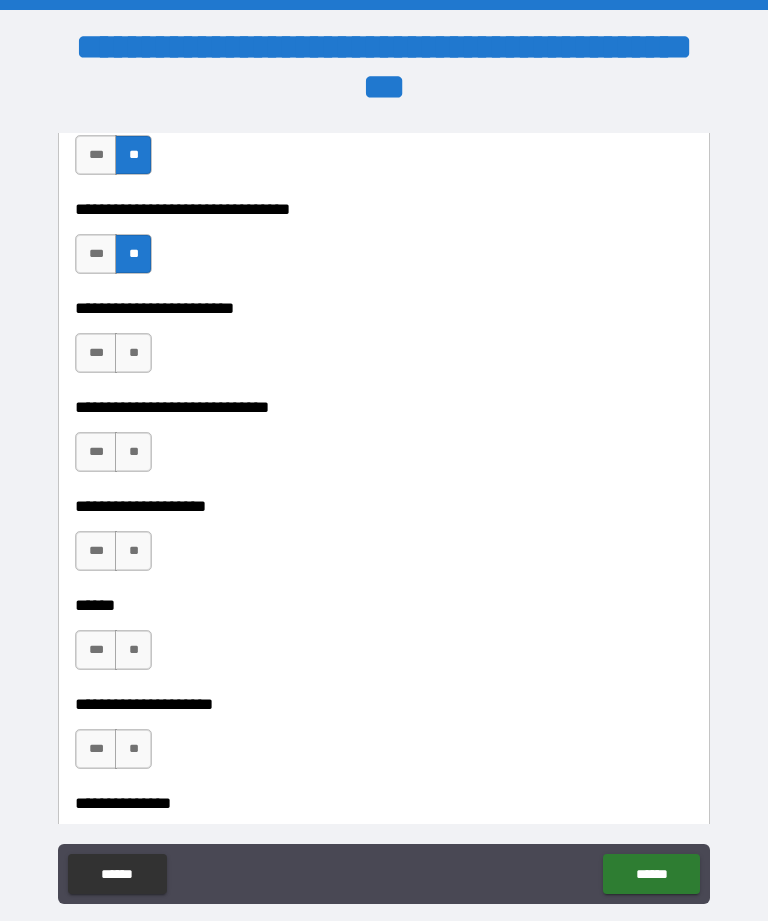 click on "**" at bounding box center (133, 353) 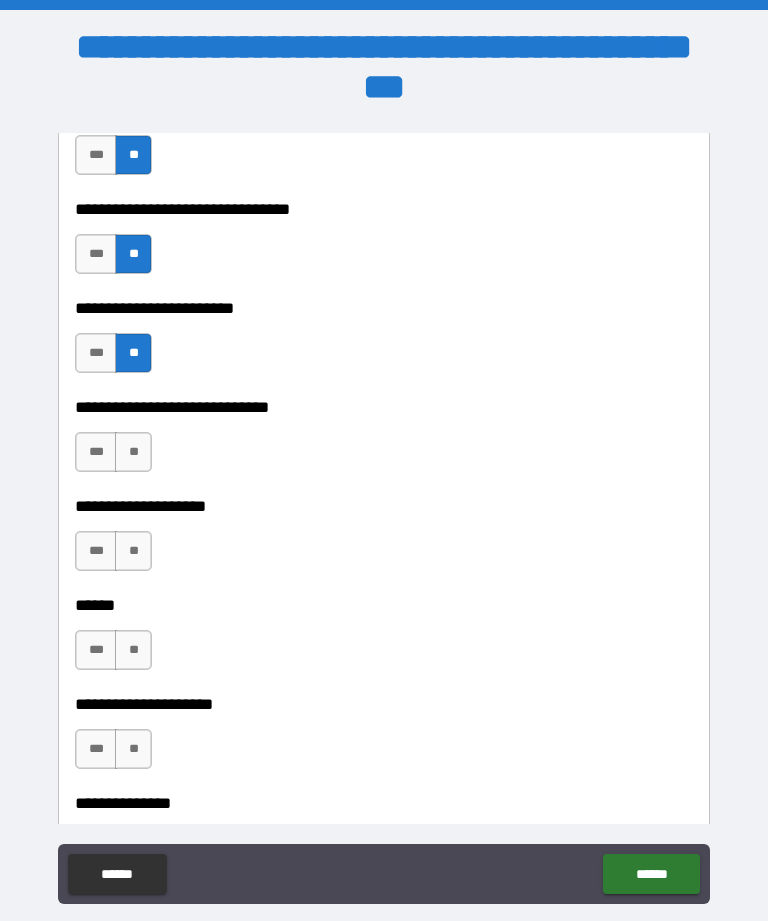 click on "**" at bounding box center (133, 452) 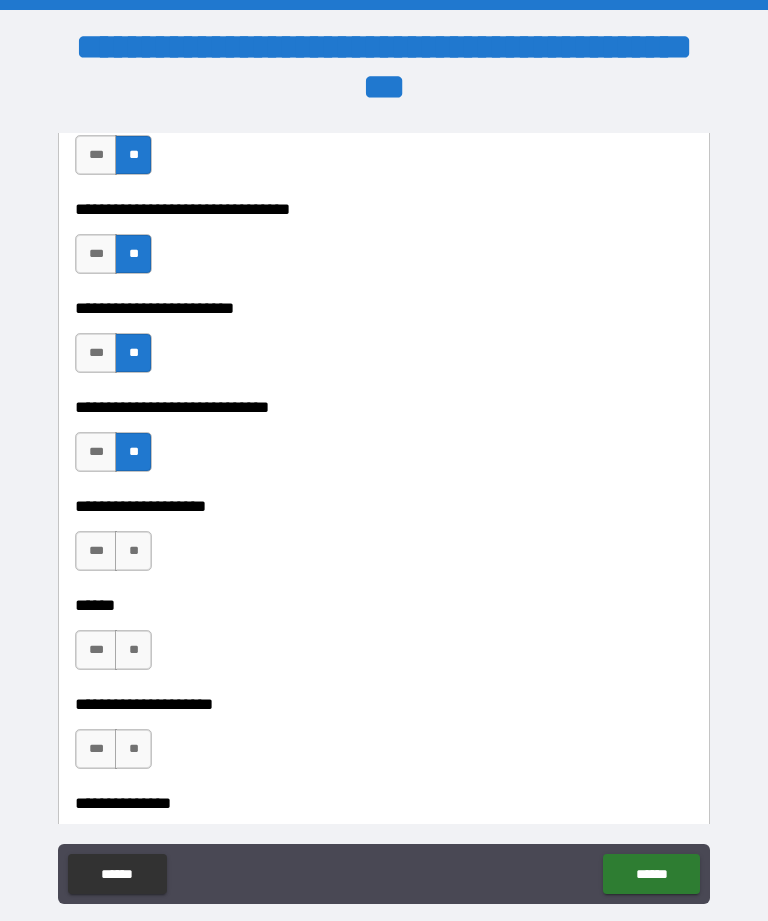click on "**" at bounding box center [133, 551] 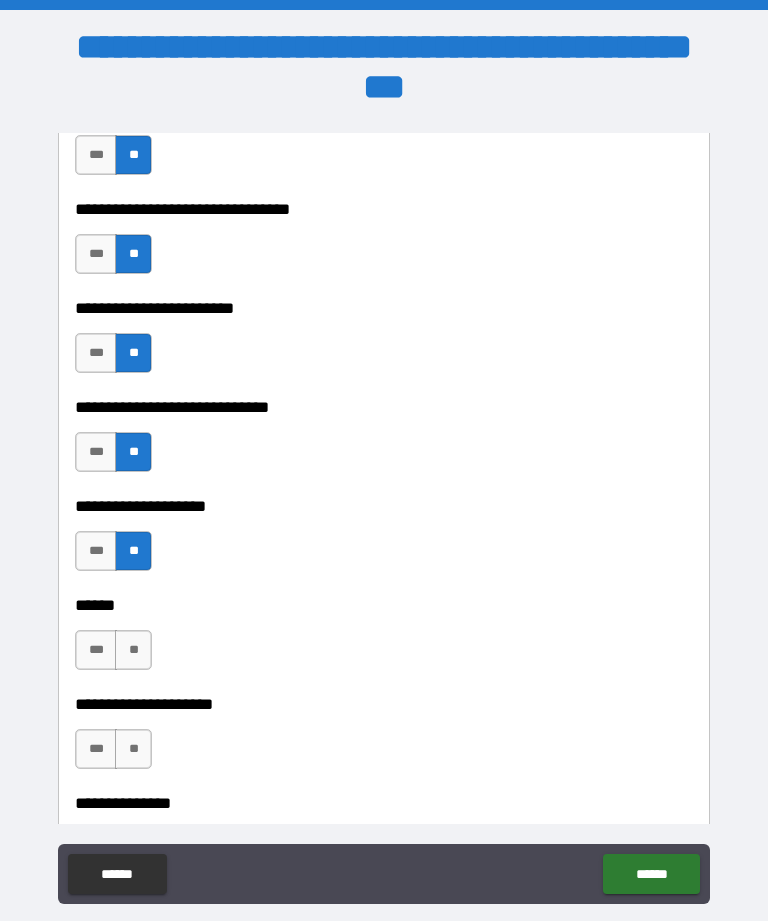 click on "**" at bounding box center (133, 650) 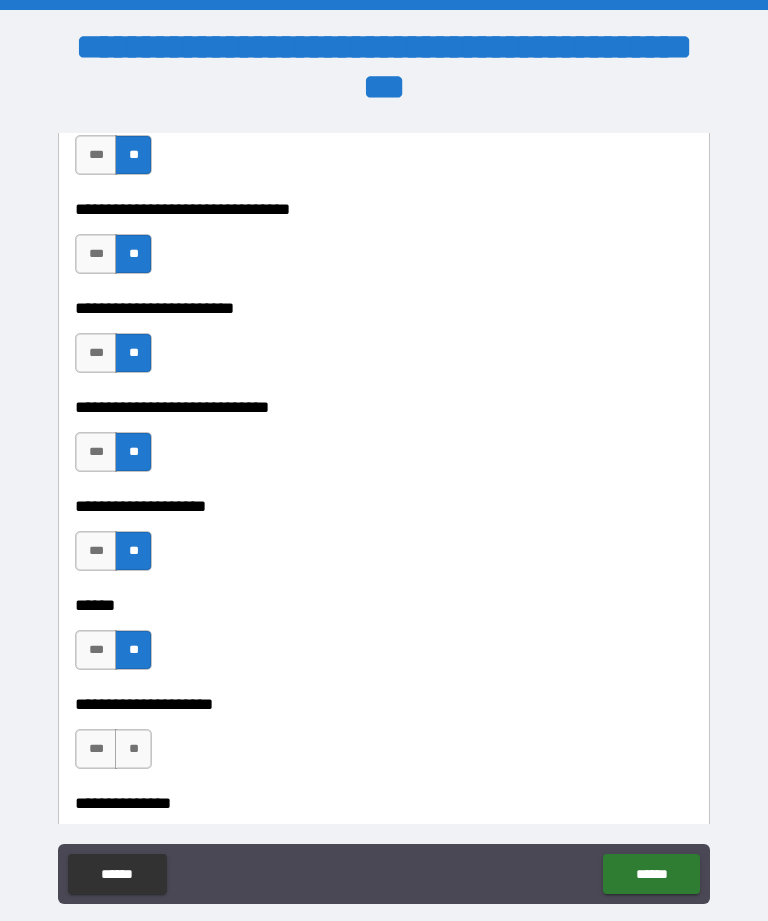 click on "**" at bounding box center (133, 749) 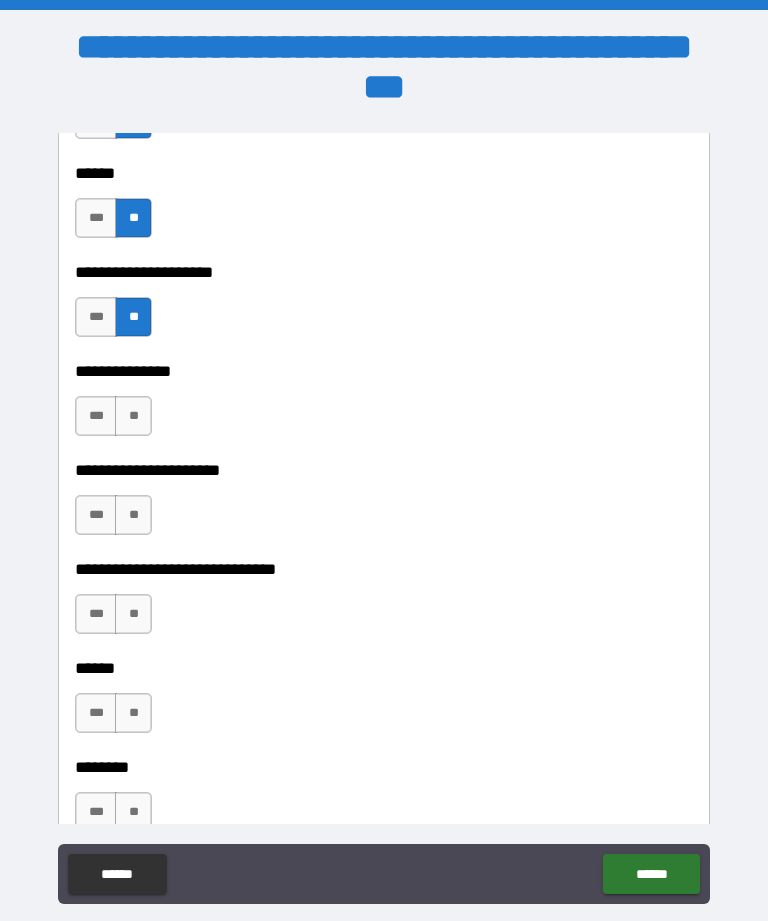 scroll, scrollTop: 7593, scrollLeft: 0, axis: vertical 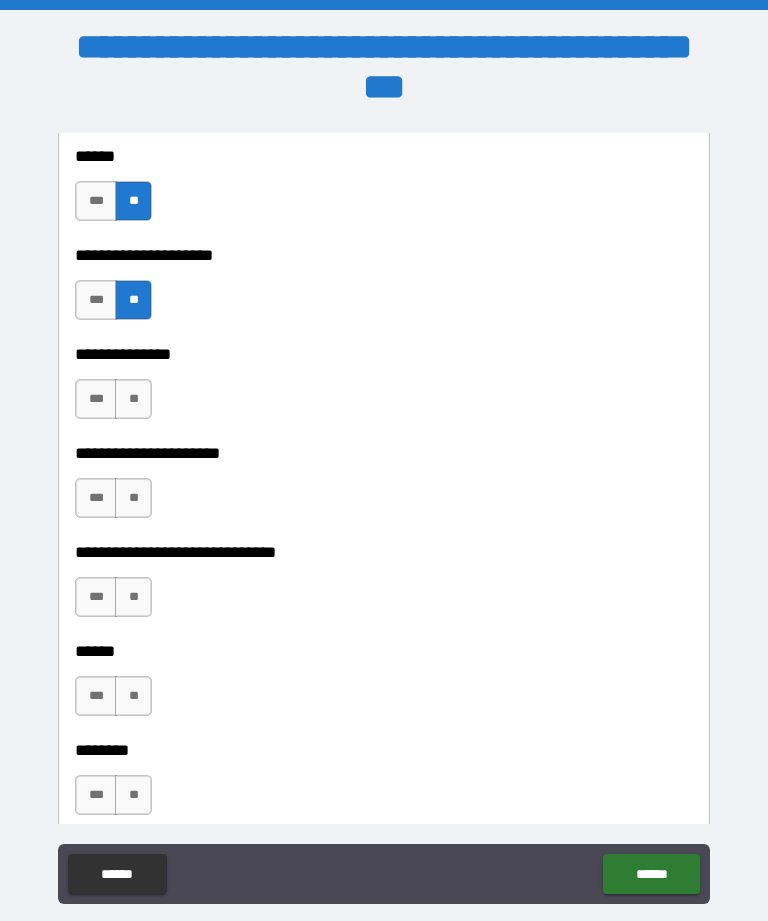 click on "**" at bounding box center [133, 399] 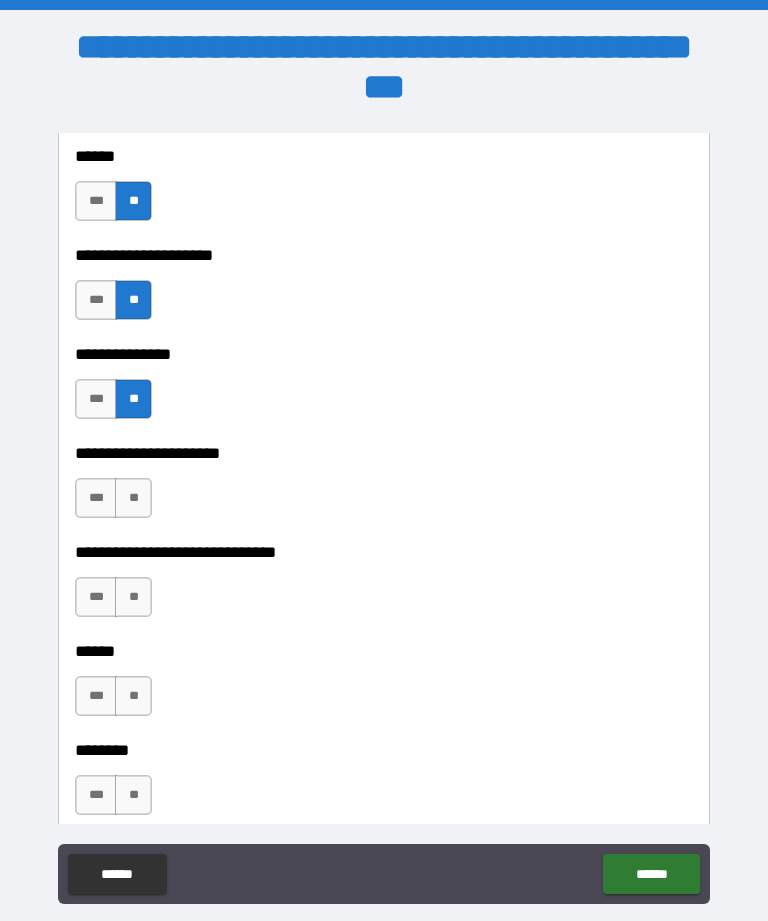 click on "**" at bounding box center [133, 498] 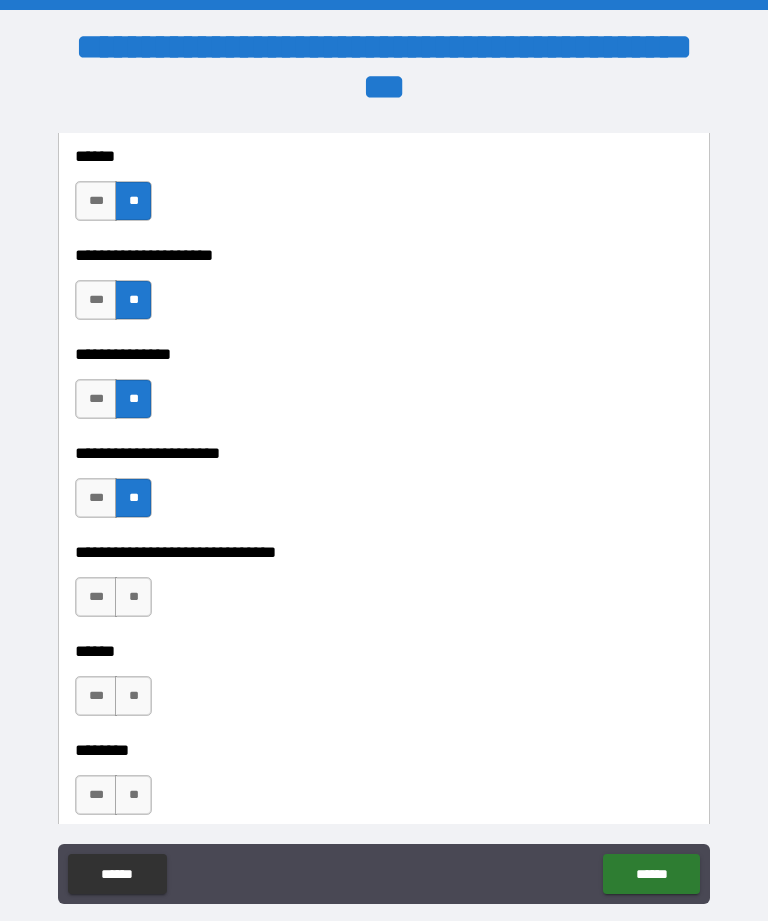 click on "**" at bounding box center (133, 597) 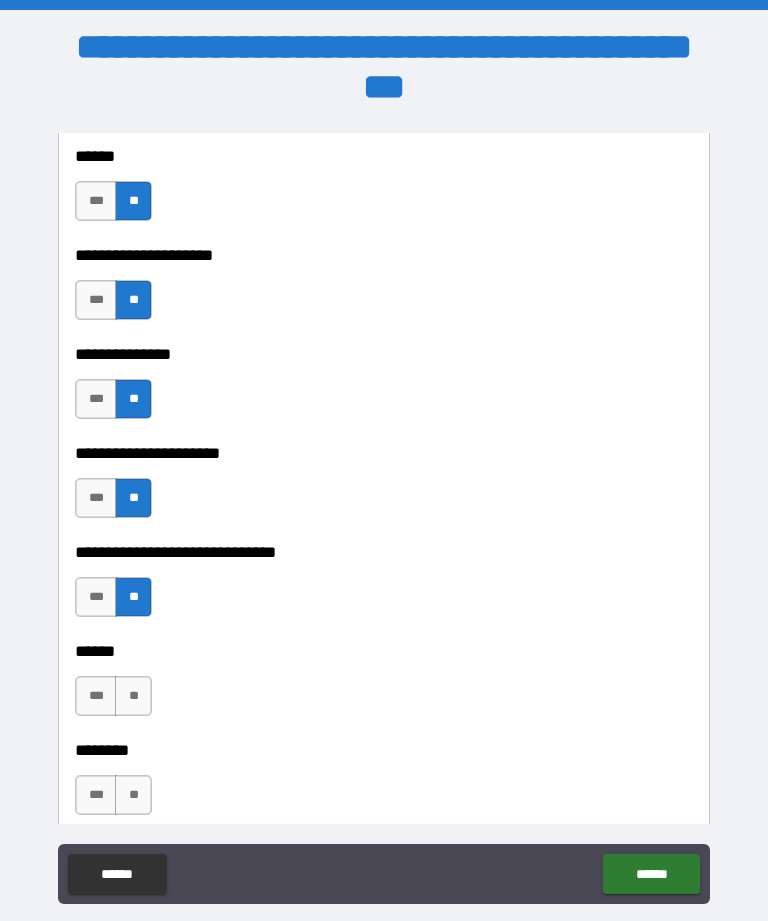 click on "**" at bounding box center [133, 696] 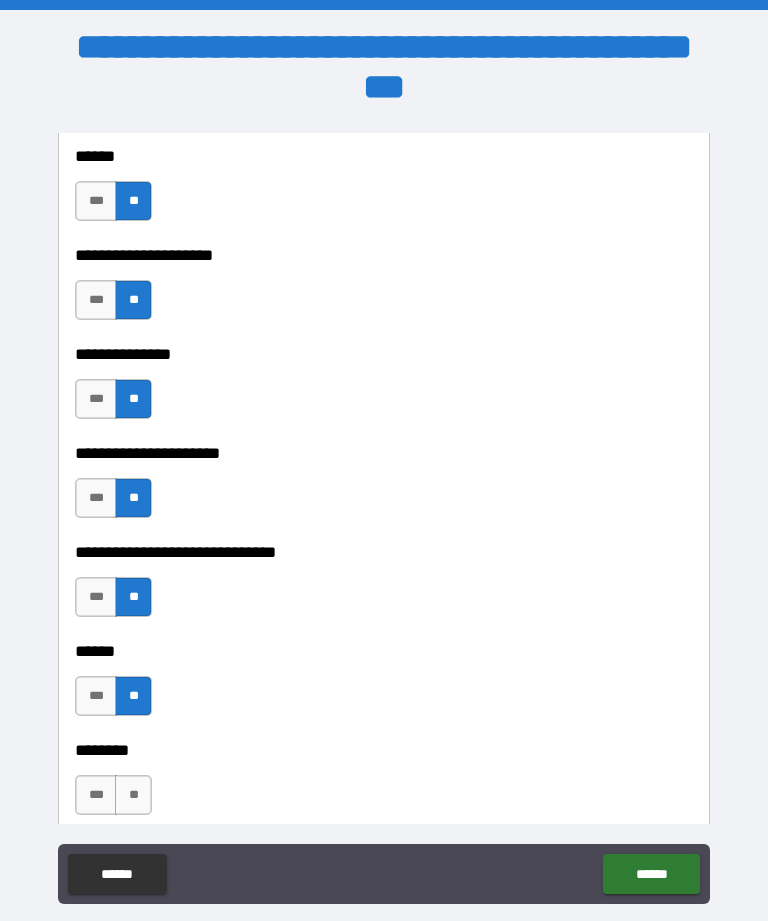 click on "**" at bounding box center [133, 795] 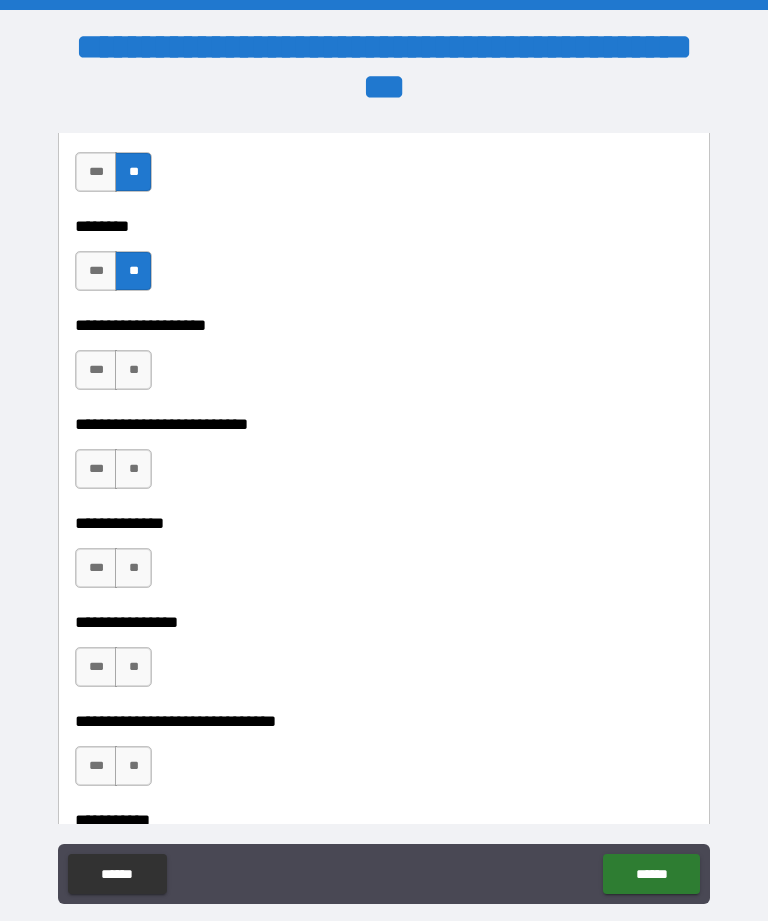 scroll, scrollTop: 8117, scrollLeft: 0, axis: vertical 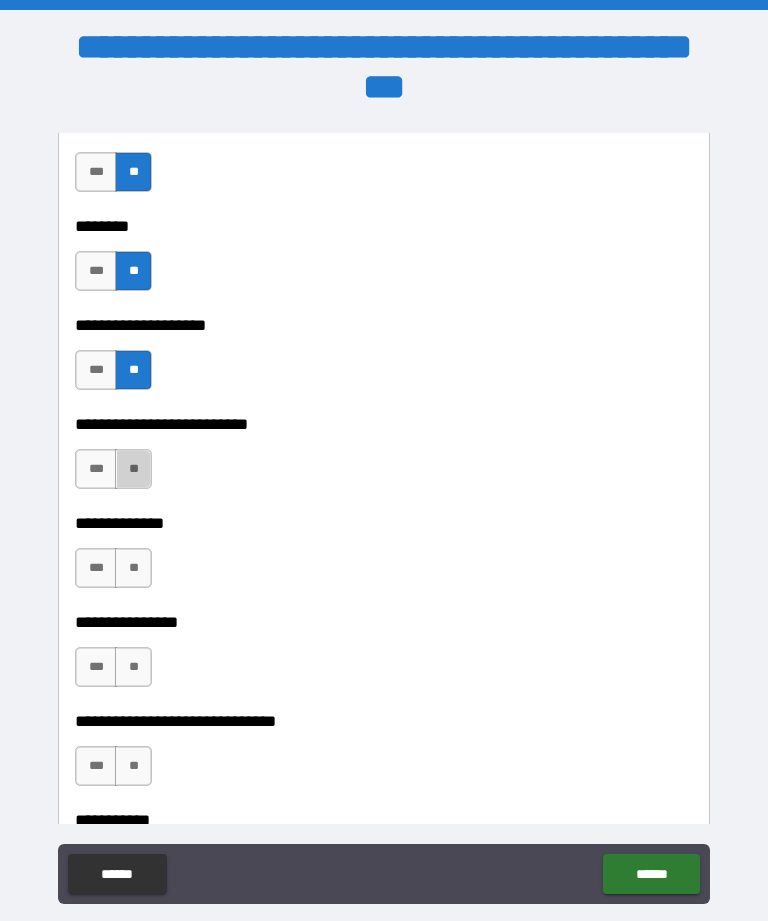 click on "**" at bounding box center (133, 469) 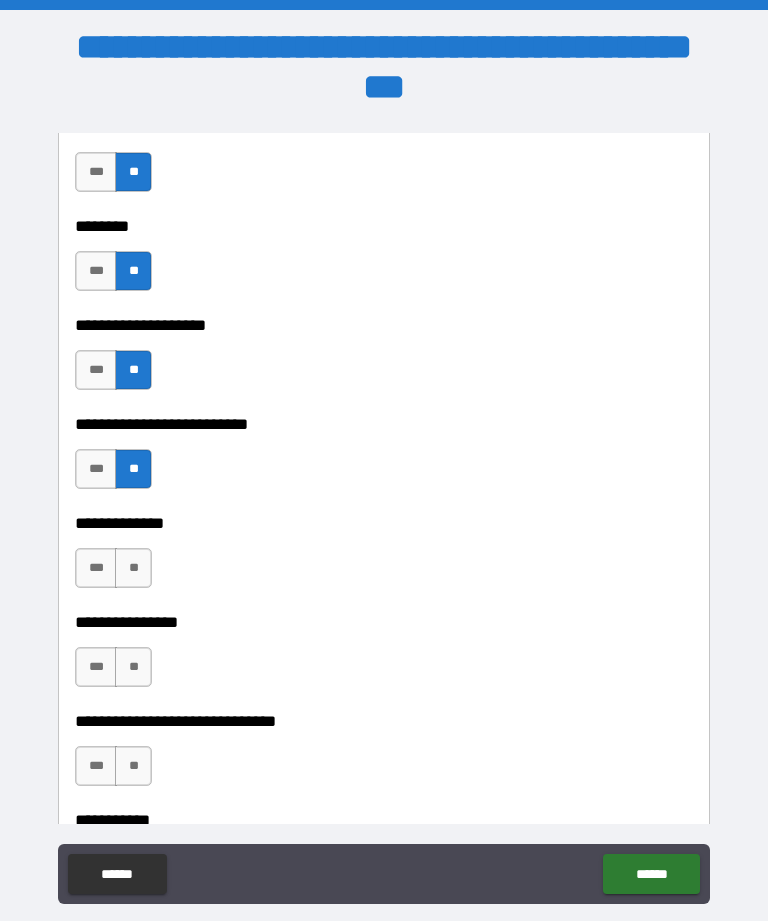 click on "**" at bounding box center (133, 568) 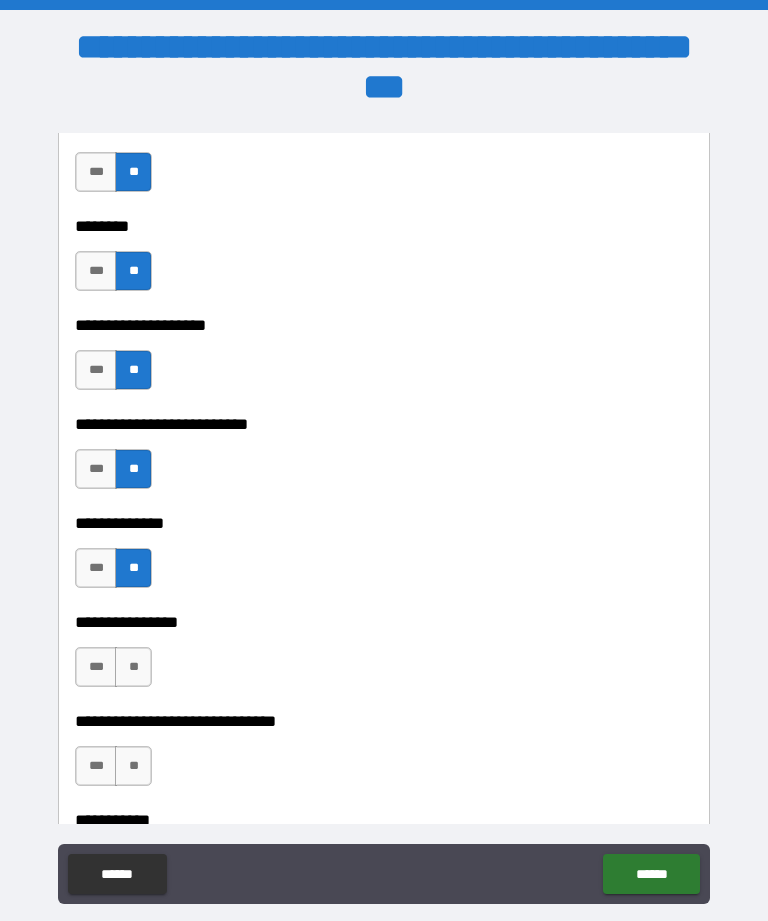 click on "**" at bounding box center (133, 667) 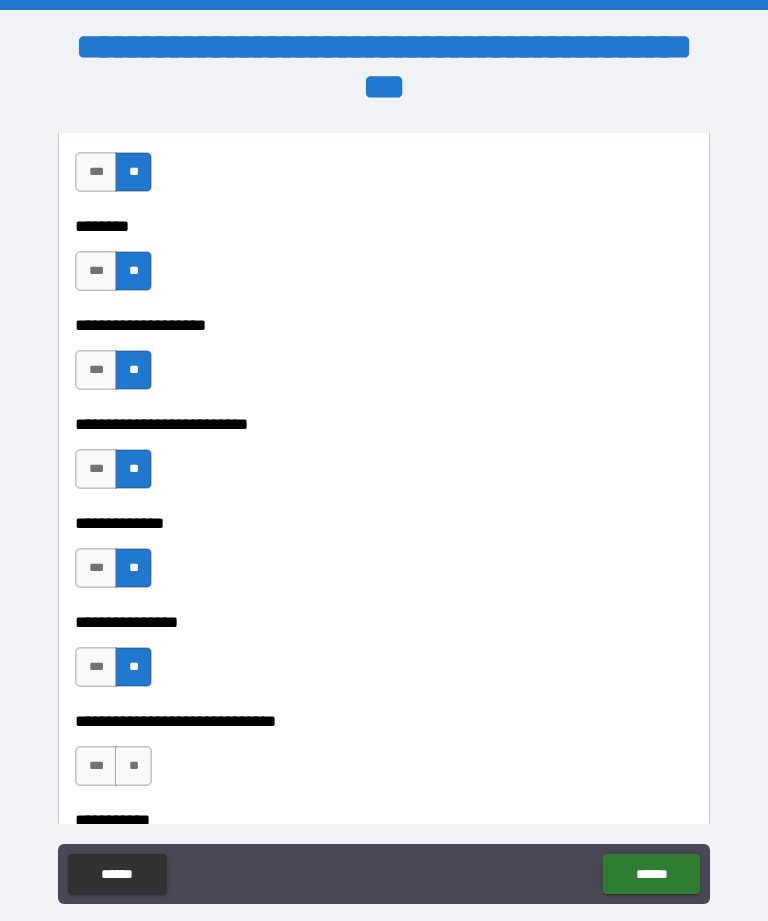 click on "**" at bounding box center (133, 766) 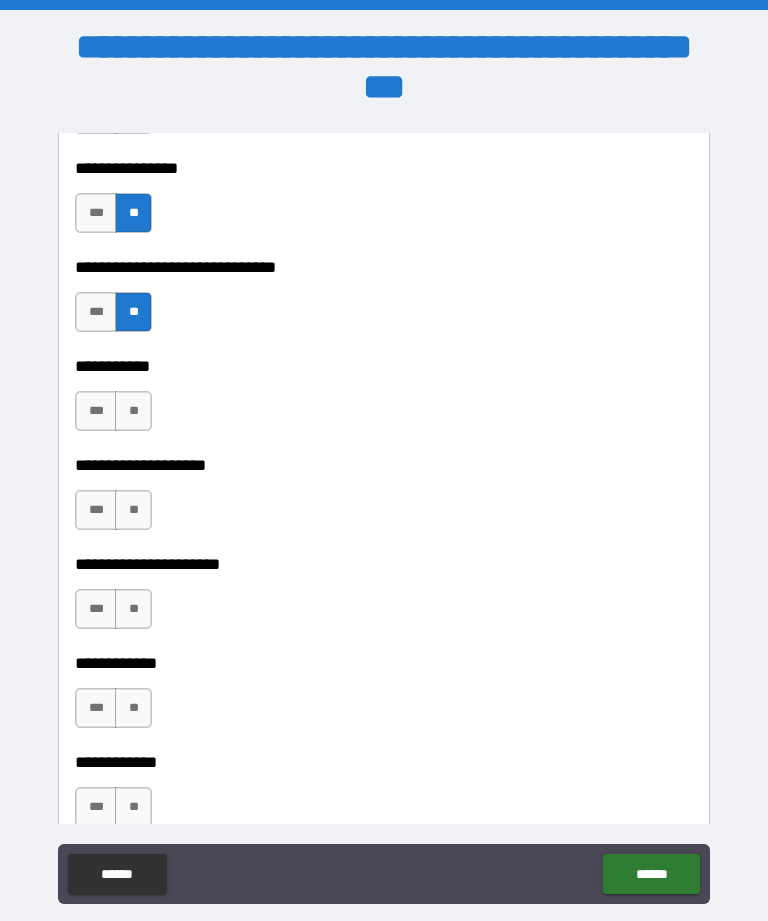 scroll, scrollTop: 8575, scrollLeft: 0, axis: vertical 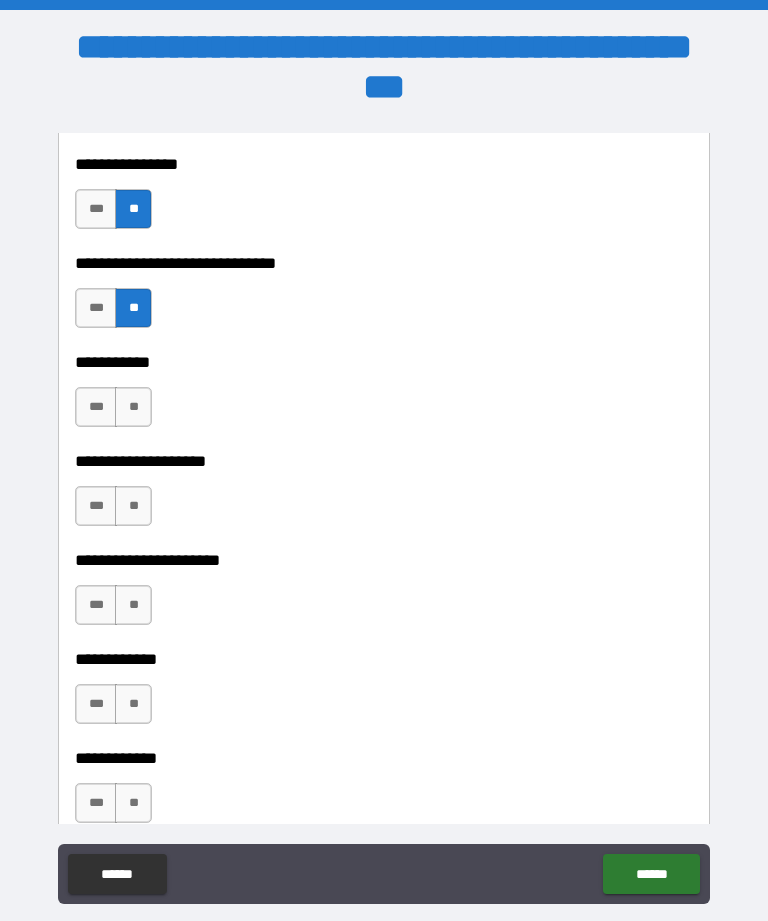 click on "**" at bounding box center (133, 407) 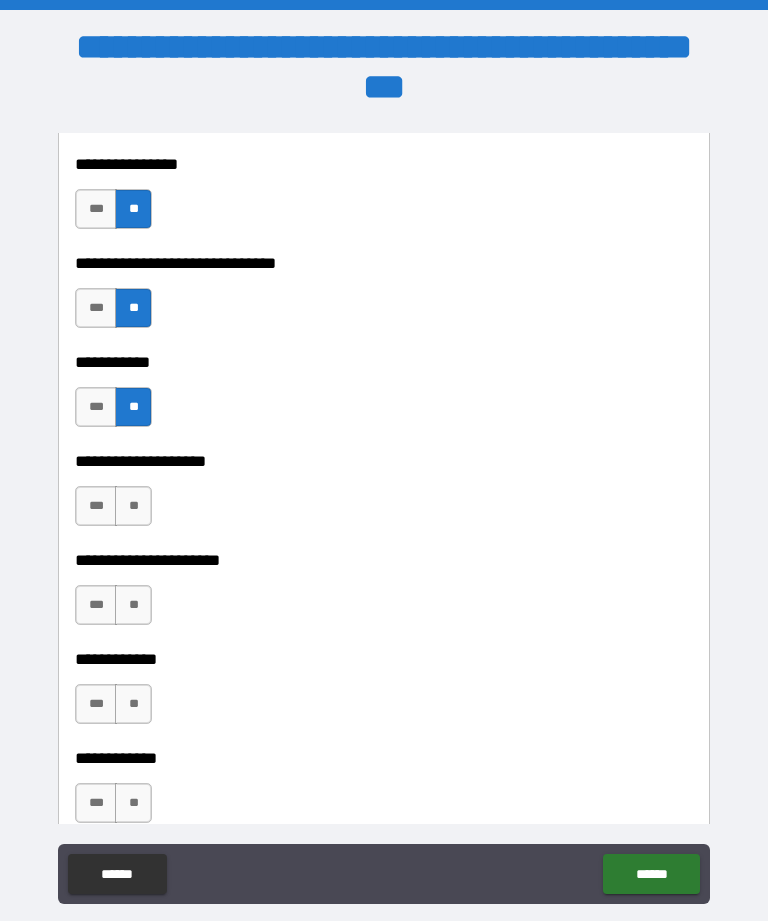 click on "**" at bounding box center [133, 506] 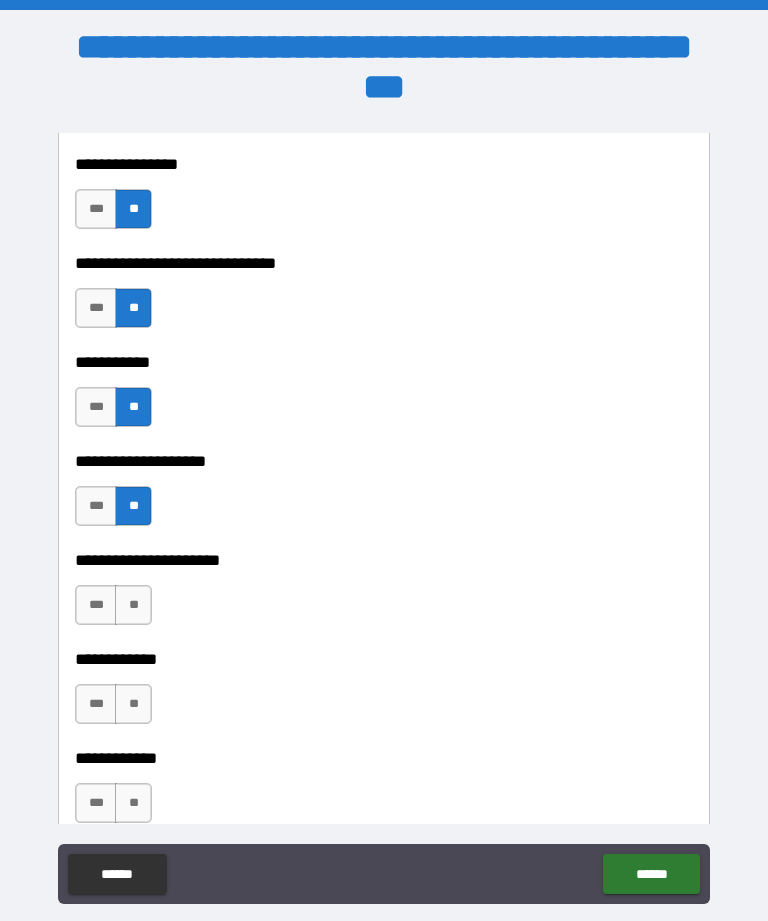 click on "**" at bounding box center [133, 605] 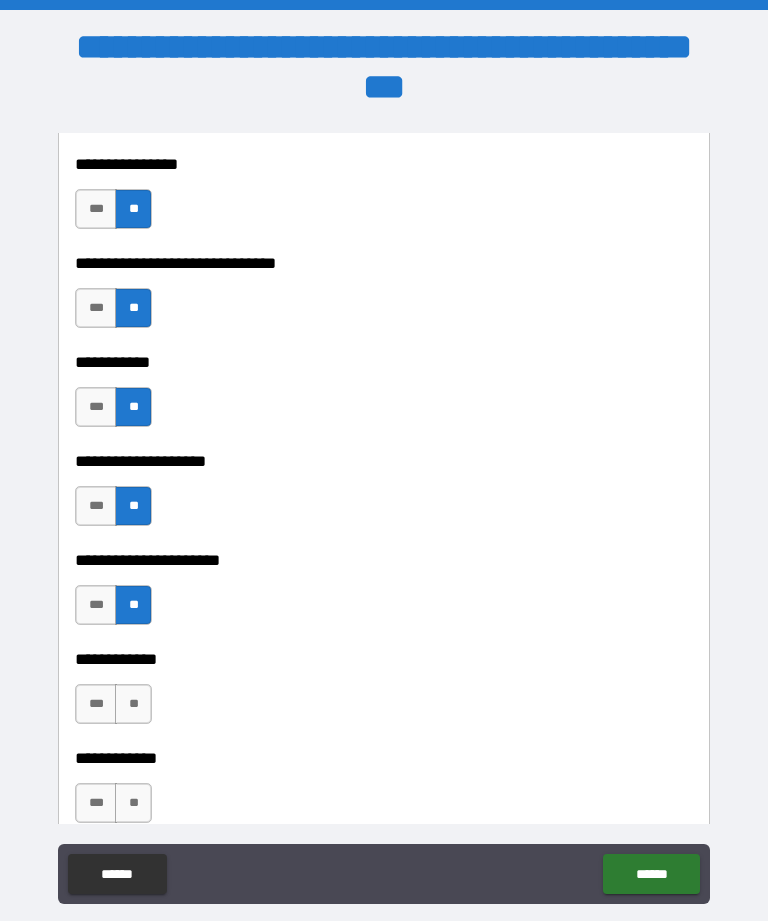 click on "**" at bounding box center [133, 704] 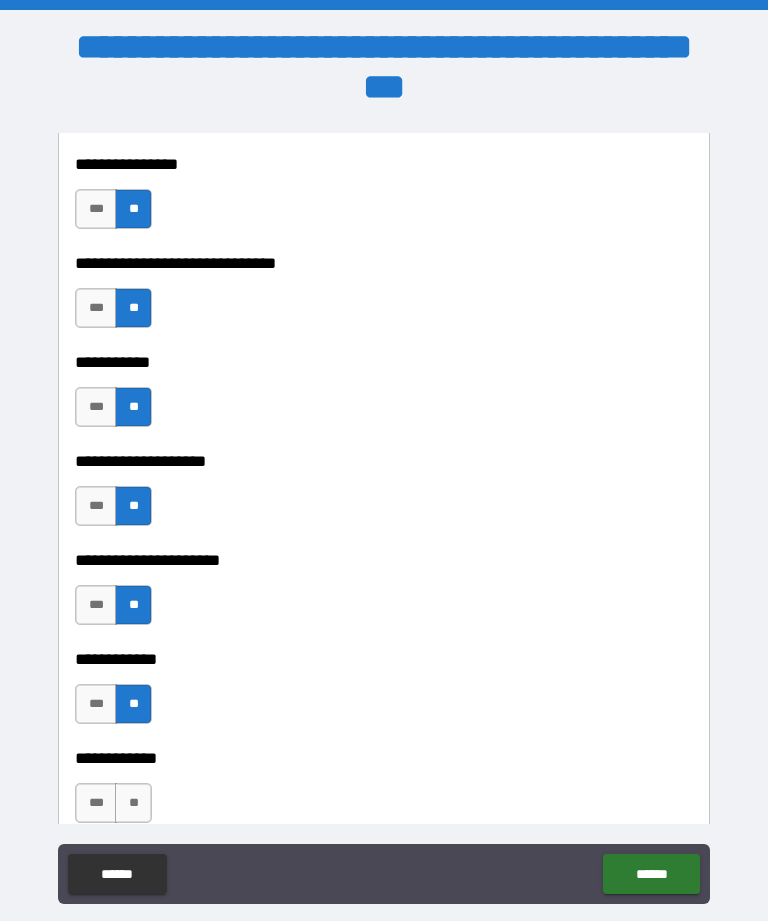 click on "**" at bounding box center [133, 803] 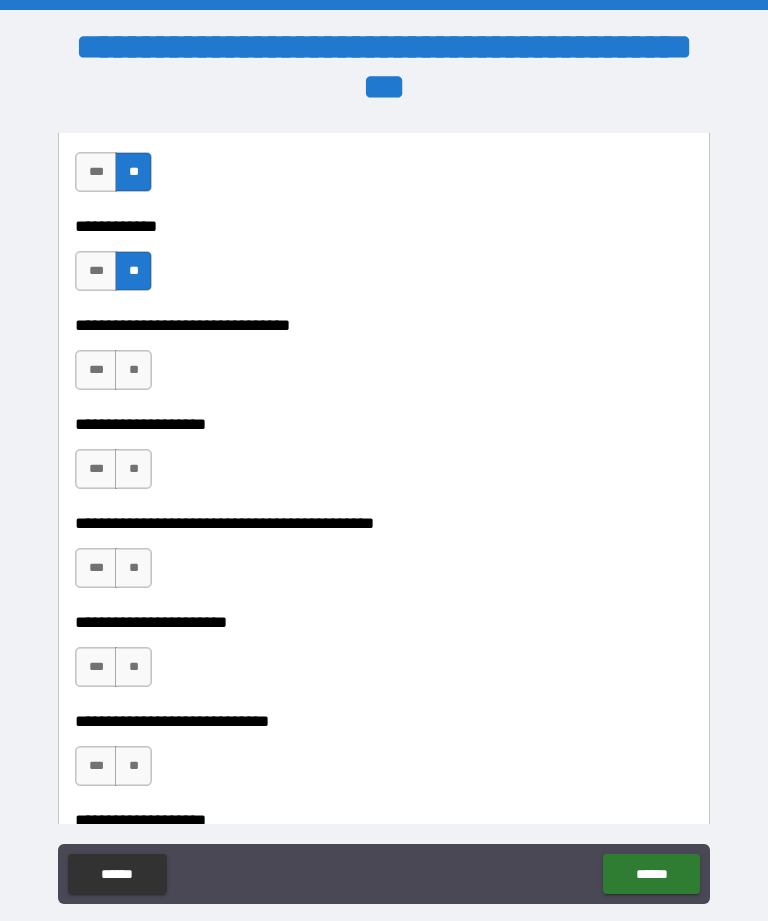 scroll, scrollTop: 9139, scrollLeft: 0, axis: vertical 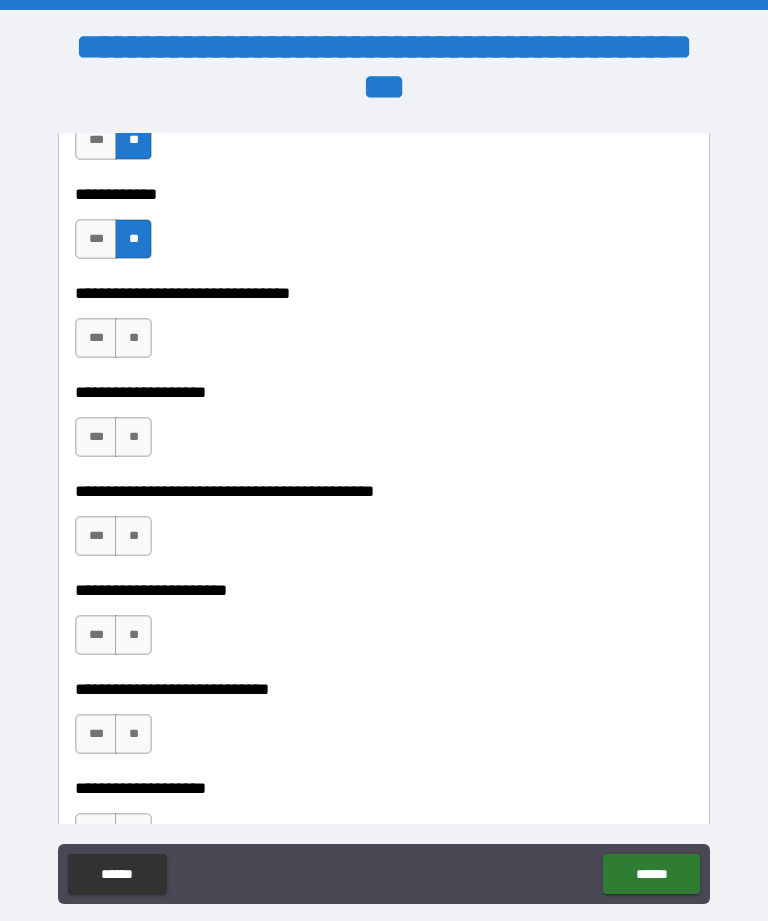 click on "**" at bounding box center (133, 338) 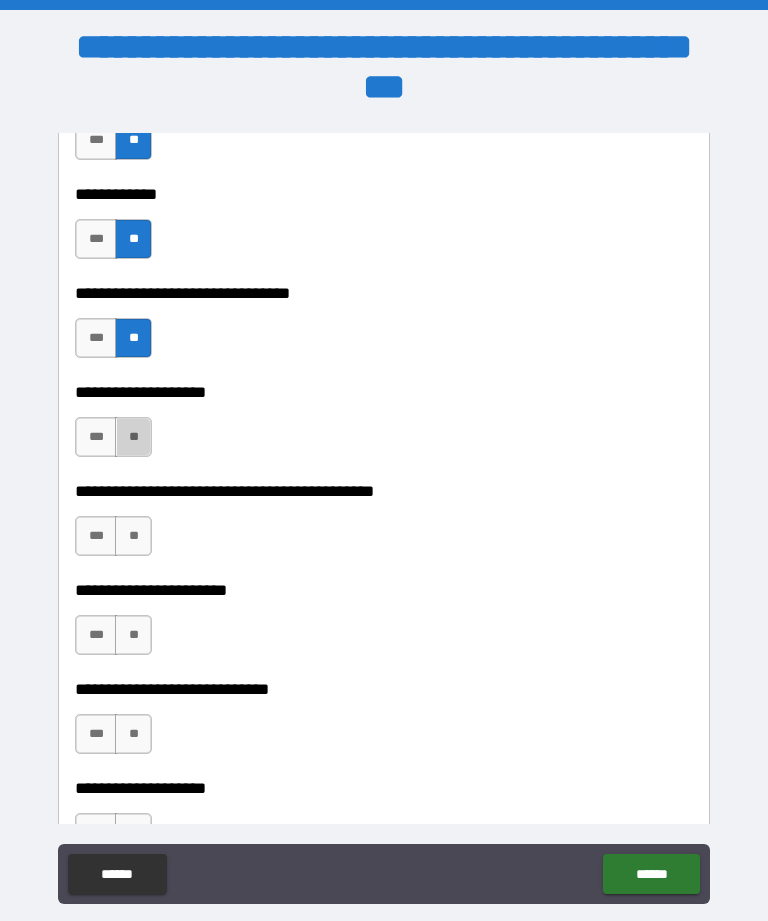 click on "**" at bounding box center [133, 437] 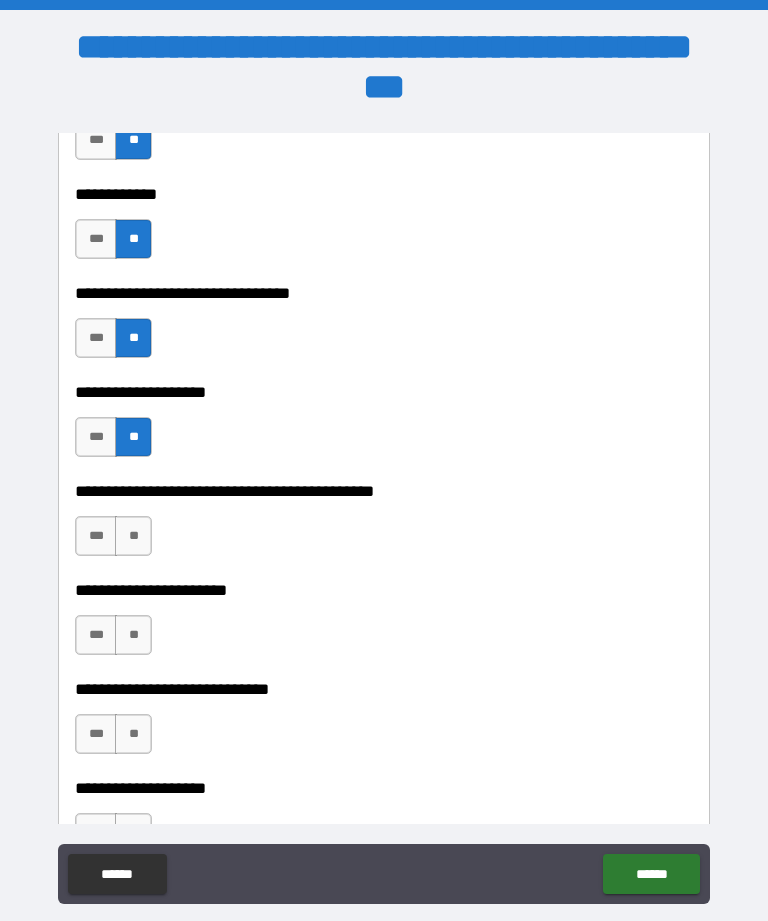 click on "**" at bounding box center [133, 536] 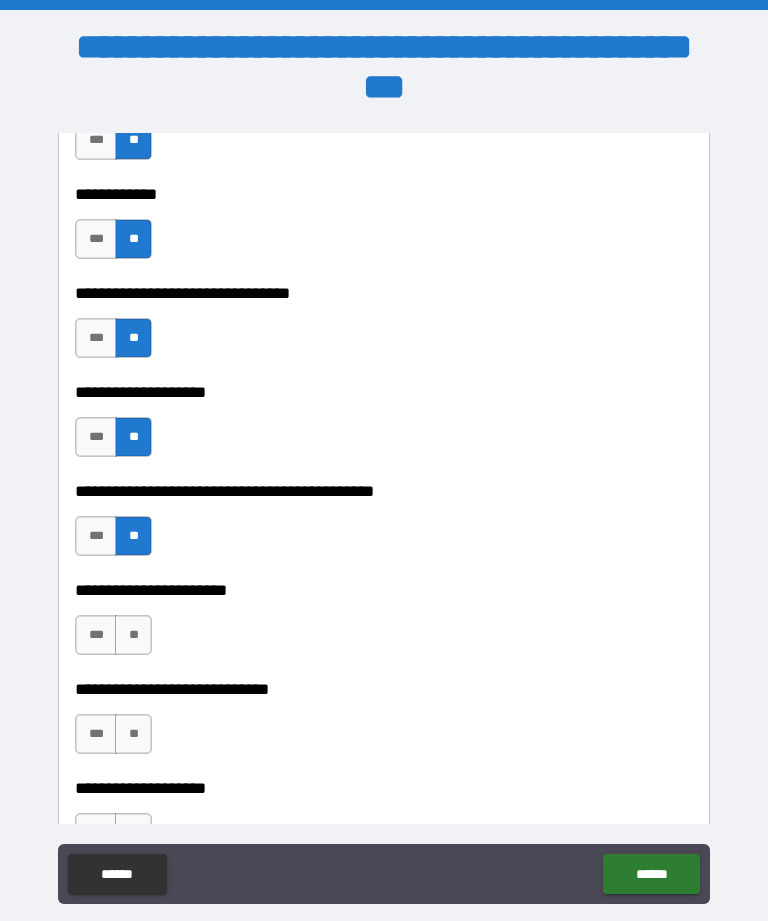 click on "**" at bounding box center [133, 635] 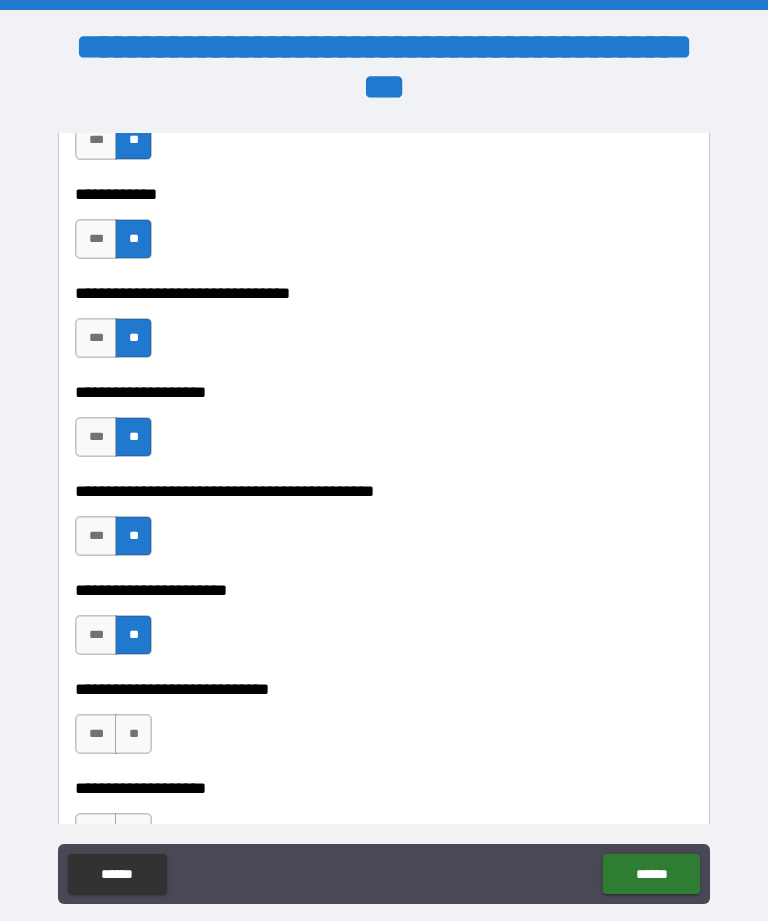 click on "**" at bounding box center (133, 734) 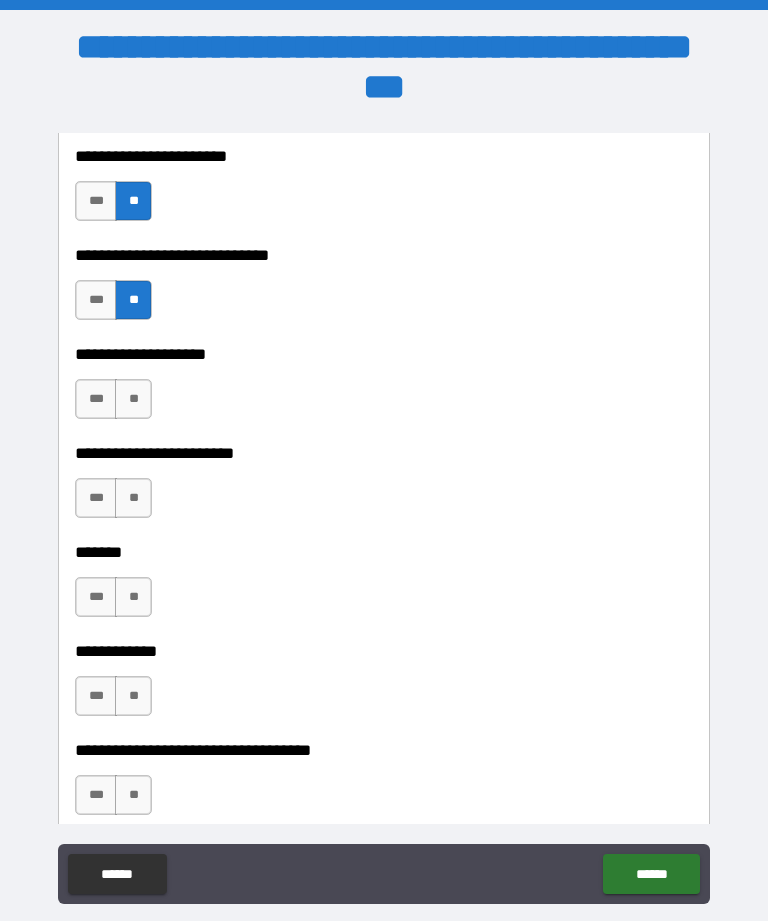 scroll, scrollTop: 9613, scrollLeft: 0, axis: vertical 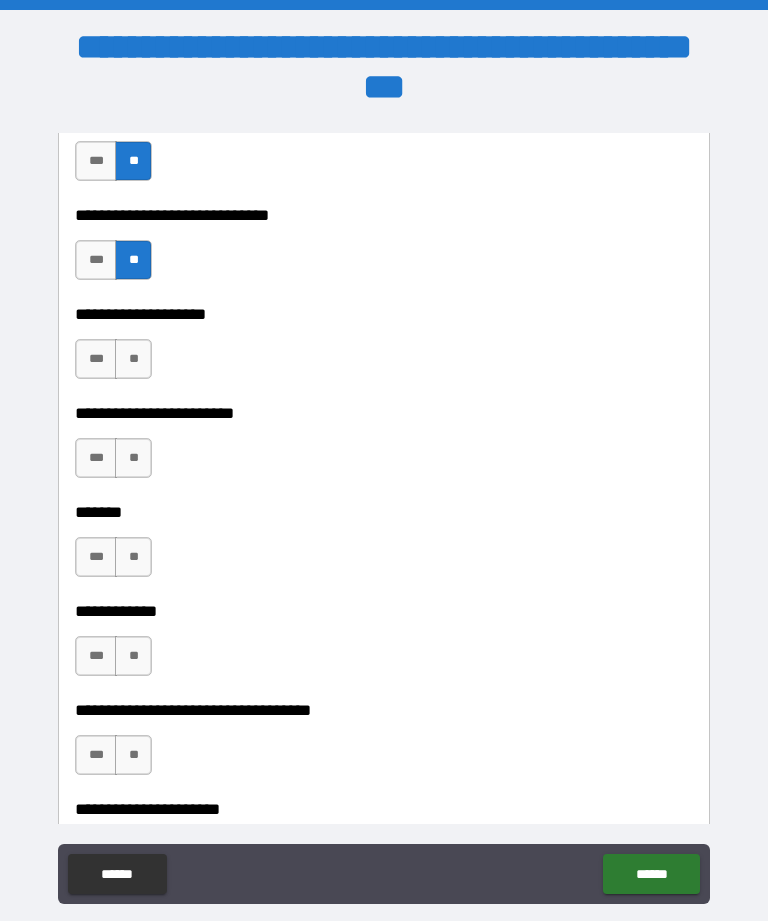 click on "**" at bounding box center (133, 359) 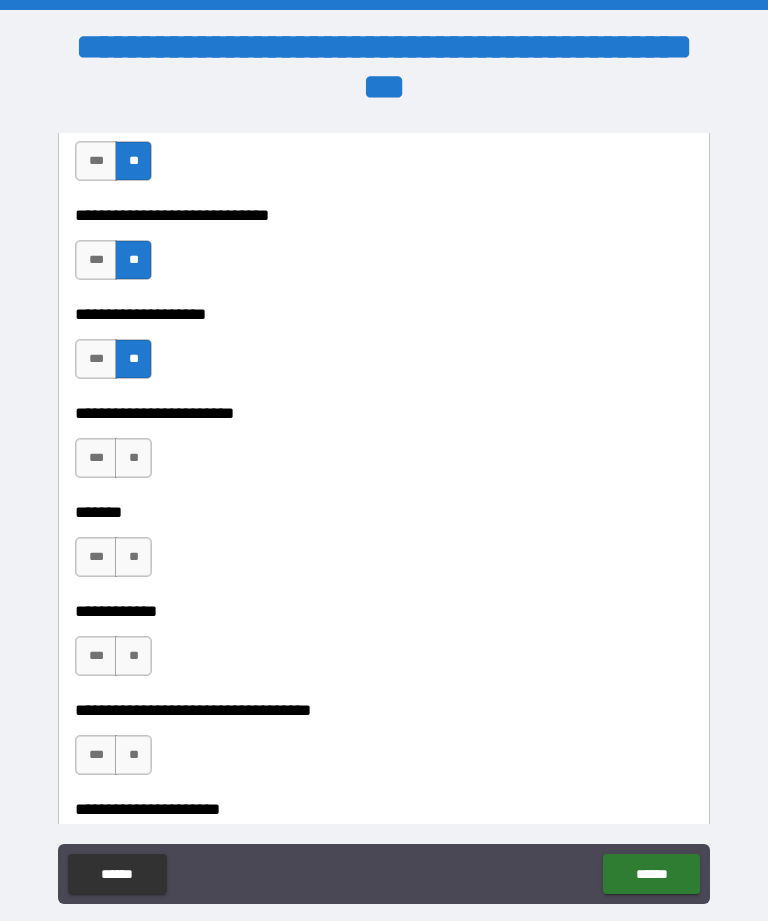 click on "**" at bounding box center (133, 458) 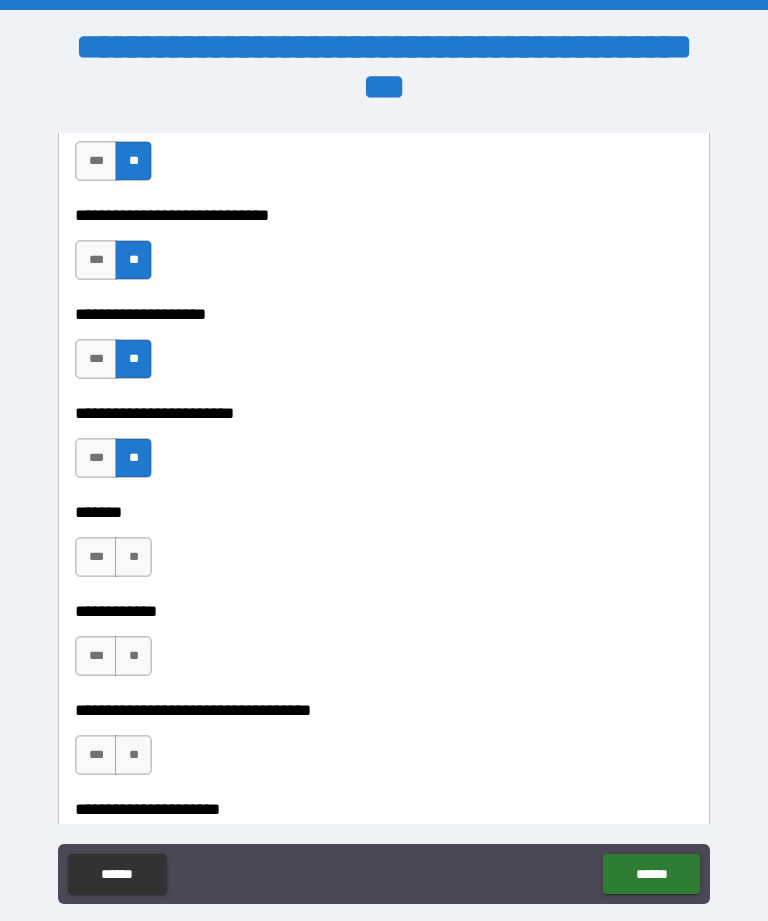 click on "**" at bounding box center (133, 557) 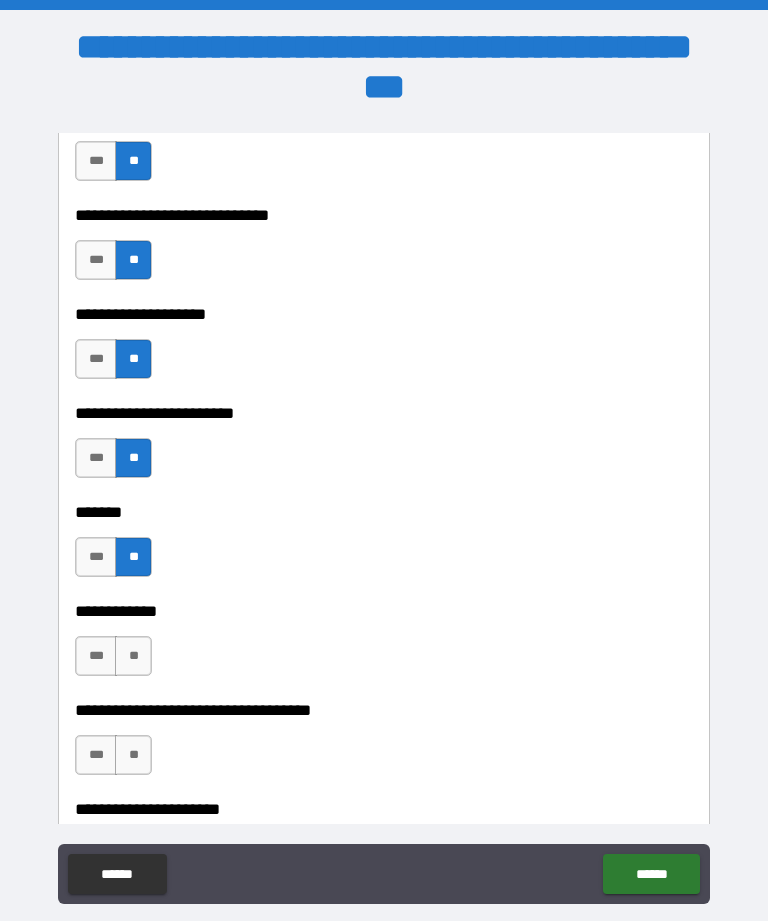 click on "**" at bounding box center [133, 656] 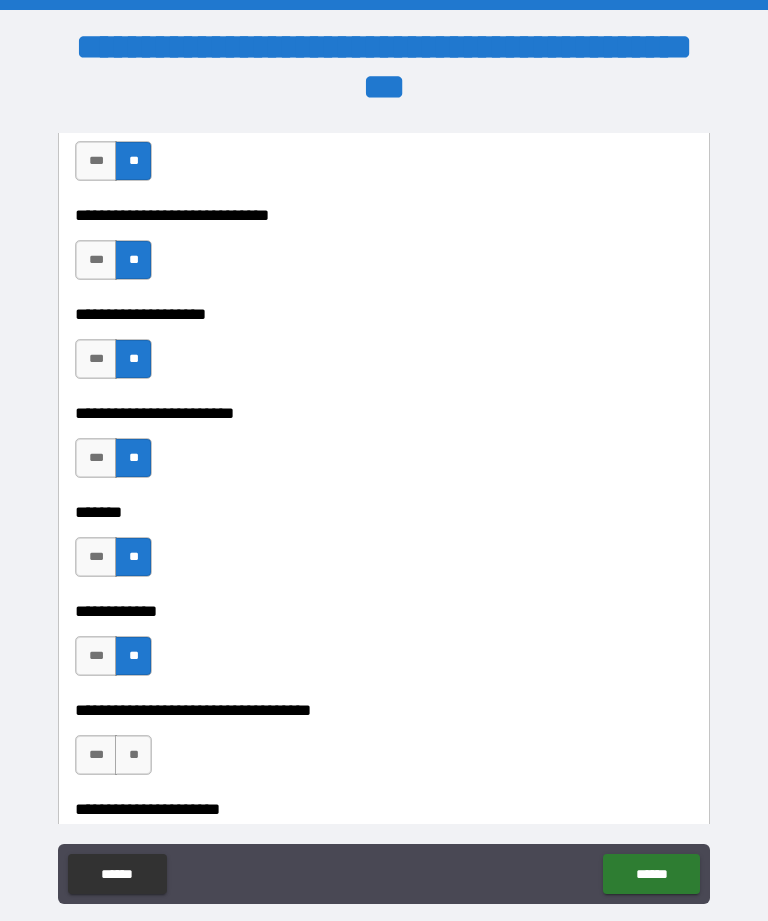 click on "**" at bounding box center [133, 755] 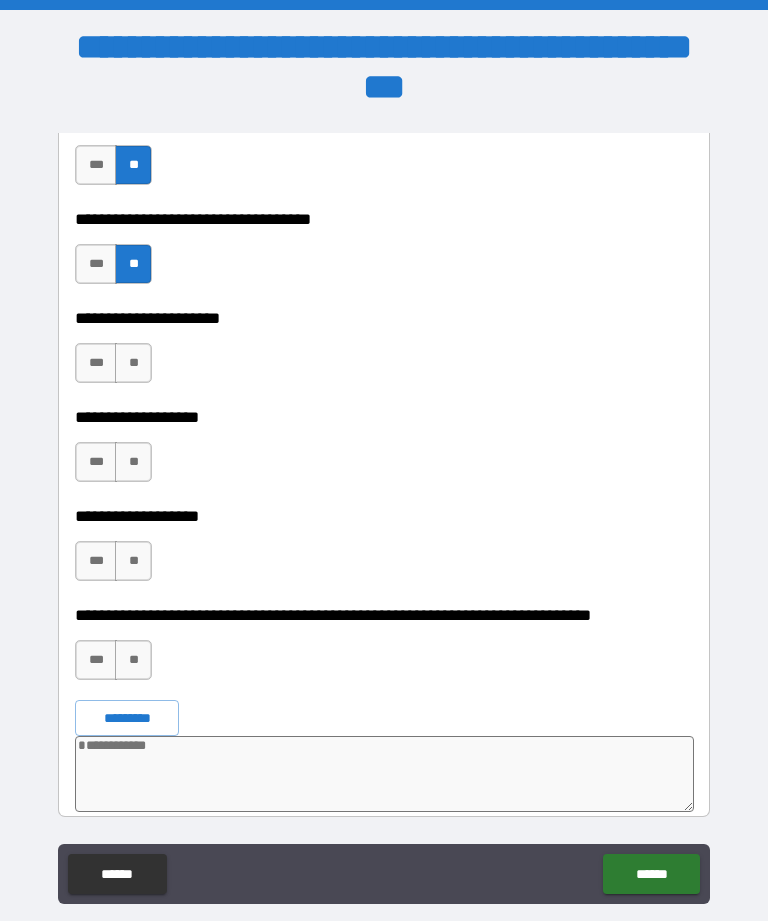 scroll, scrollTop: 10132, scrollLeft: 0, axis: vertical 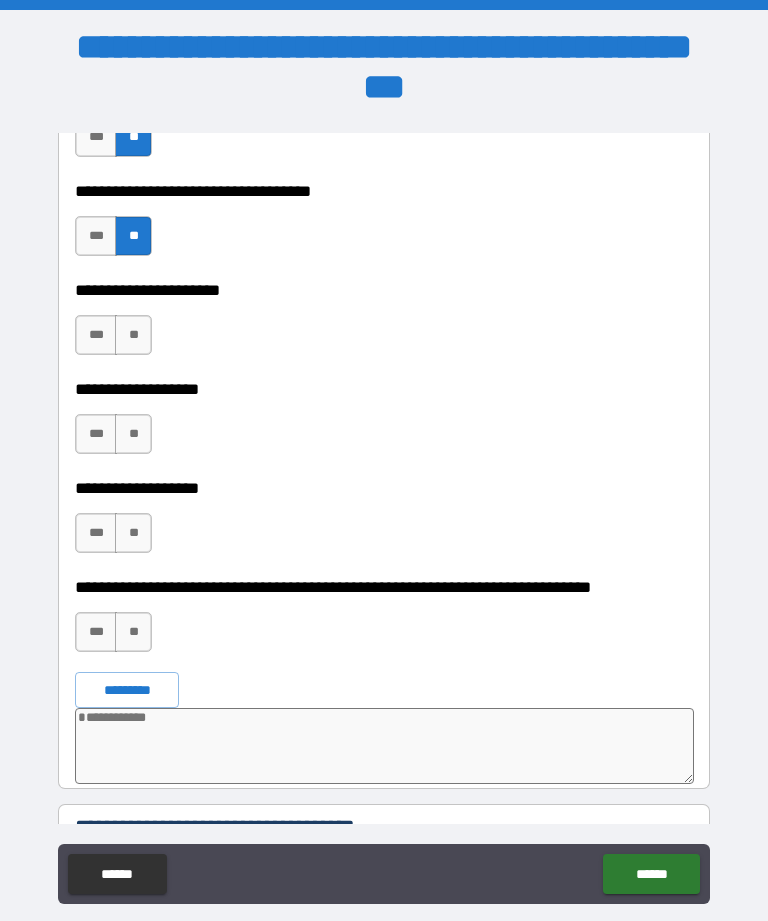 click on "**" at bounding box center [133, 335] 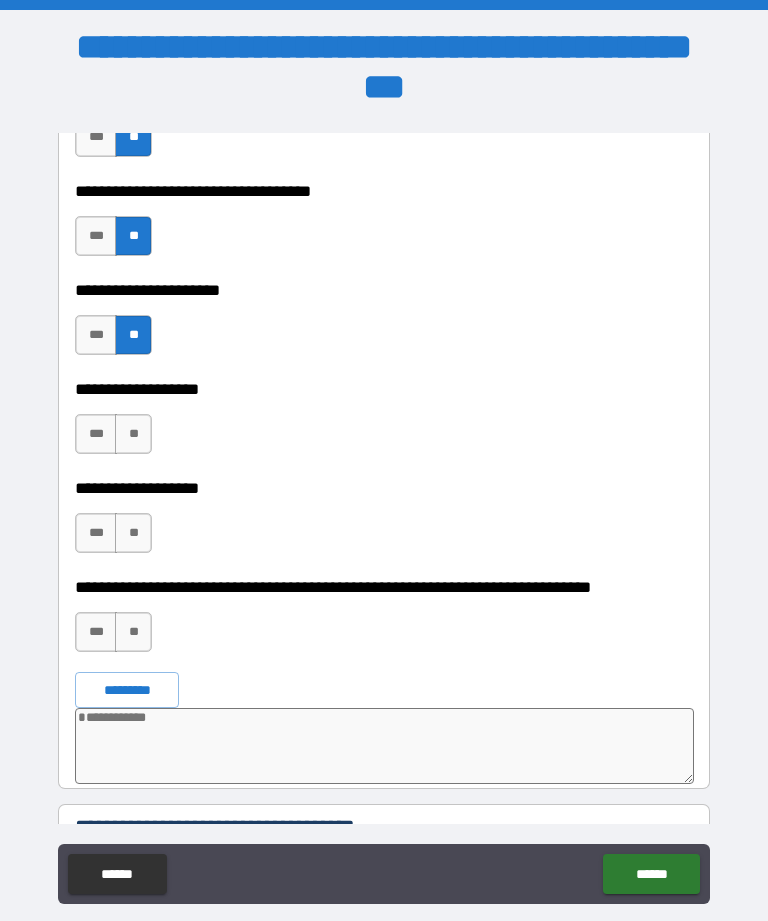 click on "**" at bounding box center (133, 434) 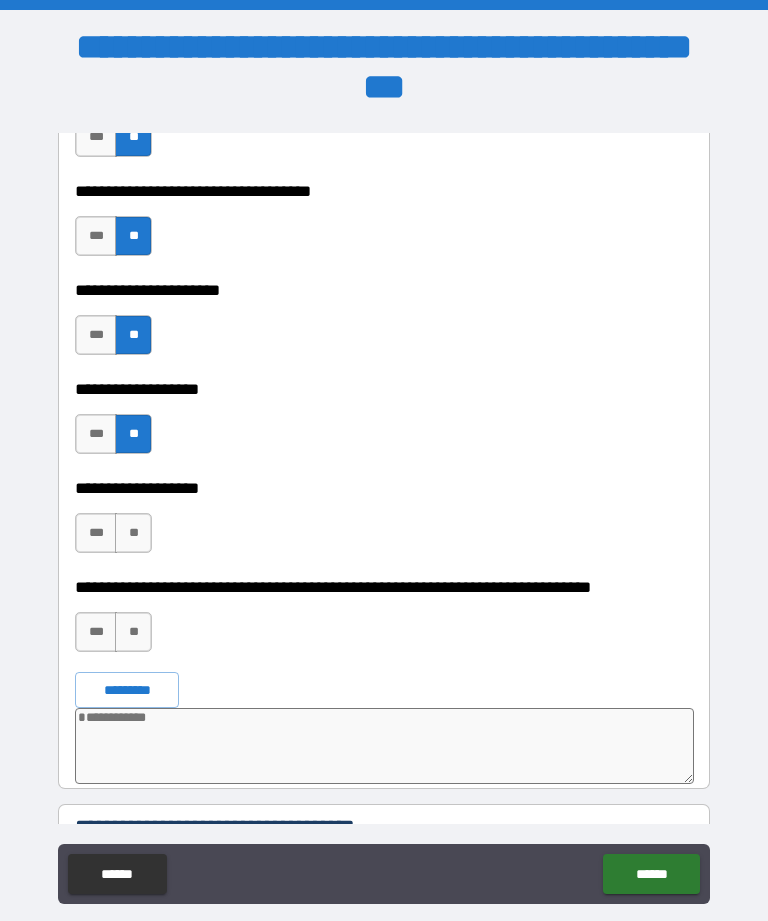 click on "**" at bounding box center (133, 533) 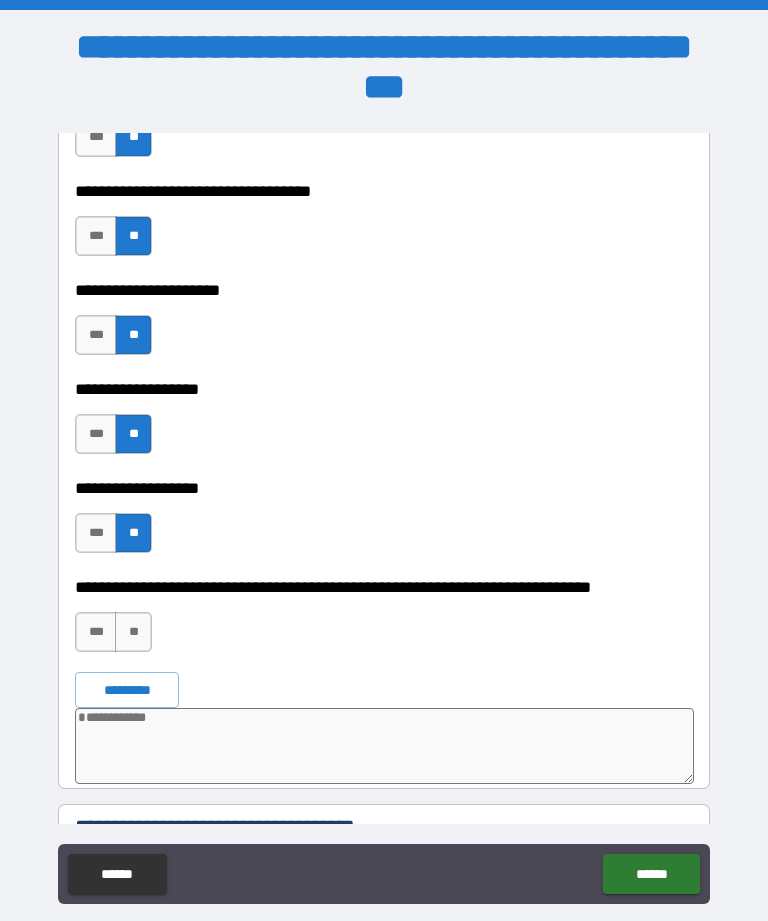 click on "**" at bounding box center [133, 632] 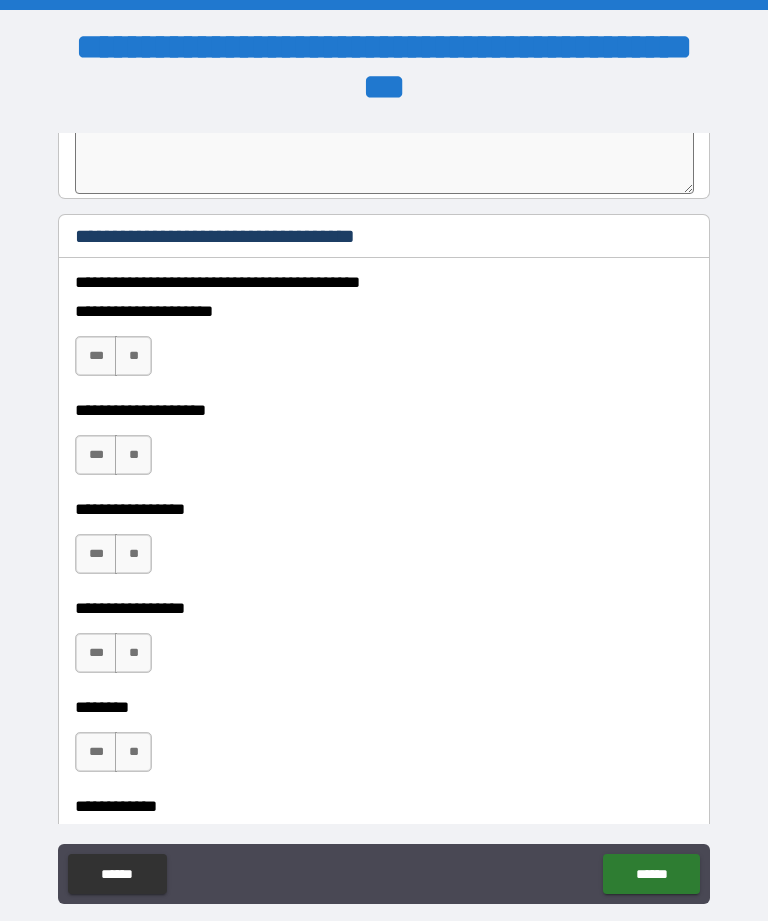 scroll, scrollTop: 10723, scrollLeft: 0, axis: vertical 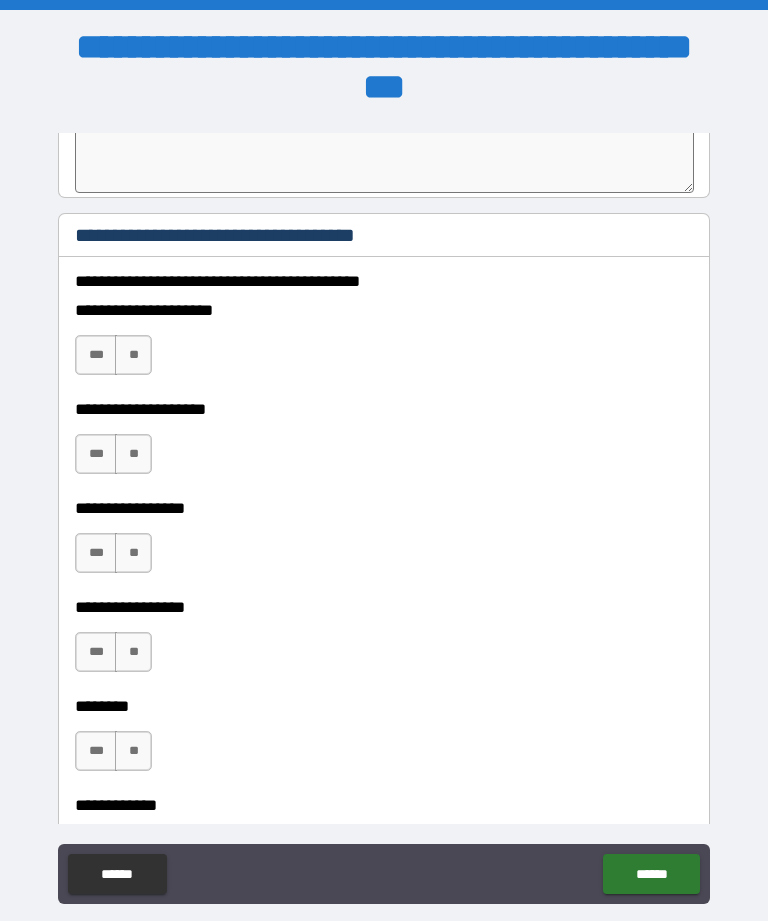 click on "**" at bounding box center [133, 355] 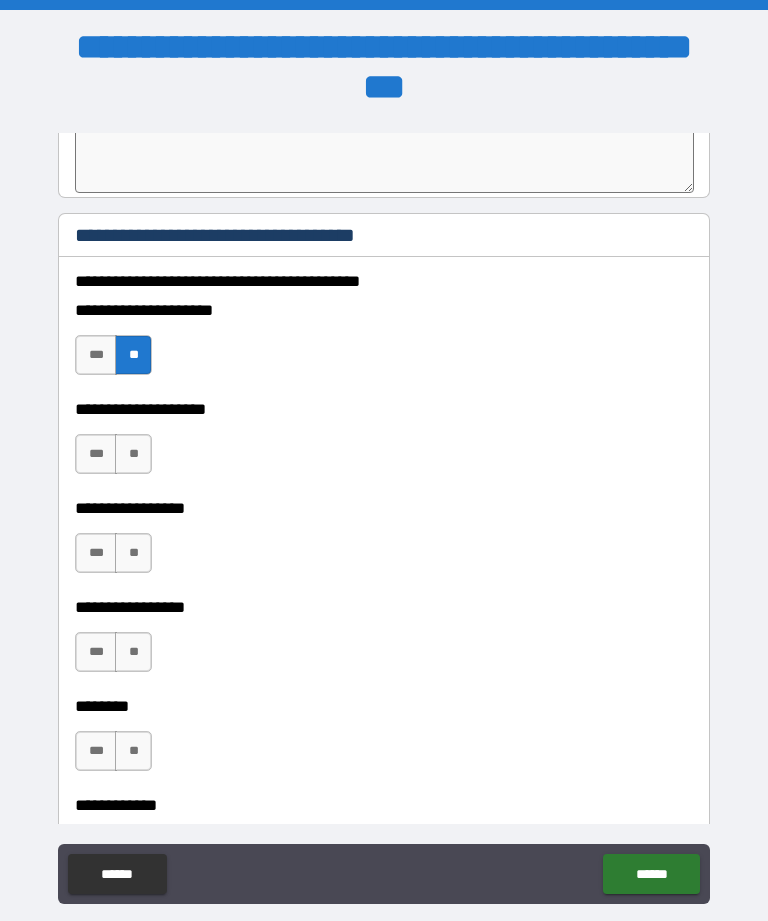 click on "**" at bounding box center [133, 454] 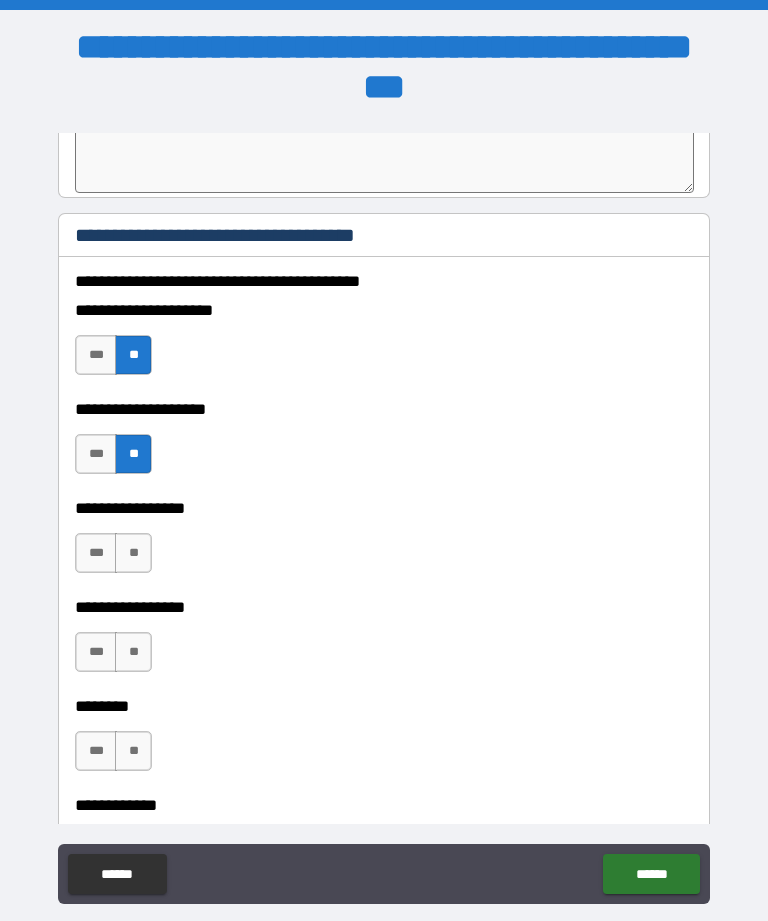 click on "**" at bounding box center [133, 553] 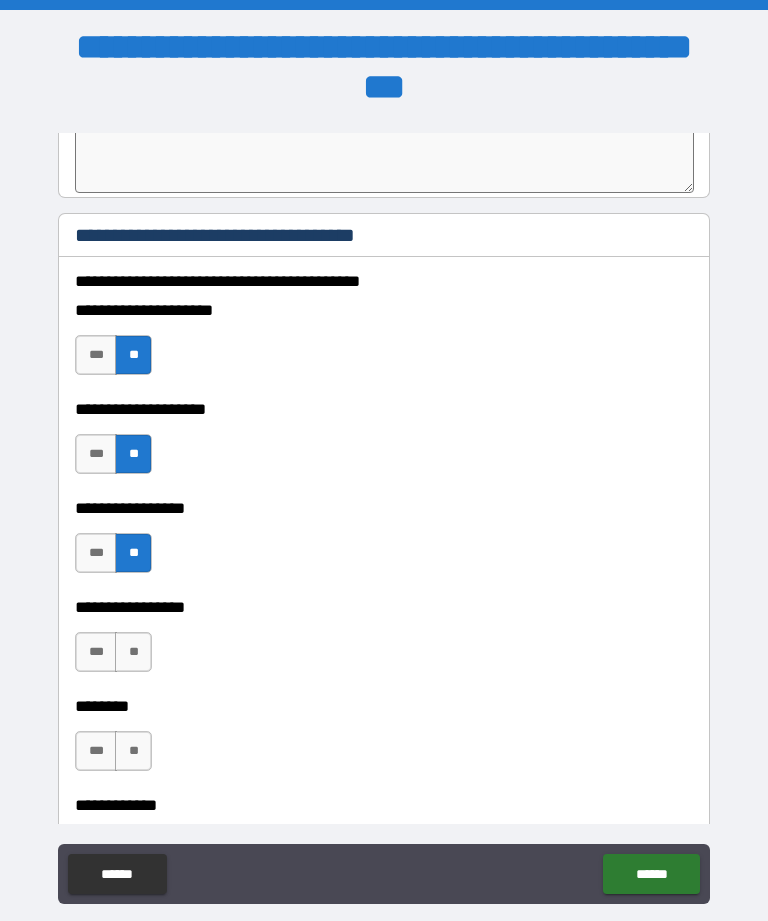 click on "**" at bounding box center (133, 652) 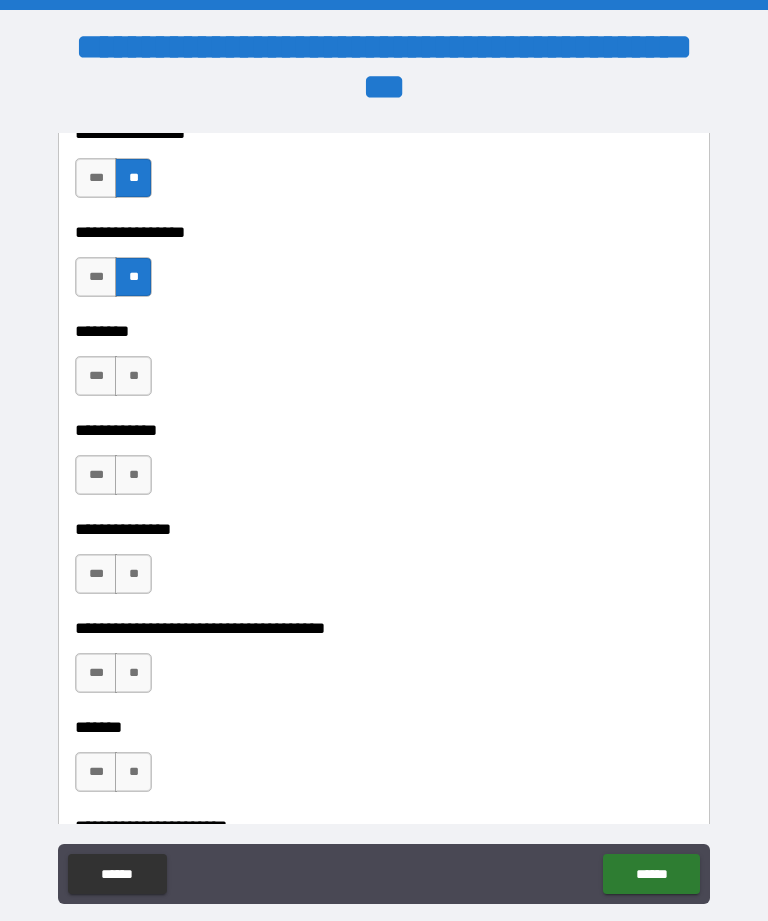 scroll, scrollTop: 11101, scrollLeft: 0, axis: vertical 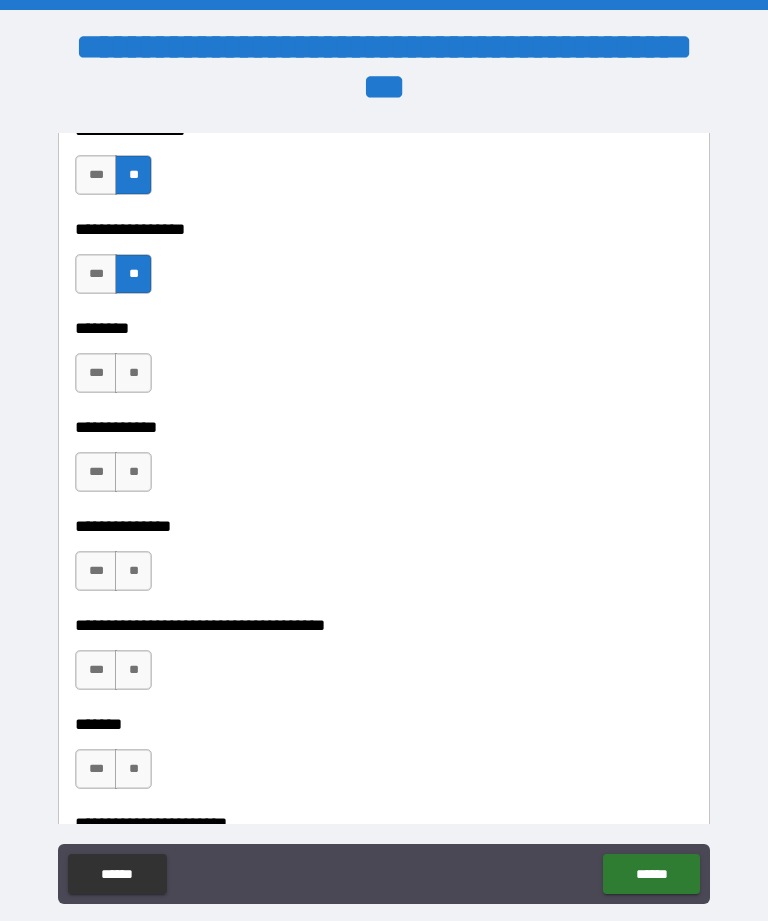 click on "**" at bounding box center (133, 373) 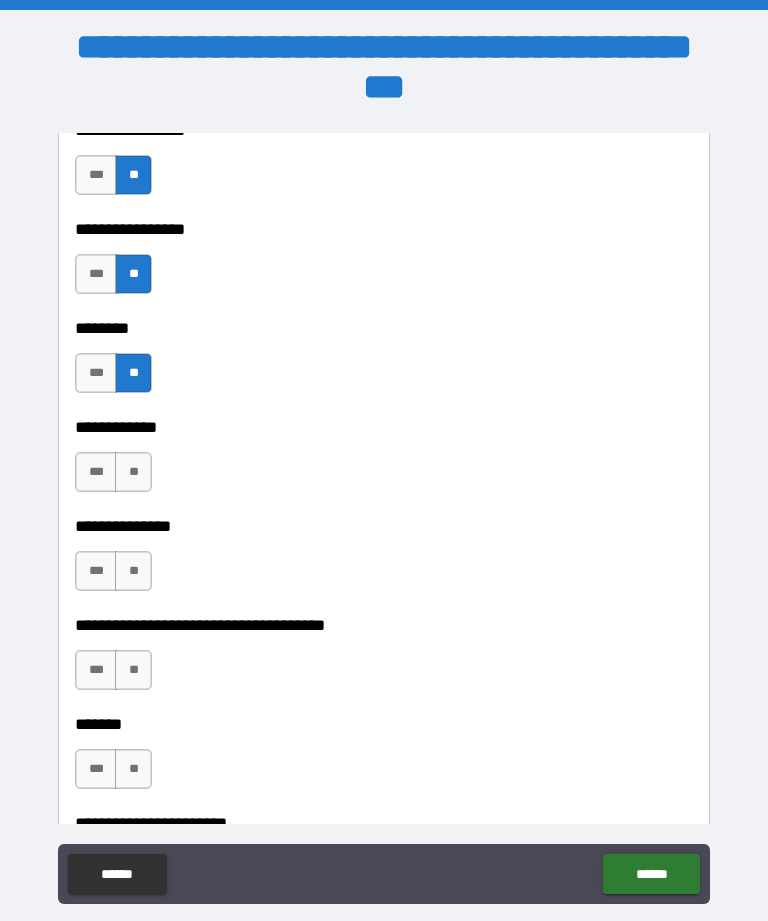 click on "**********" at bounding box center (384, 363) 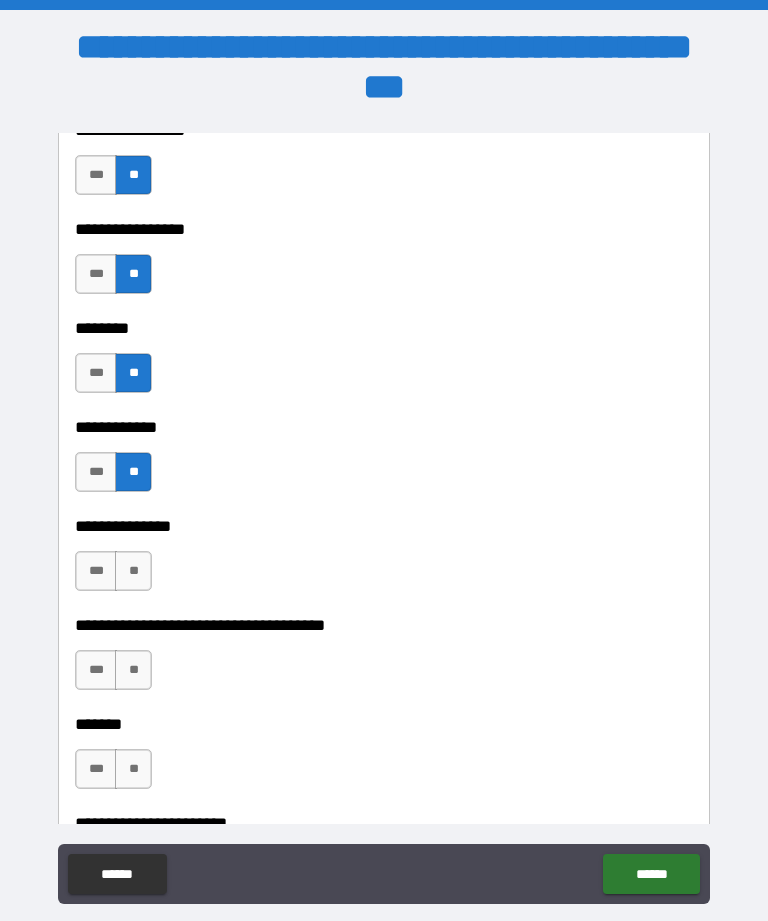 click on "**" at bounding box center (133, 571) 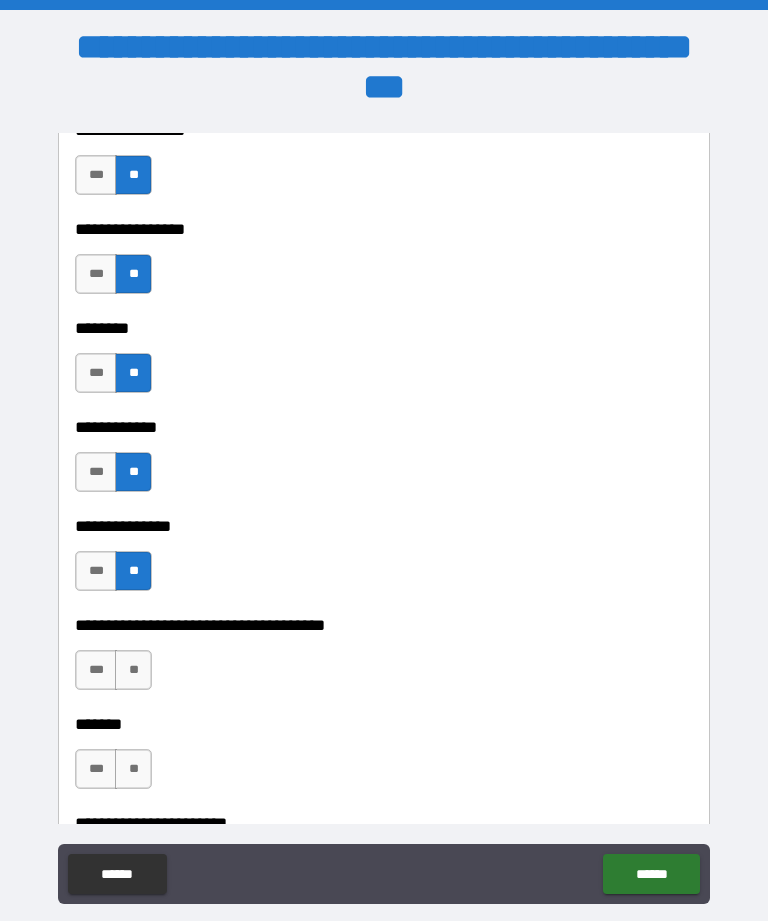 click on "**" at bounding box center (133, 670) 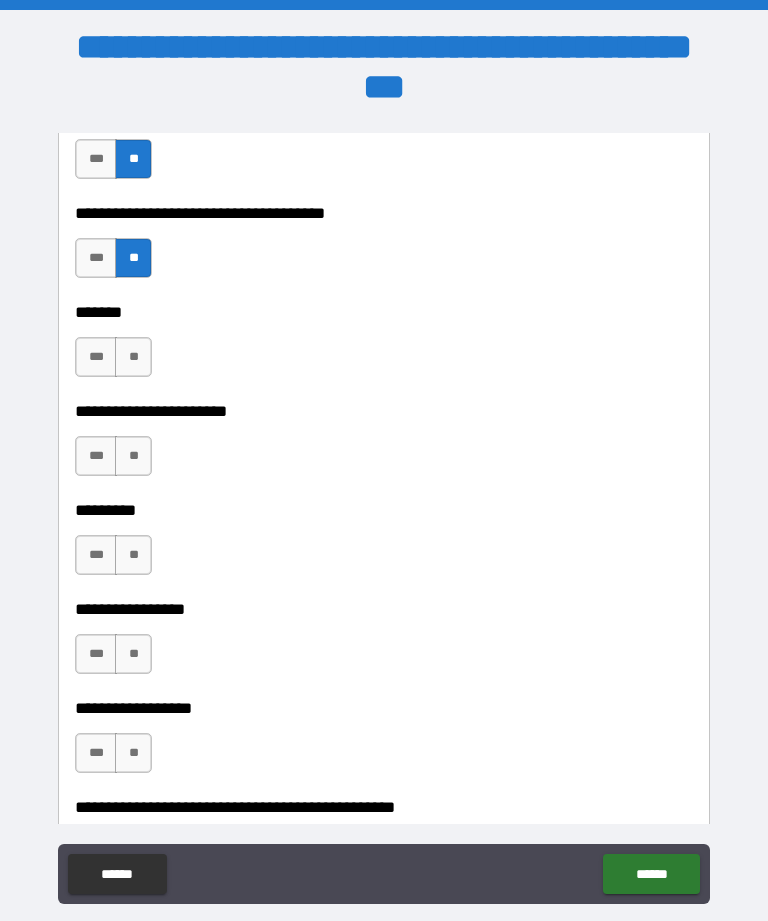 scroll, scrollTop: 11514, scrollLeft: 0, axis: vertical 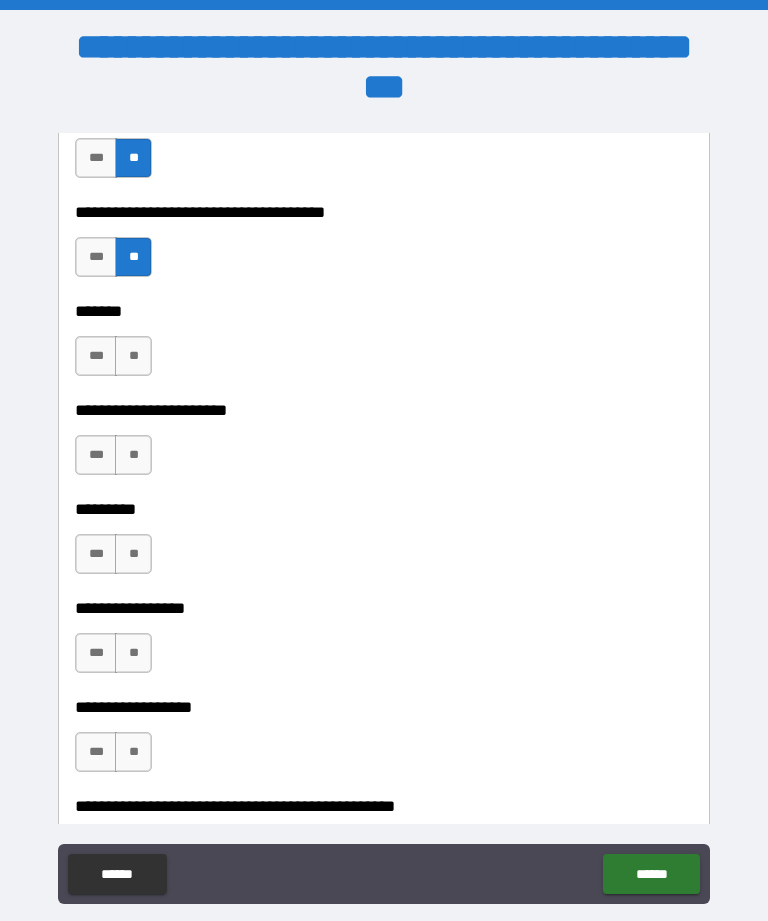 click on "**" at bounding box center (133, 455) 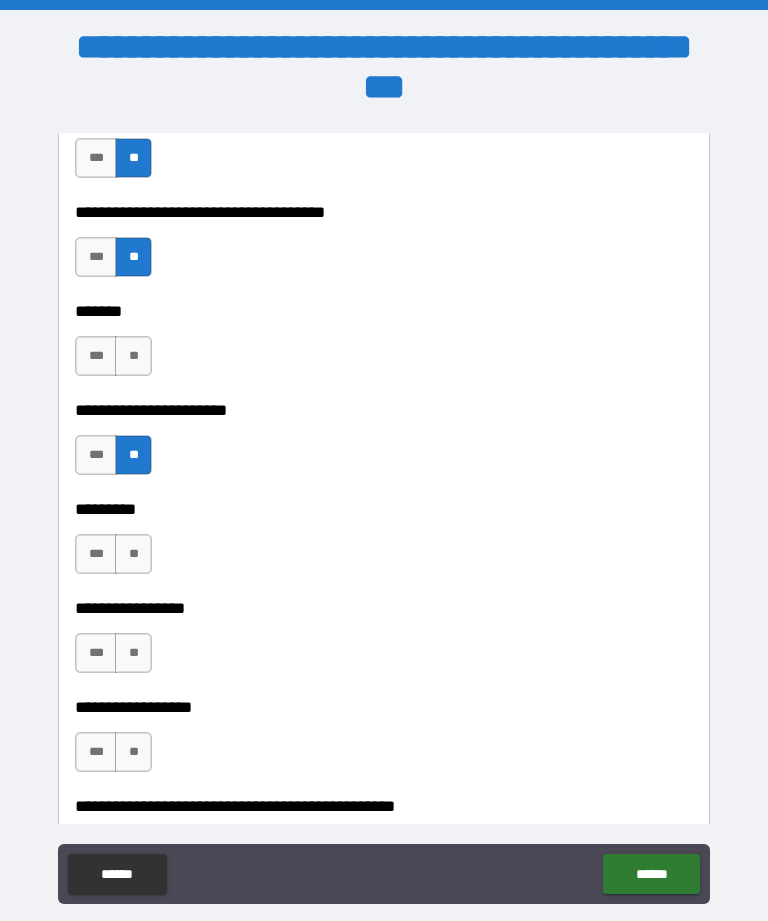 click on "**" at bounding box center (133, 356) 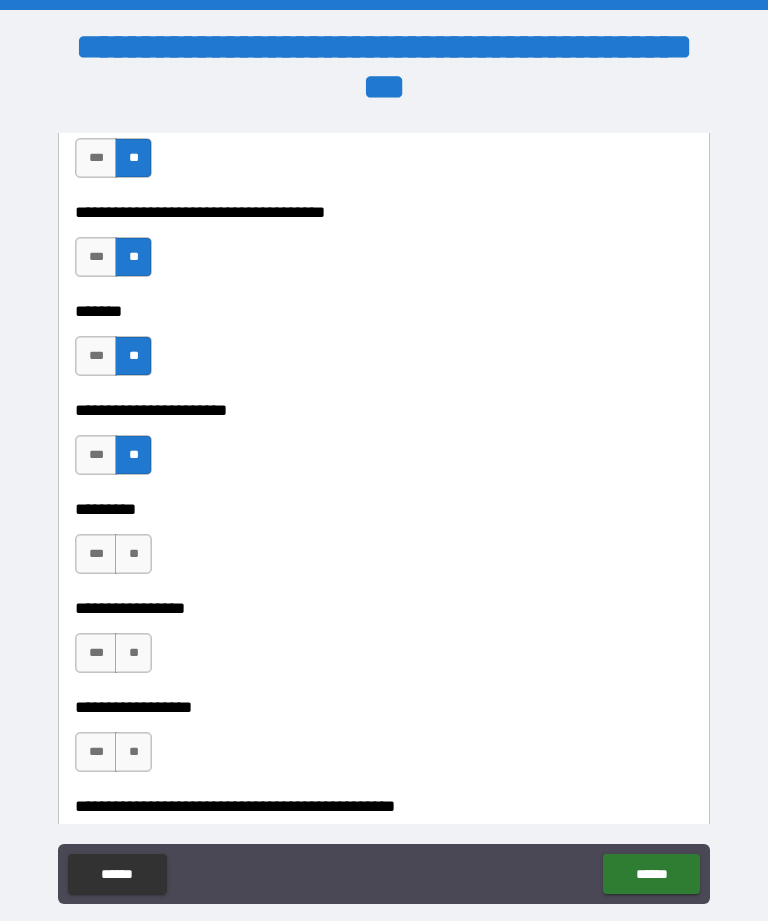 click on "**" at bounding box center [133, 554] 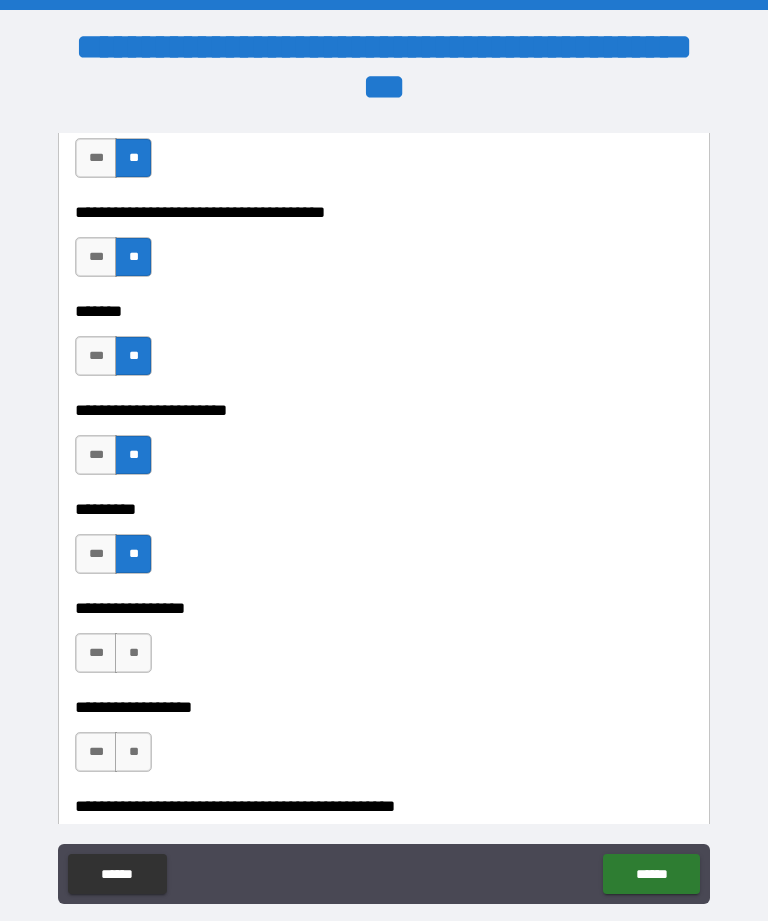 click on "**" at bounding box center (133, 653) 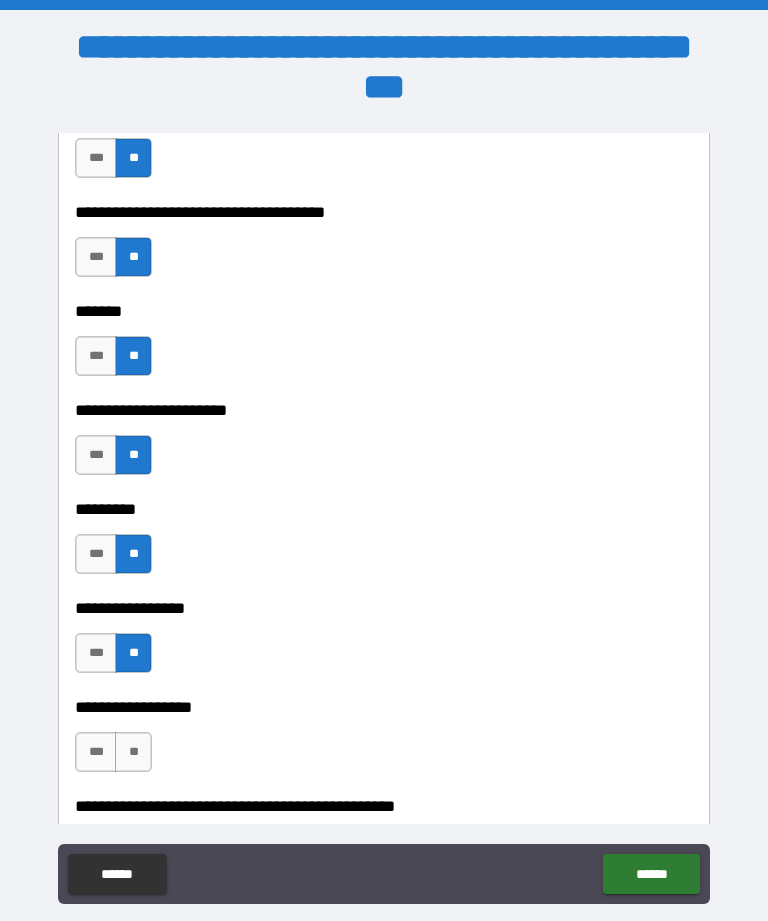 click on "**" at bounding box center [133, 752] 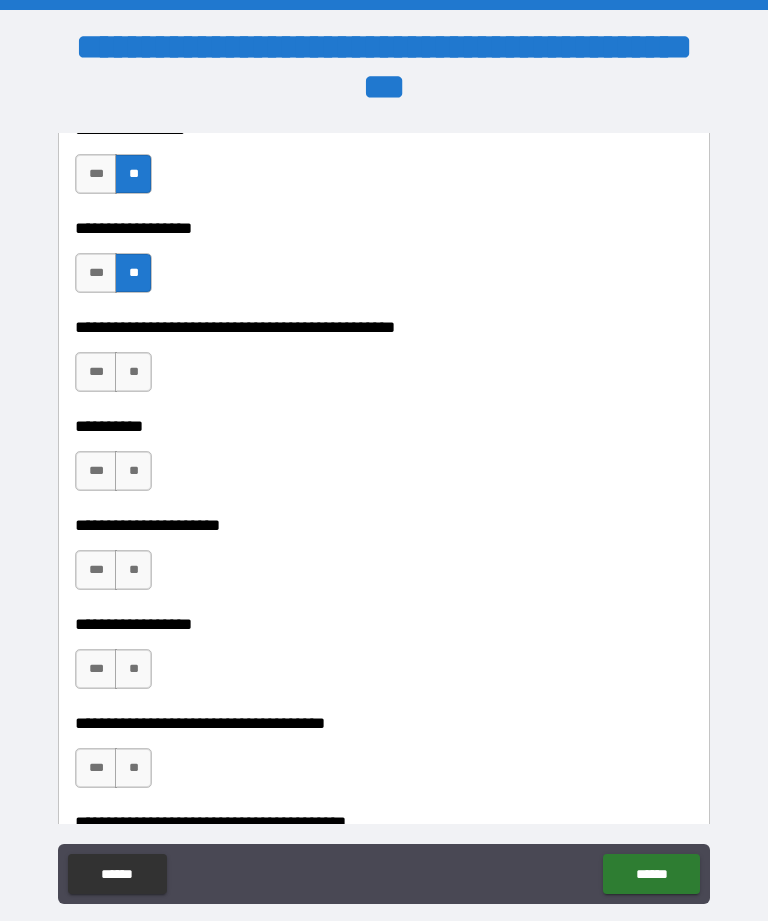 scroll, scrollTop: 11995, scrollLeft: 0, axis: vertical 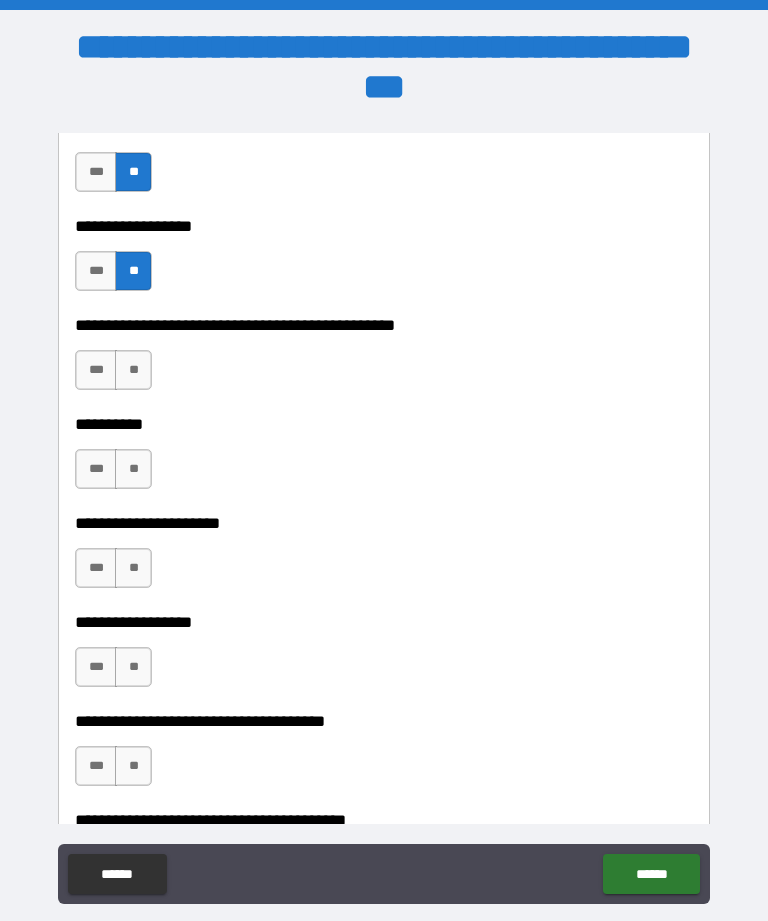 click on "**" at bounding box center (133, 370) 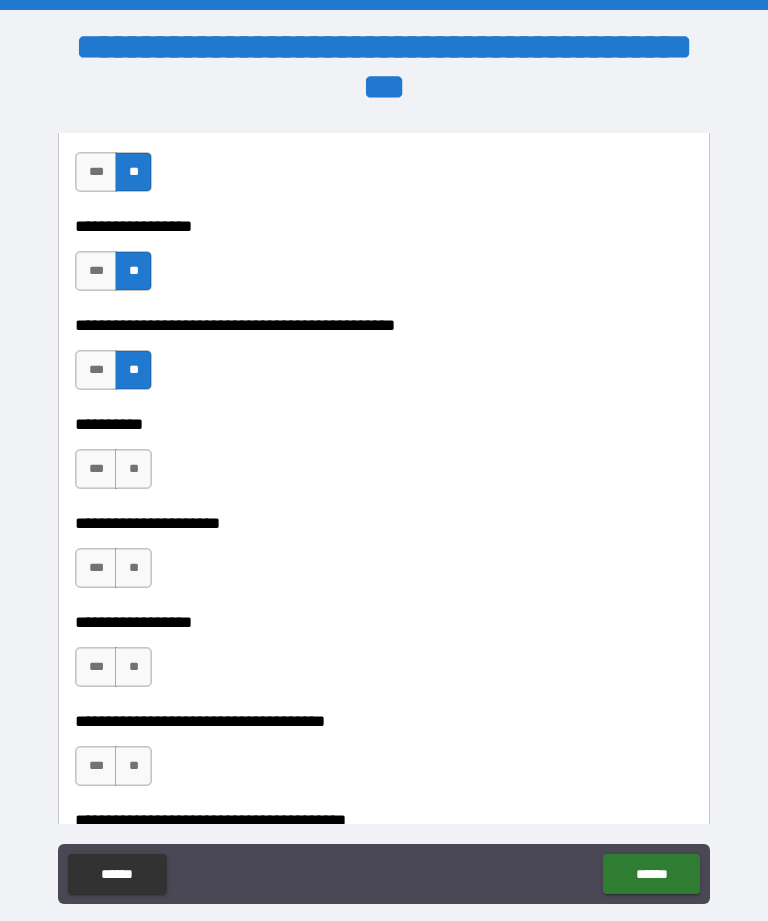 click on "**" at bounding box center (133, 469) 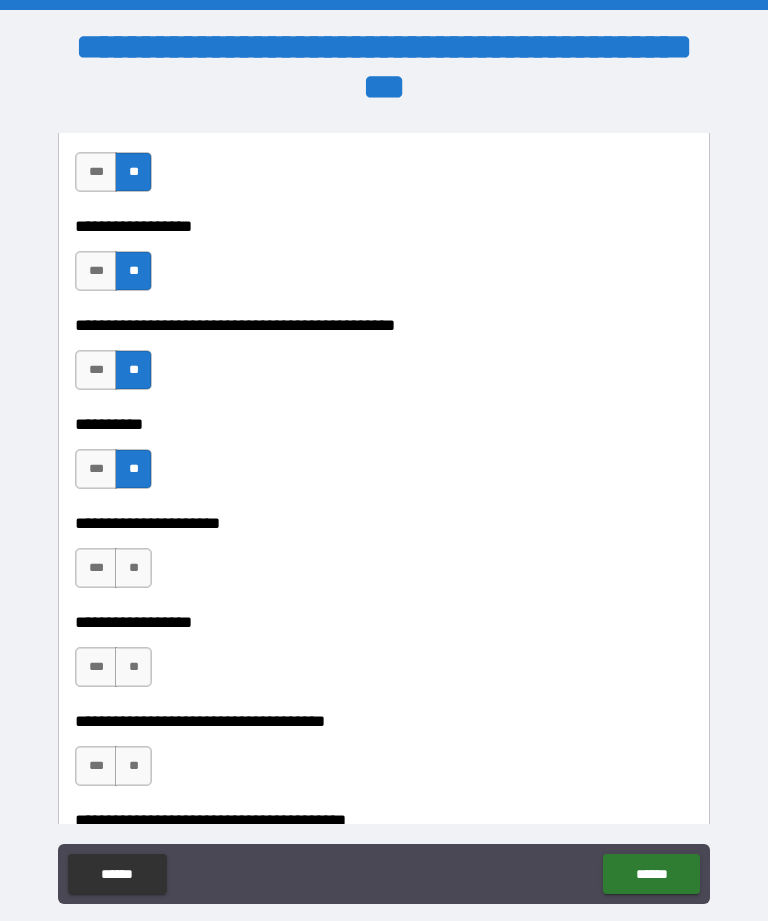 click on "**" at bounding box center [133, 568] 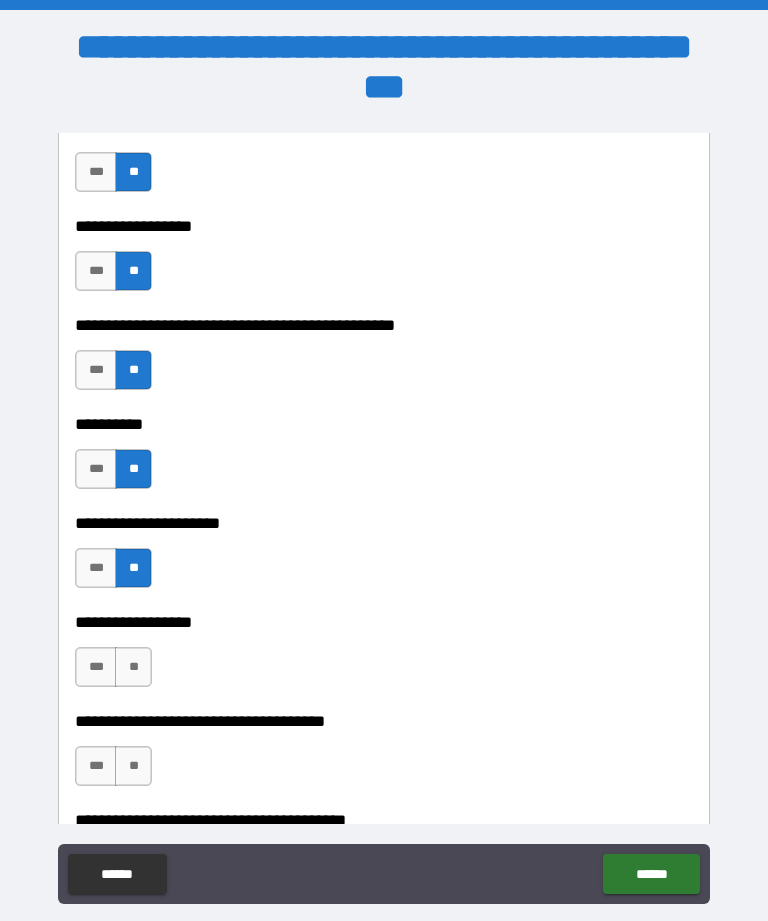 click on "**" at bounding box center [133, 667] 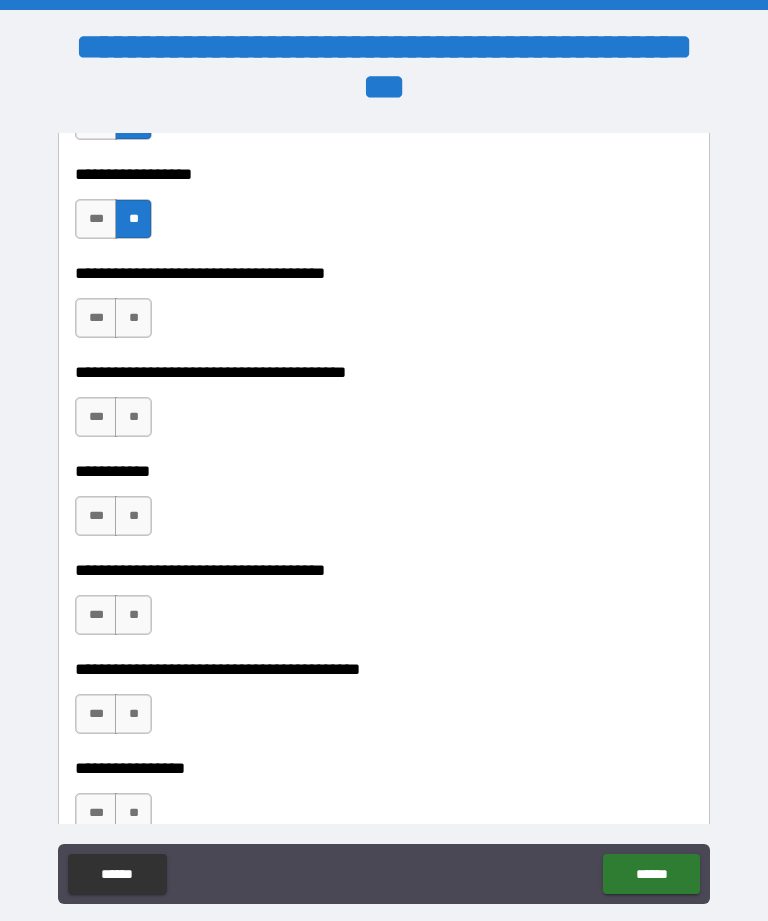 scroll, scrollTop: 12446, scrollLeft: 0, axis: vertical 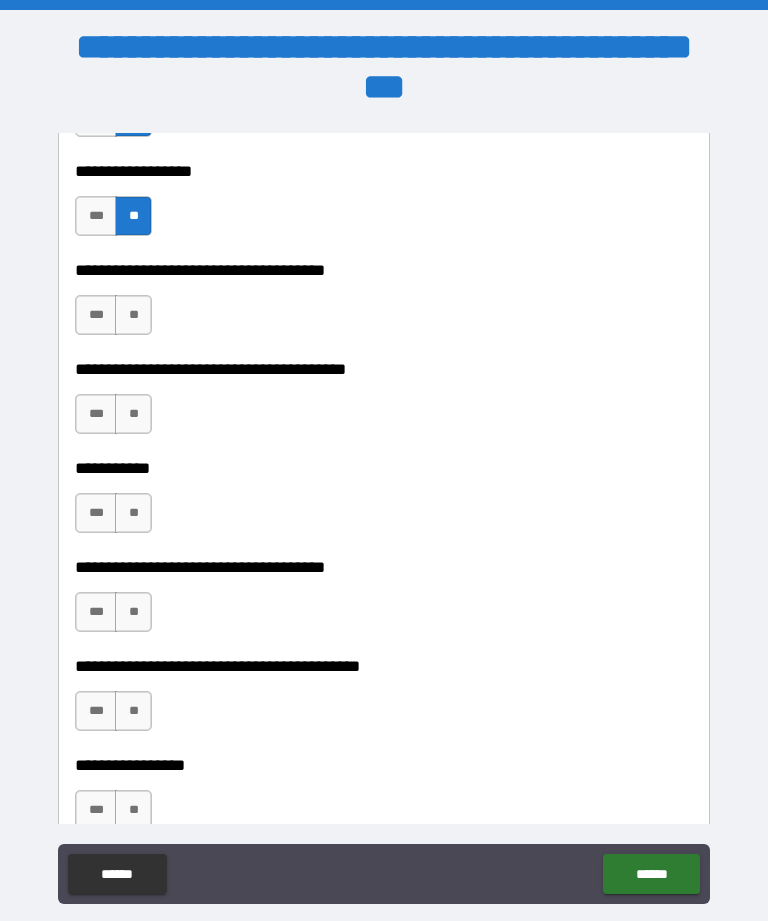 click on "**" at bounding box center [133, 315] 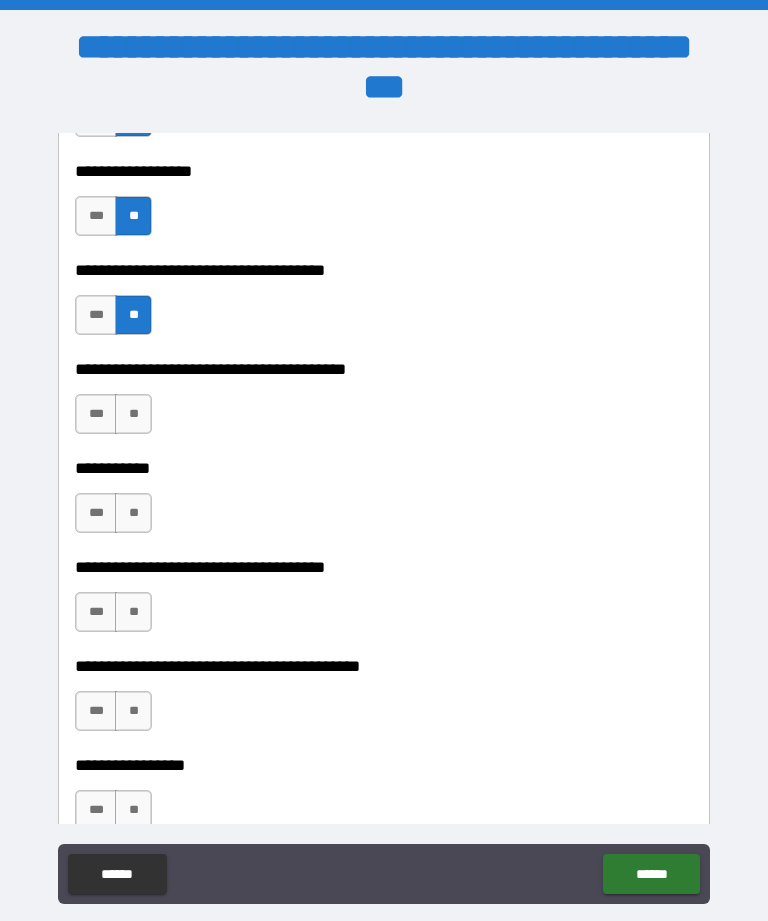 click on "**" at bounding box center [133, 414] 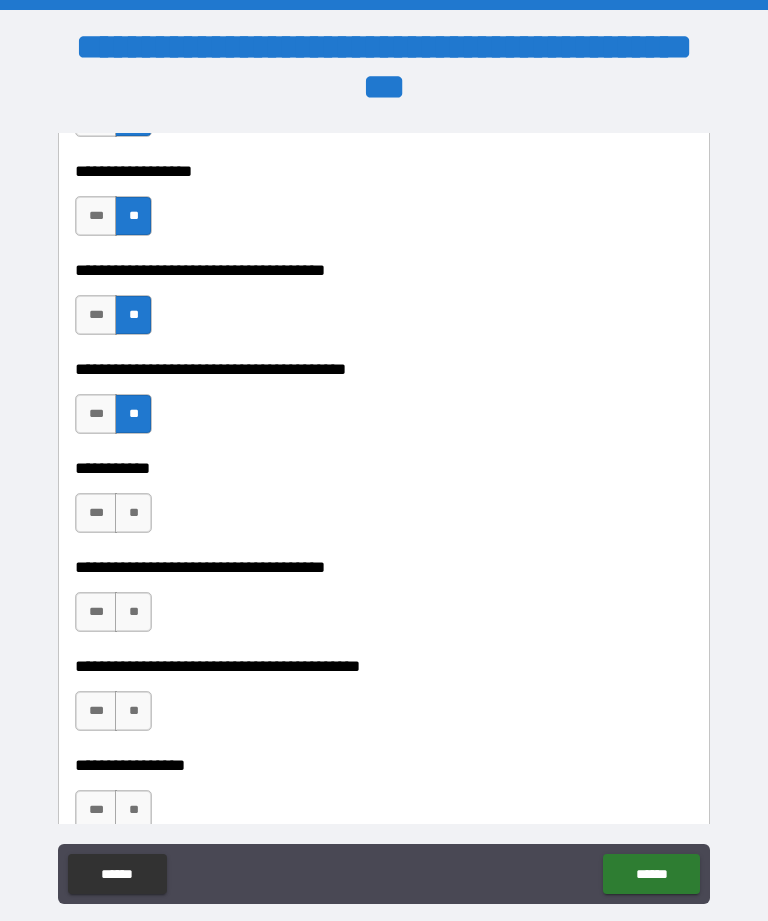 click on "**" at bounding box center (133, 513) 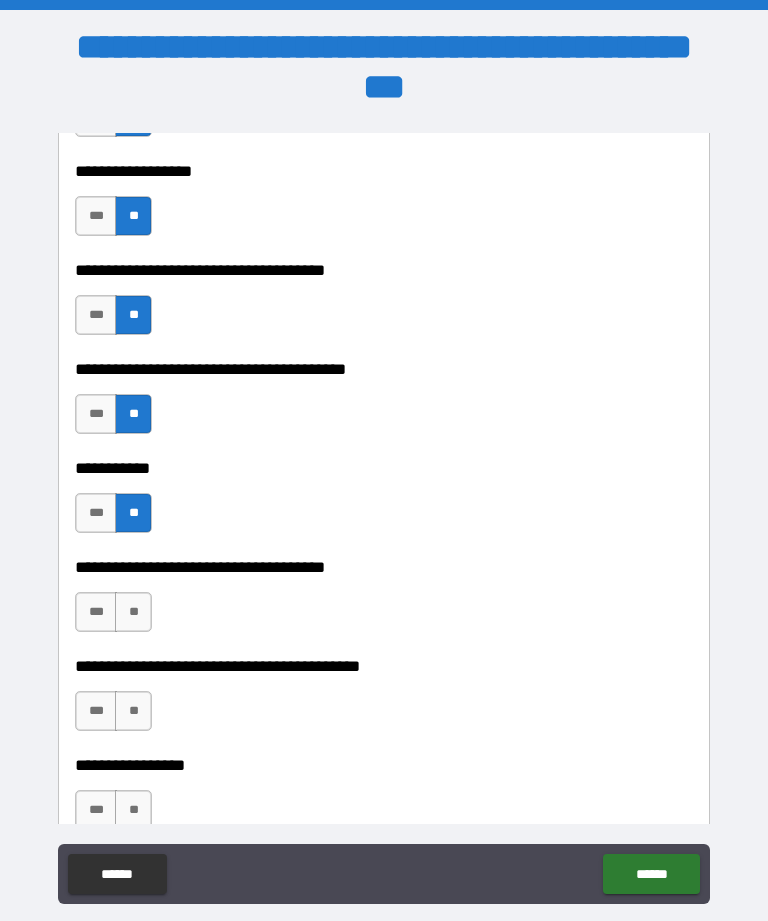 click on "**" at bounding box center (133, 612) 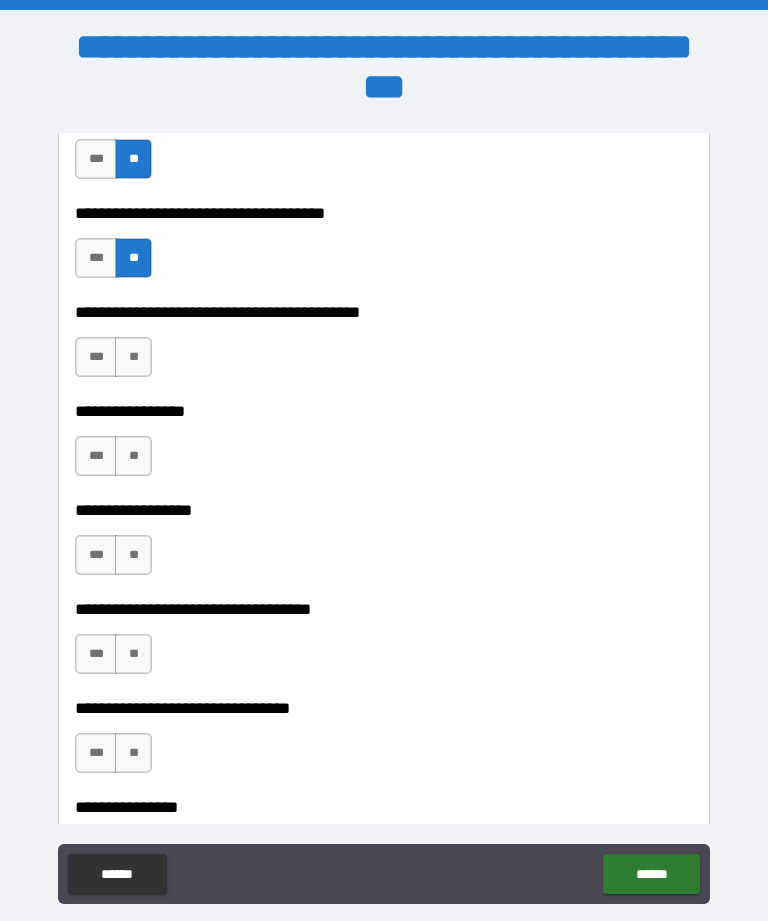 scroll, scrollTop: 12810, scrollLeft: 0, axis: vertical 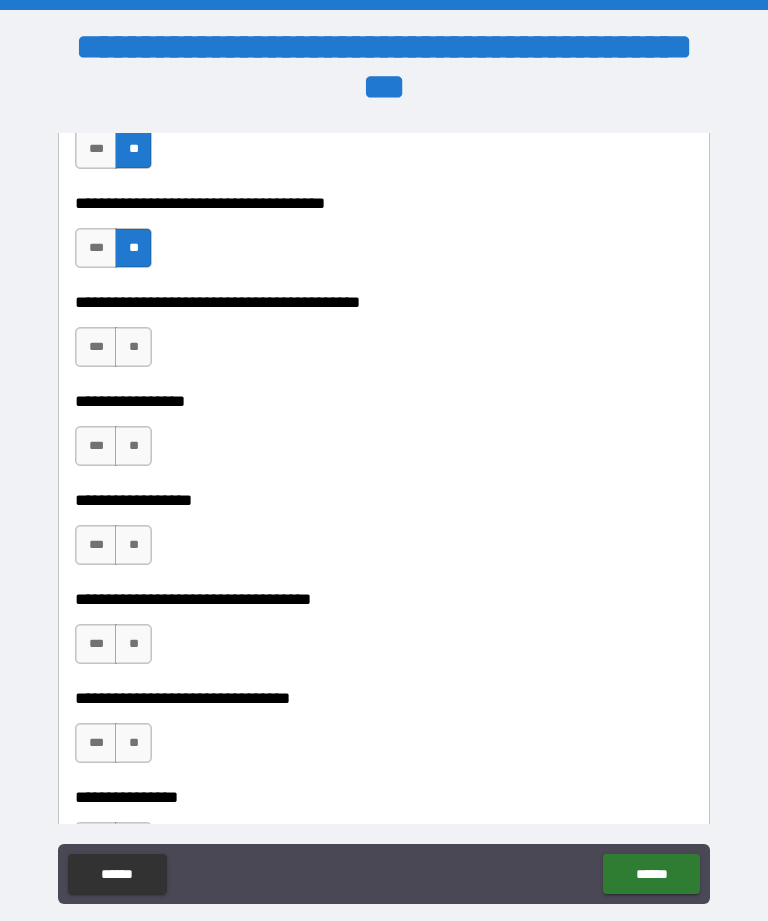 click on "**********" at bounding box center [384, 436] 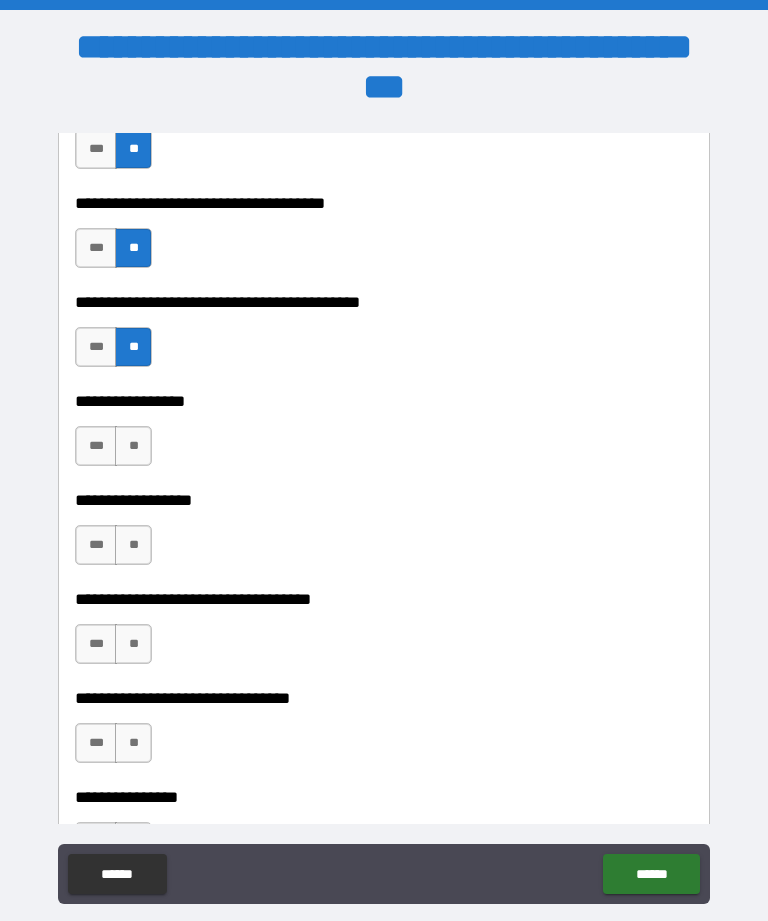 click on "**" at bounding box center [133, 446] 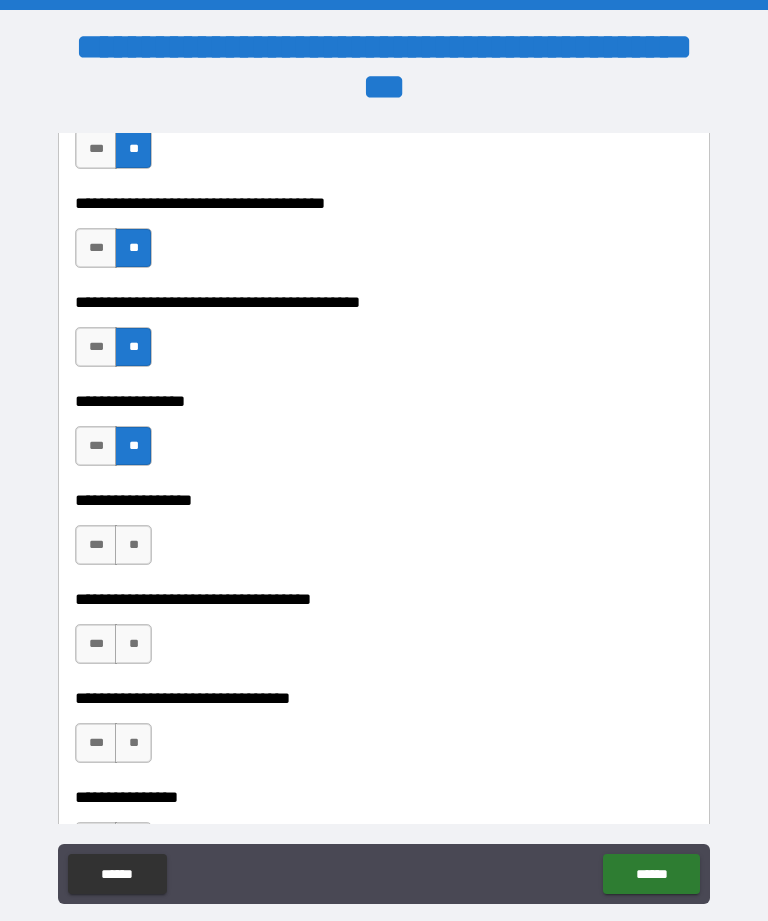 click on "**" at bounding box center [133, 545] 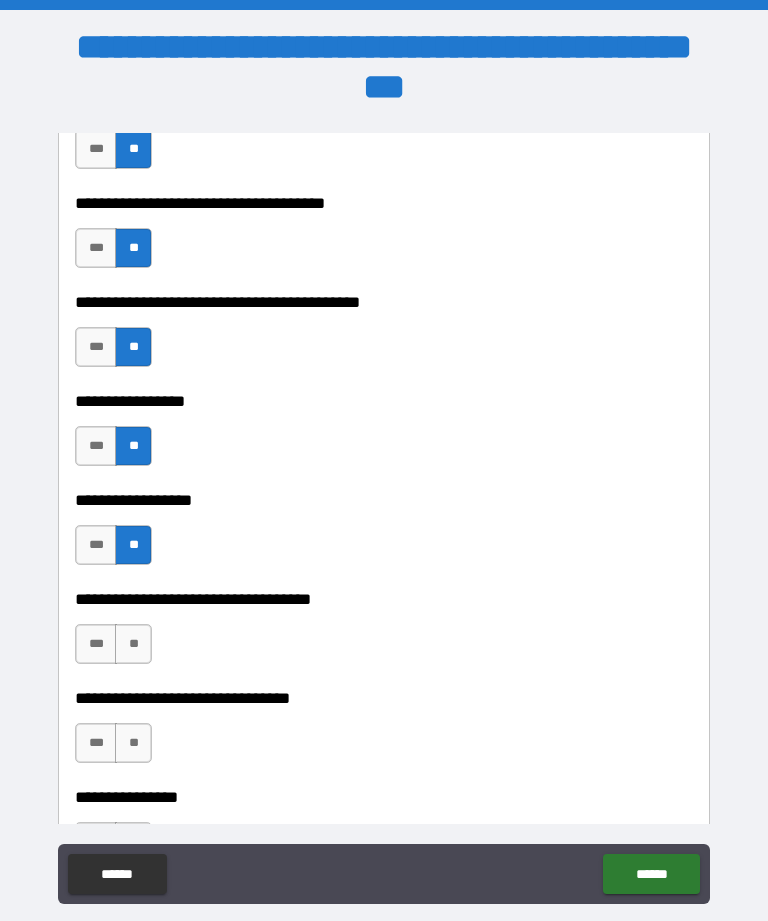 click on "**" at bounding box center (133, 644) 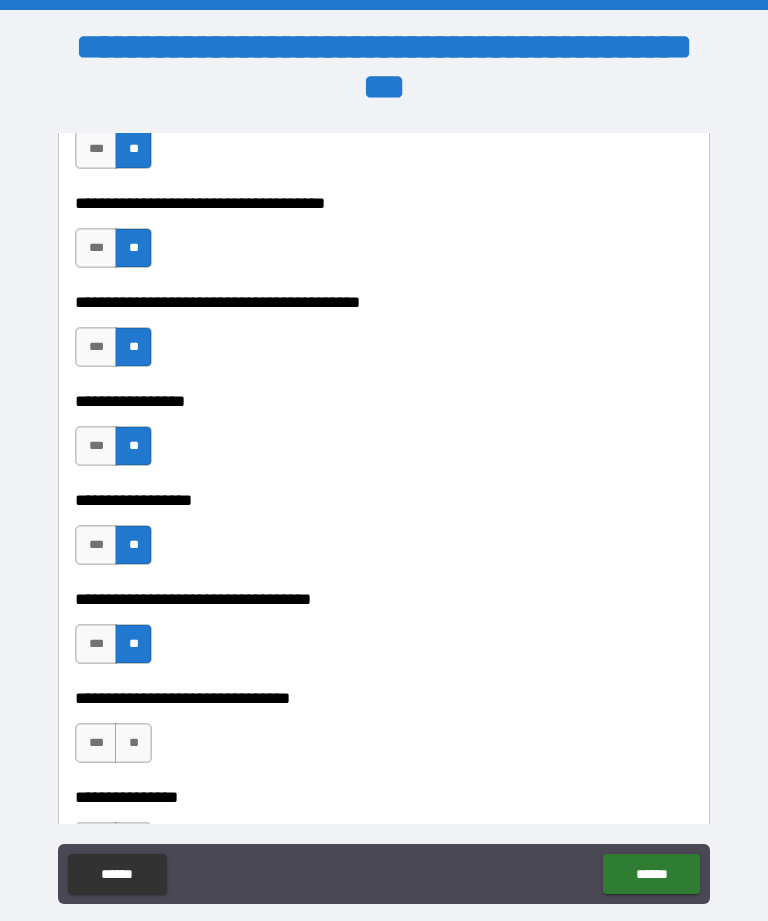 click on "**" at bounding box center (133, 743) 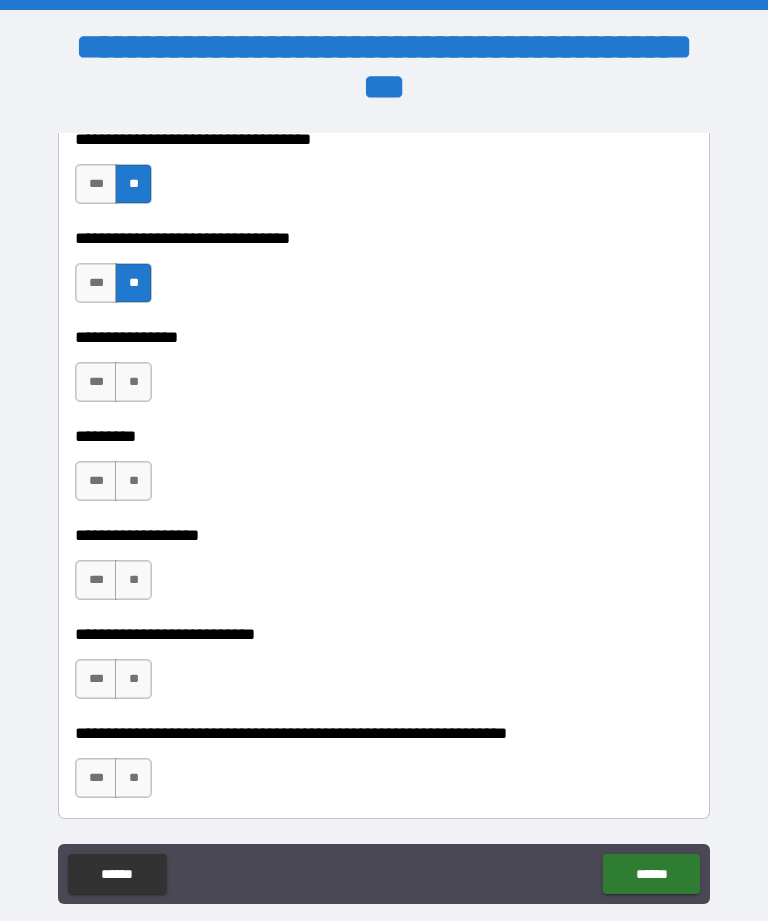 scroll, scrollTop: 13283, scrollLeft: 0, axis: vertical 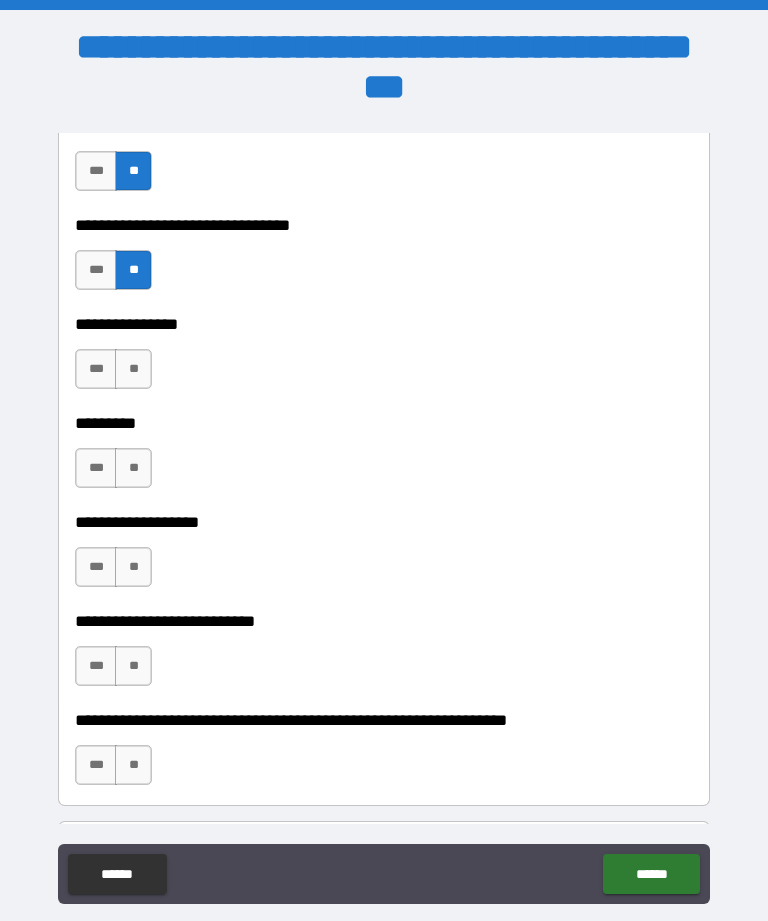 click on "**" at bounding box center (133, 369) 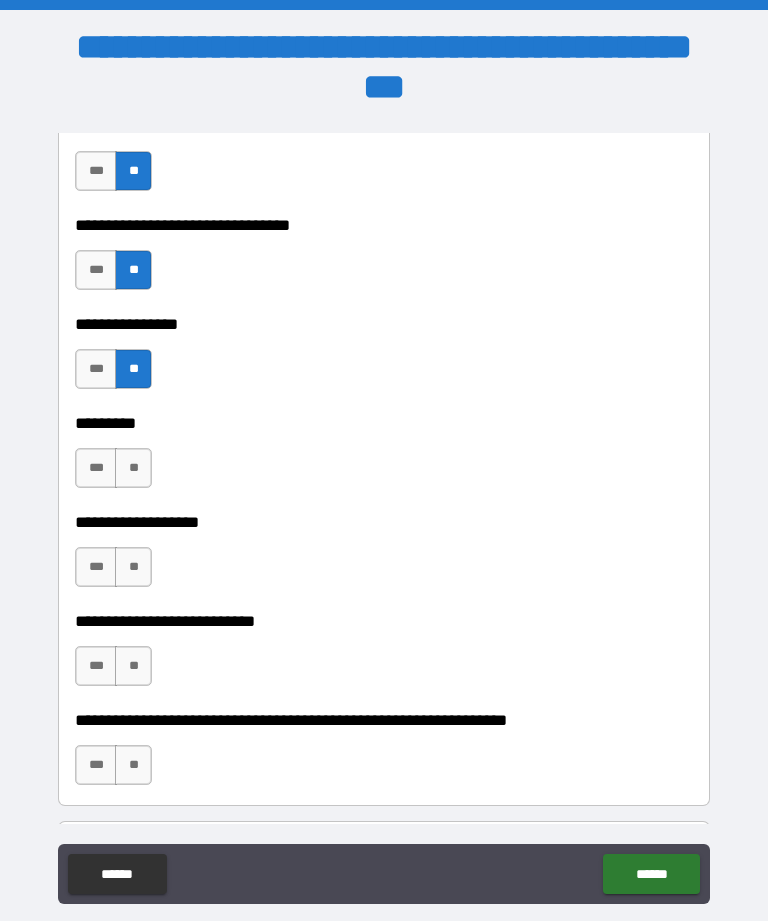 click on "**" at bounding box center (133, 468) 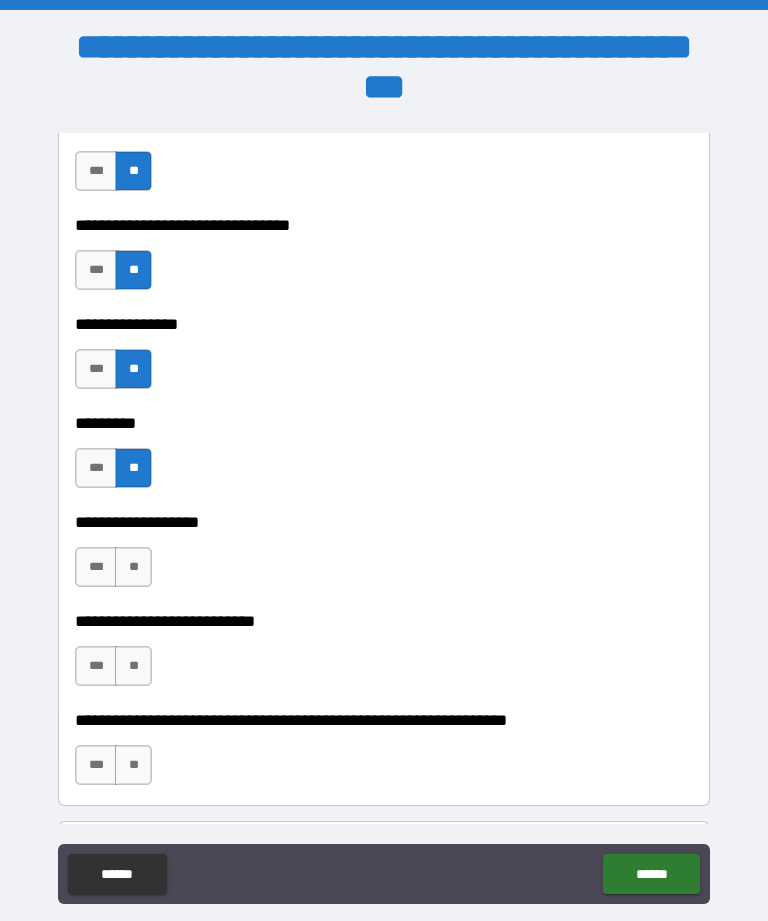 click on "**********" at bounding box center (384, 557) 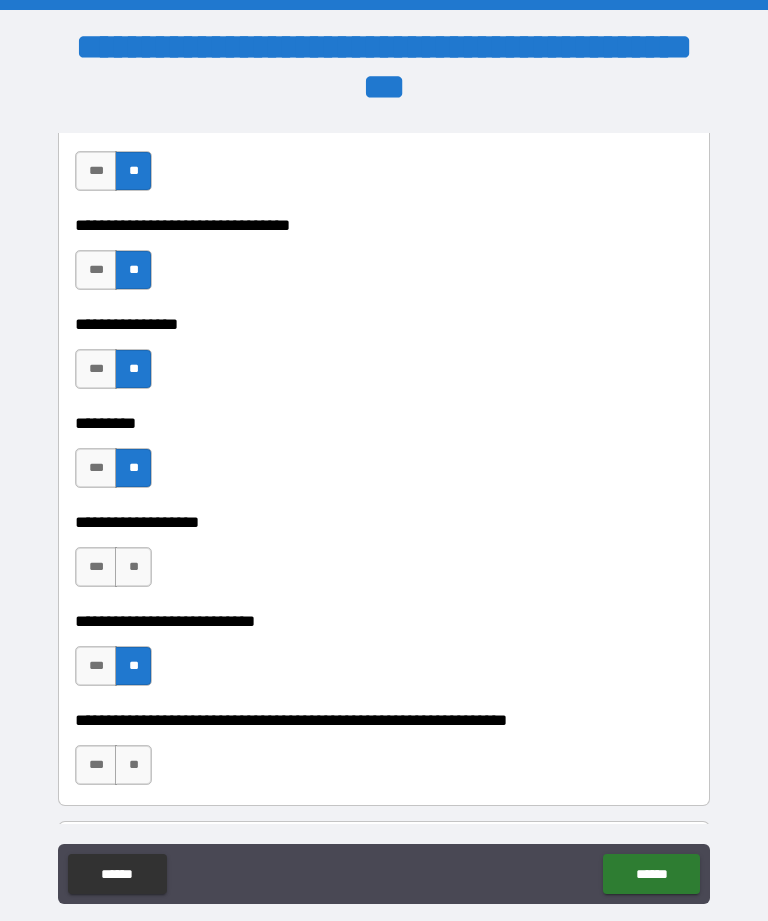 click on "**" at bounding box center (133, 567) 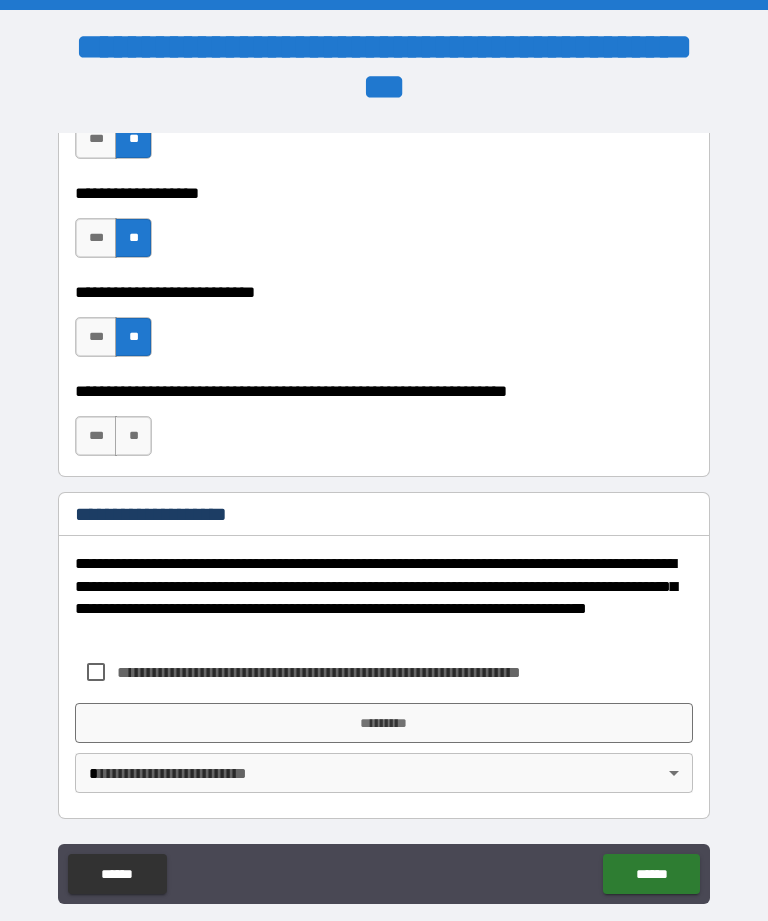 click on "**" at bounding box center [133, 436] 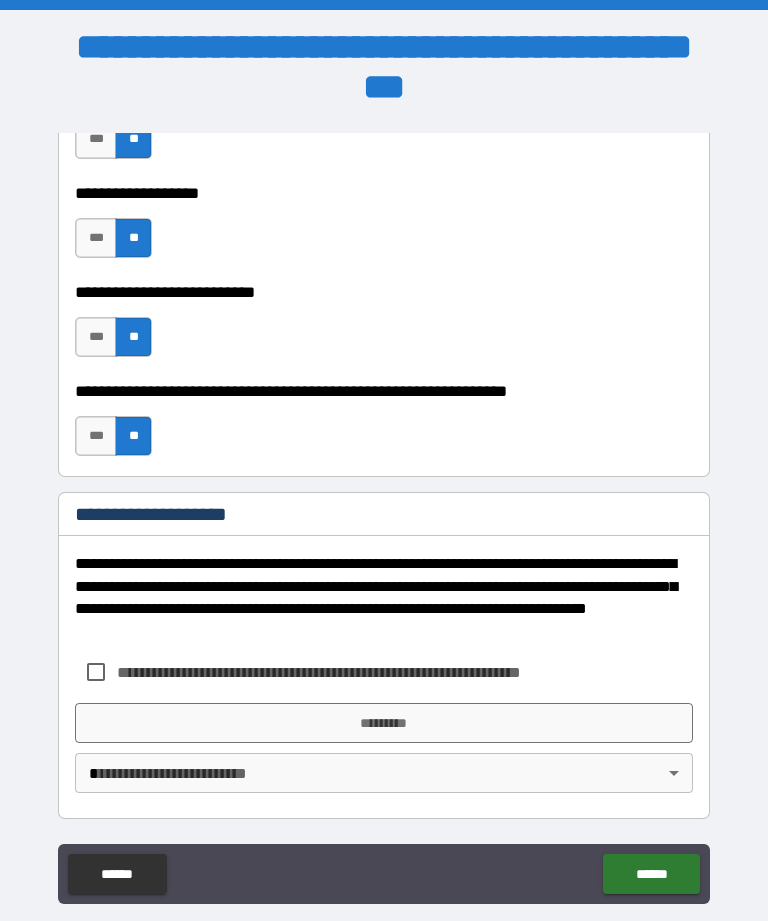 scroll, scrollTop: 13612, scrollLeft: 0, axis: vertical 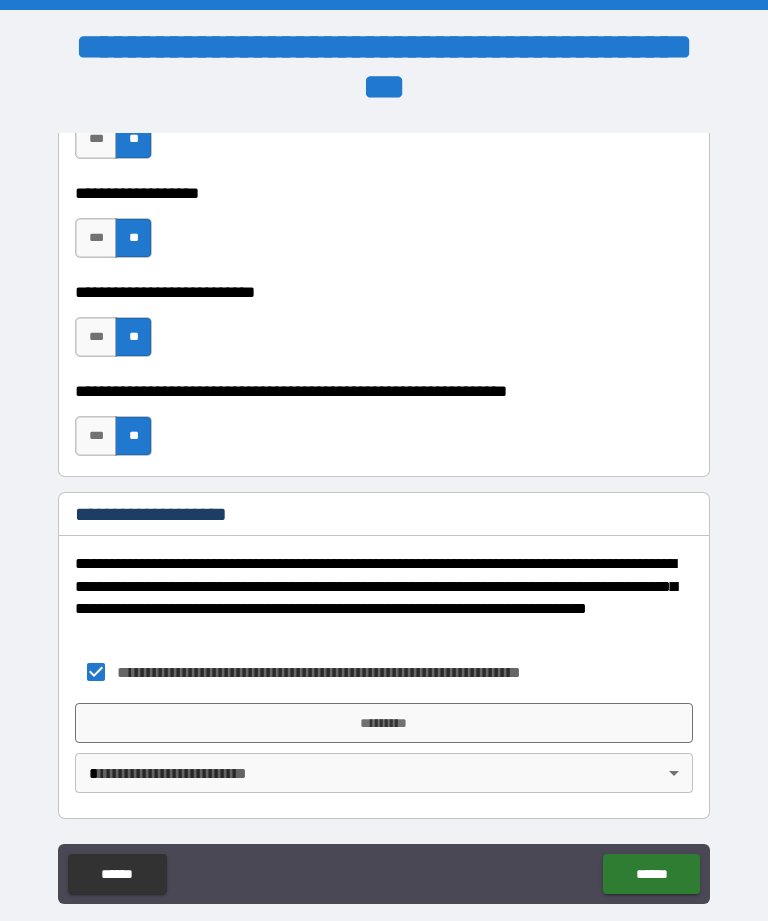 click on "*********" at bounding box center (384, 723) 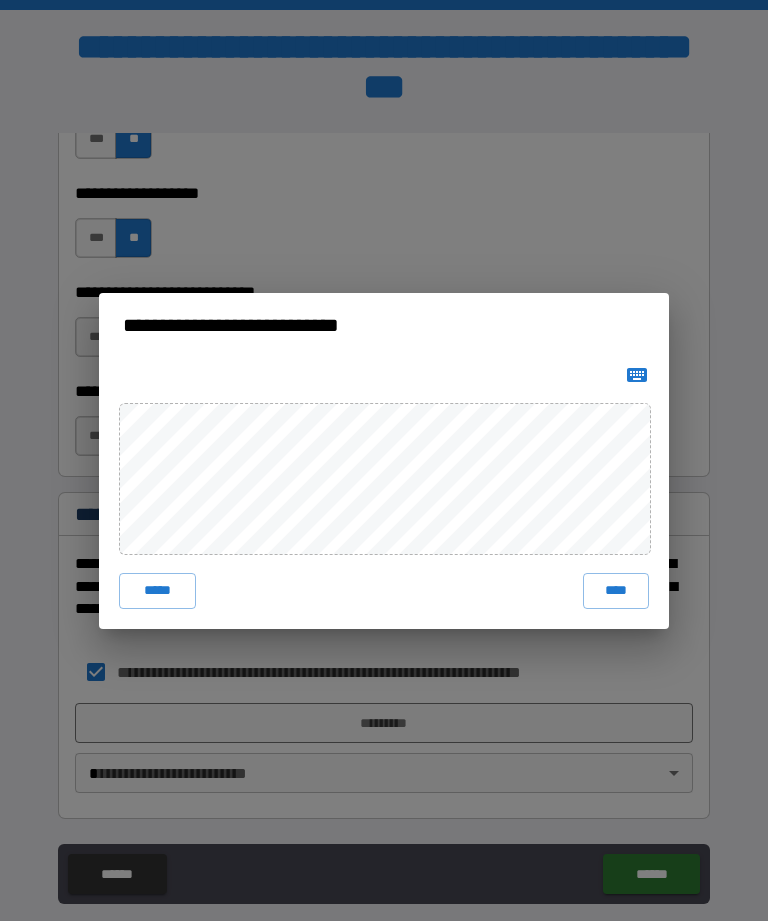 click on "****" at bounding box center [616, 591] 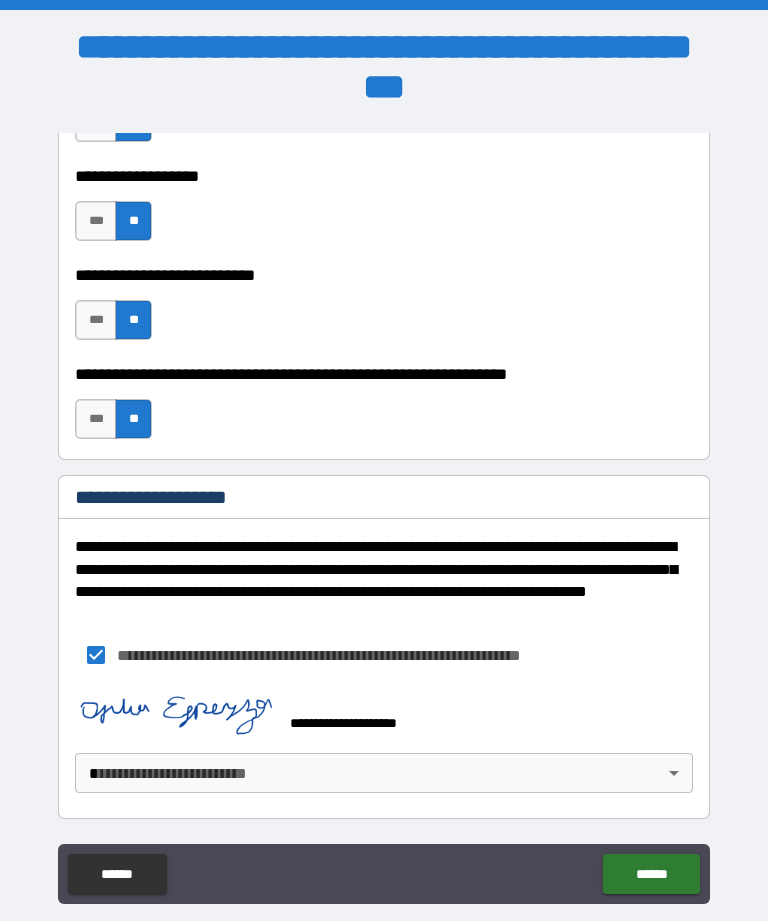 scroll, scrollTop: 13629, scrollLeft: 0, axis: vertical 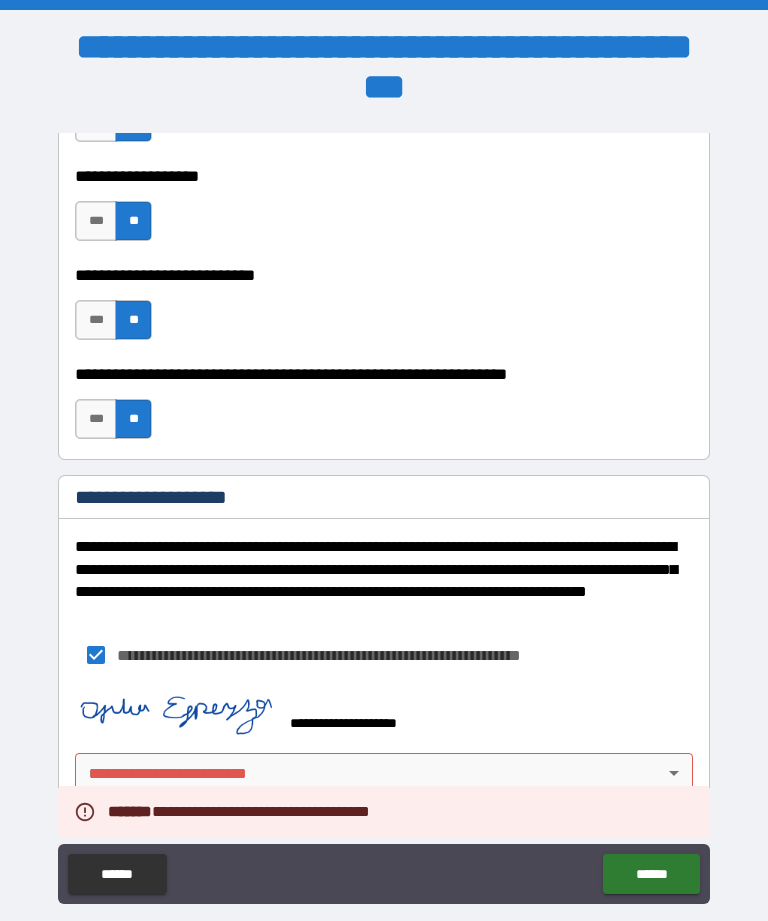 click on "**********" at bounding box center [384, 492] 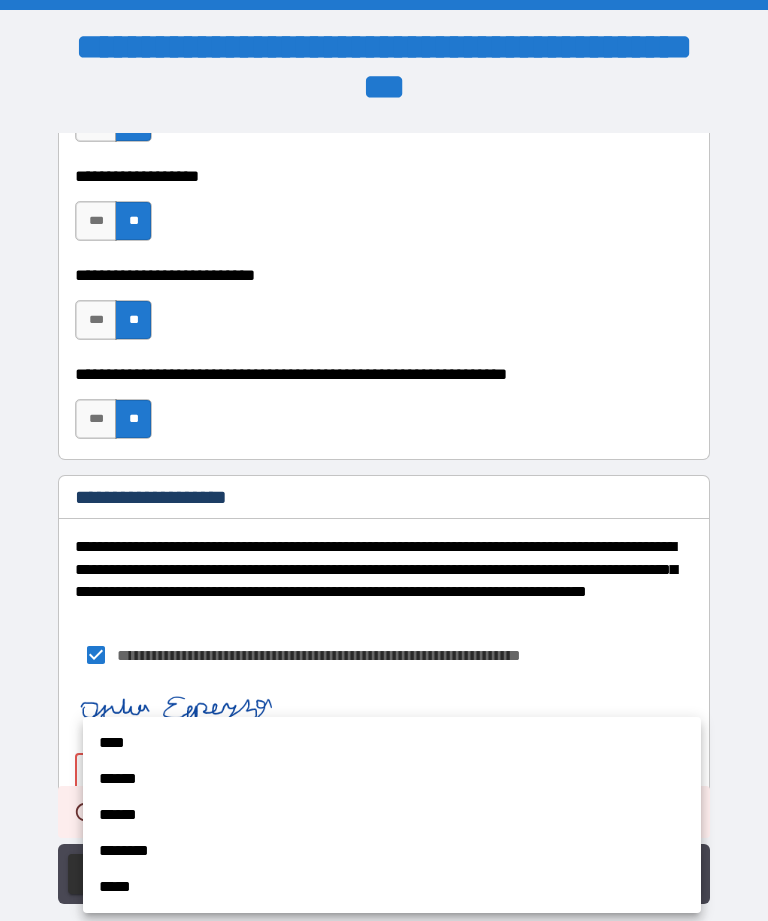 click on "****" at bounding box center [392, 743] 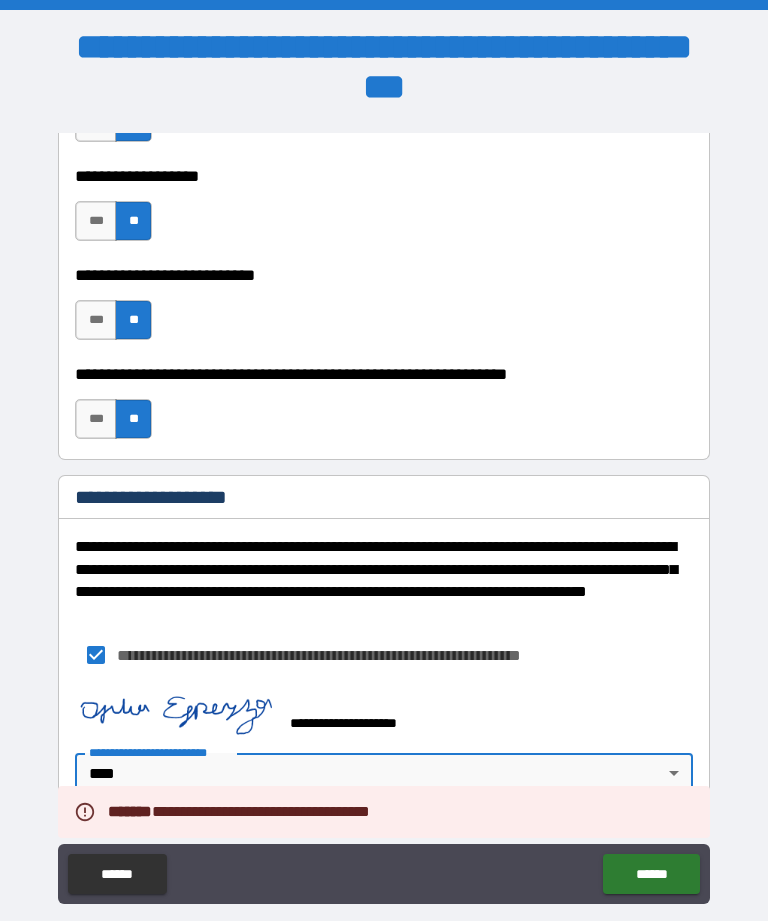 click on "******" at bounding box center [651, 874] 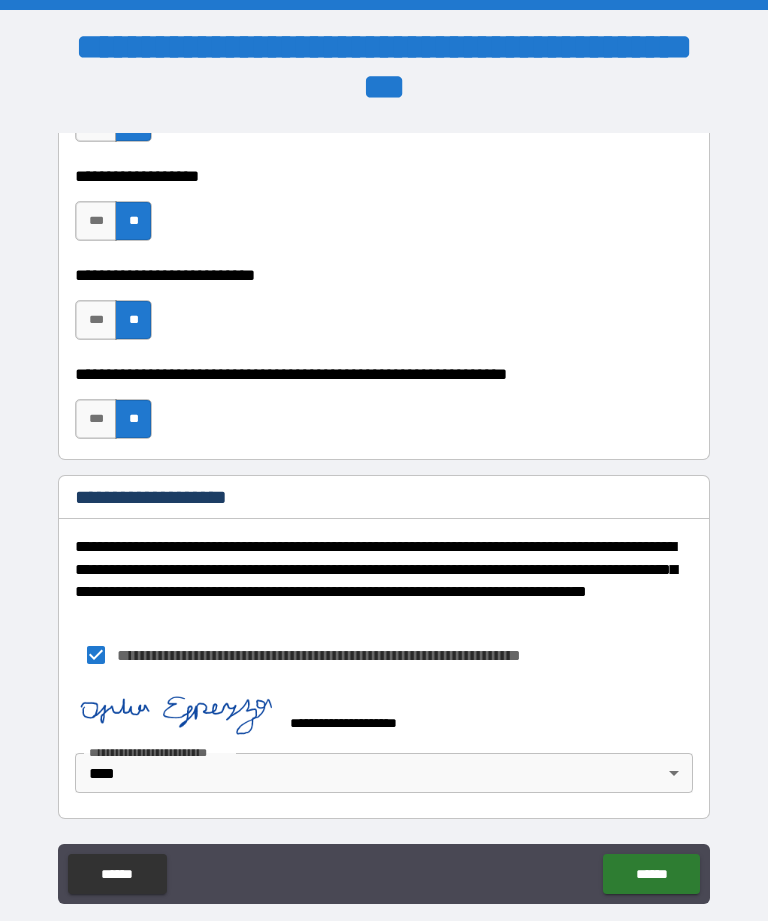 click on "******" at bounding box center (651, 874) 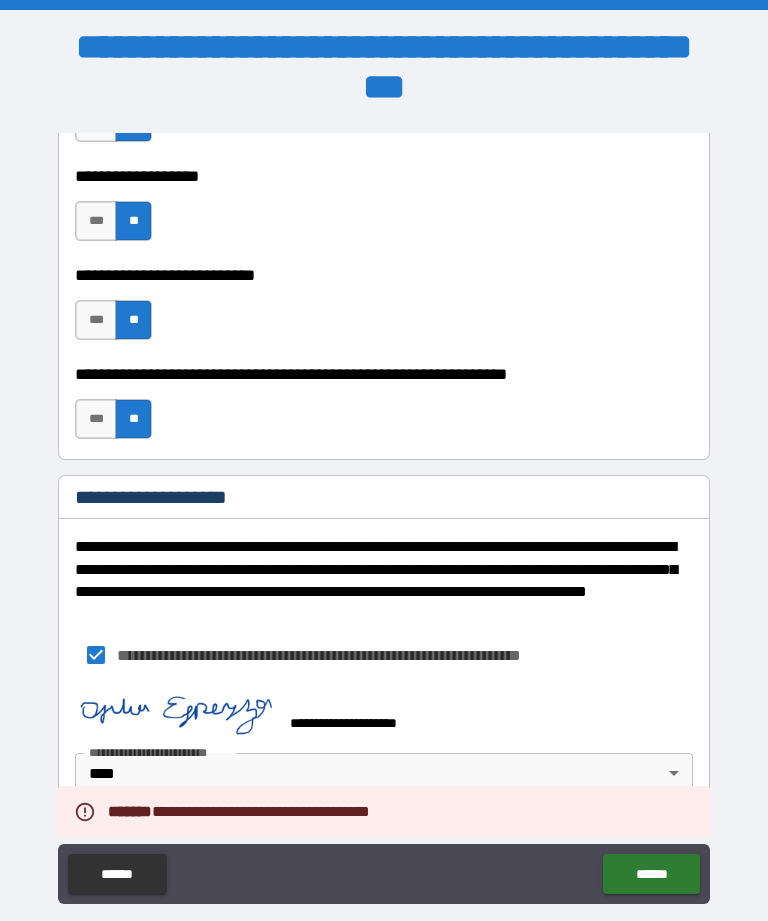 type on "*" 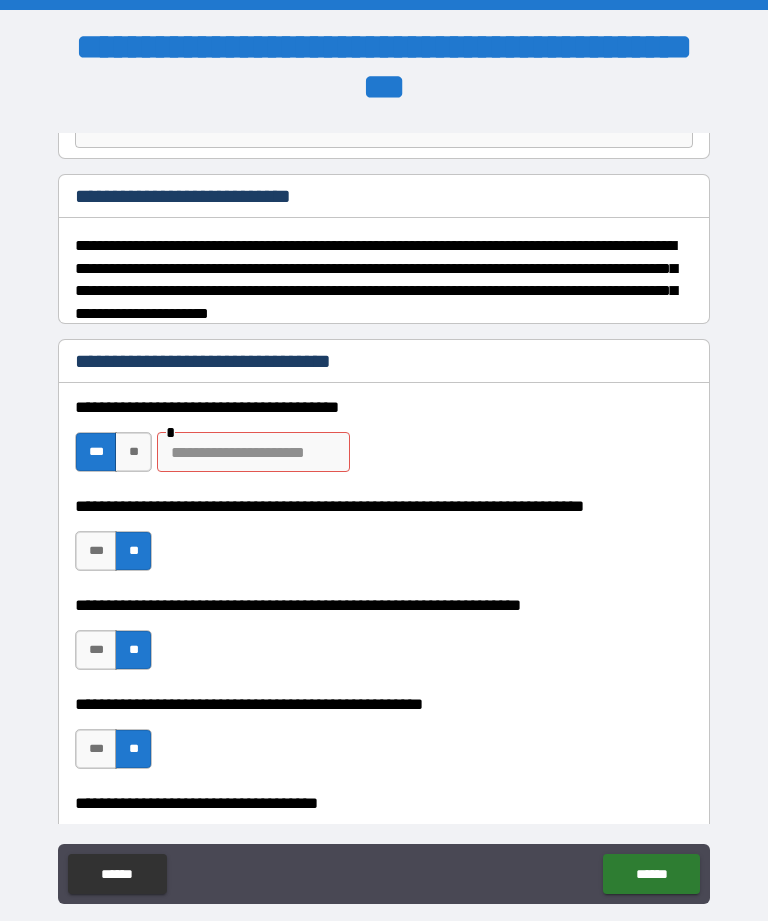 scroll, scrollTop: 220, scrollLeft: 0, axis: vertical 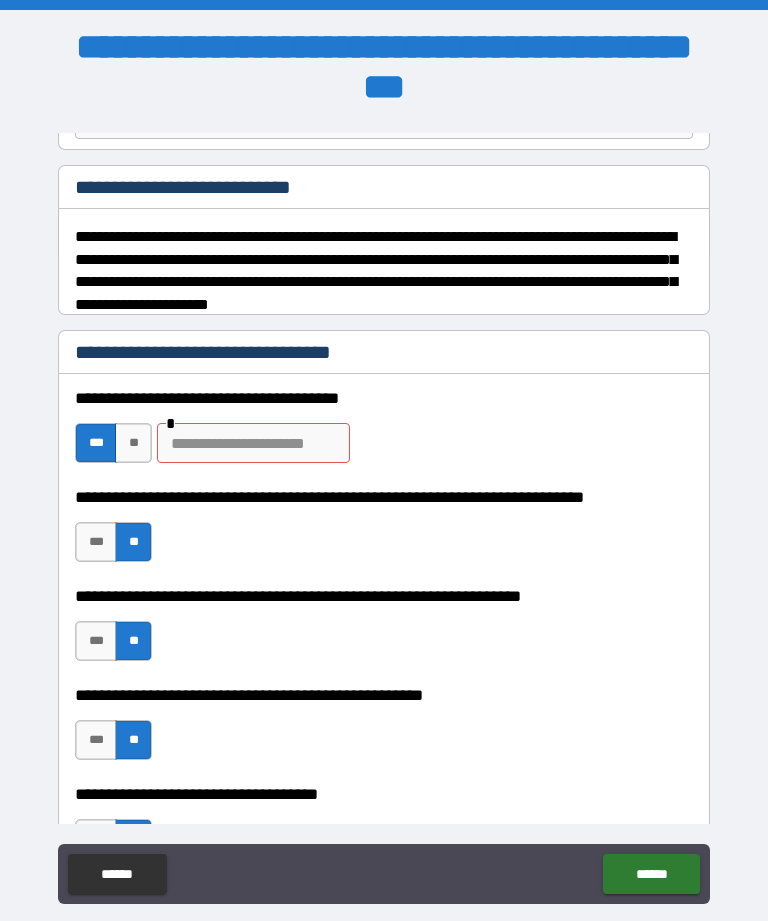 click at bounding box center [253, 443] 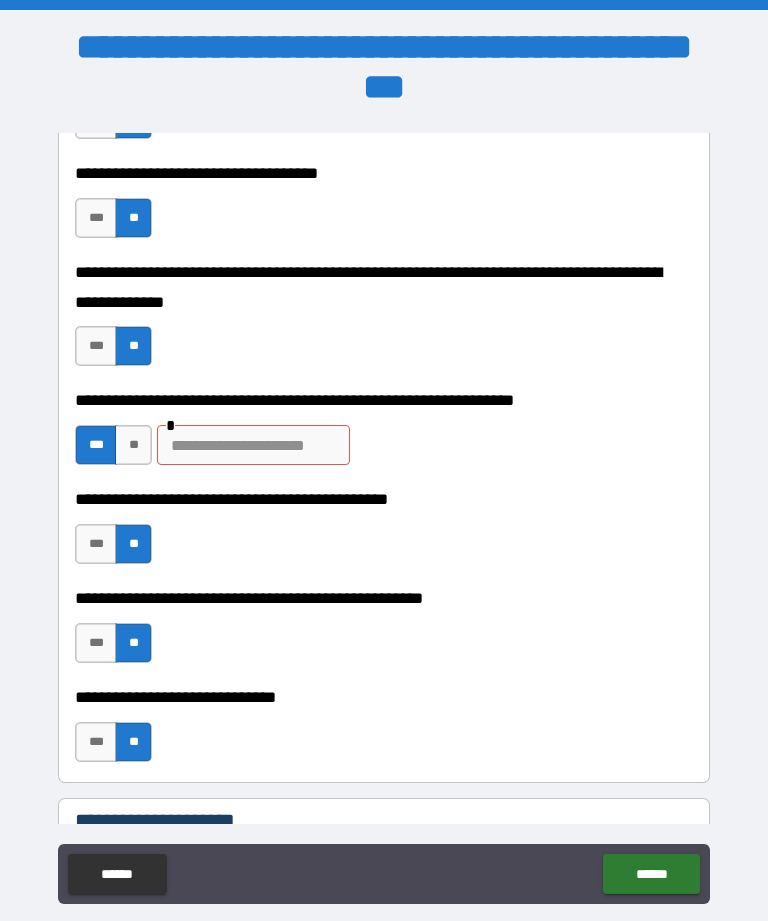 scroll, scrollTop: 837, scrollLeft: 0, axis: vertical 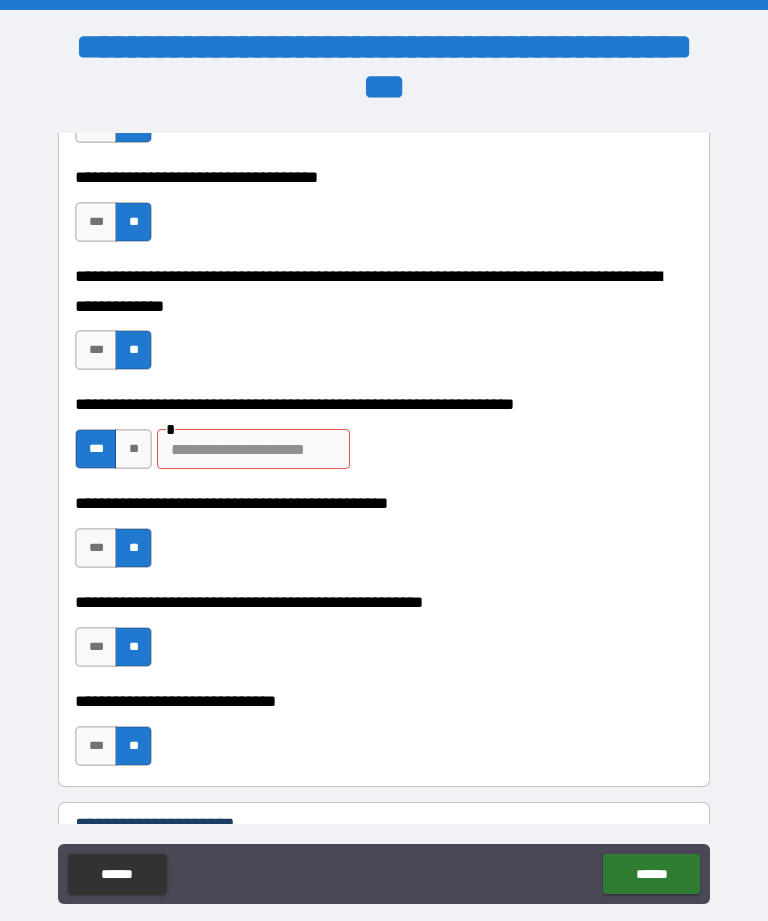 type on "**" 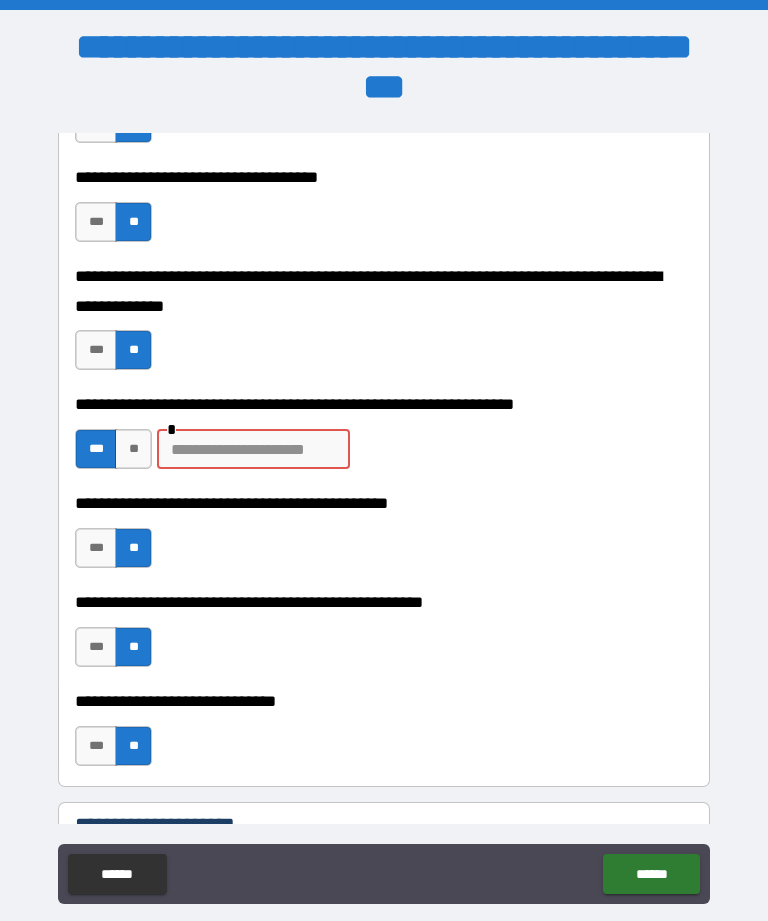 type on "*" 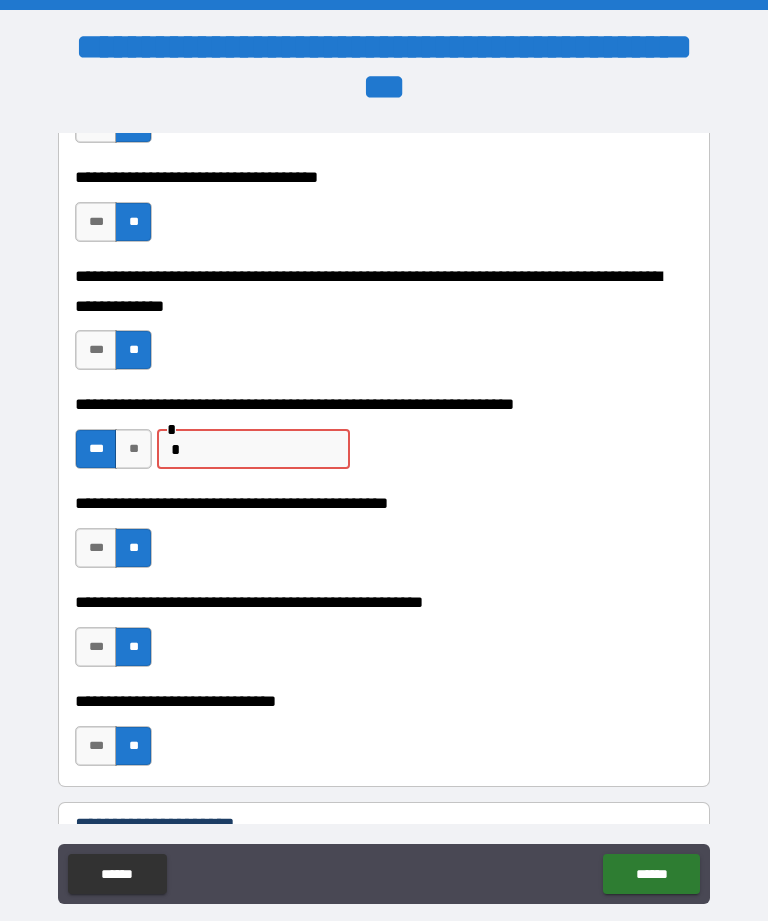 type on "**" 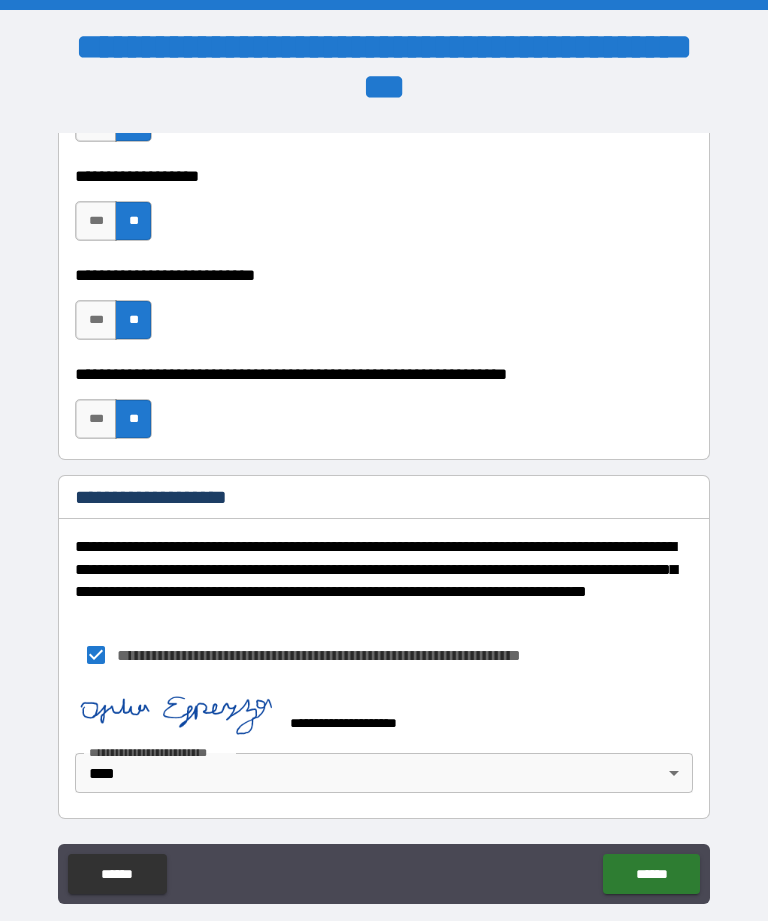 scroll, scrollTop: 13629, scrollLeft: 0, axis: vertical 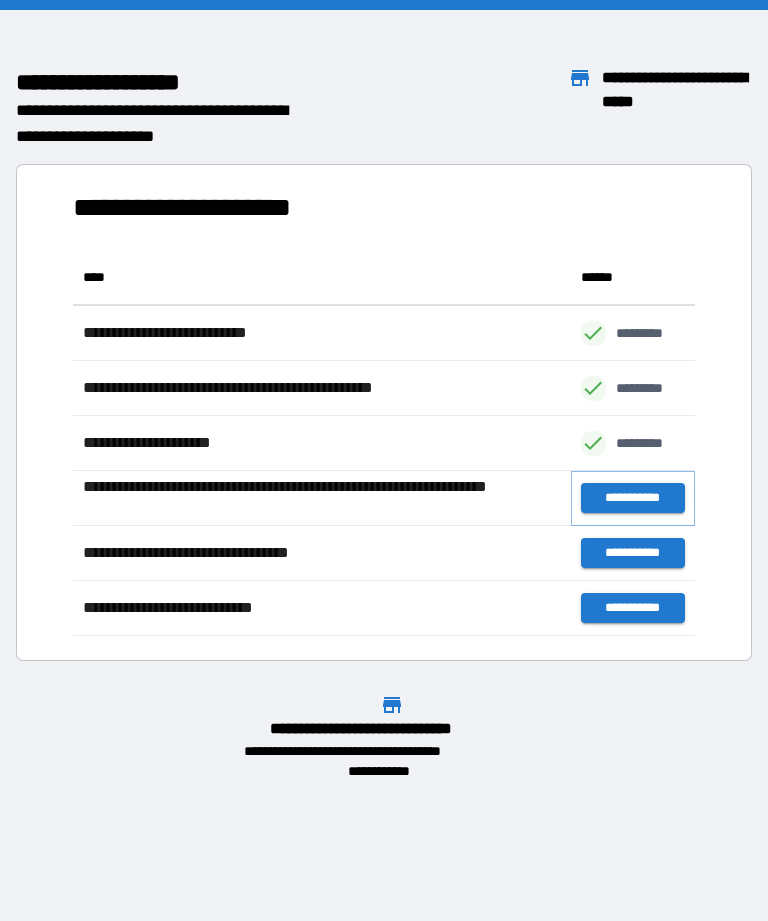 click on "**********" at bounding box center (633, 498) 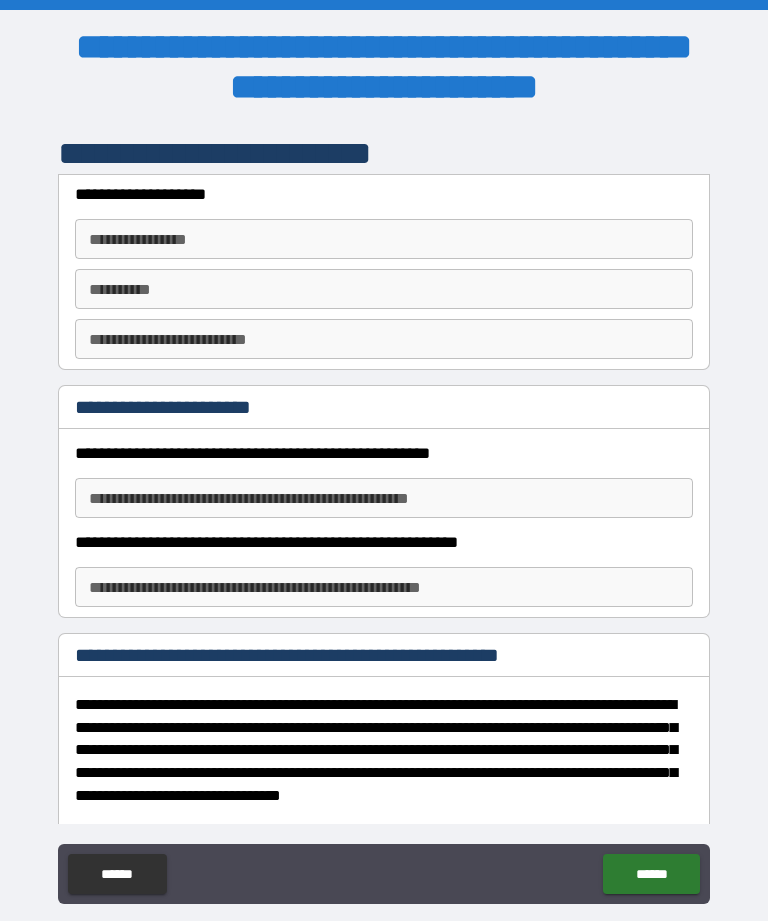 scroll, scrollTop: 0, scrollLeft: 0, axis: both 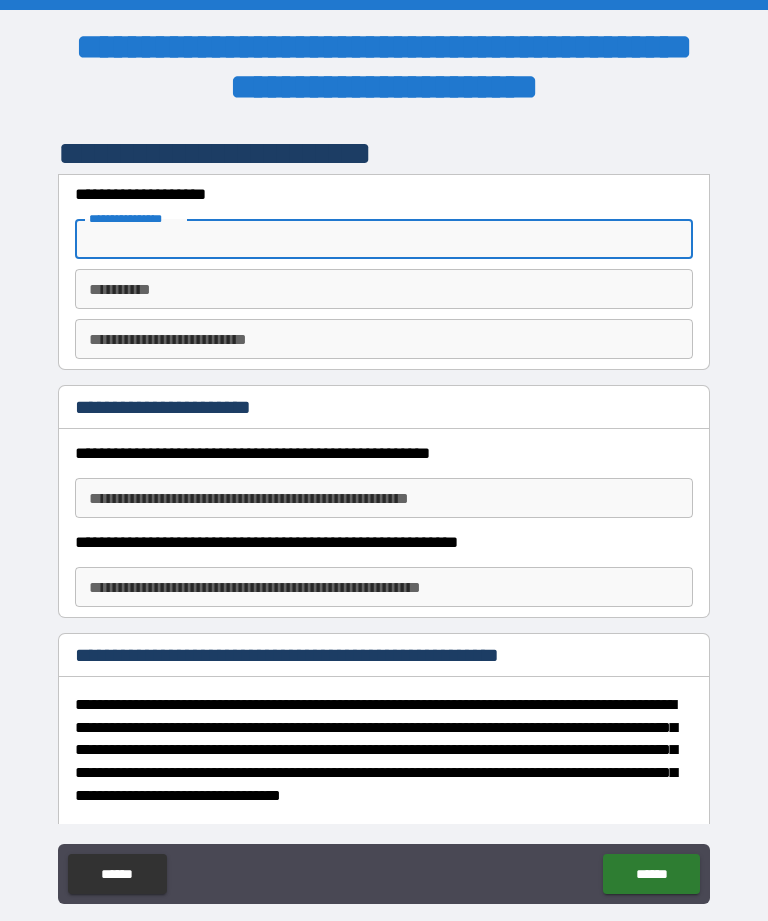 click on "**********" at bounding box center [384, 239] 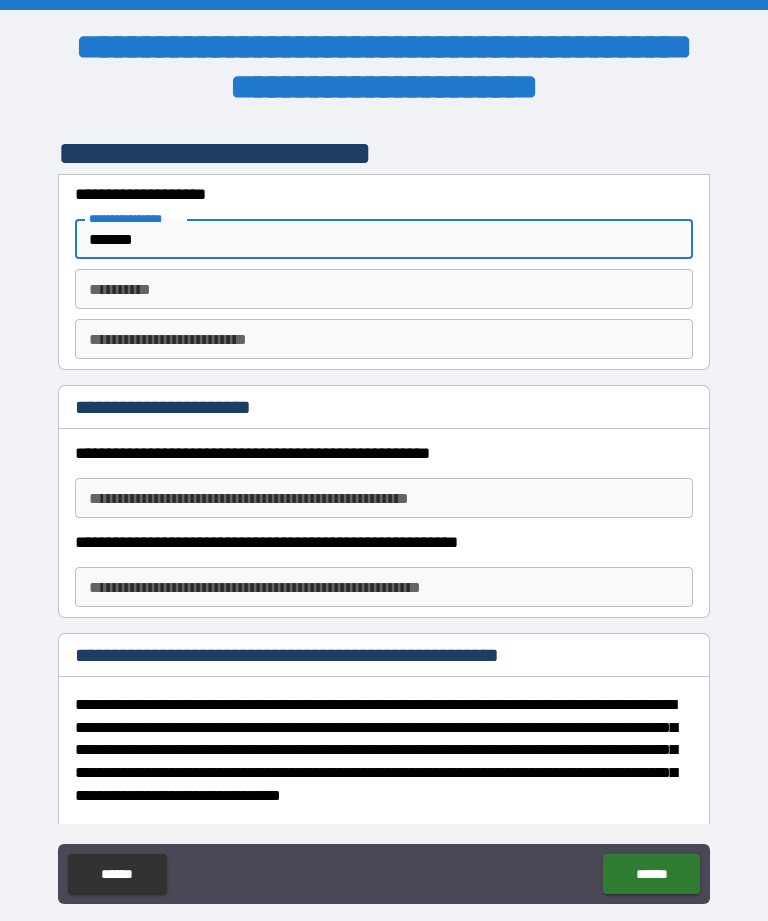 type on "******" 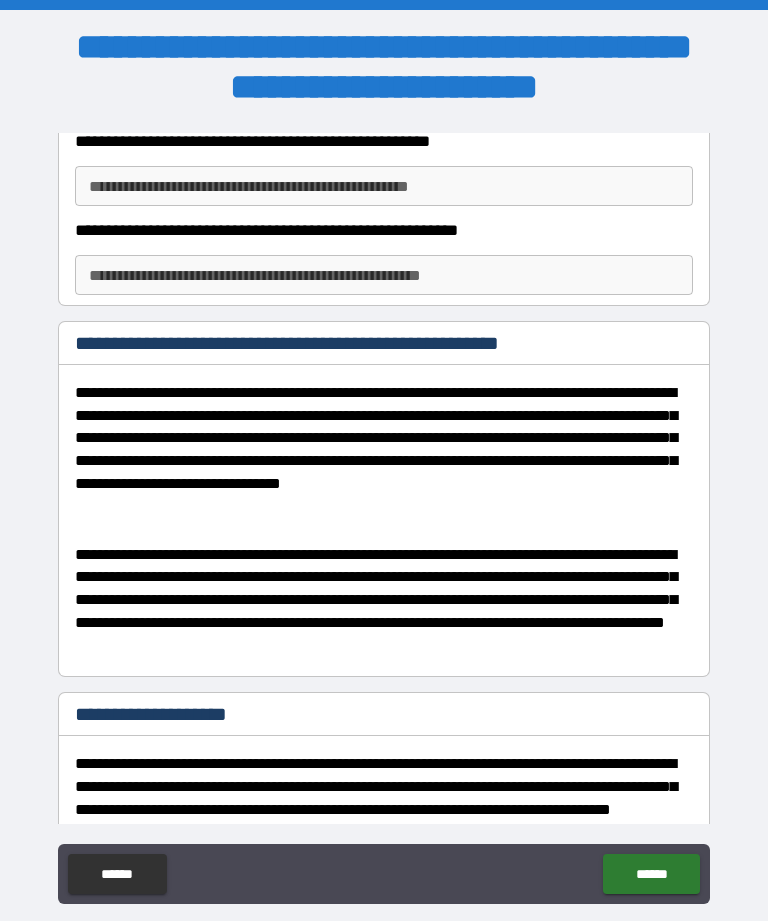 scroll, scrollTop: 313, scrollLeft: 0, axis: vertical 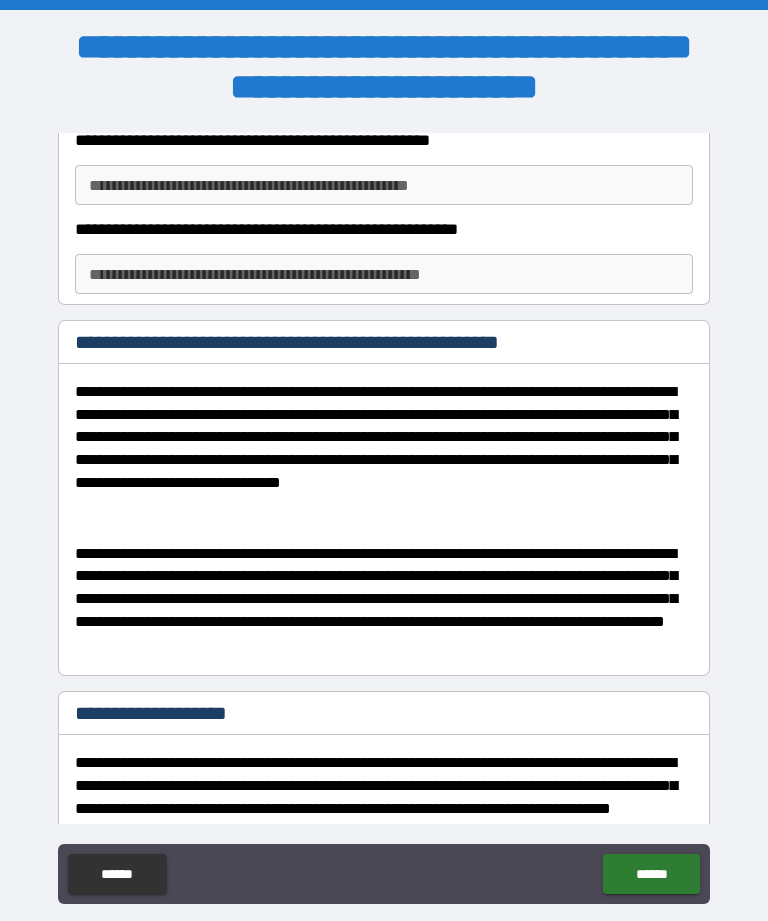 type on "*********" 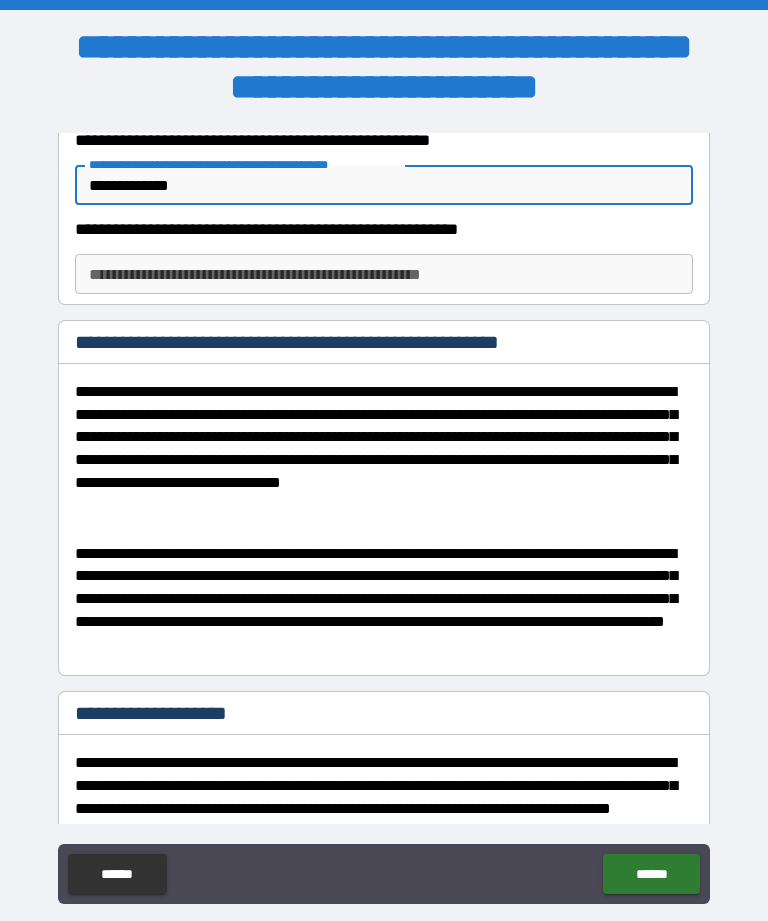 type on "**********" 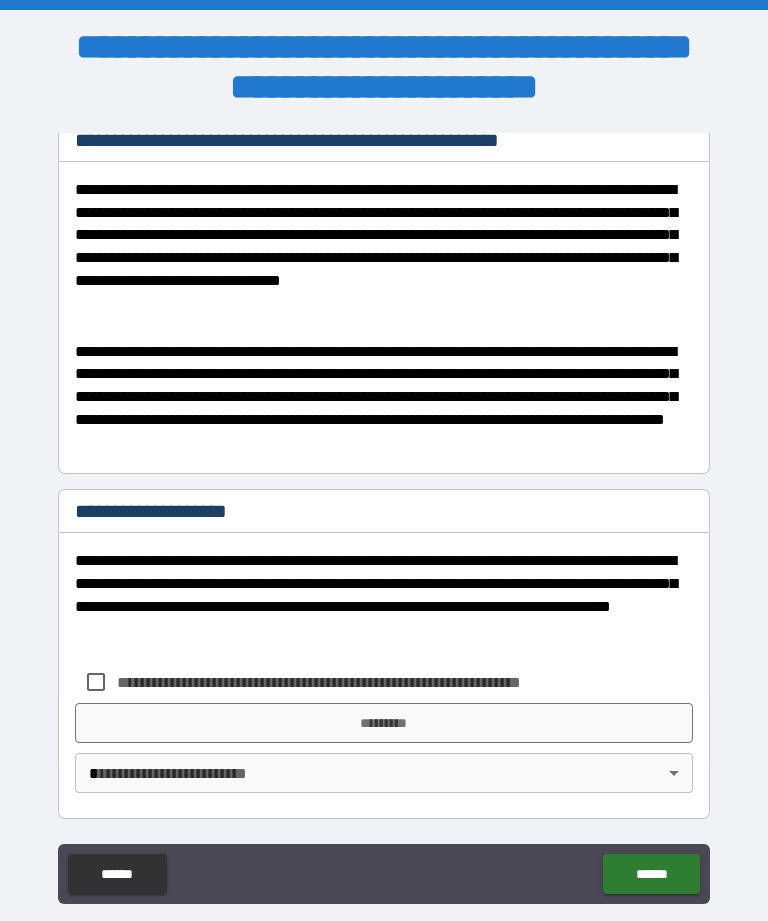 scroll, scrollTop: 513, scrollLeft: 0, axis: vertical 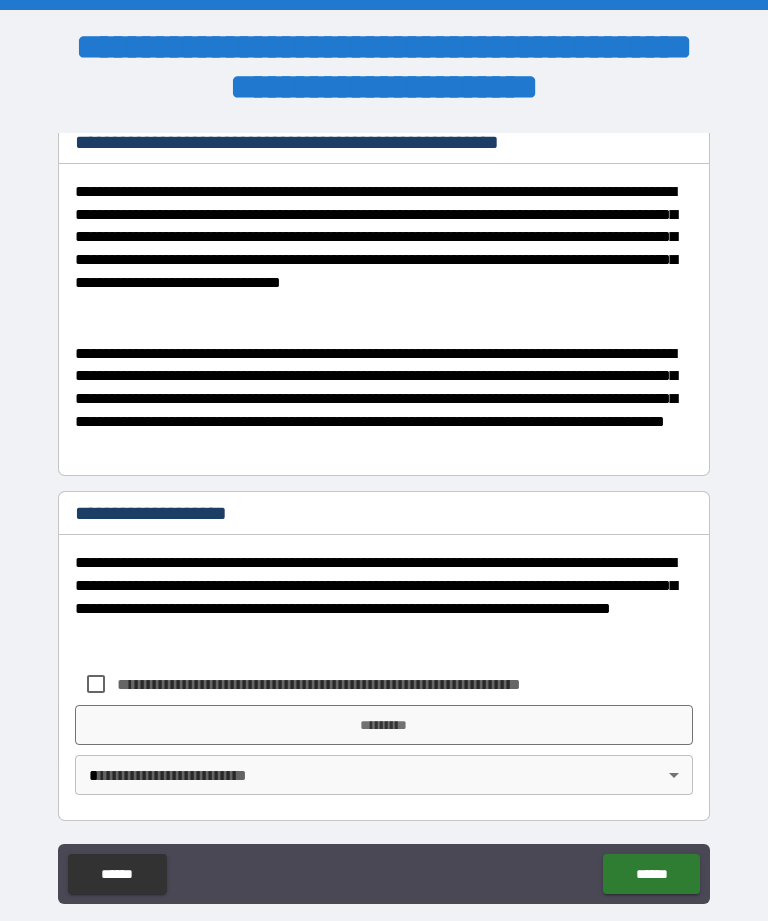 type on "*******" 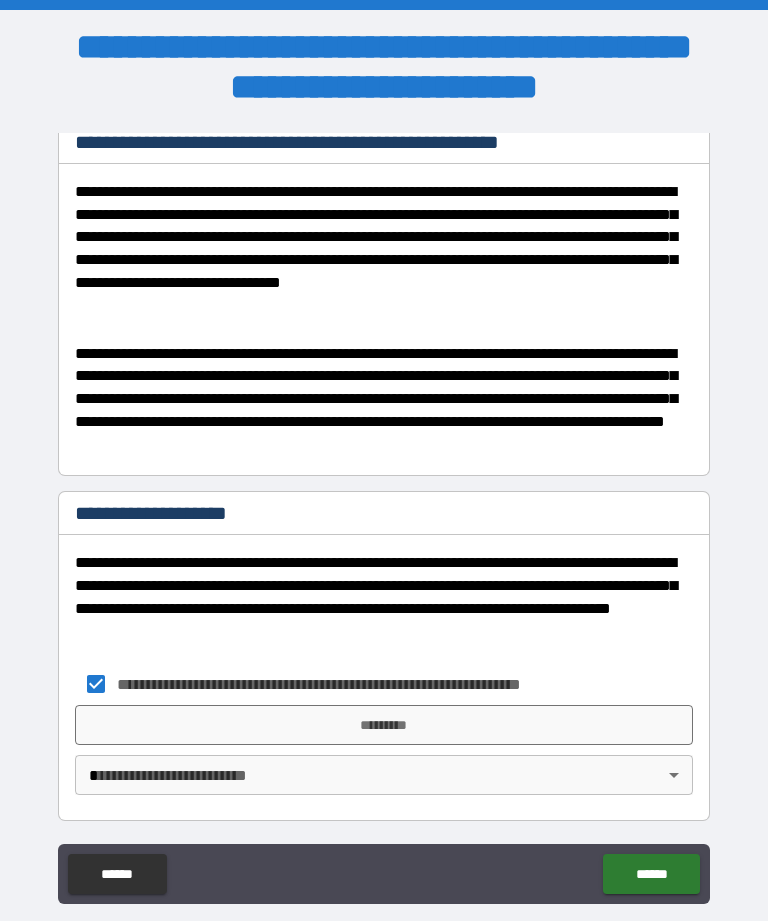 click on "*********" at bounding box center (384, 725) 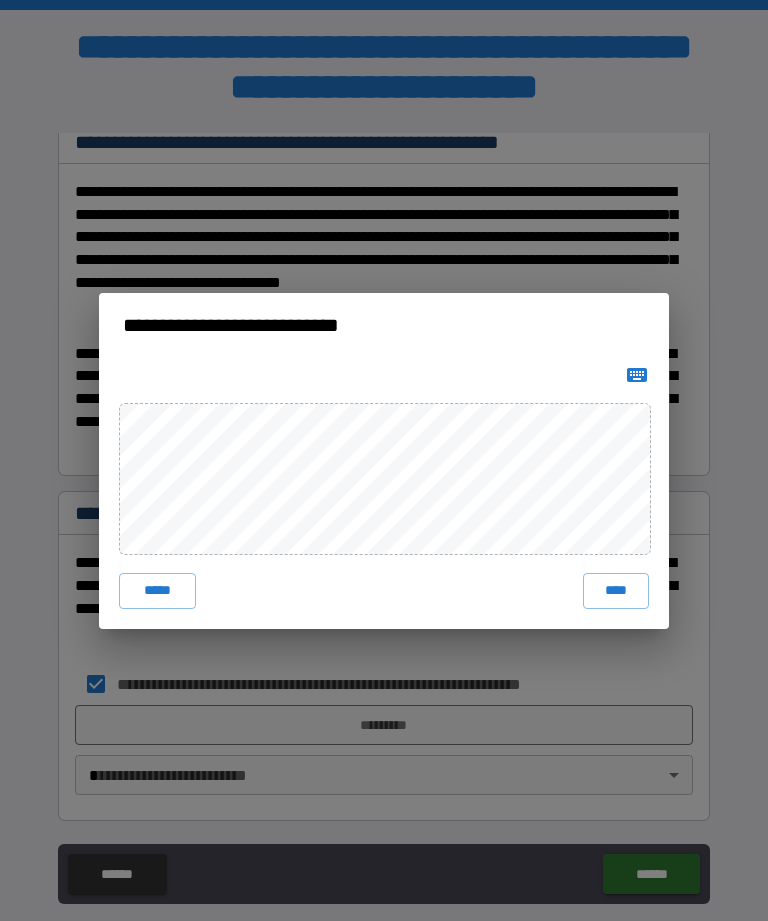 click on "****" at bounding box center [616, 591] 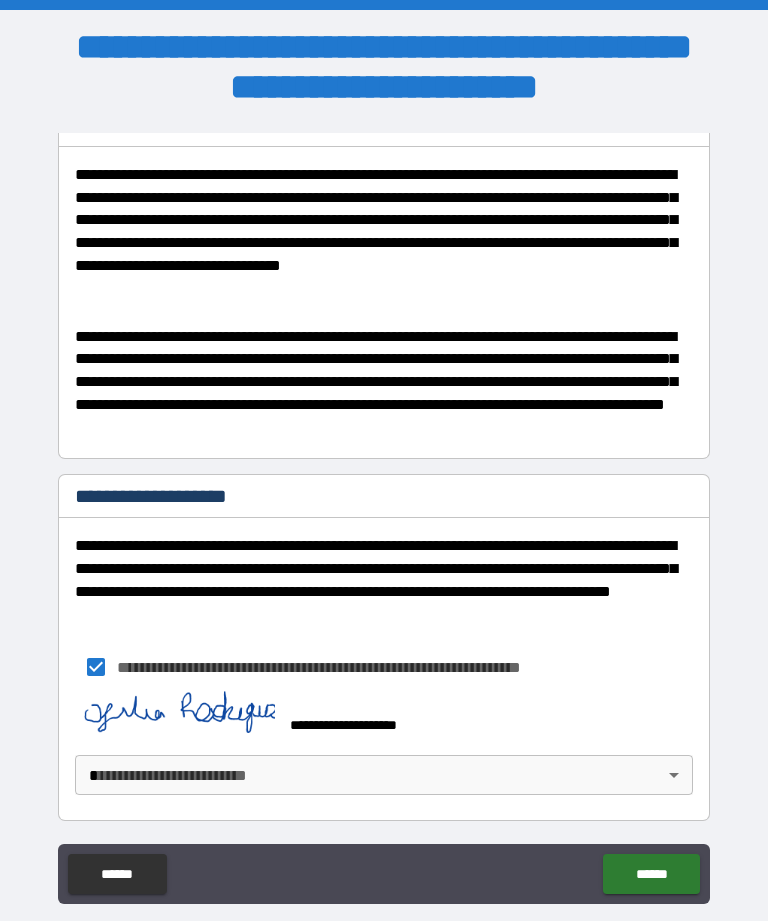 scroll, scrollTop: 530, scrollLeft: 0, axis: vertical 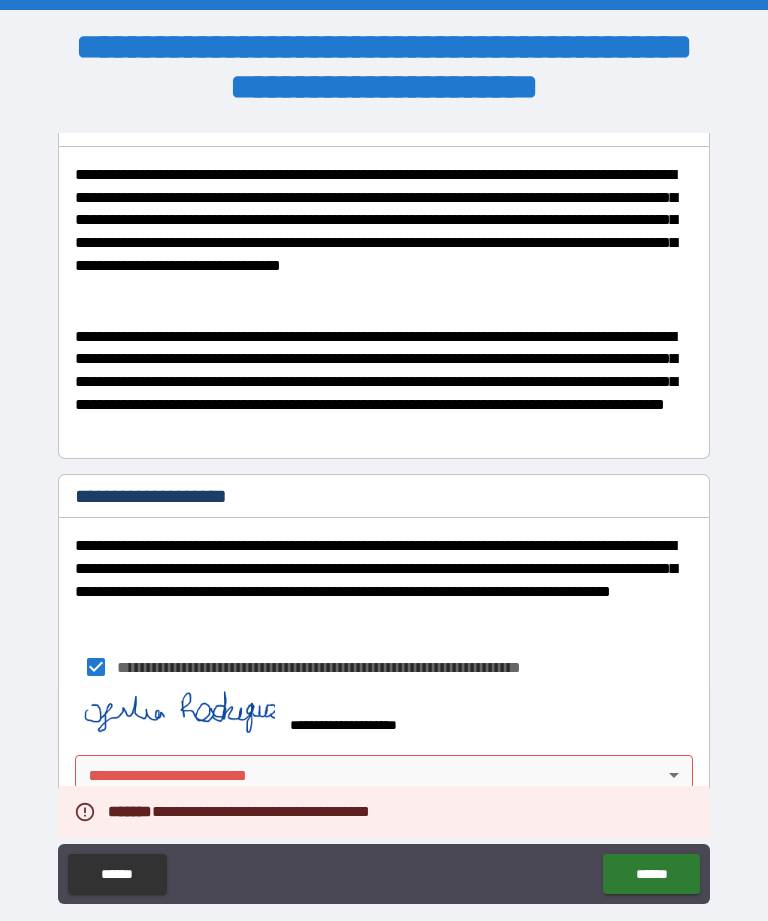 click on "**********" at bounding box center (384, 667) 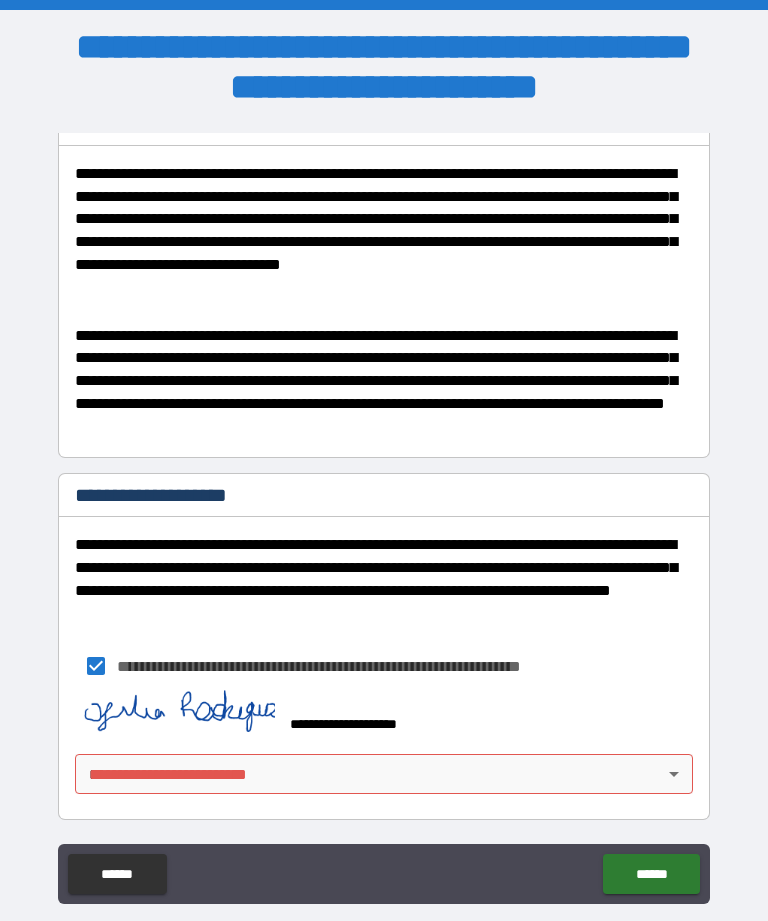 scroll, scrollTop: 530, scrollLeft: 0, axis: vertical 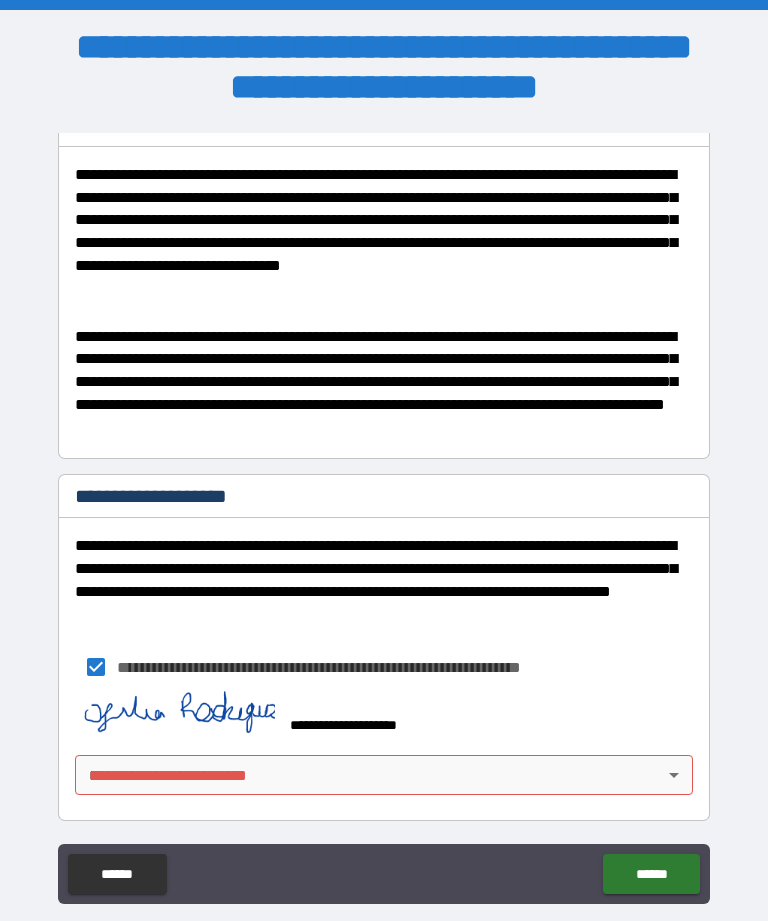 click on "******" at bounding box center [651, 874] 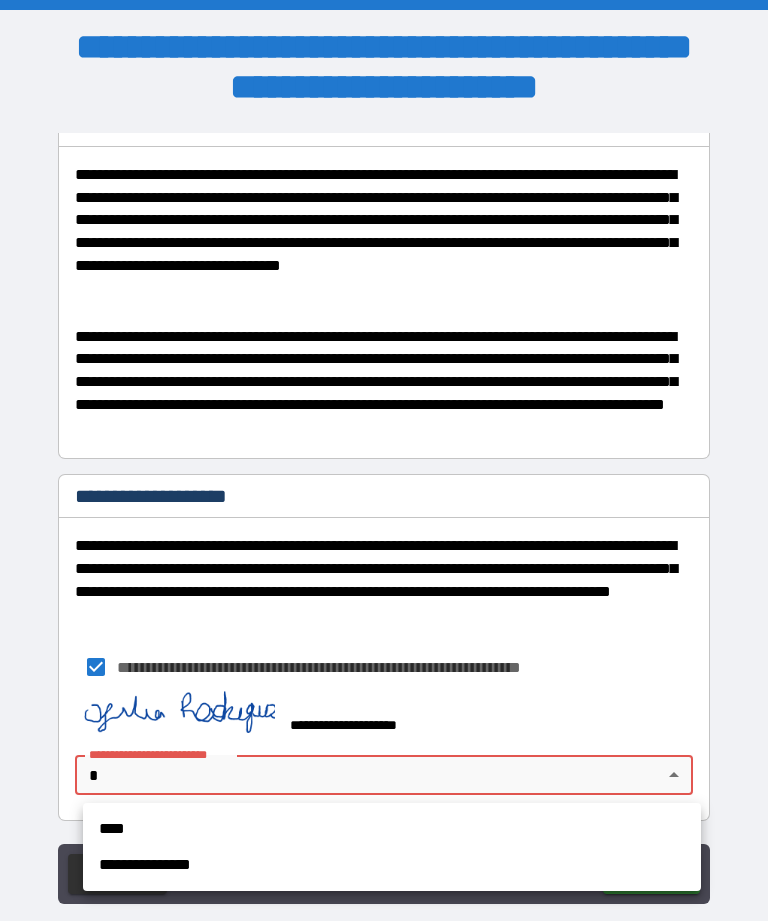 click on "****" at bounding box center [392, 829] 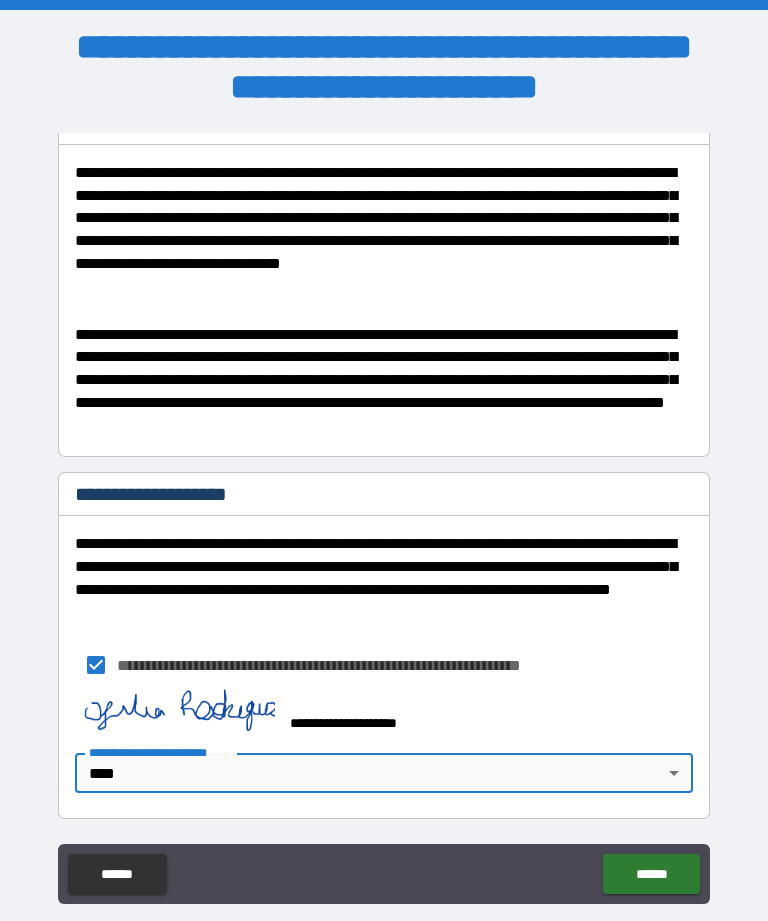 scroll, scrollTop: 563, scrollLeft: 0, axis: vertical 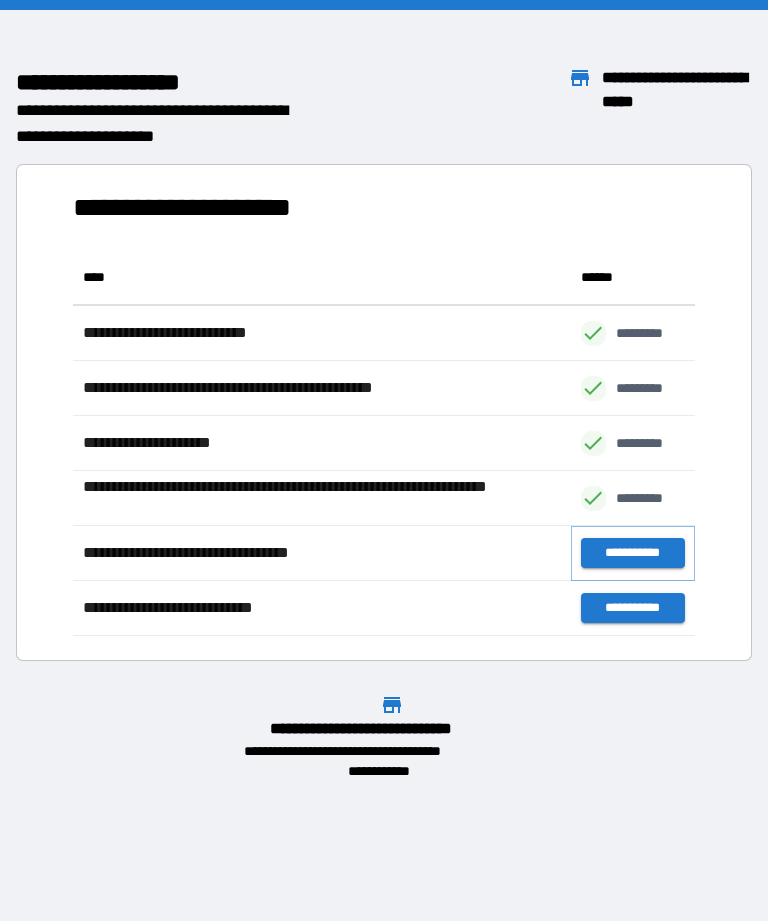 click on "**********" at bounding box center (633, 553) 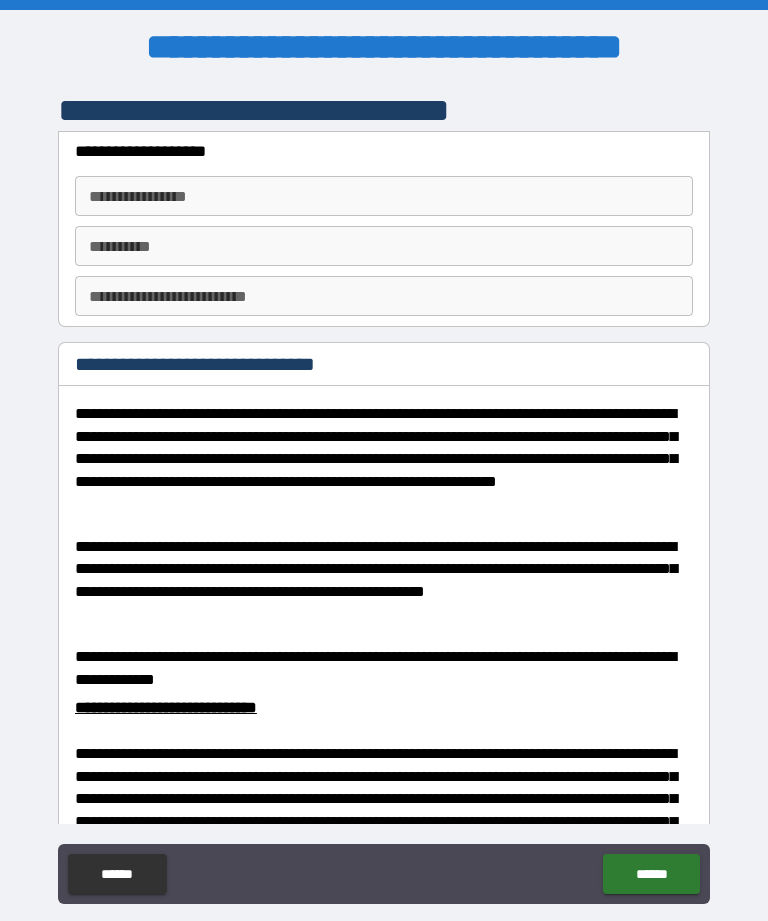 scroll, scrollTop: 0, scrollLeft: 0, axis: both 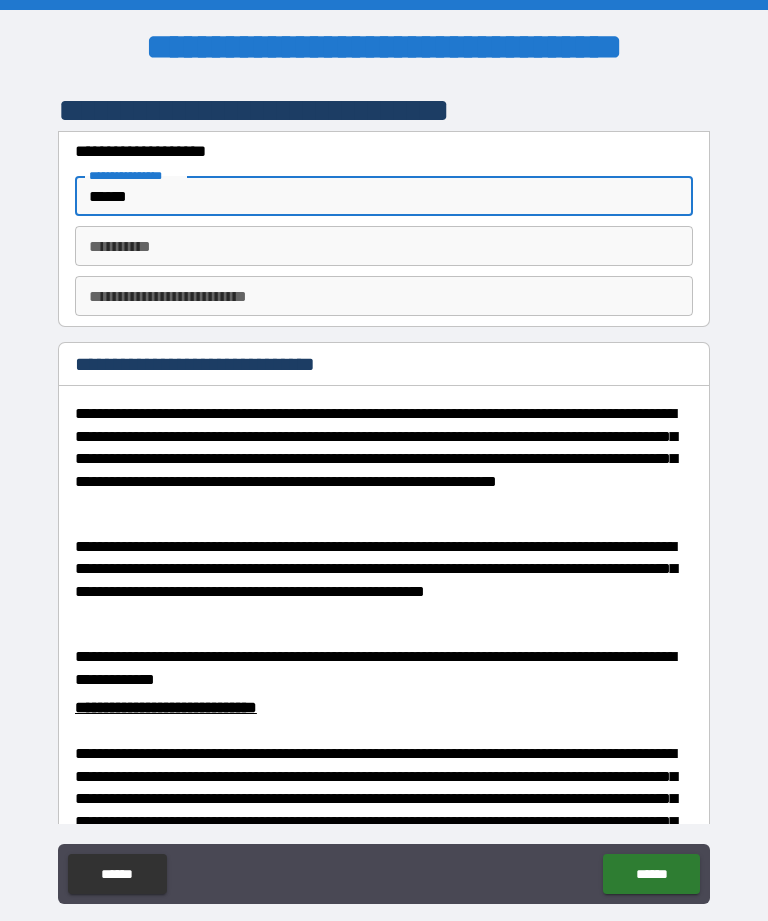 type on "******" 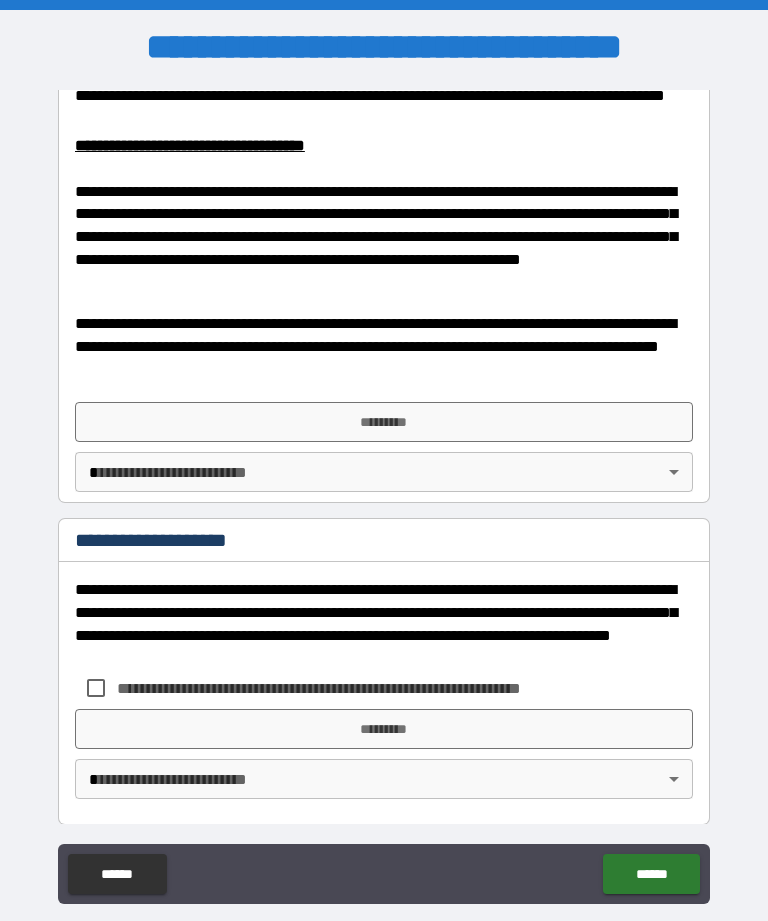 scroll, scrollTop: 886, scrollLeft: 0, axis: vertical 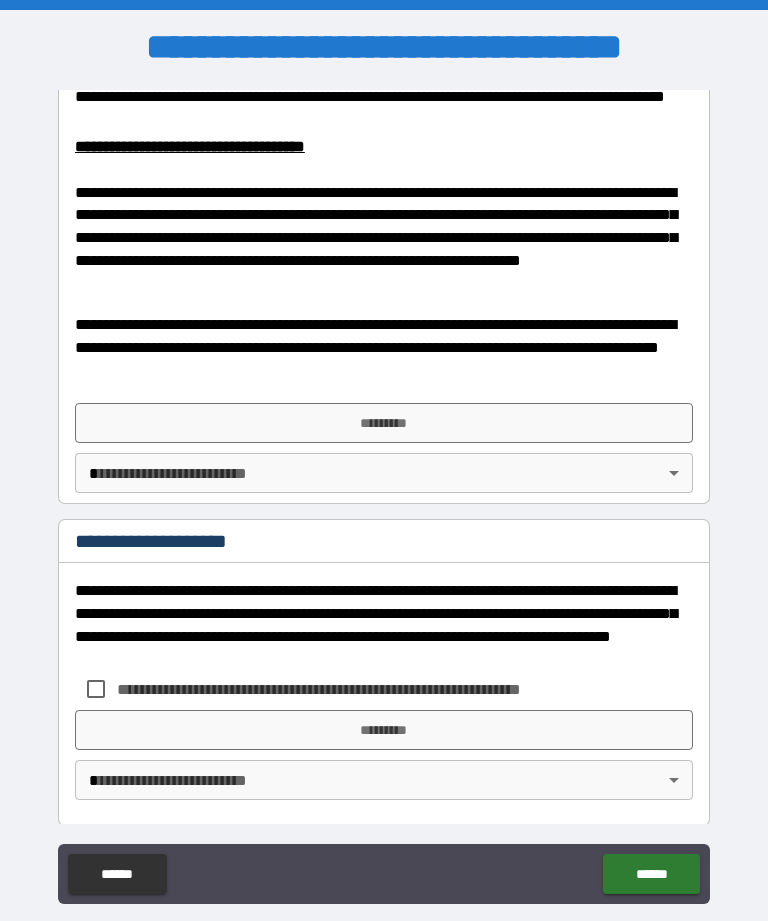 type on "*********" 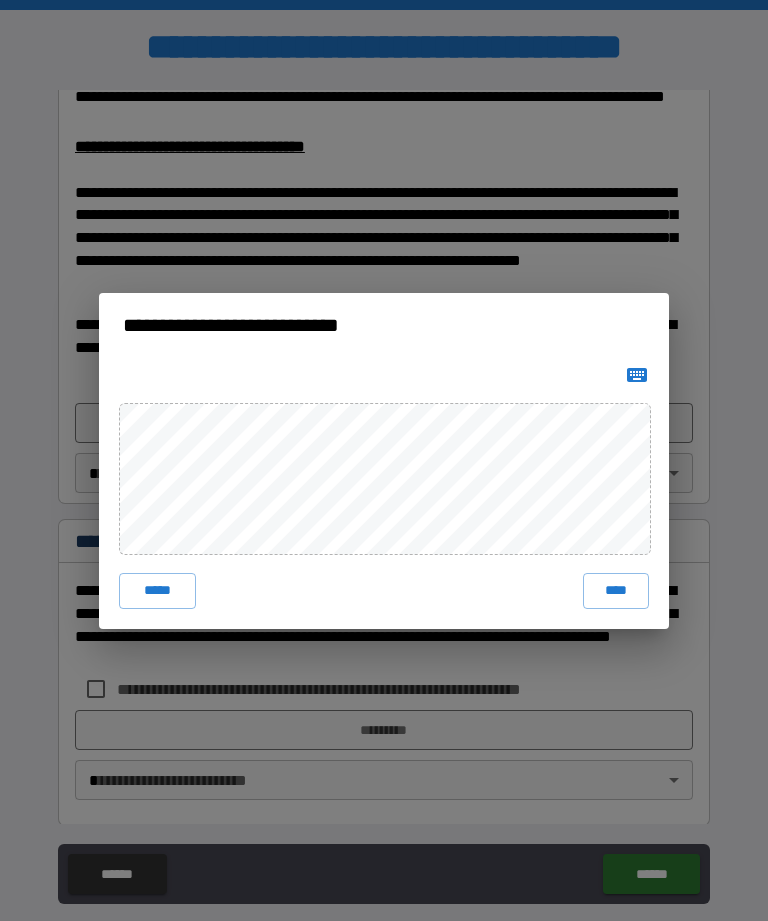 click on "****" at bounding box center (616, 591) 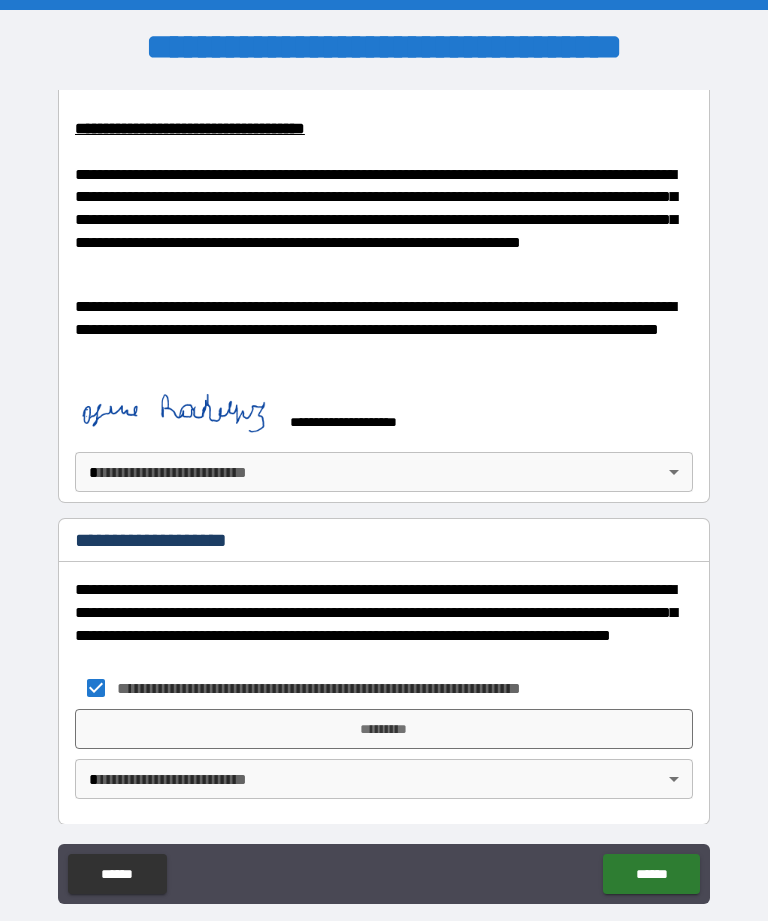 scroll, scrollTop: 903, scrollLeft: 0, axis: vertical 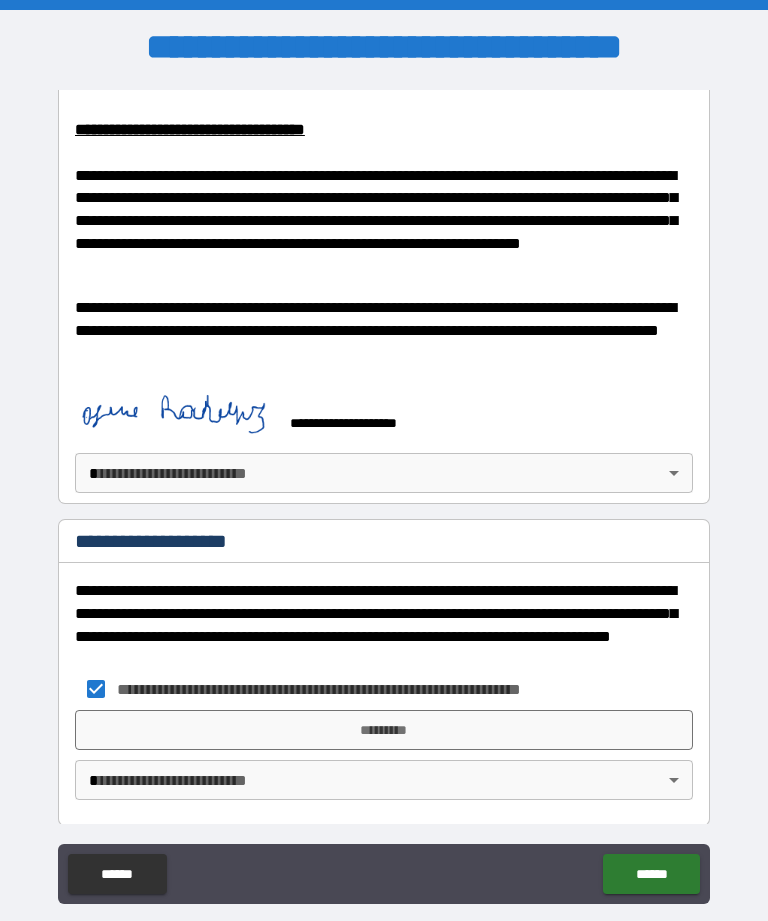 click on "*********" at bounding box center (384, 730) 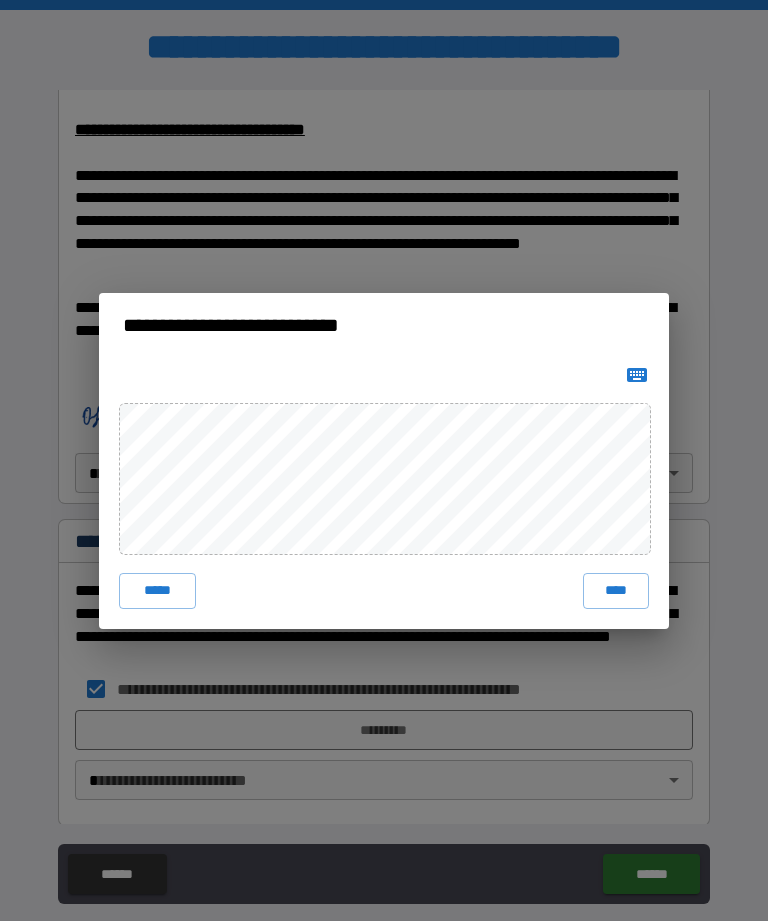 click on "****" at bounding box center (616, 591) 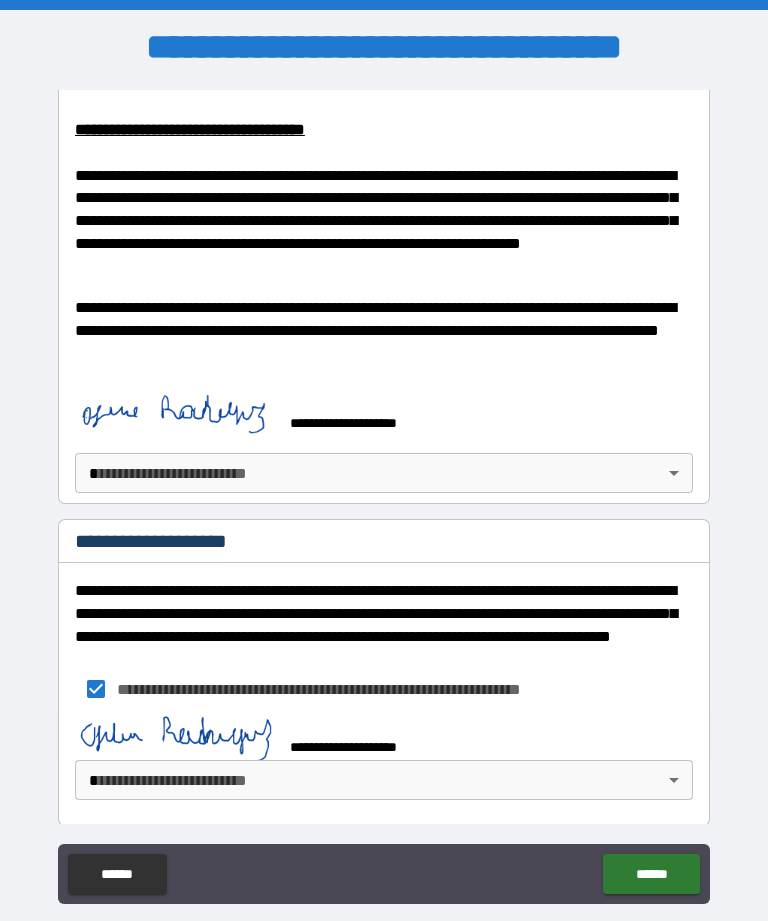 scroll, scrollTop: 893, scrollLeft: 0, axis: vertical 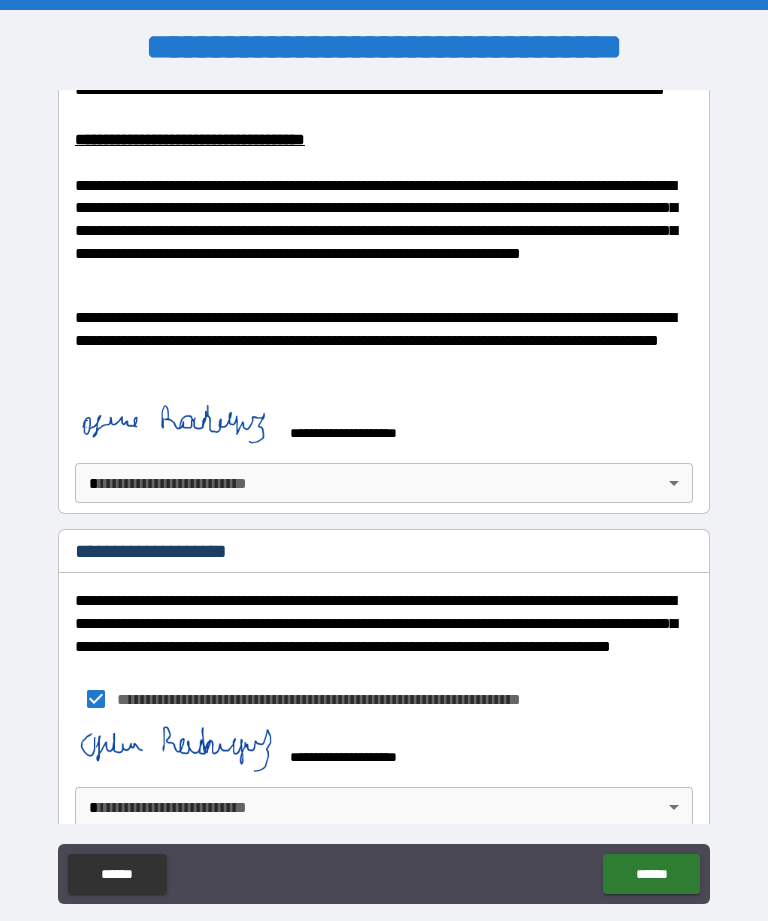 click on "**********" at bounding box center [384, 492] 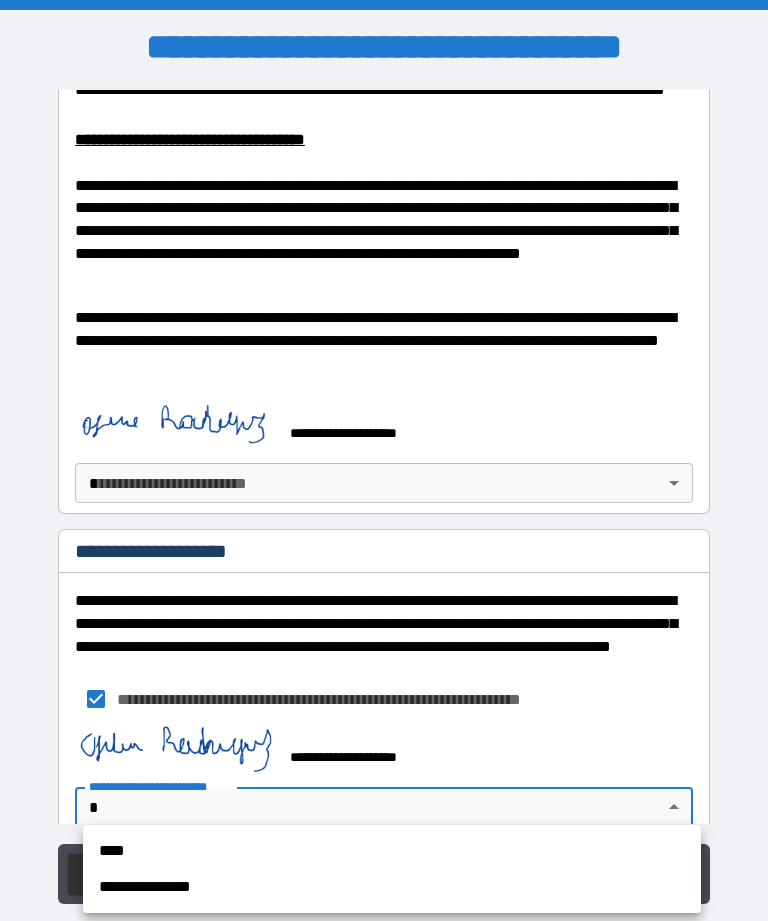 click on "****" at bounding box center (392, 851) 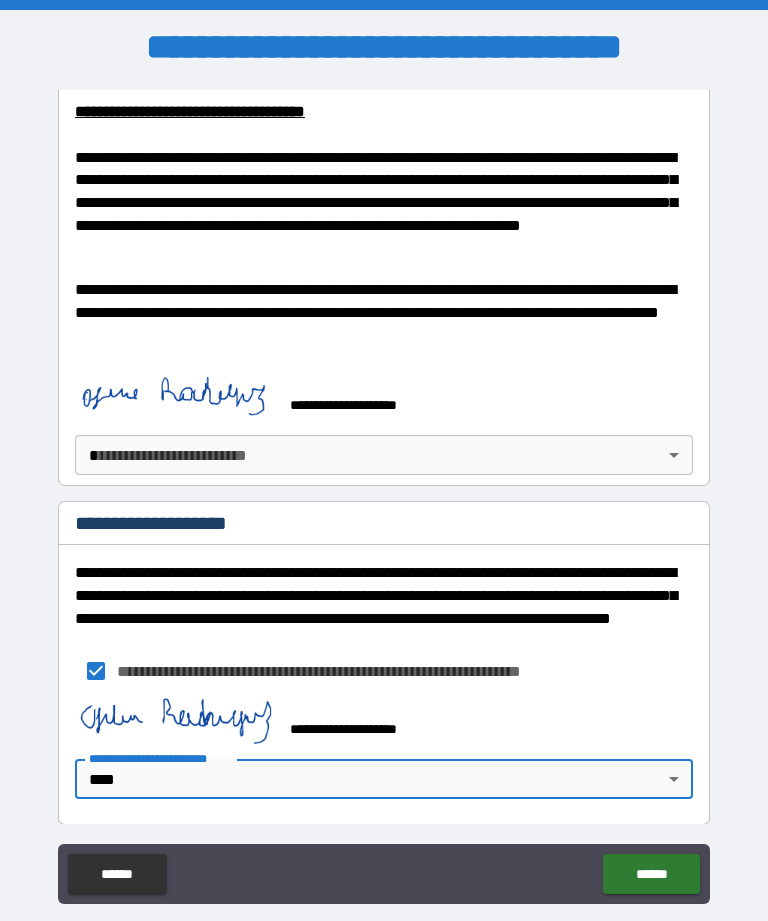 click on "******" at bounding box center [651, 874] 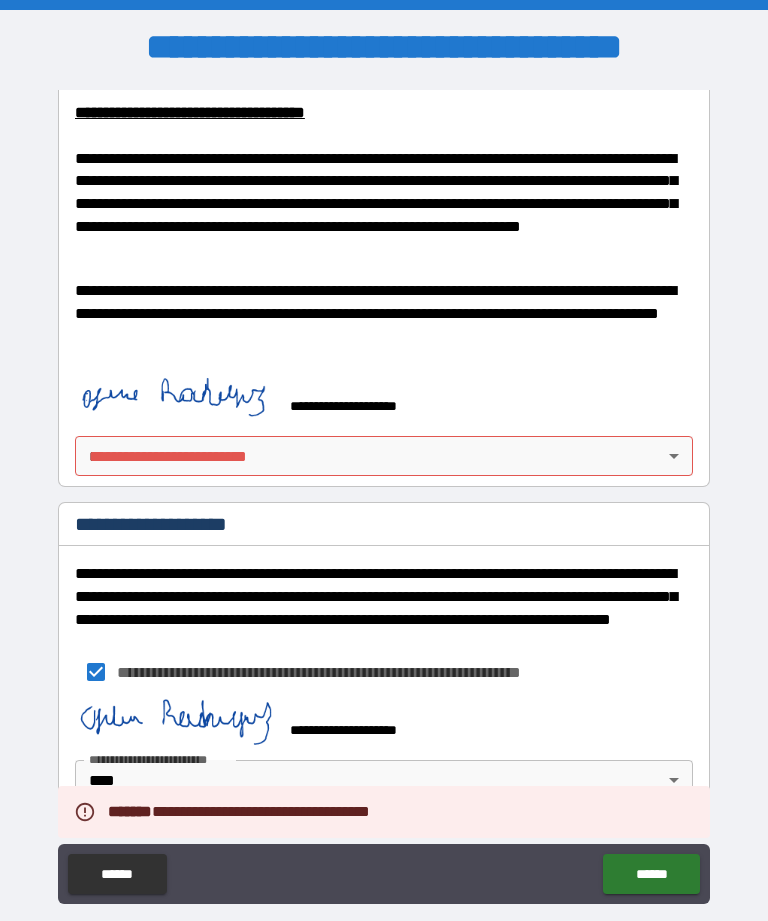 click on "**********" at bounding box center [384, 492] 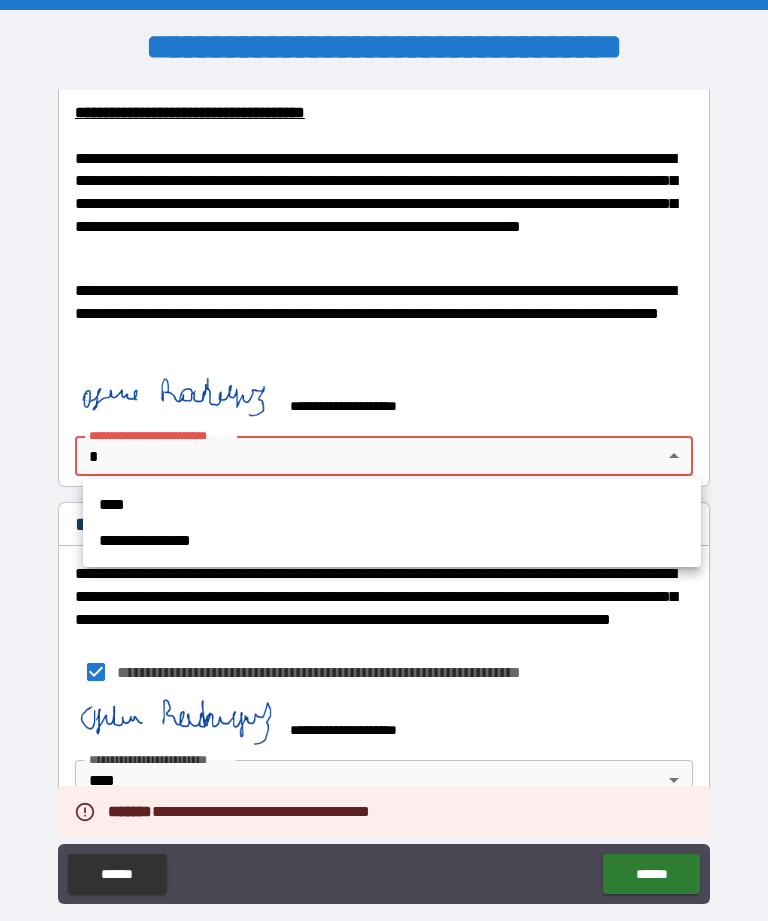click on "****" at bounding box center [392, 505] 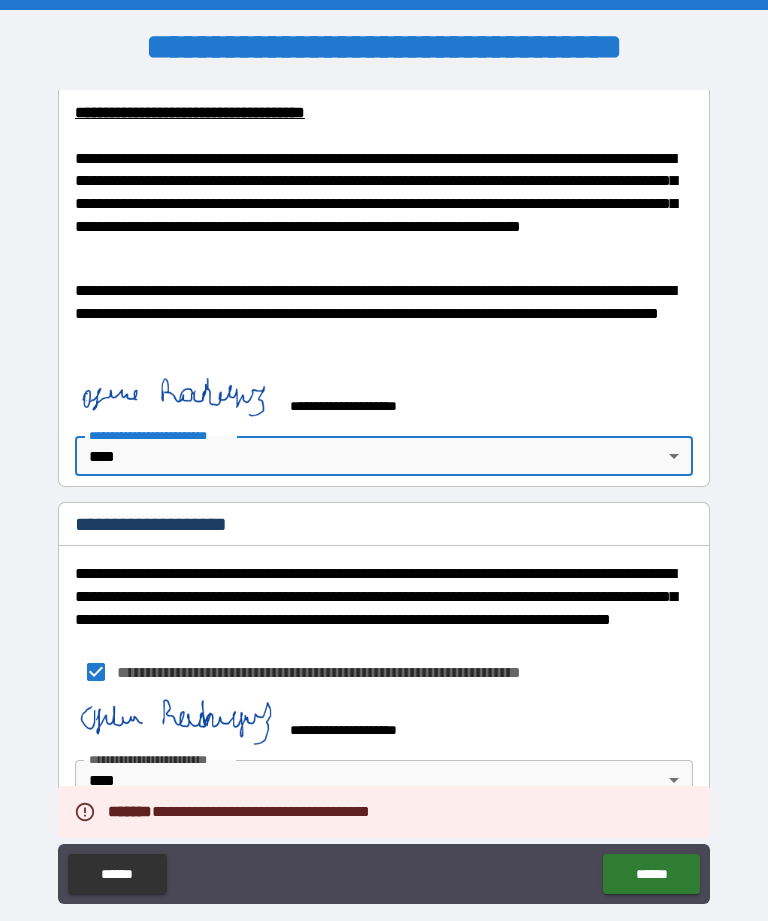 click on "******" at bounding box center [651, 874] 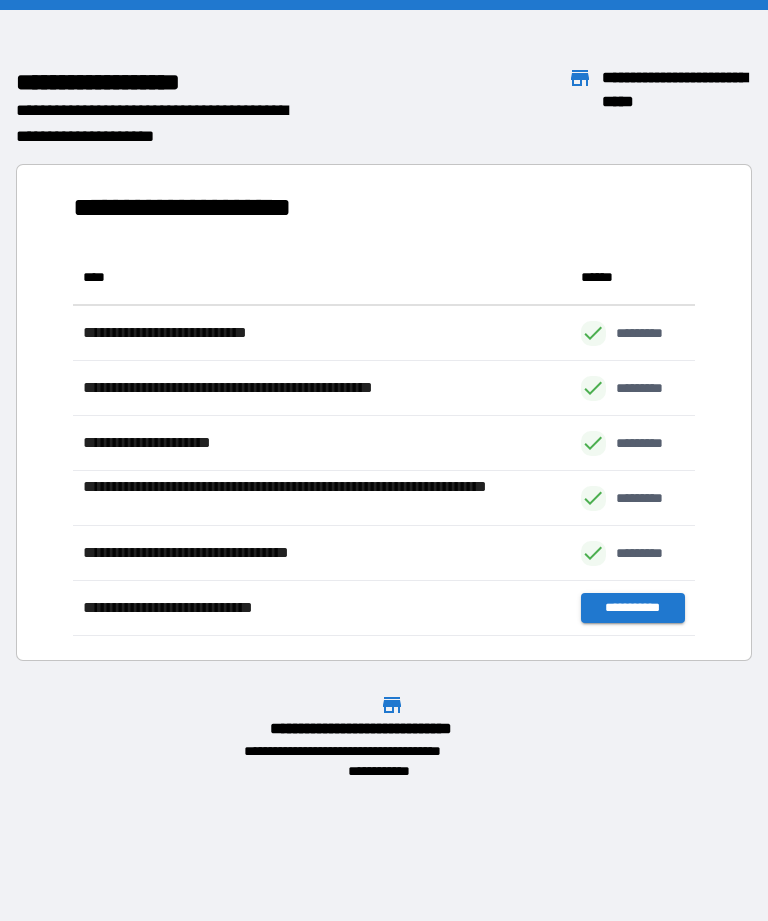 scroll, scrollTop: 1, scrollLeft: 1, axis: both 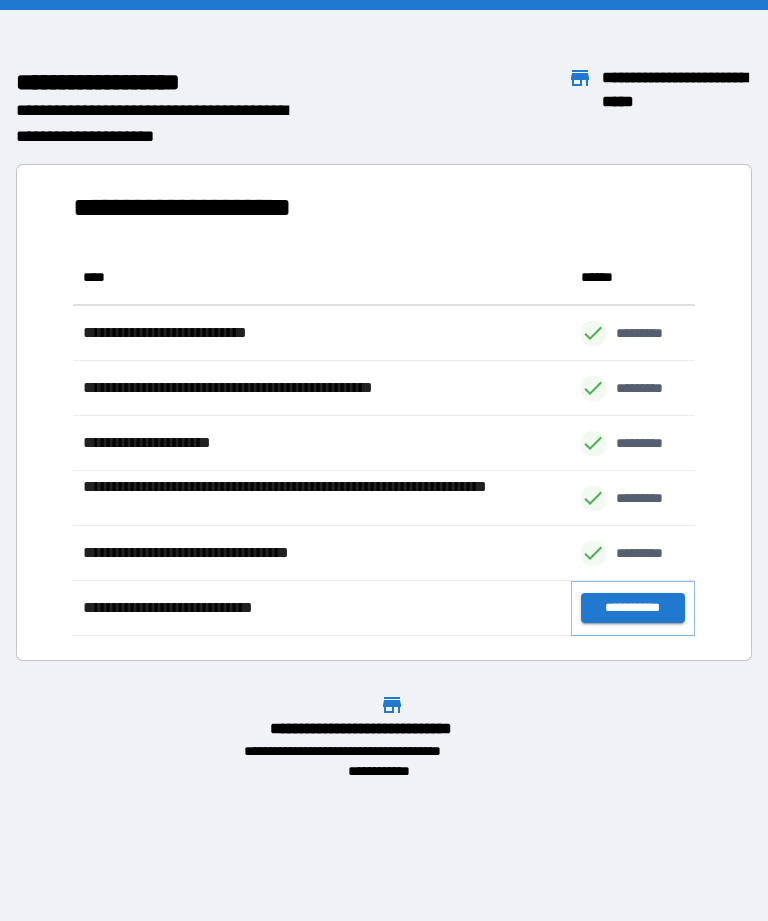 click on "**********" at bounding box center (633, 608) 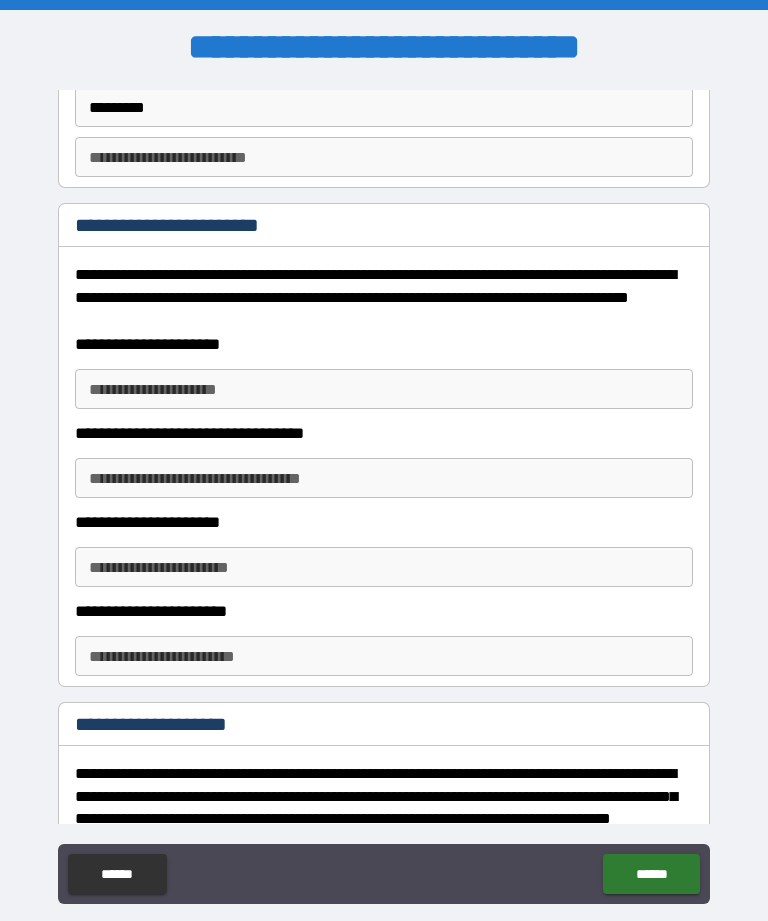 scroll, scrollTop: 138, scrollLeft: 0, axis: vertical 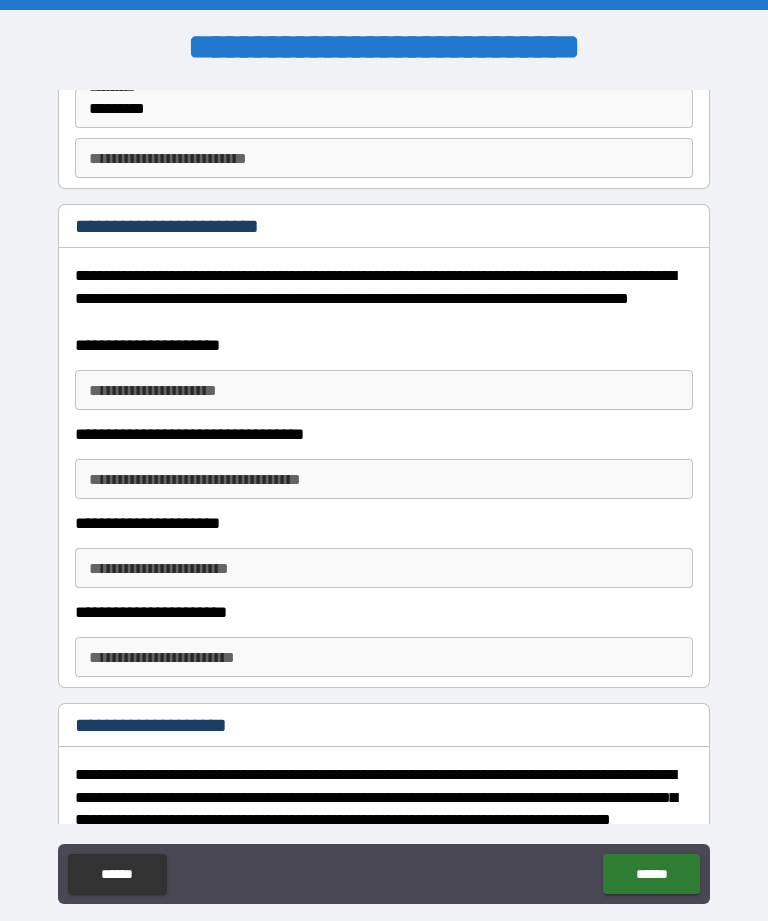 click on "**********" at bounding box center (384, 390) 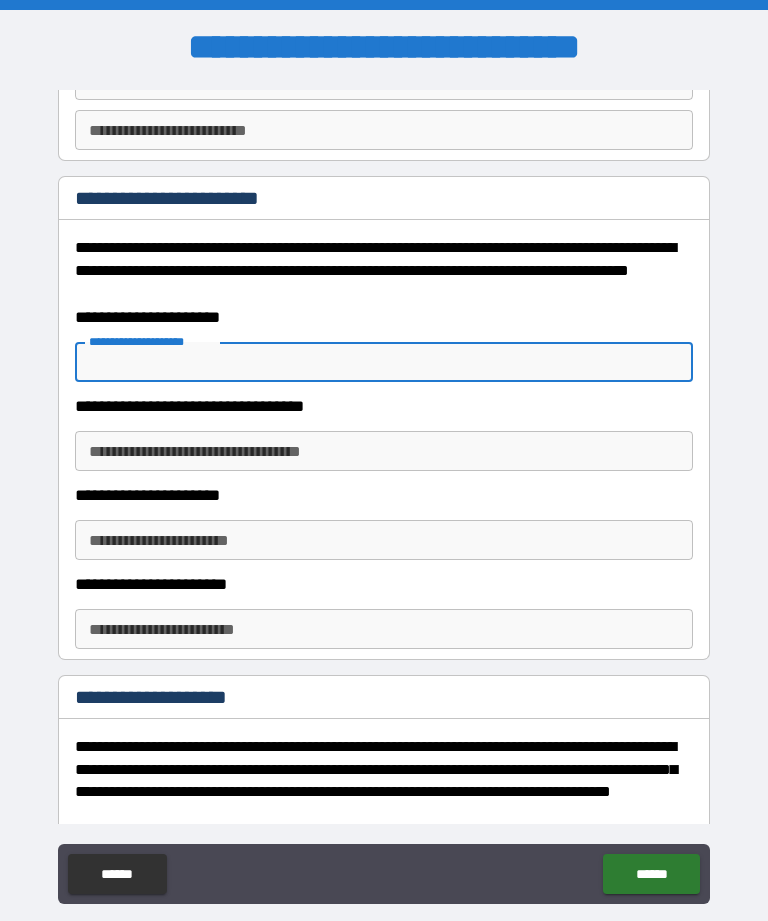 scroll, scrollTop: 172, scrollLeft: 0, axis: vertical 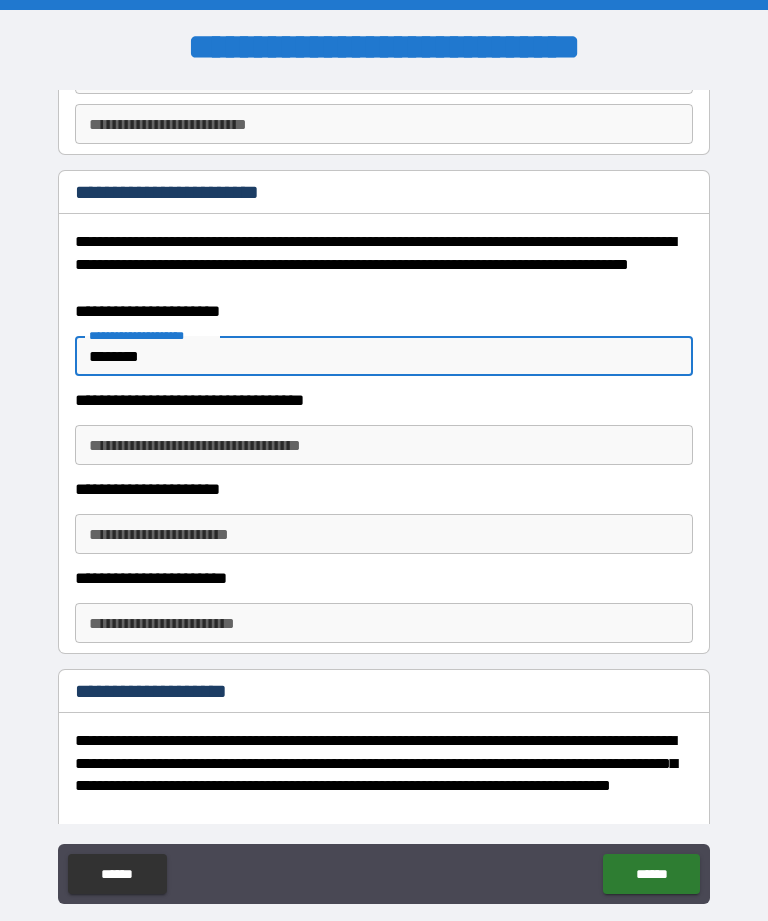 type on "*******" 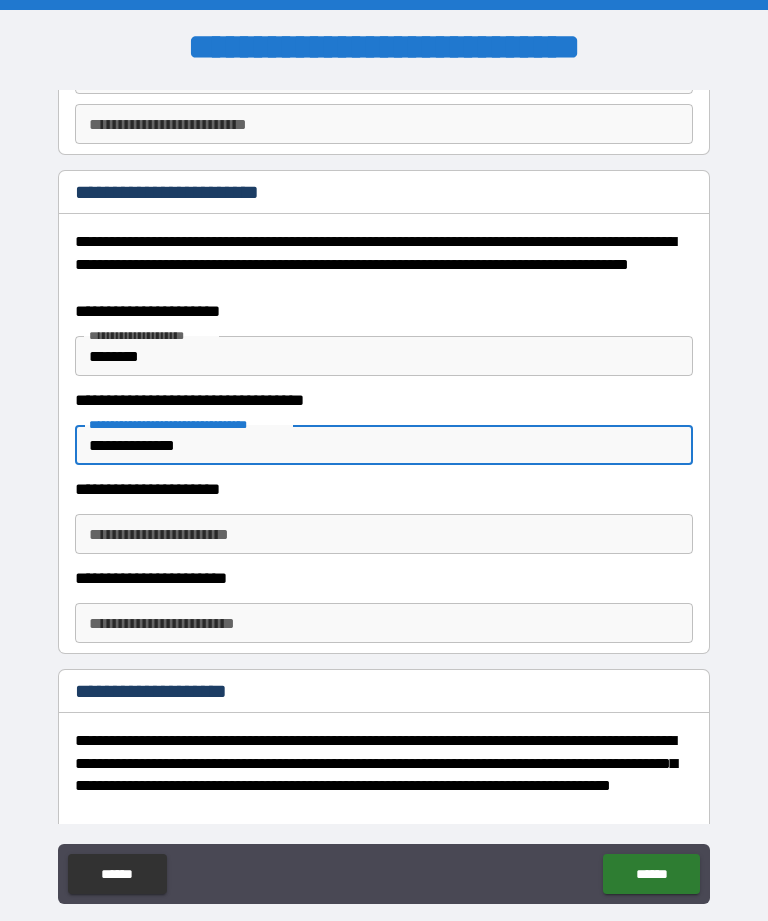 type on "**********" 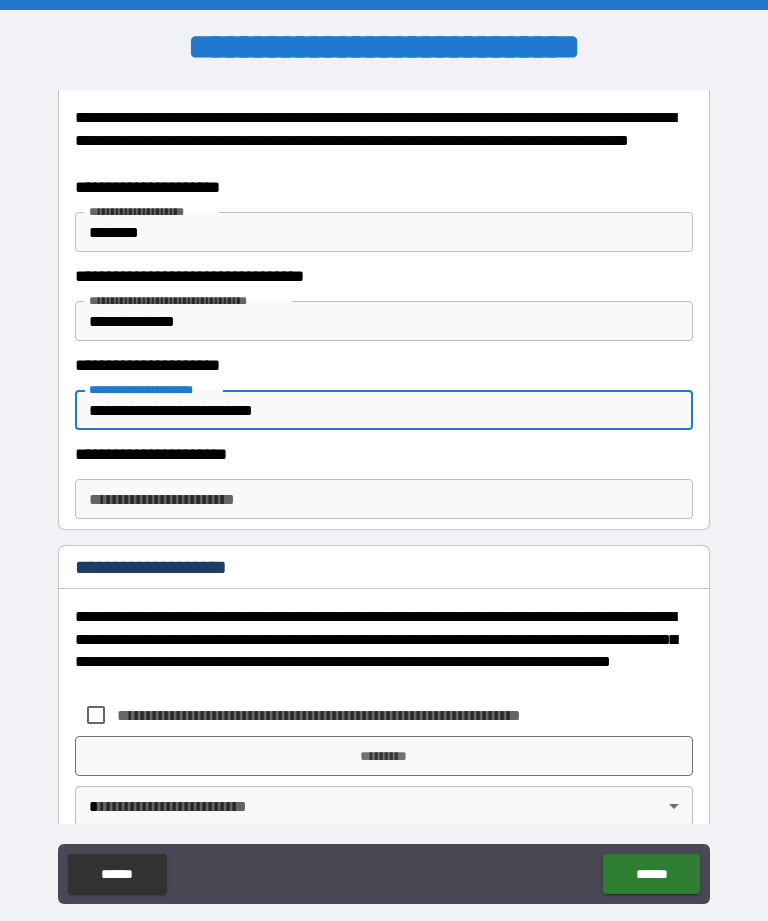 scroll, scrollTop: 311, scrollLeft: 0, axis: vertical 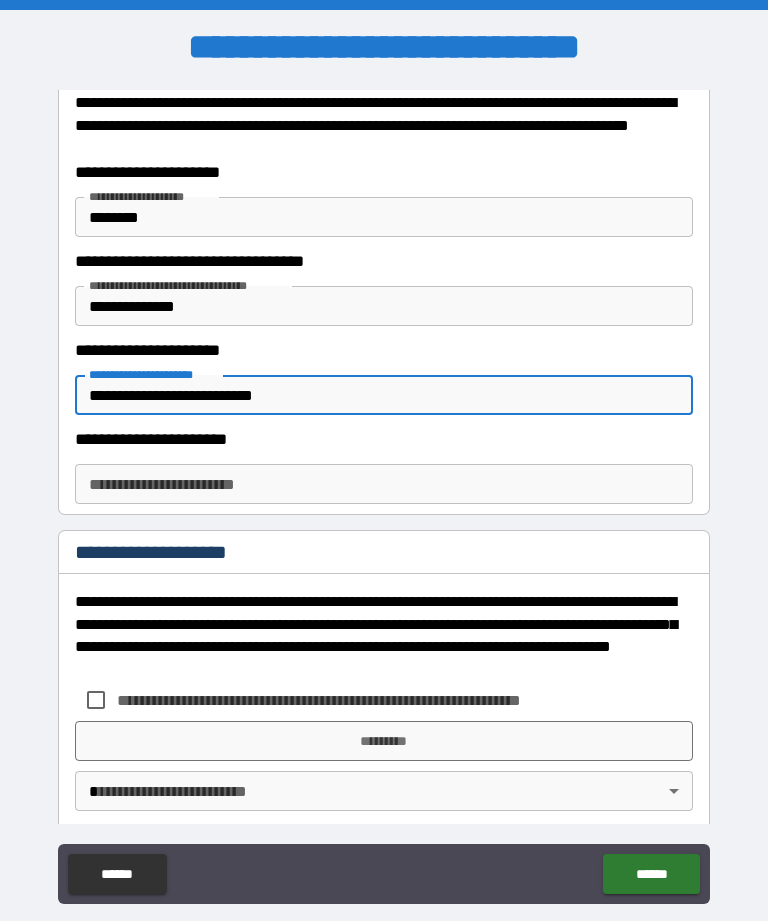 type on "**********" 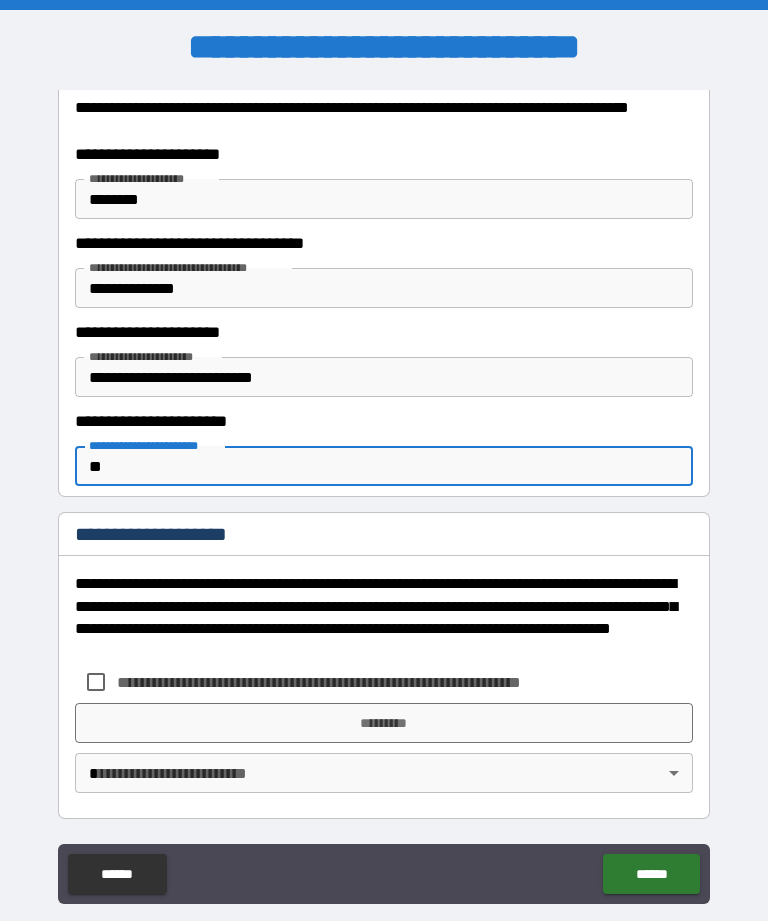 scroll, scrollTop: 329, scrollLeft: 0, axis: vertical 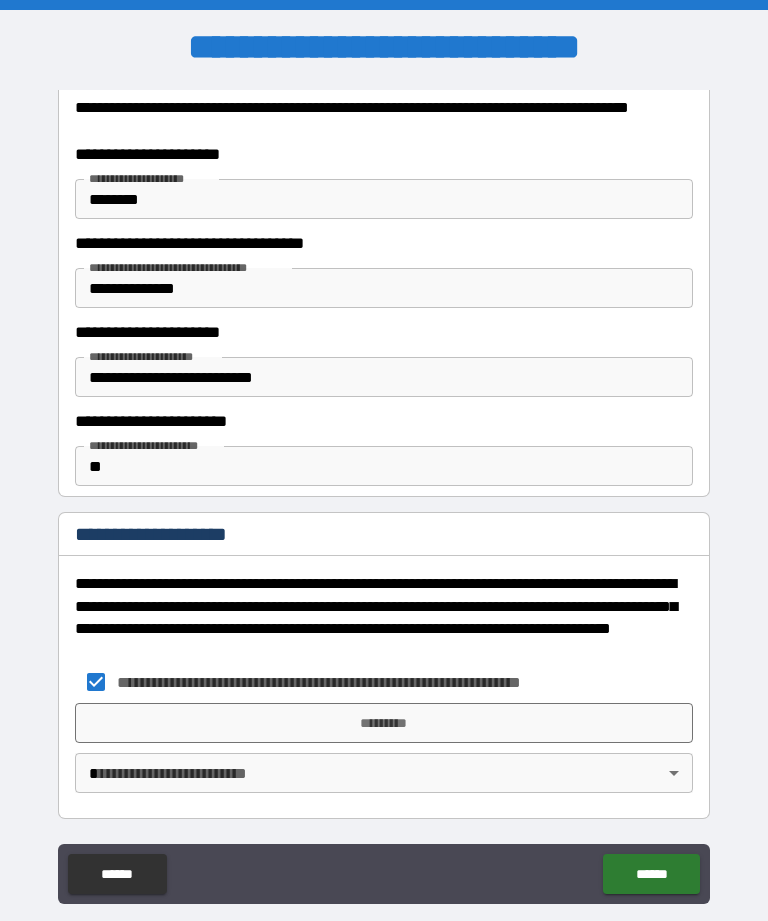 click on "*********" at bounding box center [384, 723] 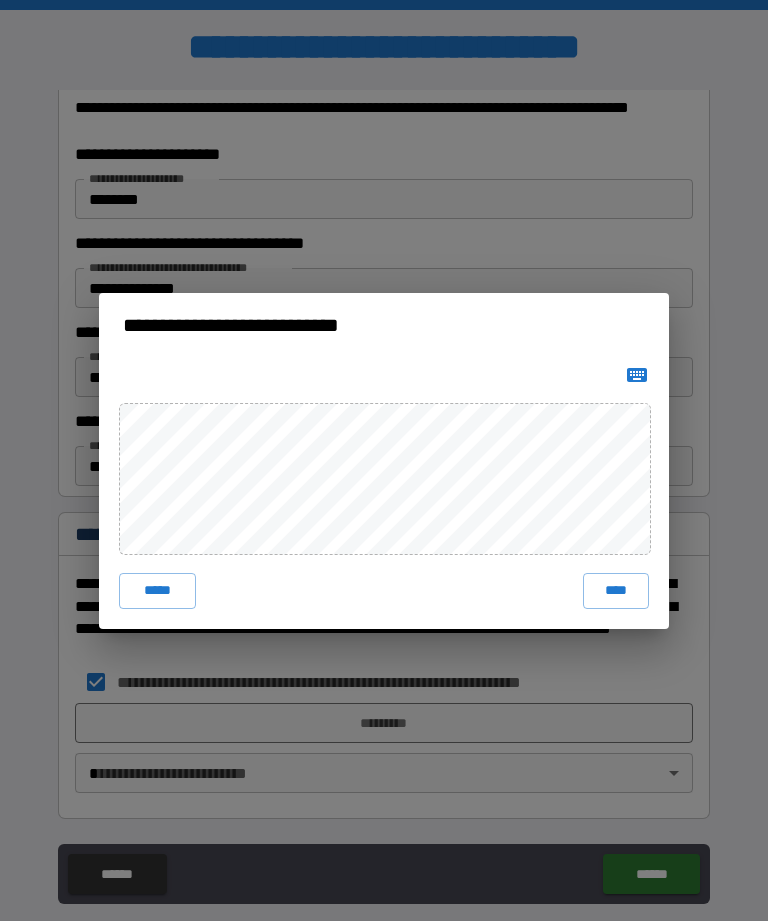 click on "****" at bounding box center (616, 591) 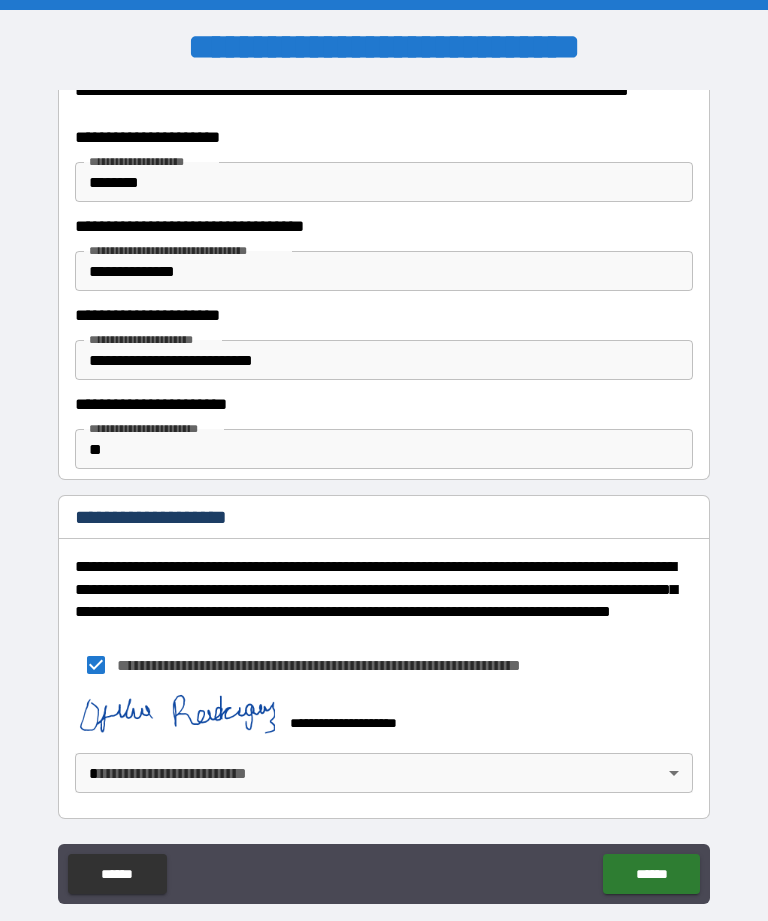 scroll, scrollTop: 346, scrollLeft: 0, axis: vertical 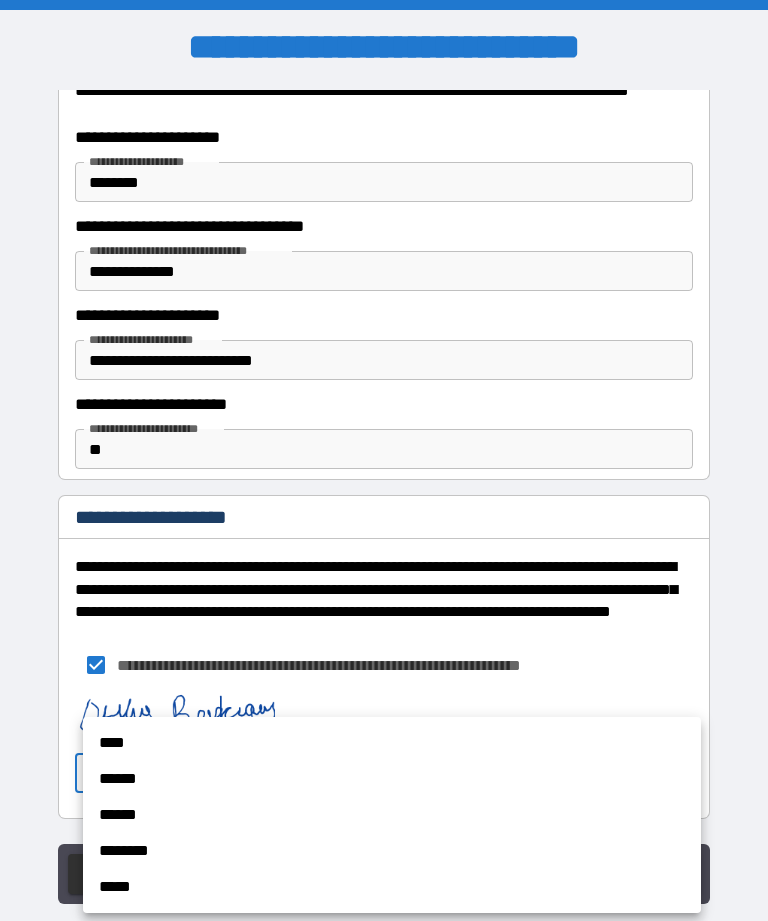 click on "****" at bounding box center (392, 743) 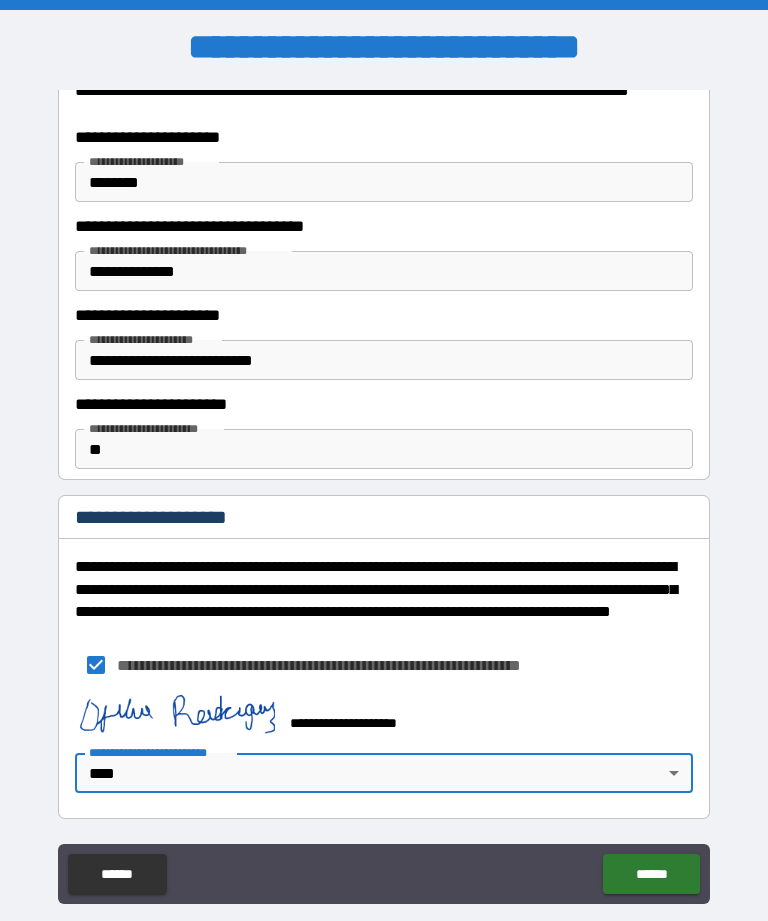 click on "******" at bounding box center [651, 874] 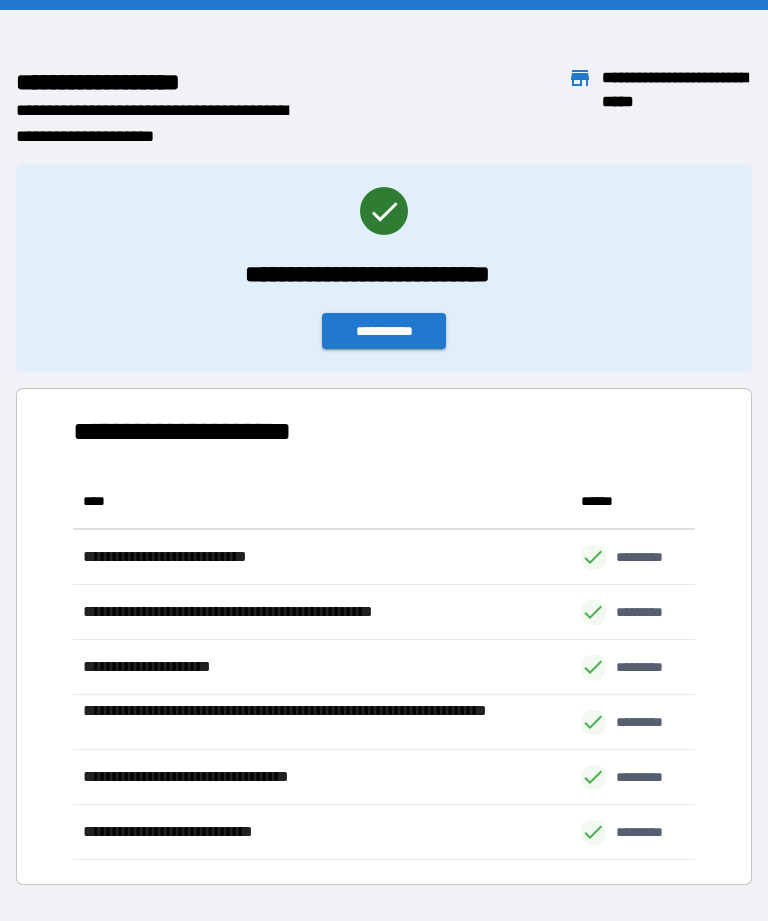 scroll, scrollTop: 386, scrollLeft: 622, axis: both 